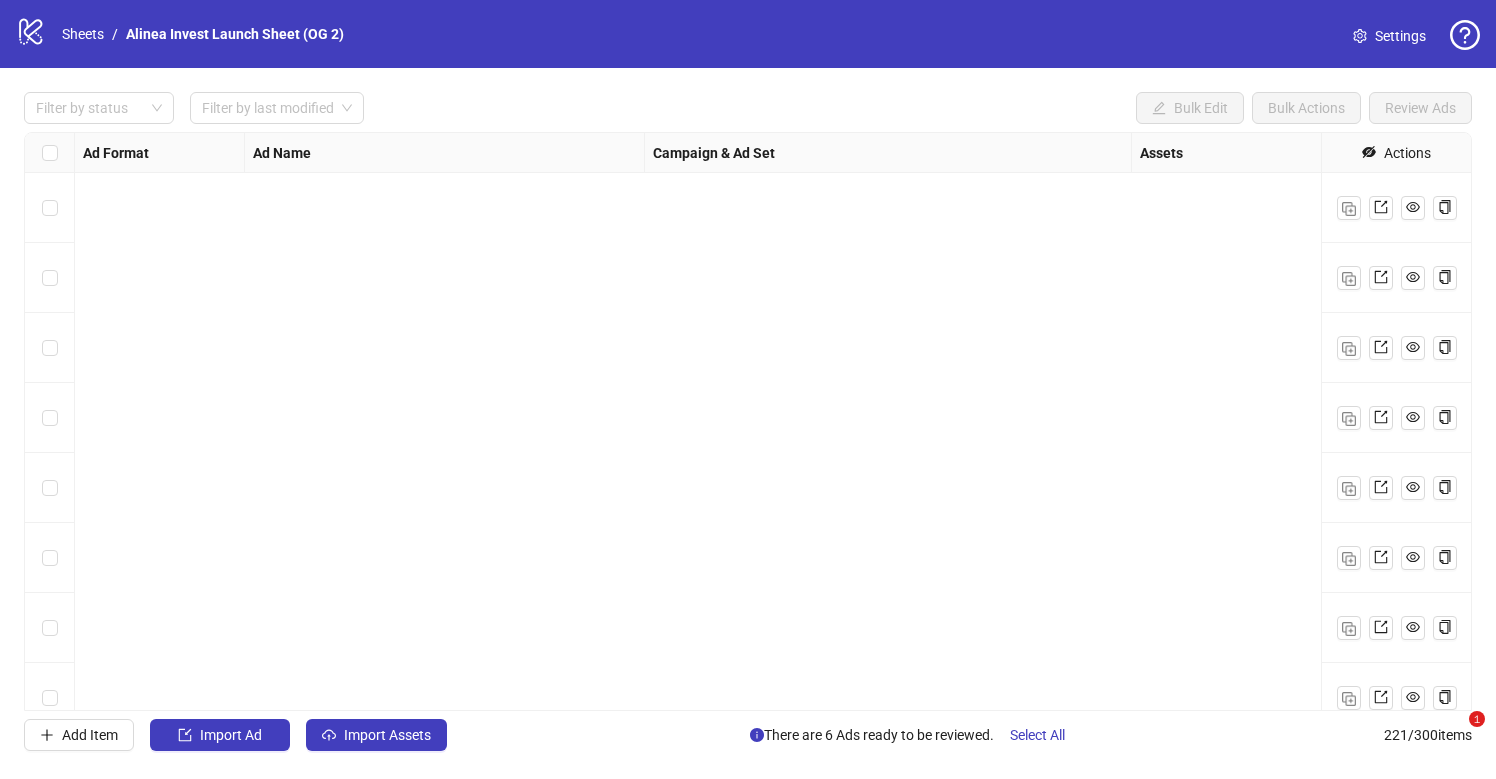 scroll, scrollTop: 0, scrollLeft: 0, axis: both 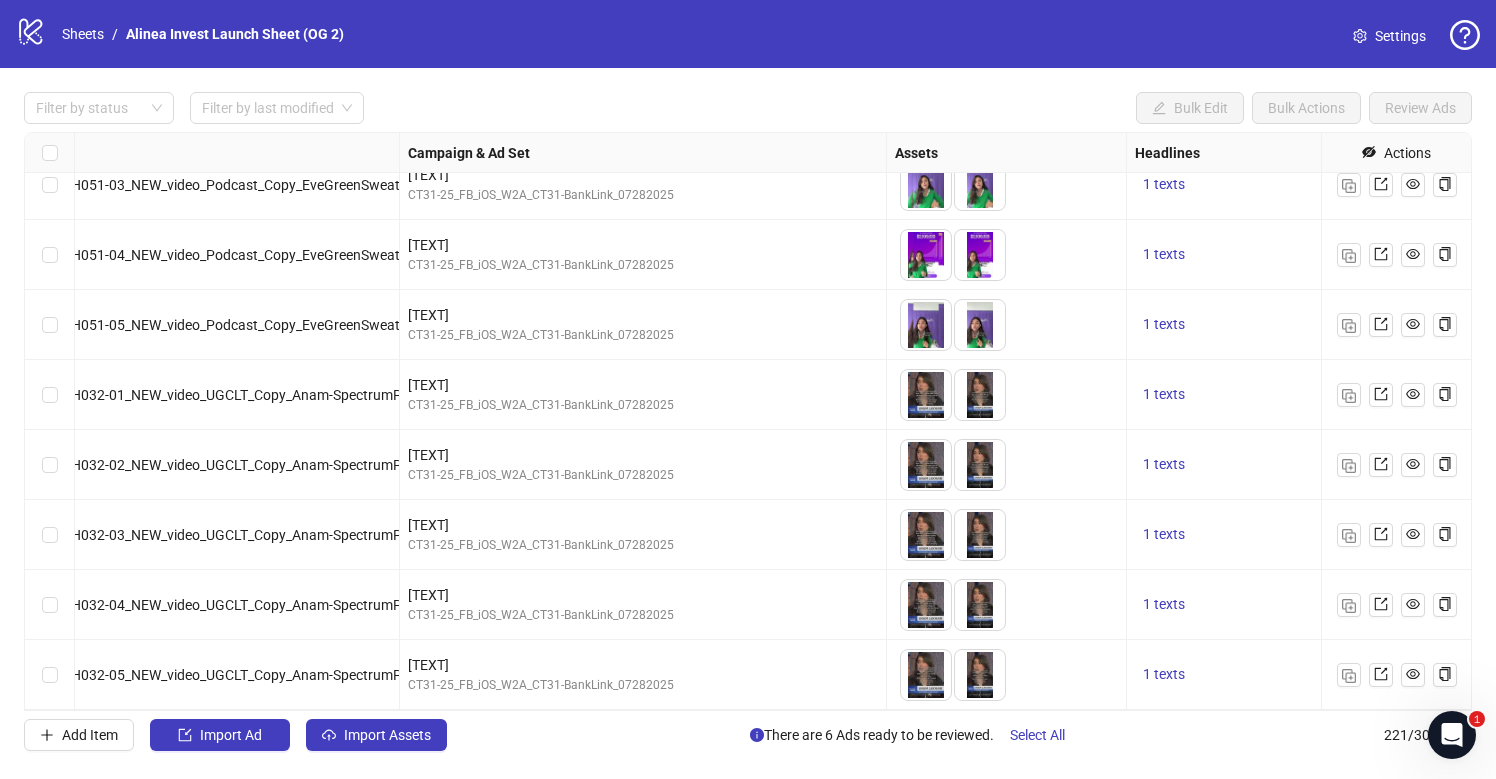 click on "CT31-25_IH032_FB_W2A-IH032-SpectrumPressUGCLT_Subscribe_072925 CT31-25_FB_iOS_W2A_CT31-BankLink_07282025" at bounding box center (643, 675) 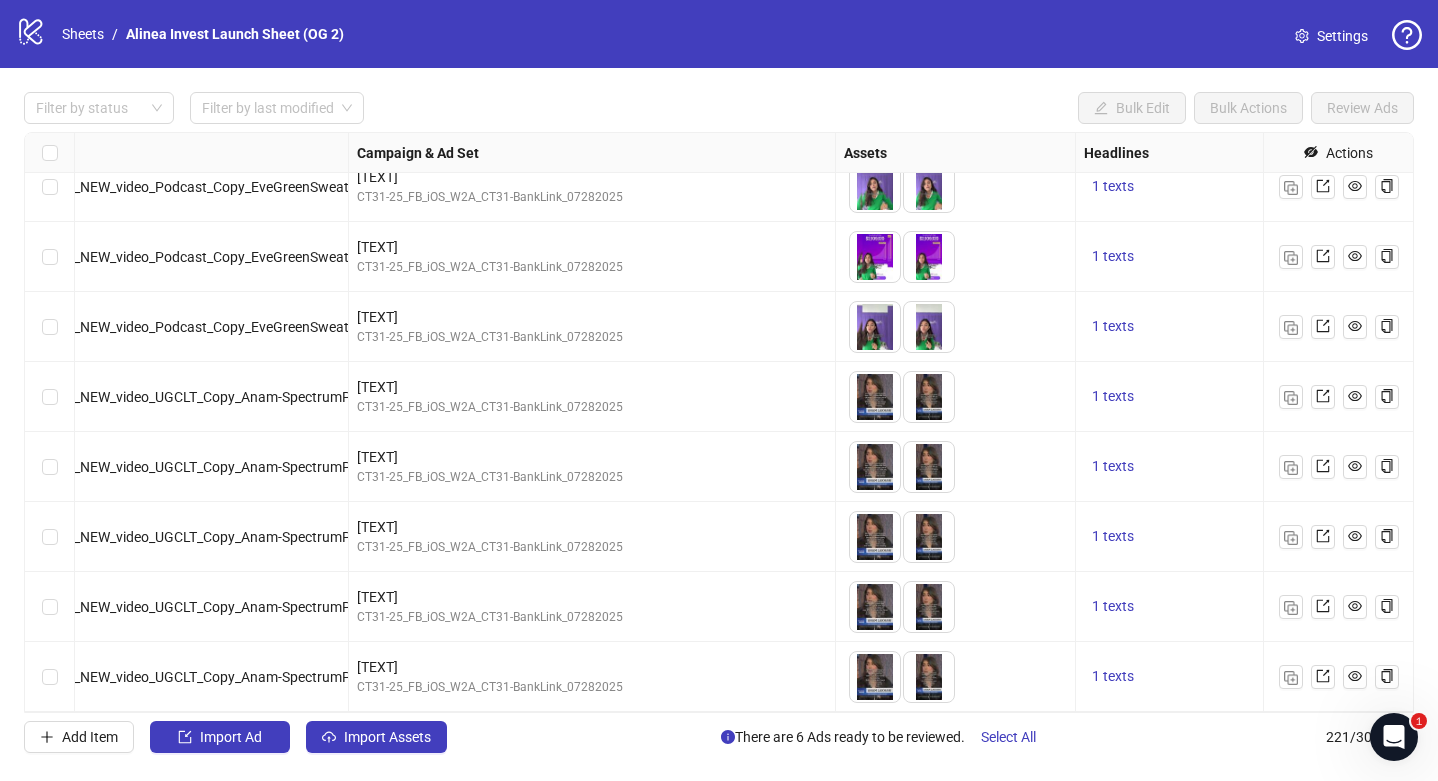 scroll, scrollTop: 14931, scrollLeft: 296, axis: both 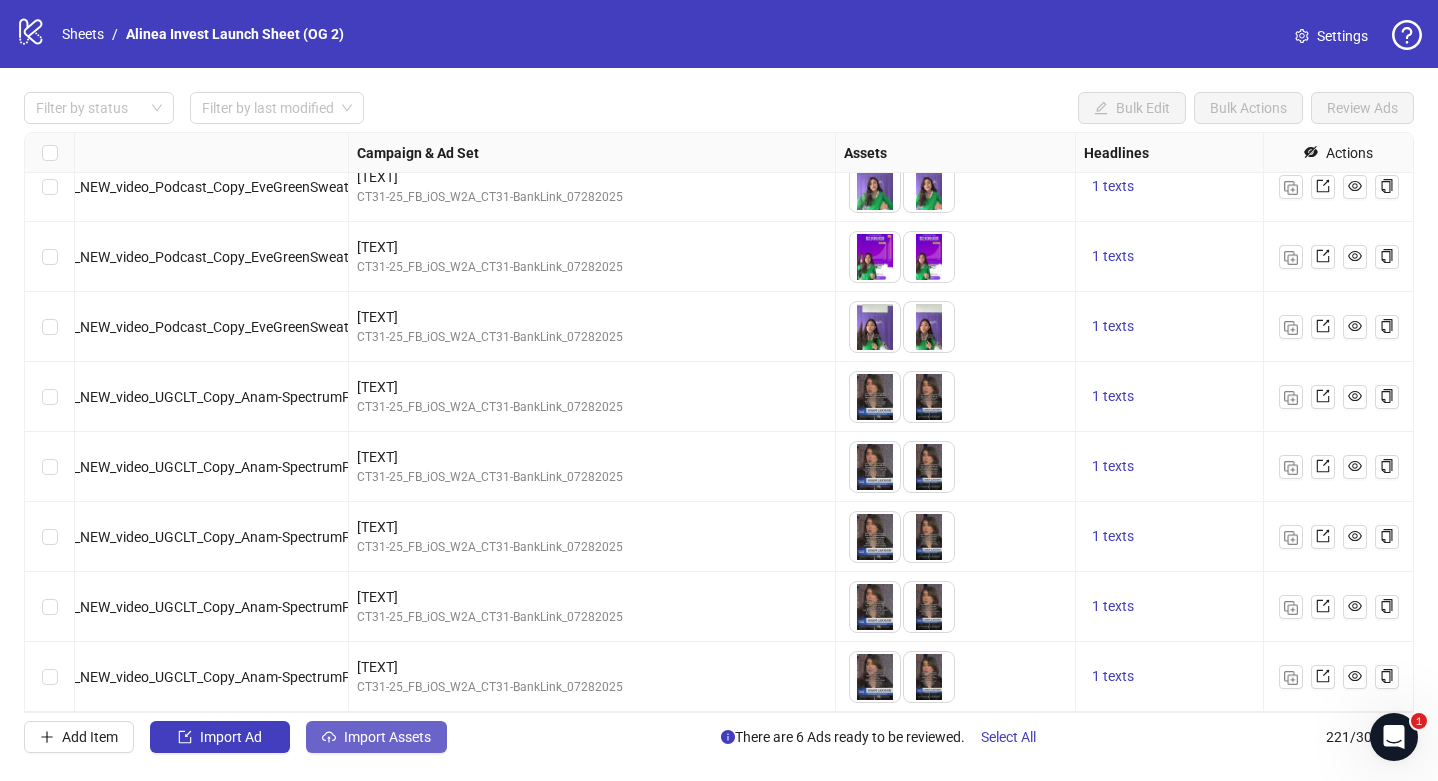 click on "Import Assets" at bounding box center (376, 737) 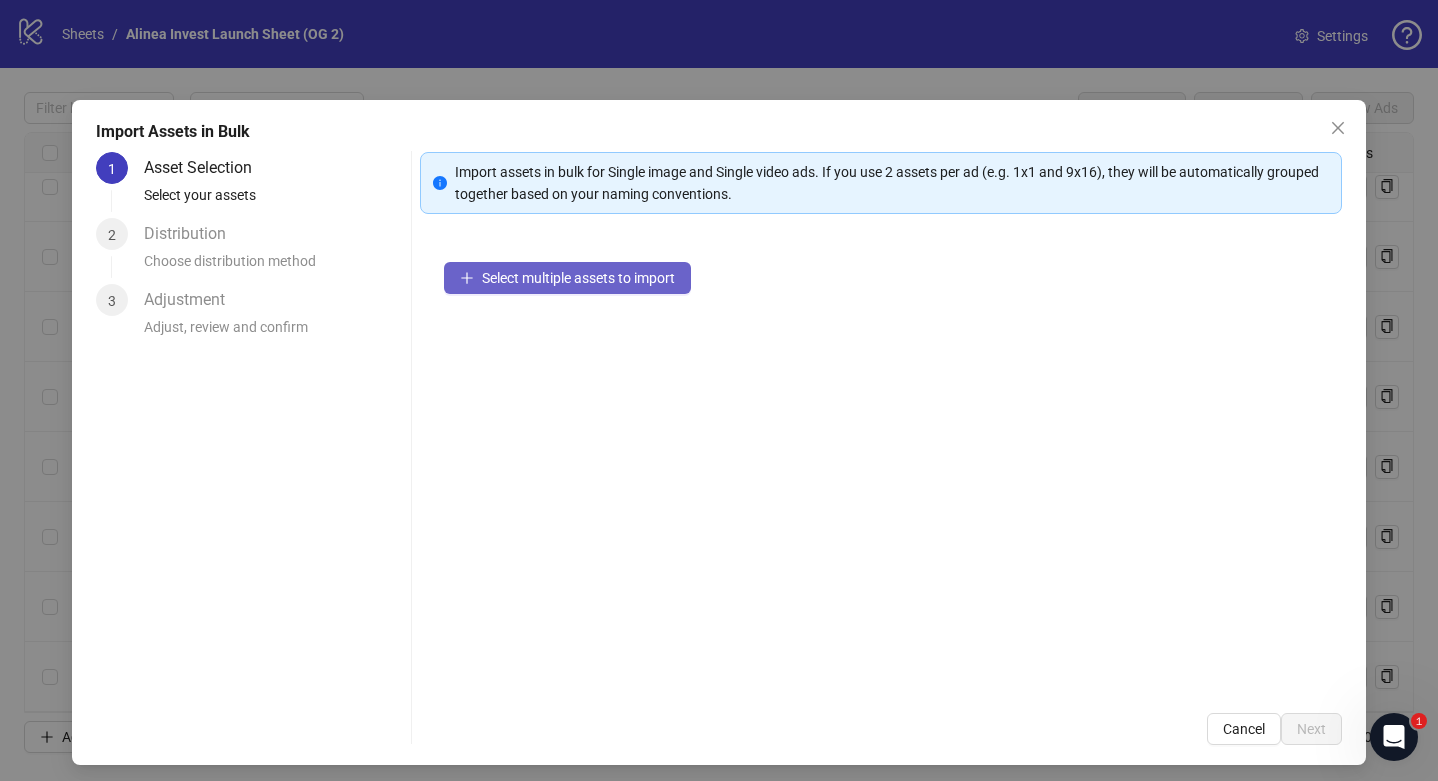 click on "Select multiple assets to import" at bounding box center (578, 278) 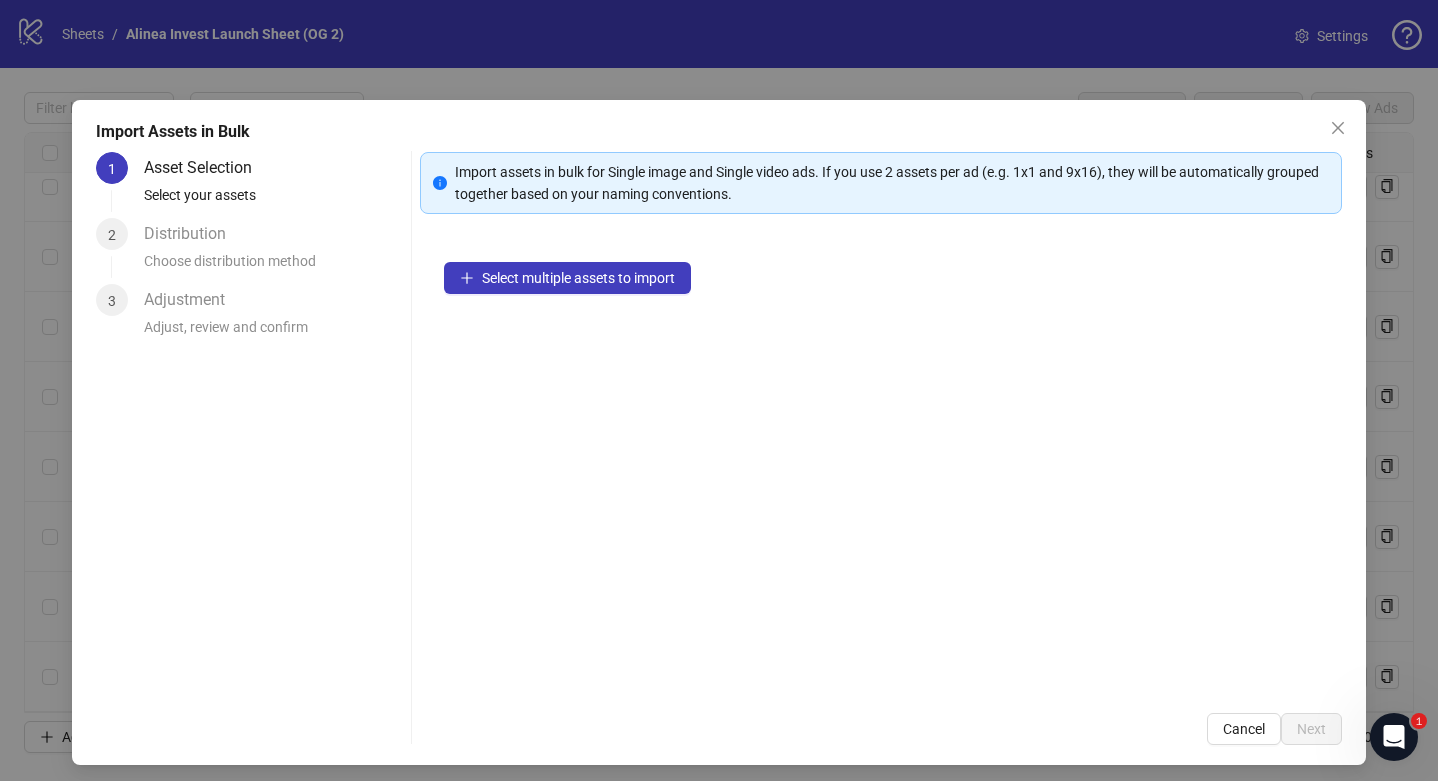 click on "Select multiple assets to import" at bounding box center [881, 463] 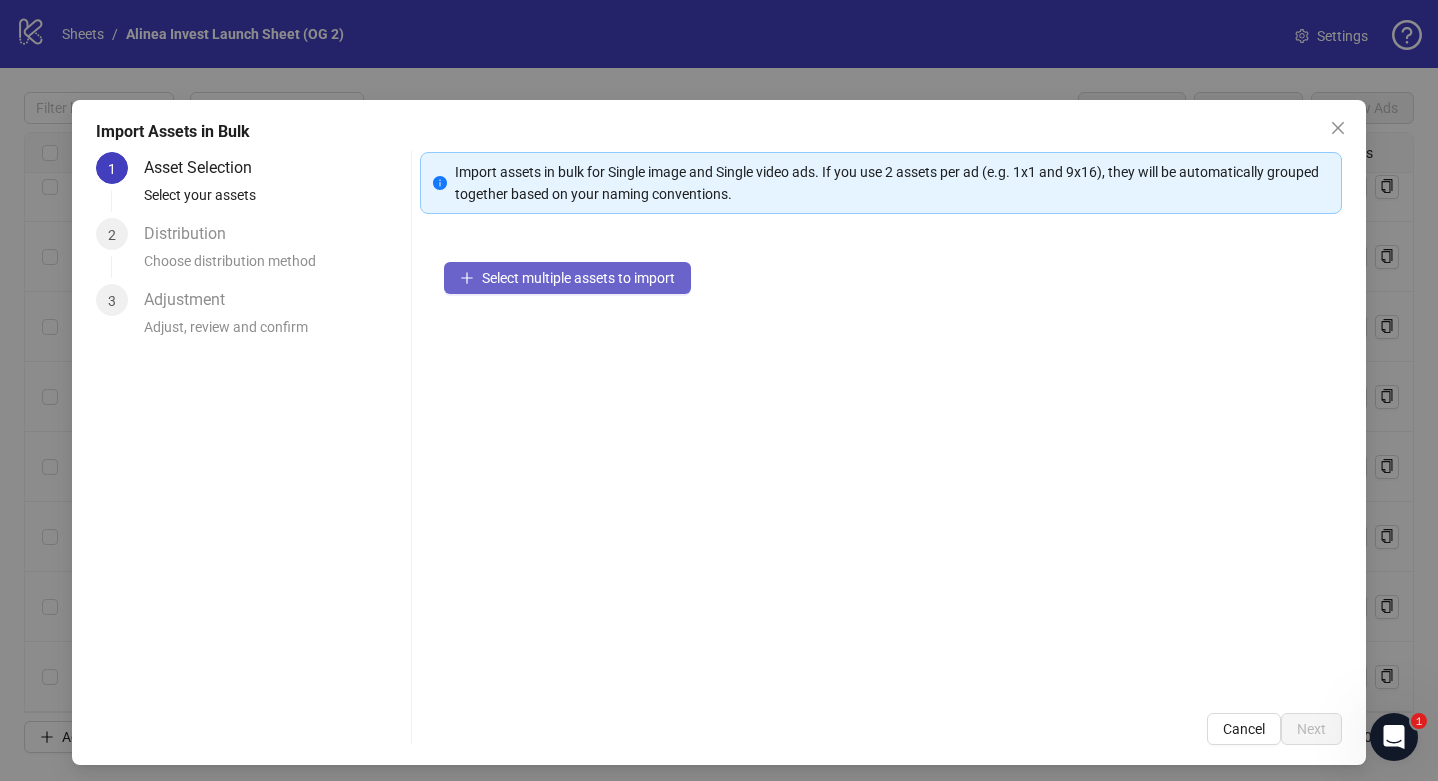click on "Select multiple assets to import" at bounding box center (567, 278) 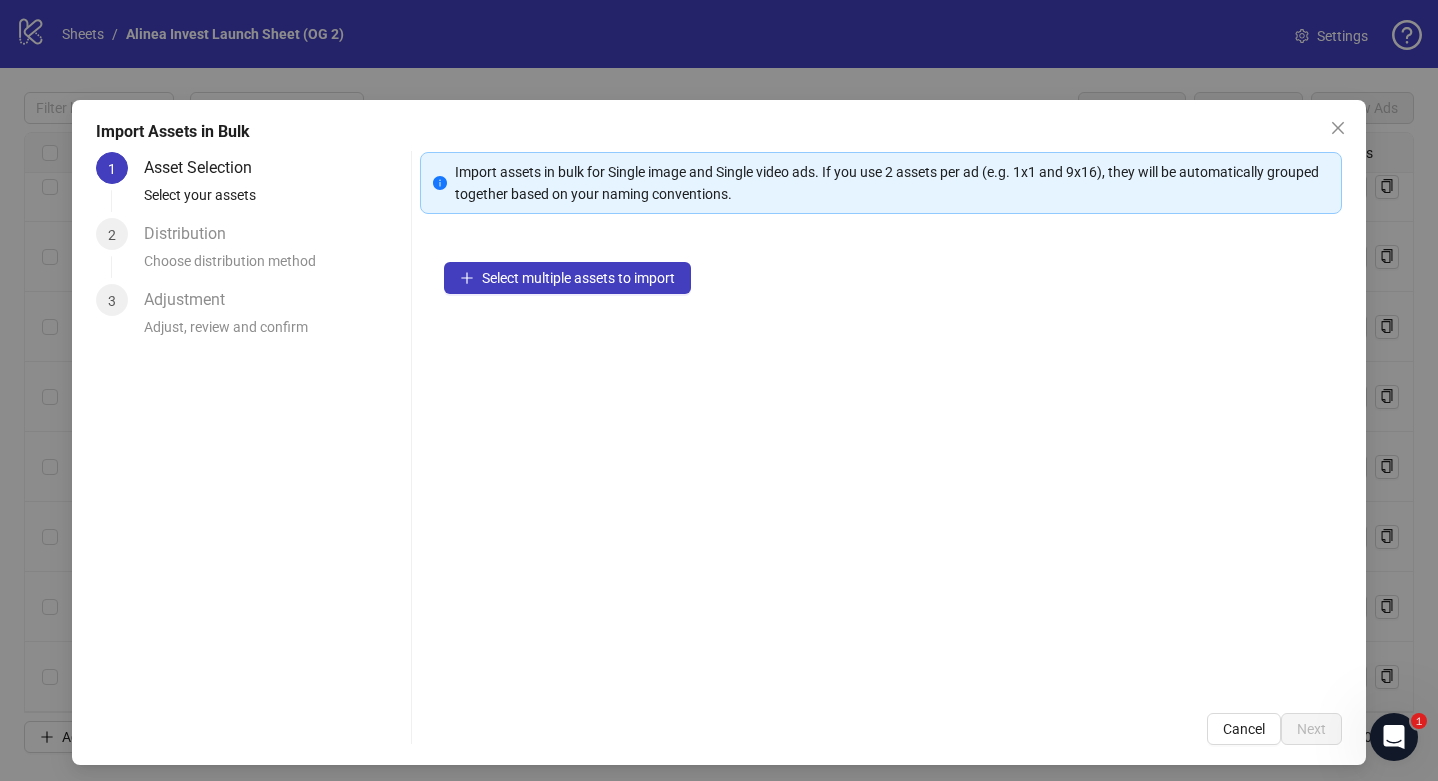 click on "Select multiple assets to import" at bounding box center [881, 463] 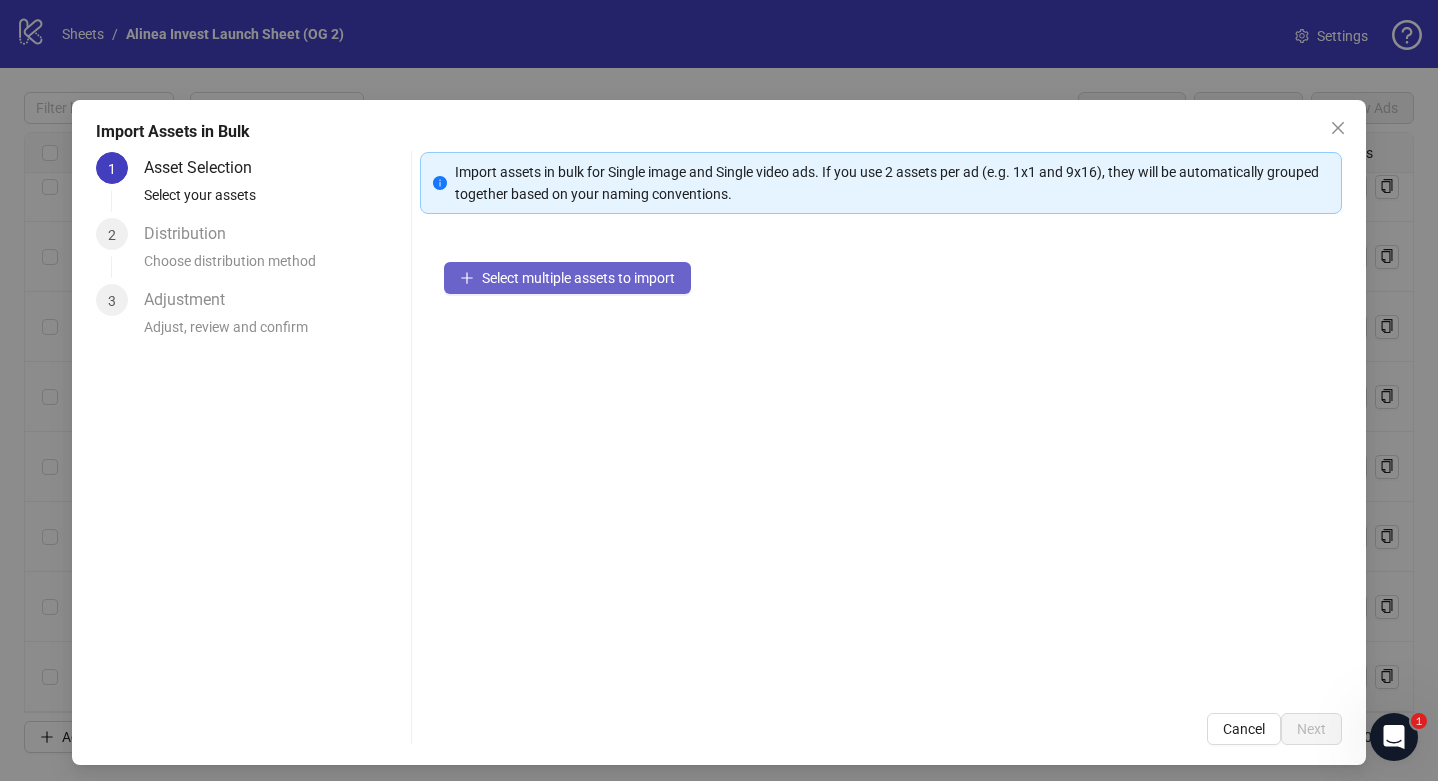 click on "Select multiple assets to import" at bounding box center [567, 278] 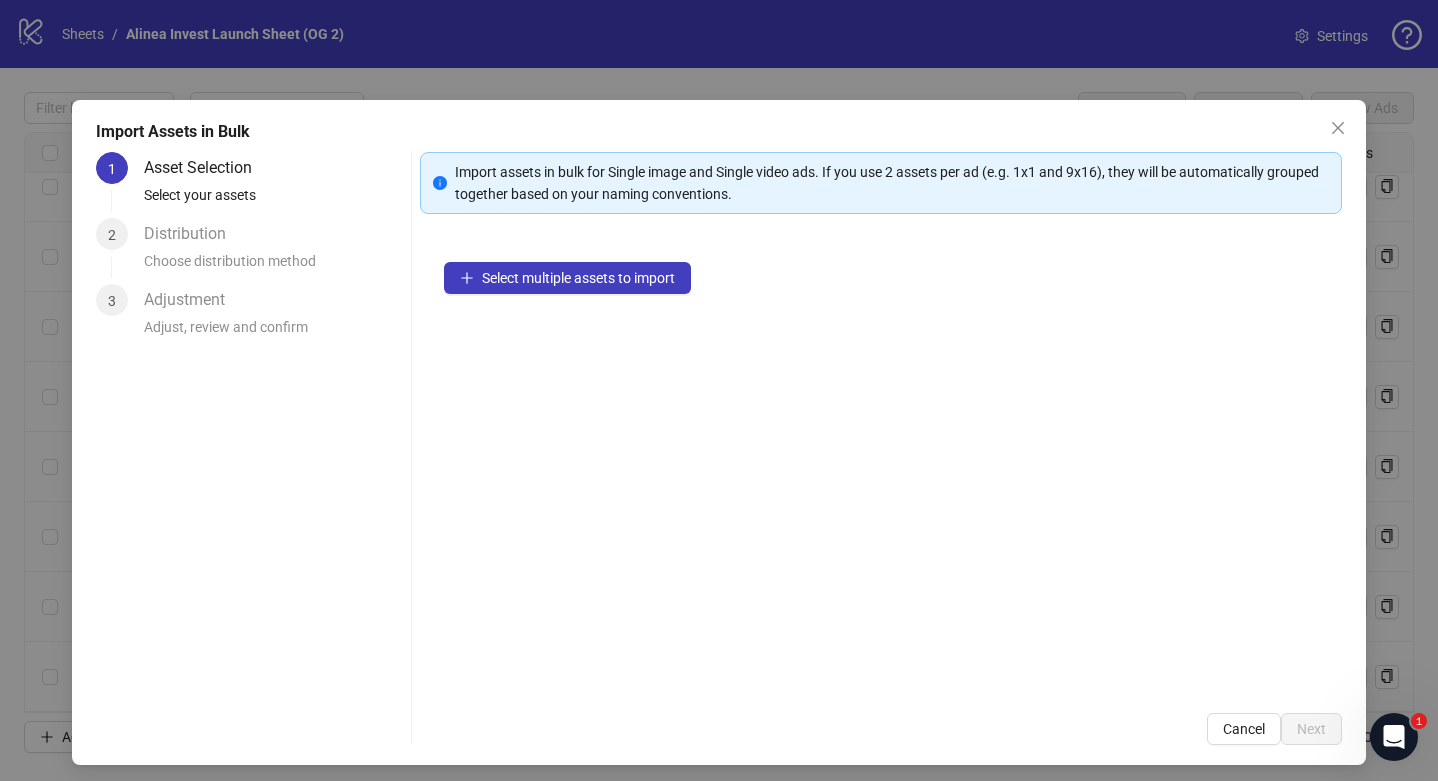 click on "Select multiple assets to import" at bounding box center (881, 463) 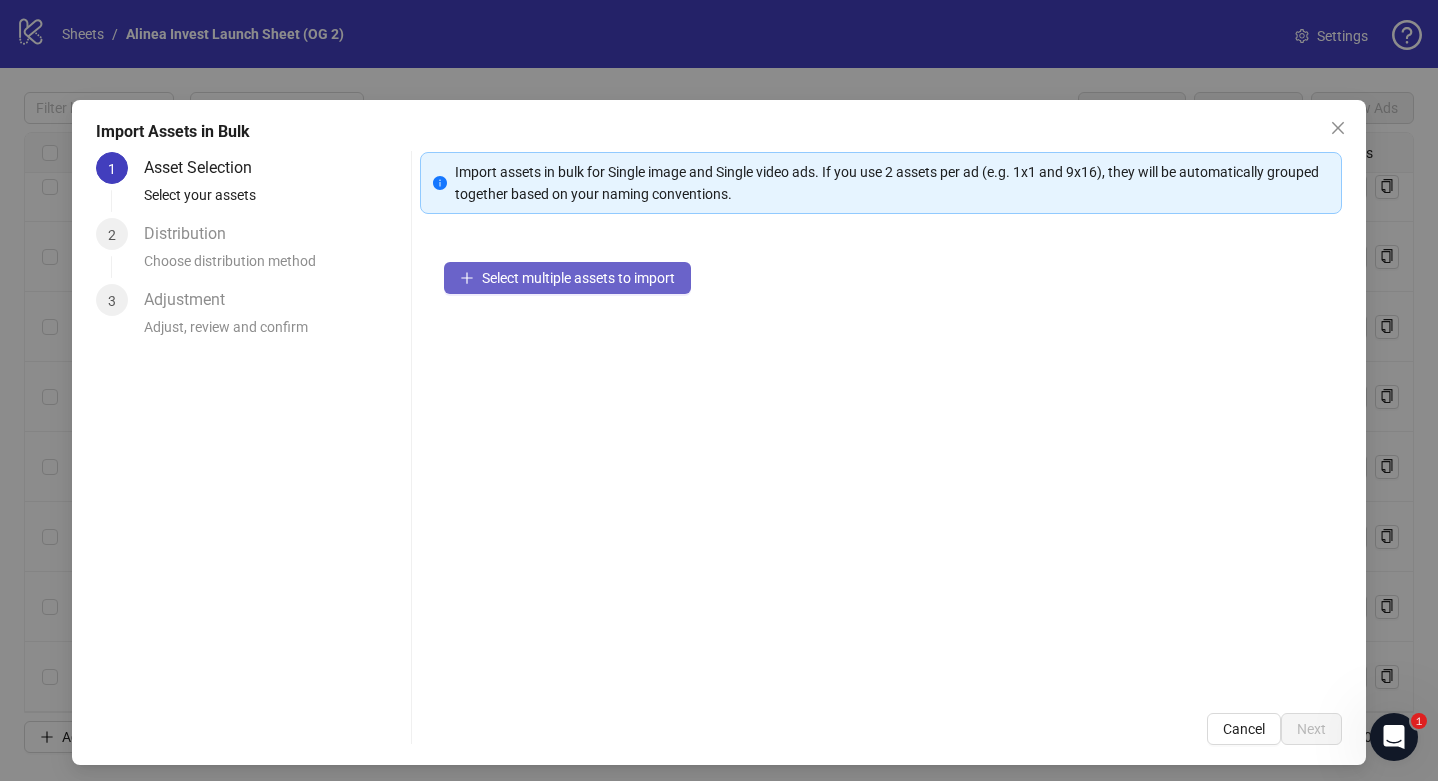 click on "Select multiple assets to import" at bounding box center (578, 278) 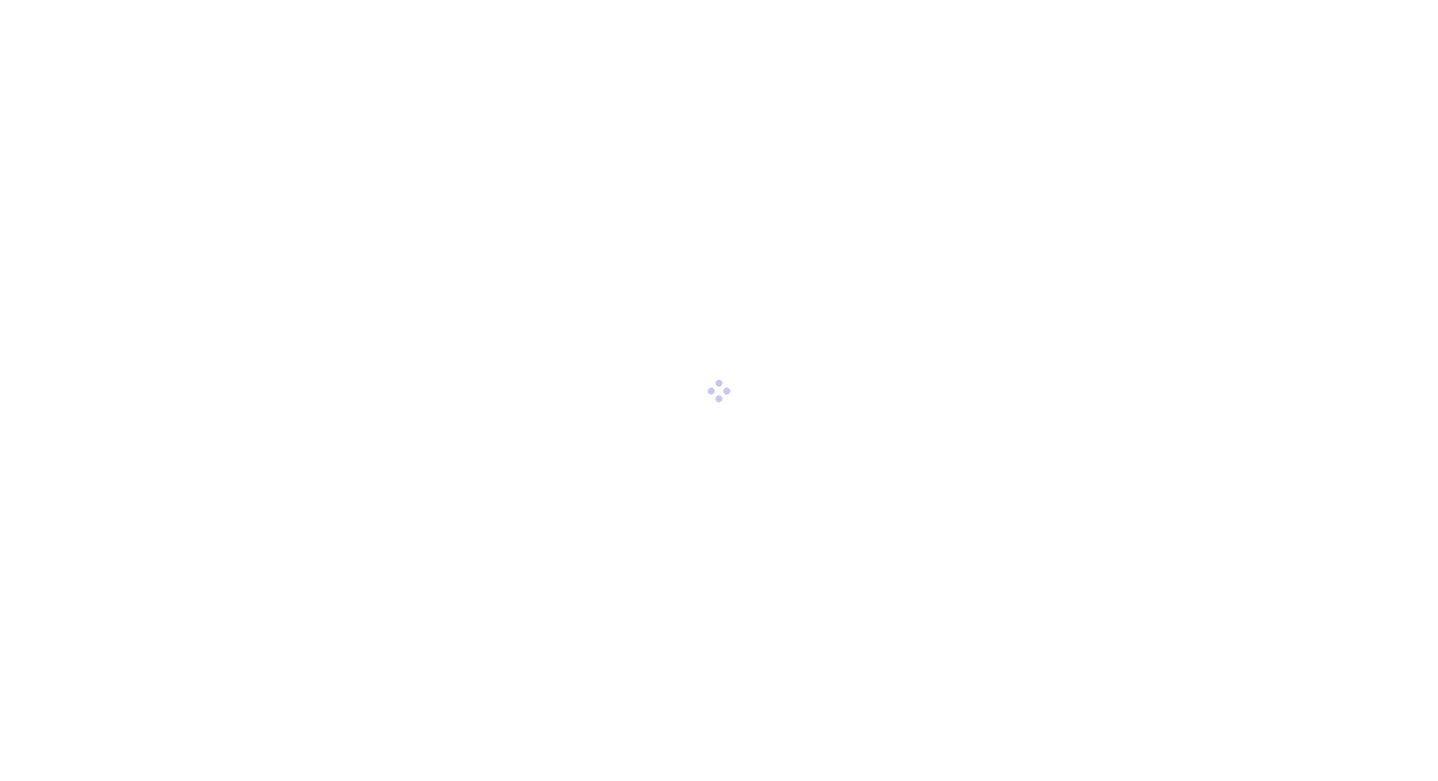scroll, scrollTop: 0, scrollLeft: 0, axis: both 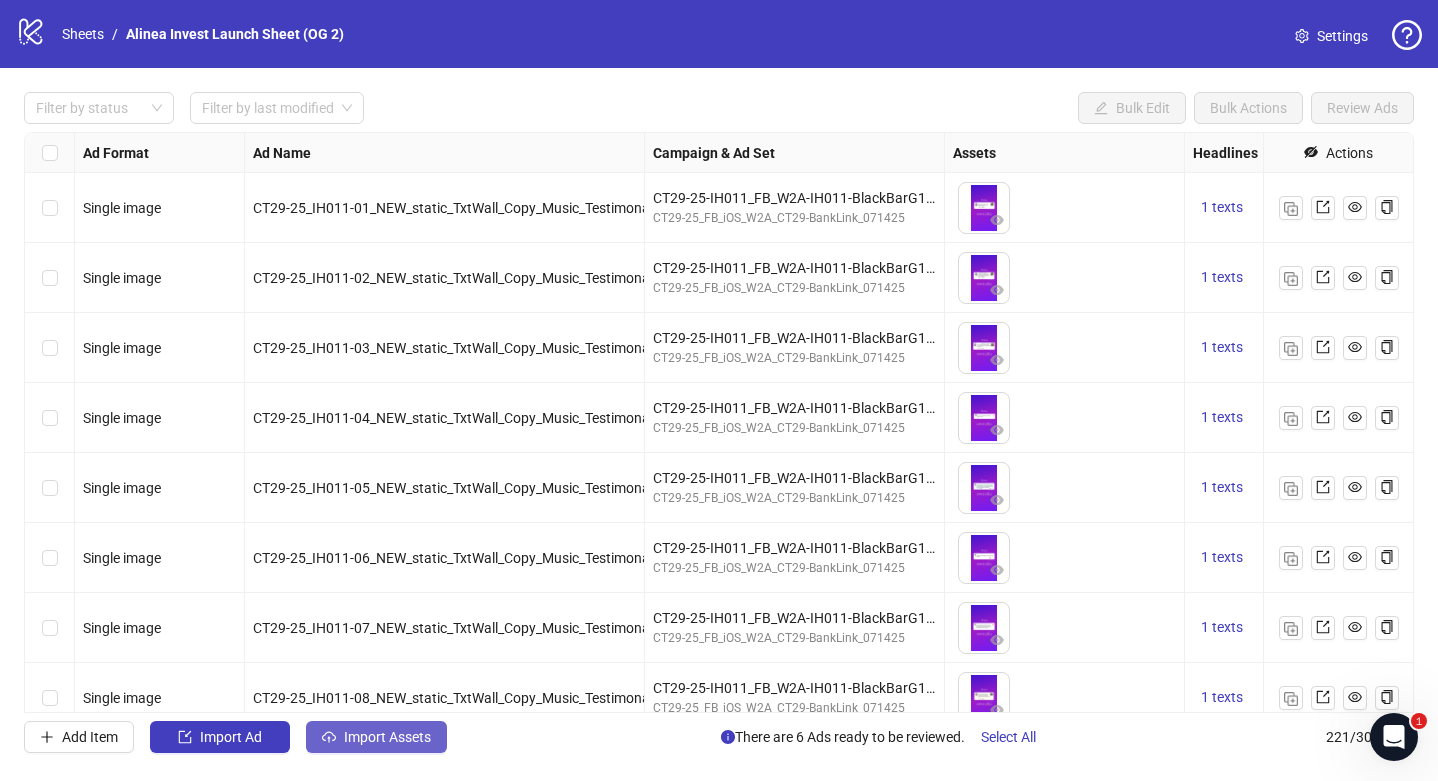 click on "Import Assets" at bounding box center [387, 737] 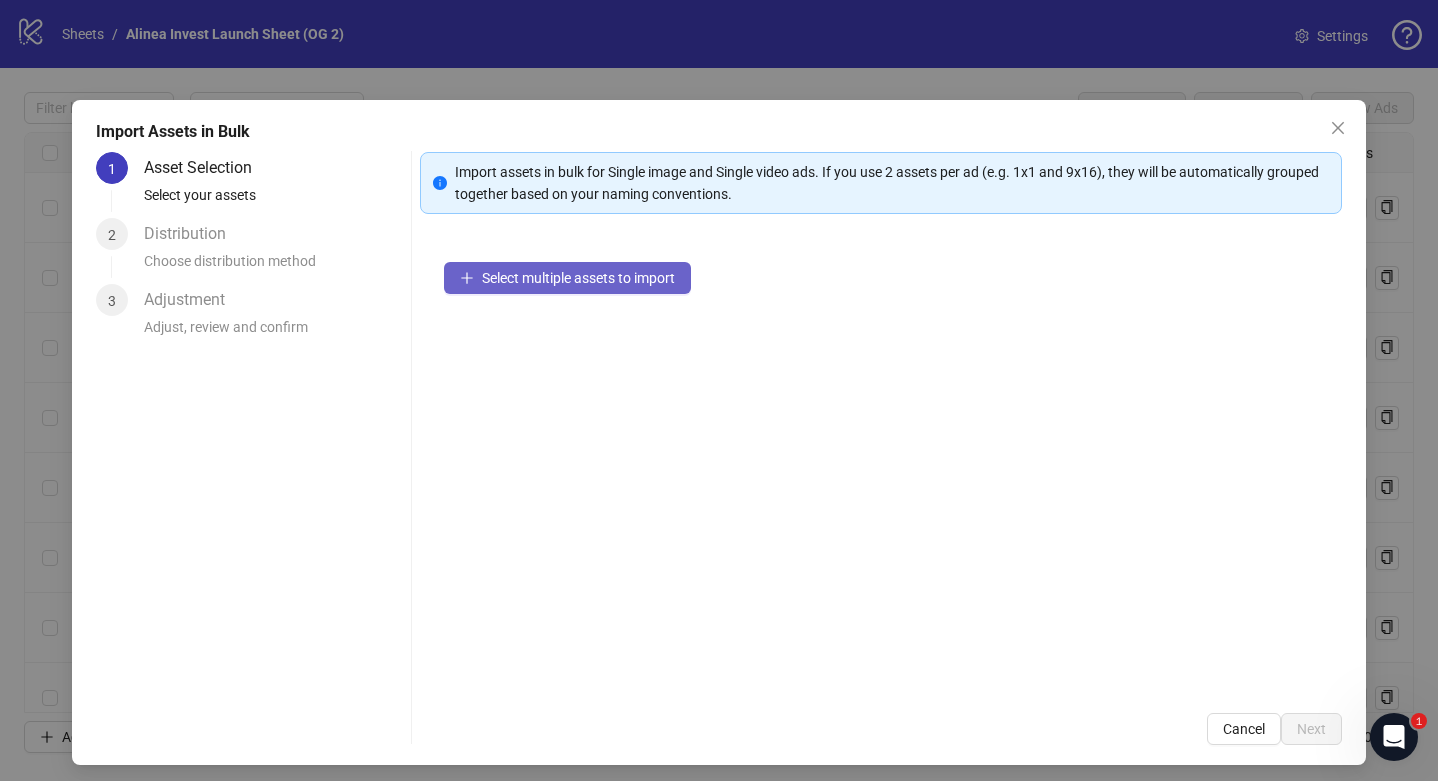 click on "Select multiple assets to import" at bounding box center [578, 278] 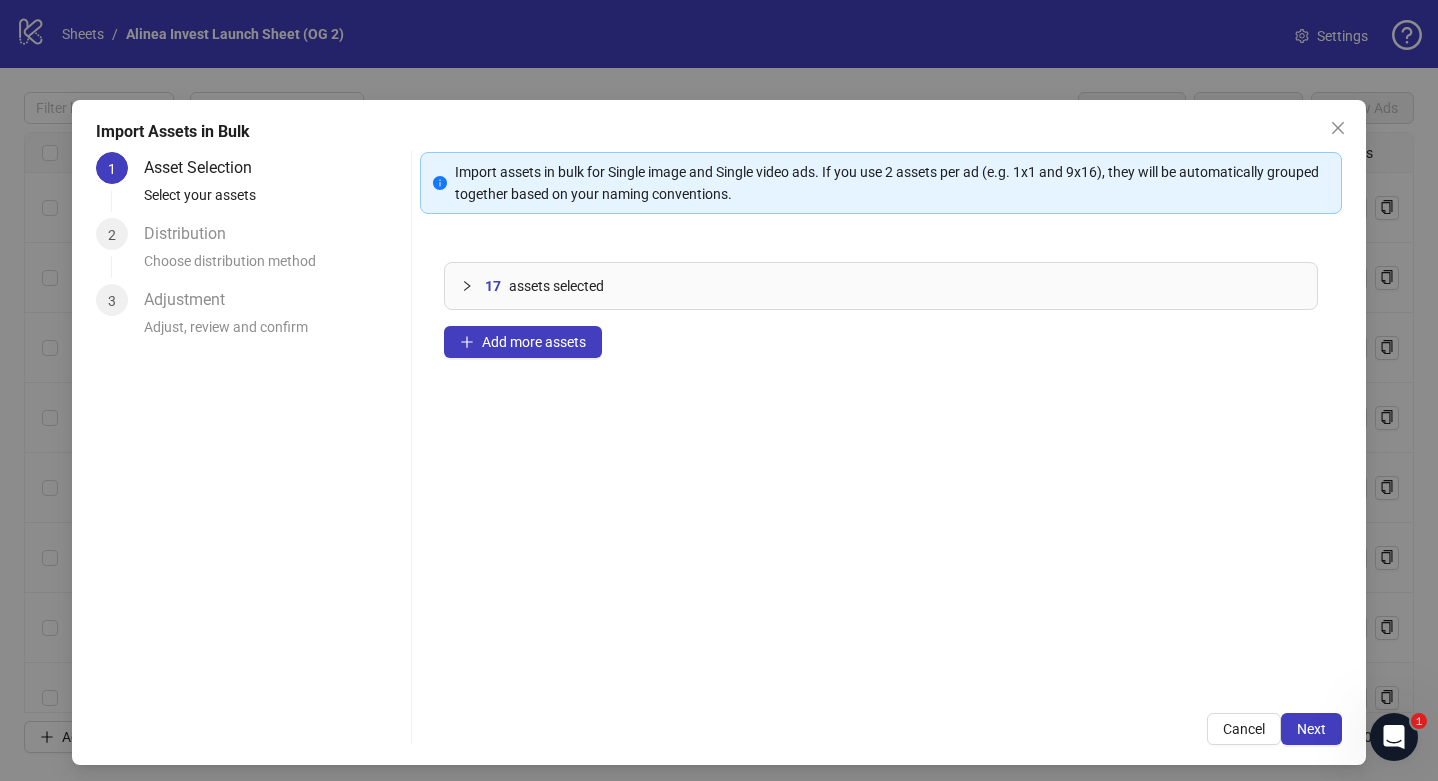 click on "assets selected" at bounding box center (556, 286) 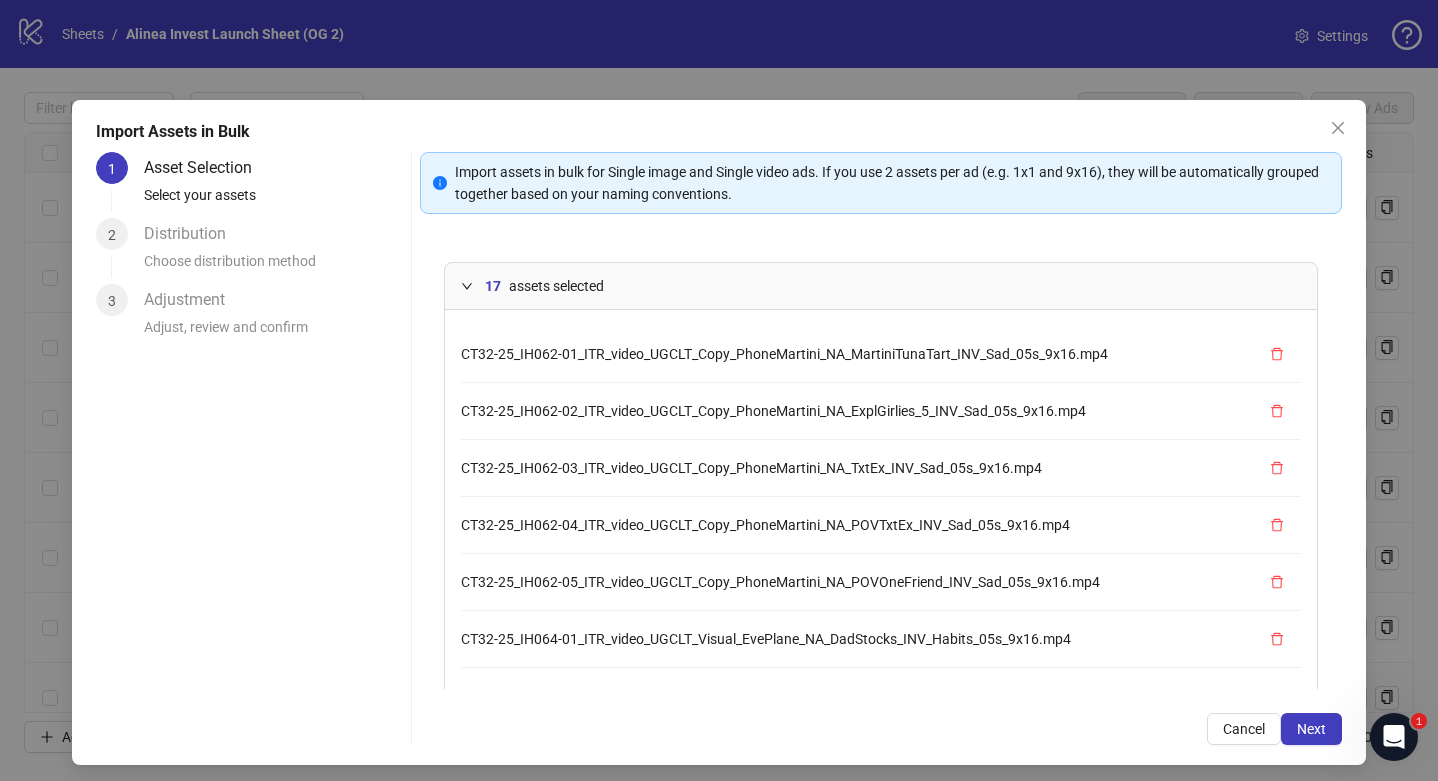 click on "assets selected" at bounding box center [556, 286] 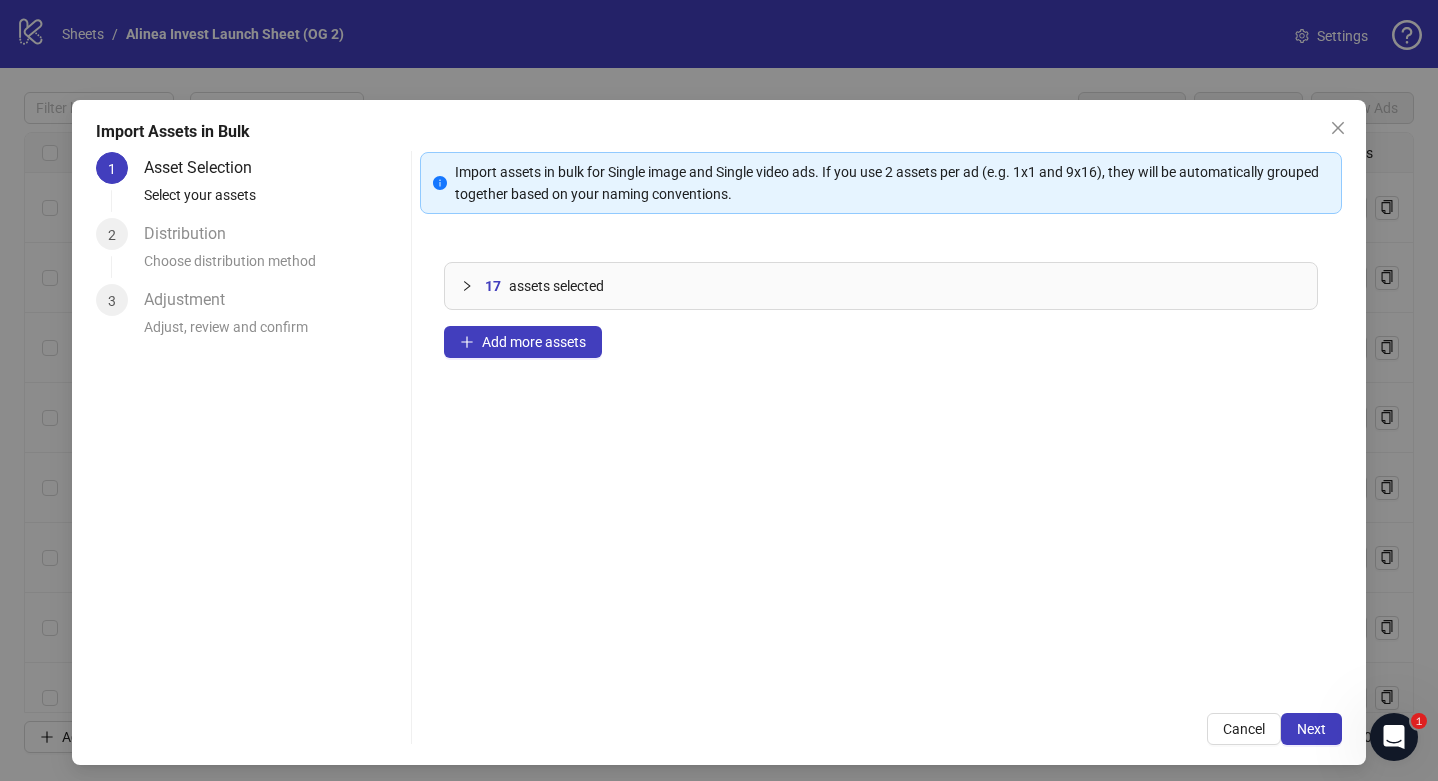click on "17 assets selected" at bounding box center (881, 286) 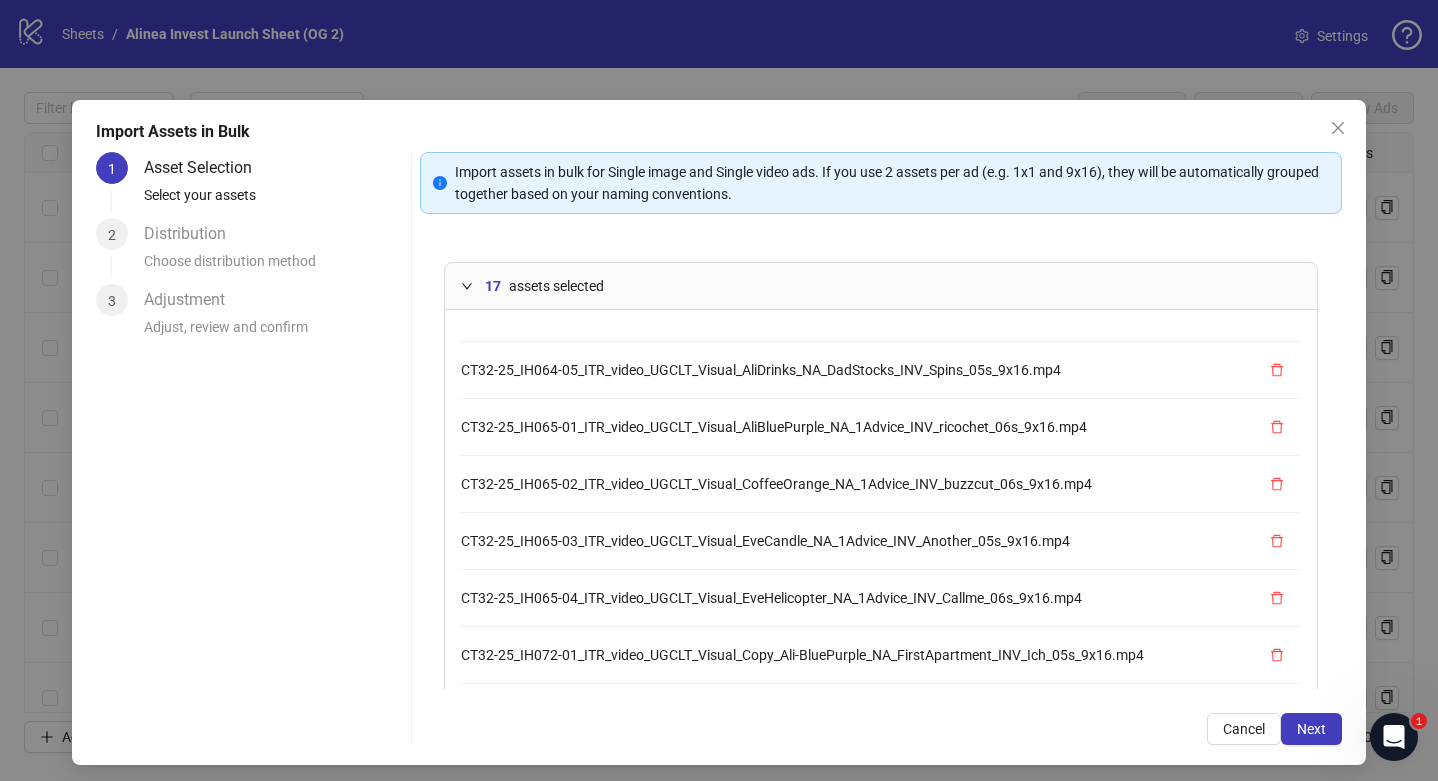 scroll, scrollTop: 592, scrollLeft: 0, axis: vertical 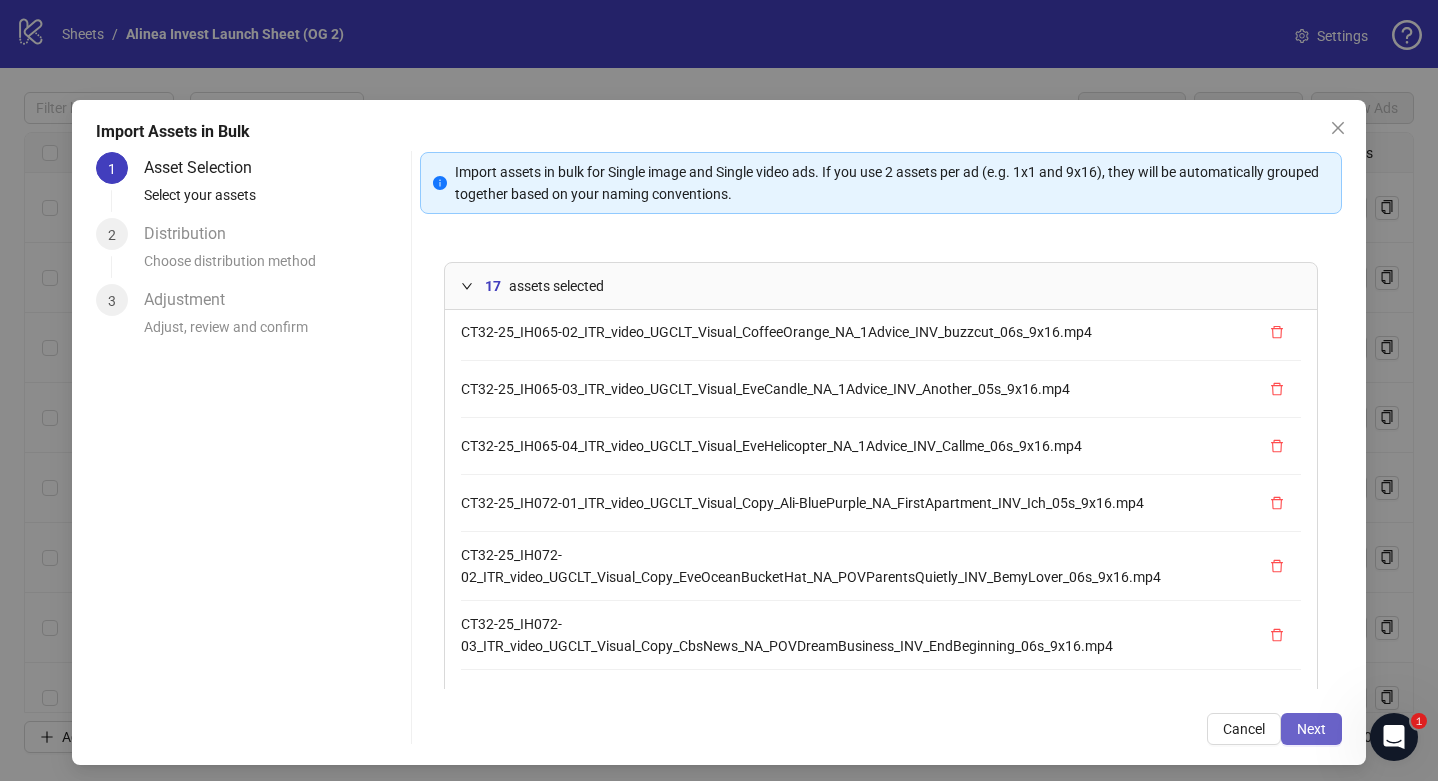 click on "Next" at bounding box center [1311, 729] 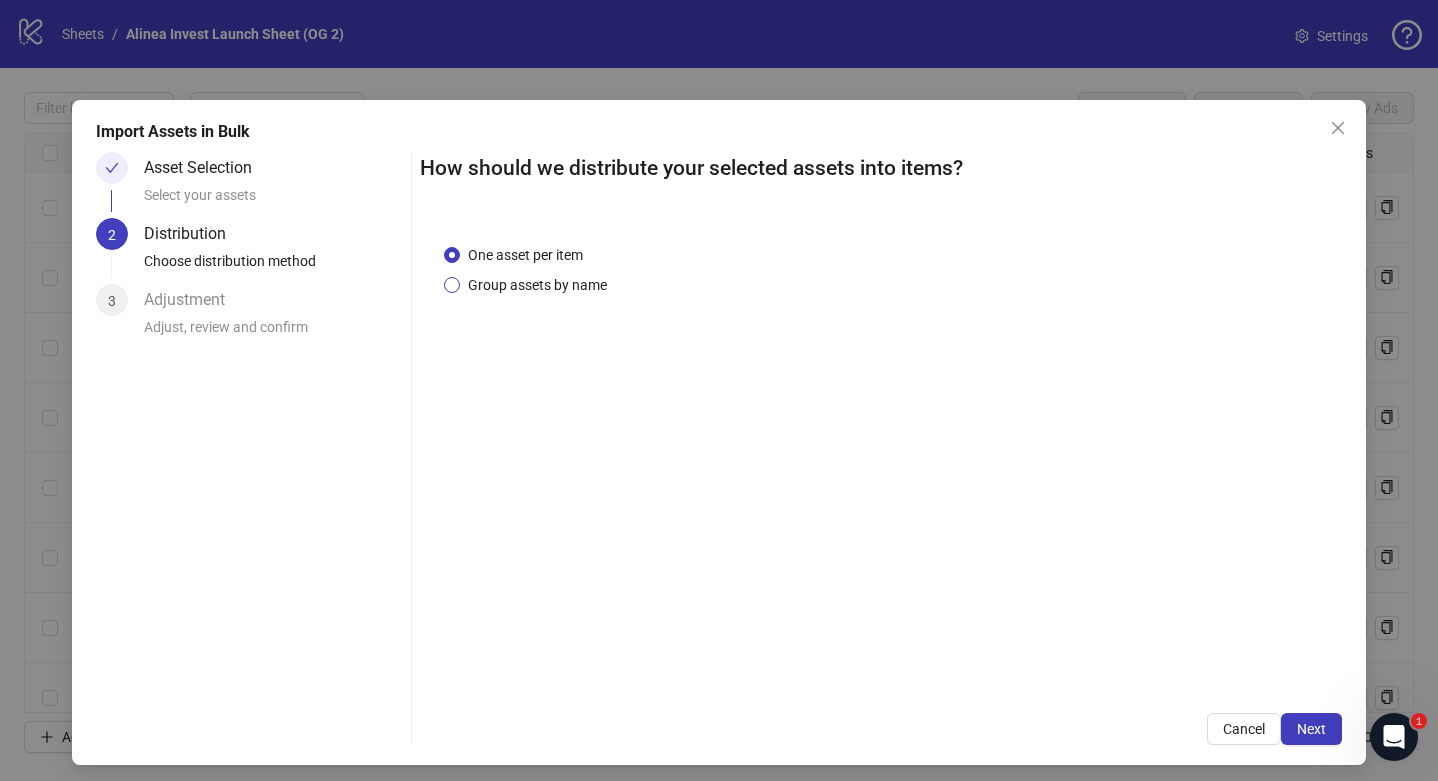 click on "Group assets by name" at bounding box center [537, 285] 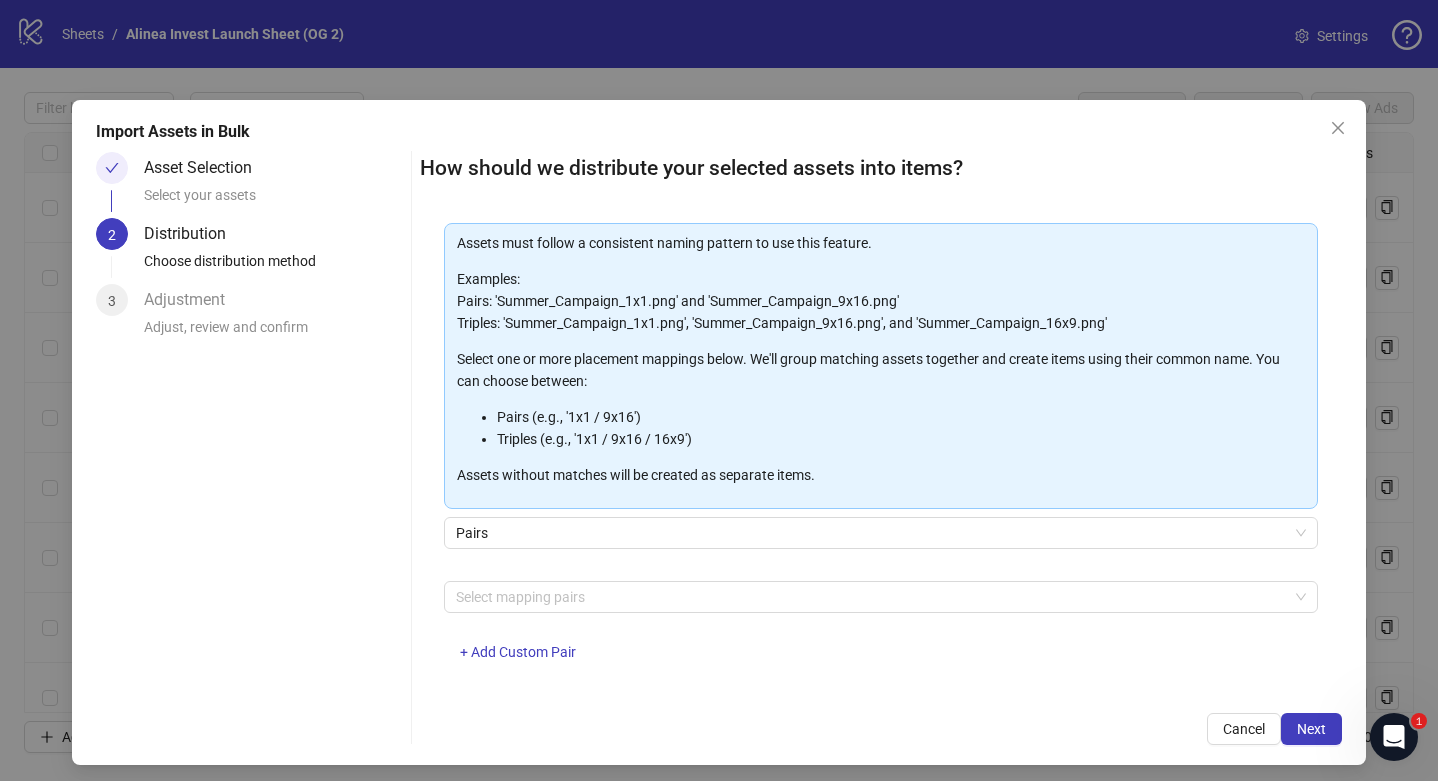 scroll, scrollTop: 116, scrollLeft: 0, axis: vertical 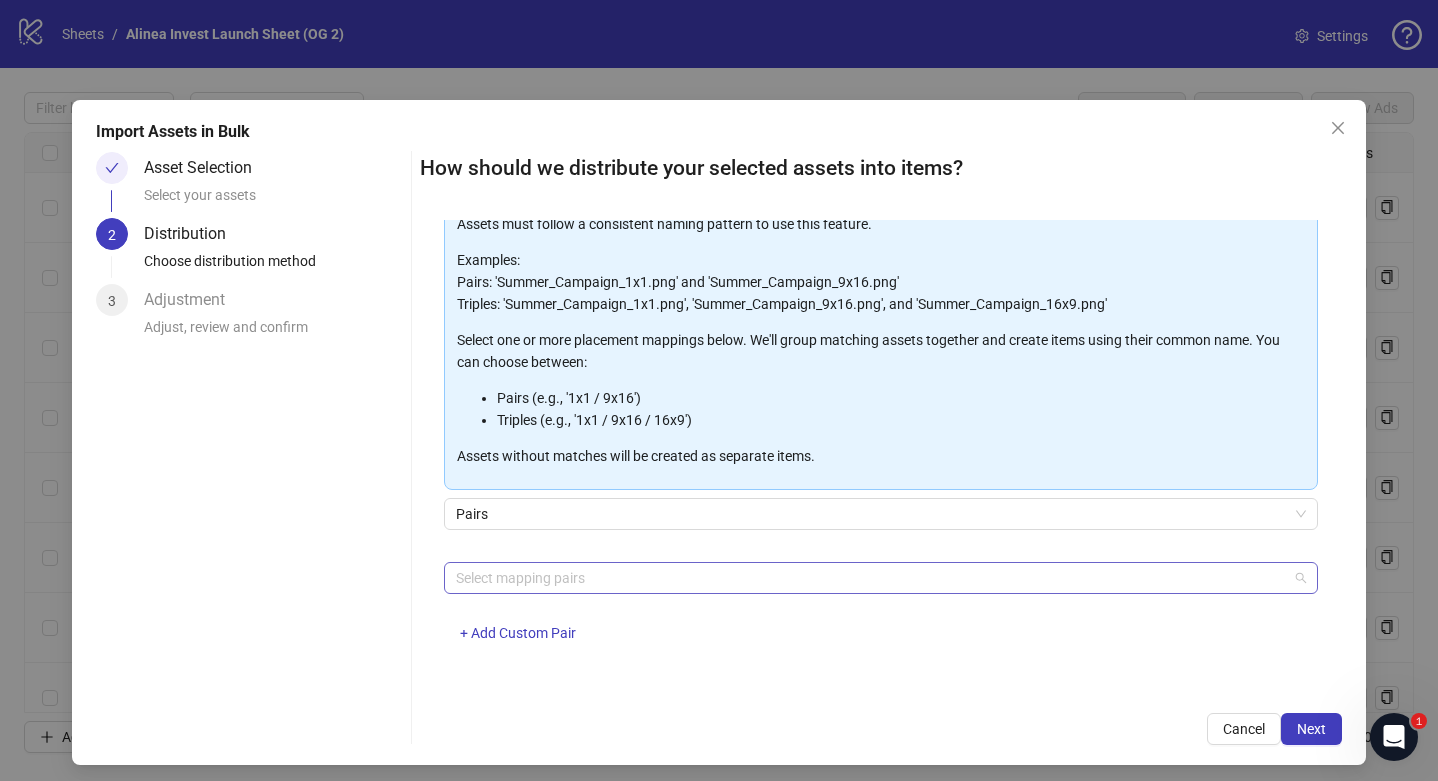 click at bounding box center [870, 578] 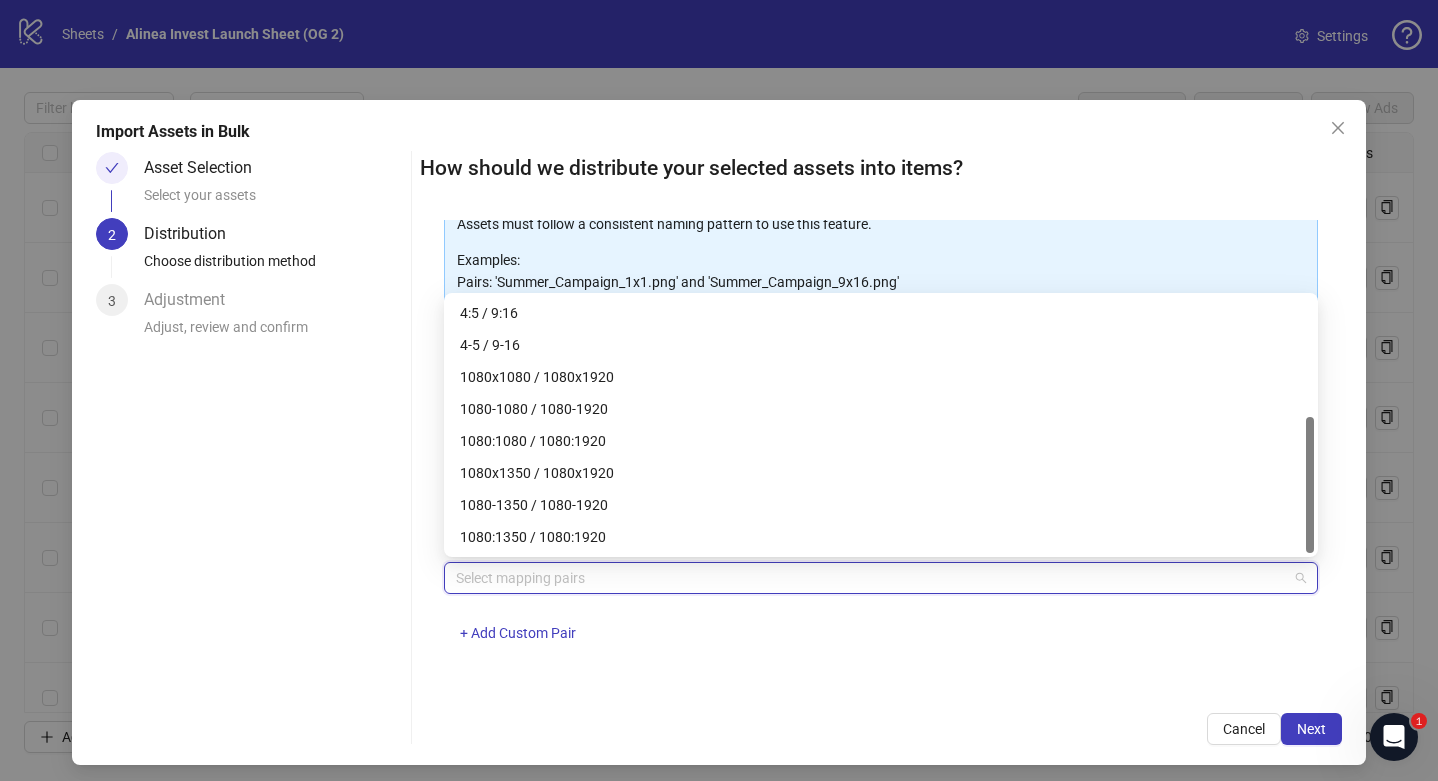scroll, scrollTop: 0, scrollLeft: 0, axis: both 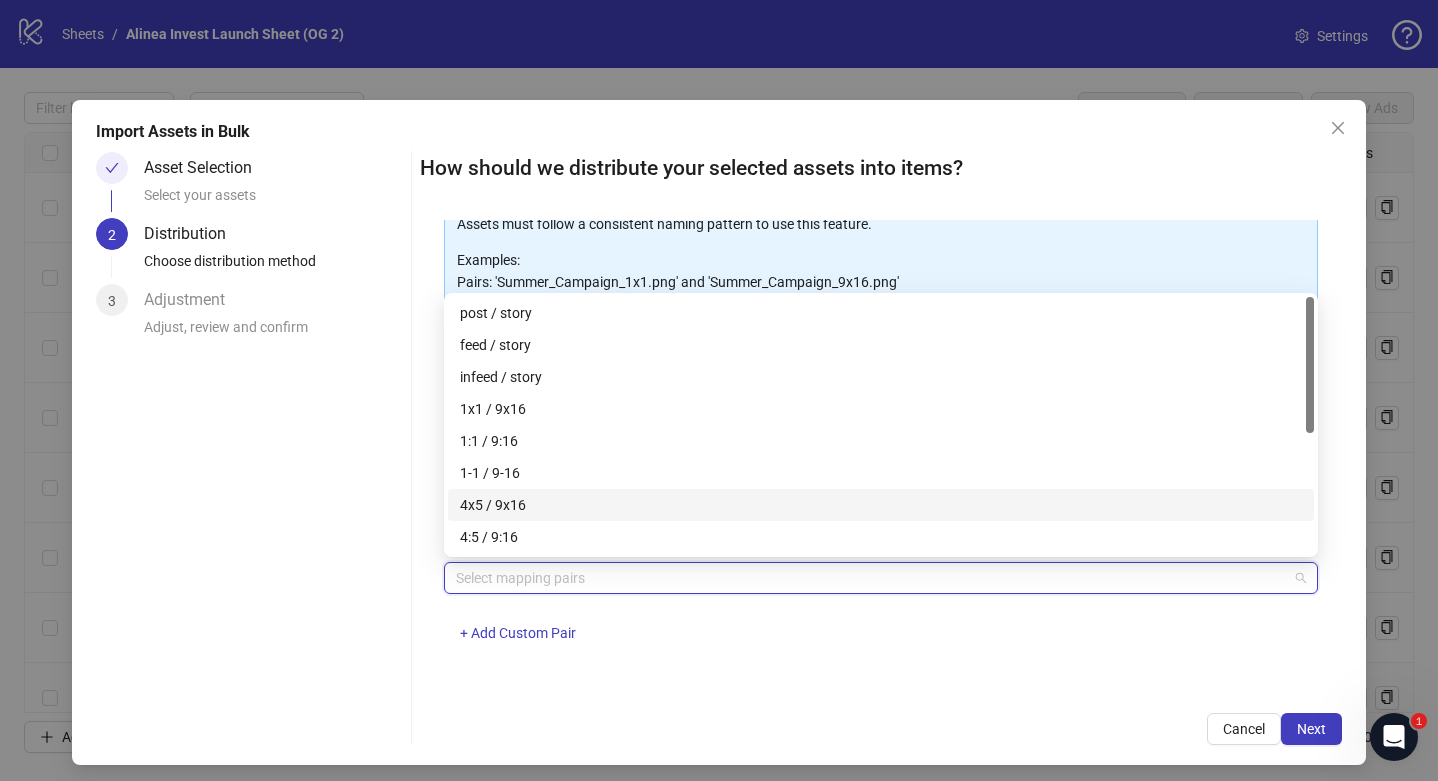 click on "4x5 / 9x16" at bounding box center [881, 505] 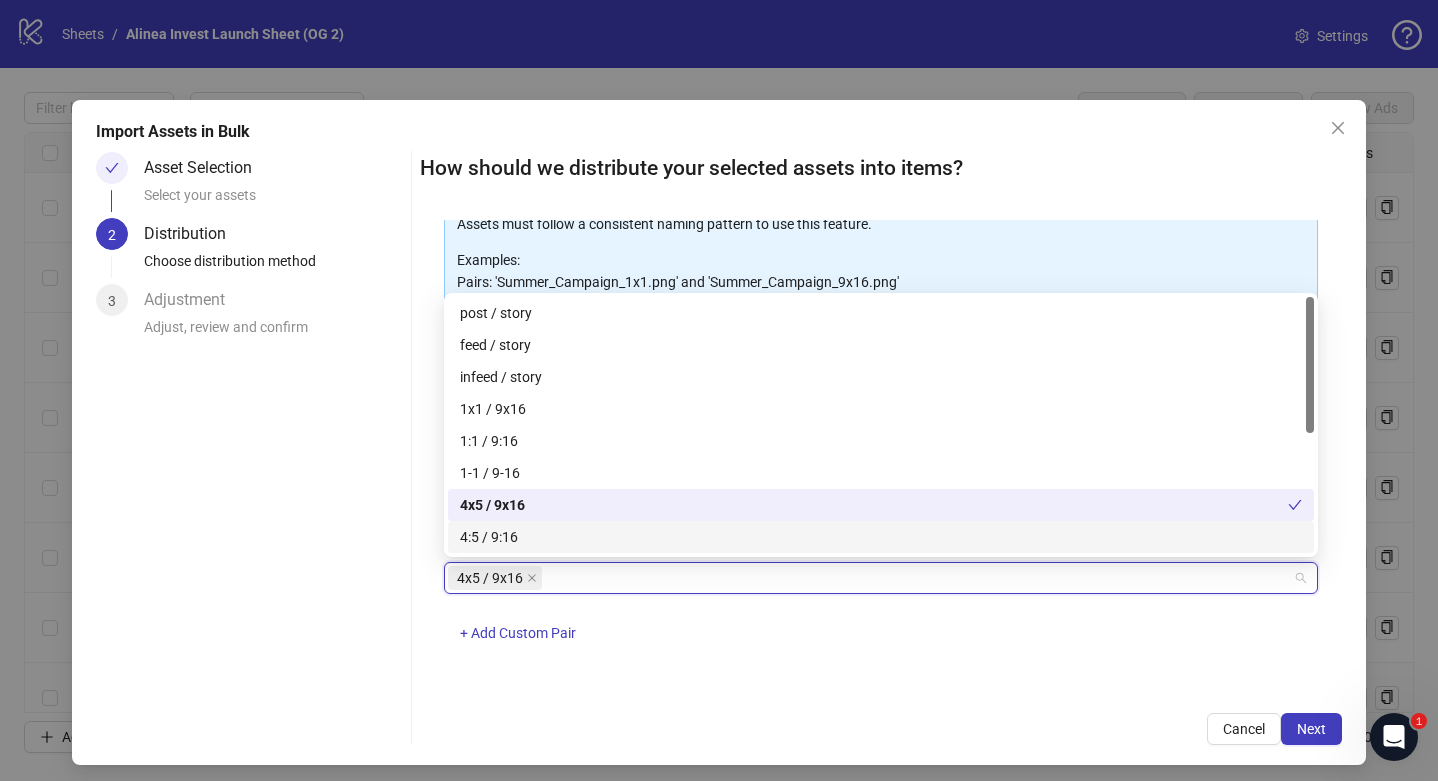 click on "4x5 / 9x16   + Add Custom Pair" at bounding box center [881, 614] 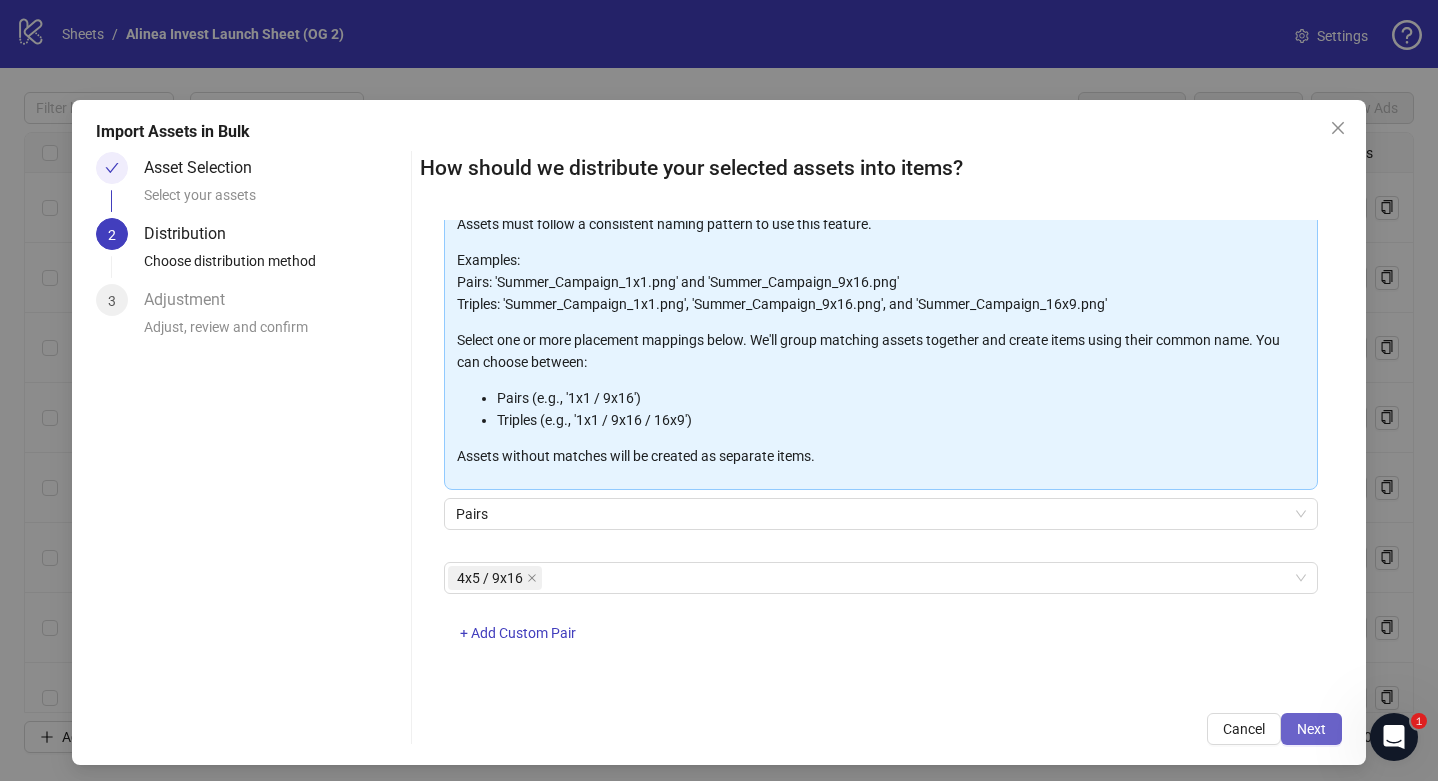 click on "Next" at bounding box center [1311, 729] 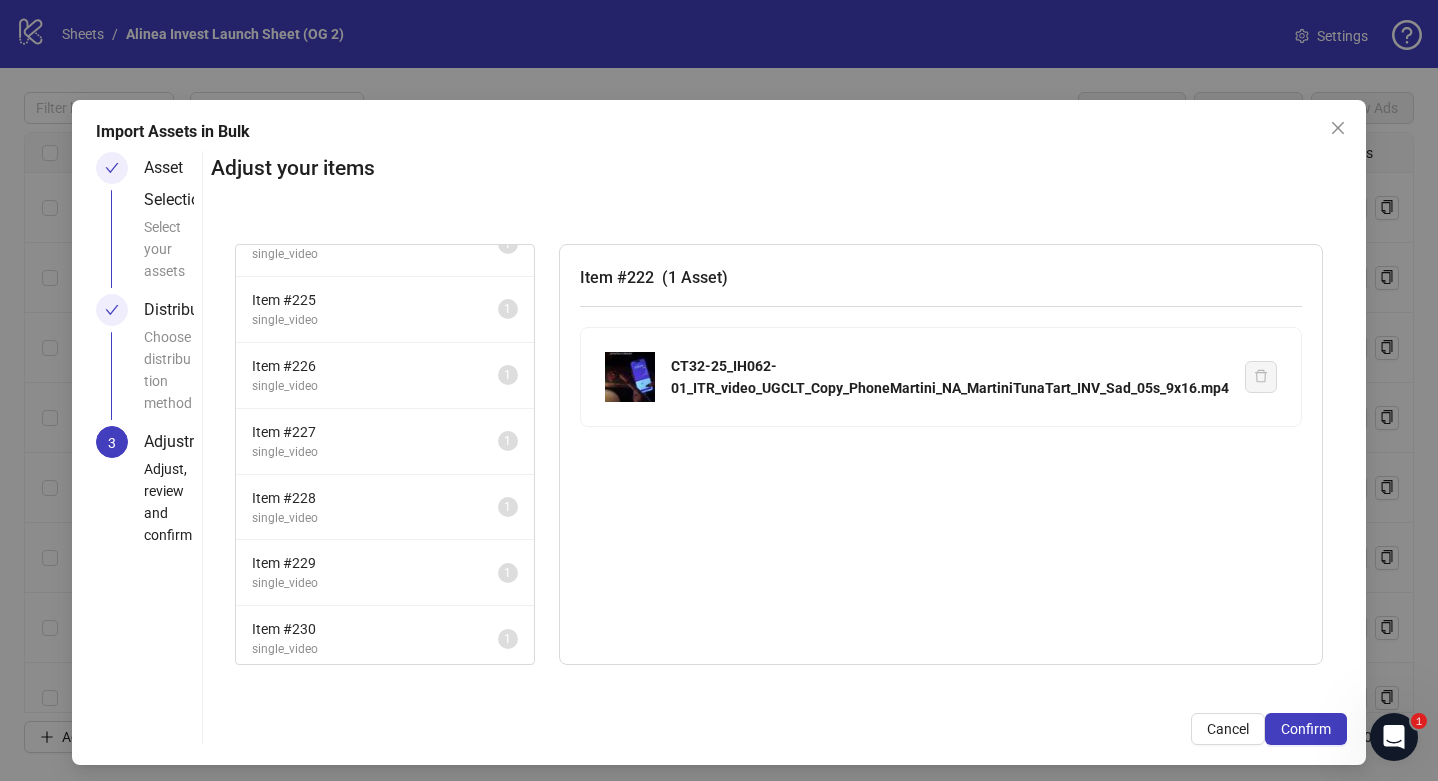 scroll, scrollTop: 0, scrollLeft: 0, axis: both 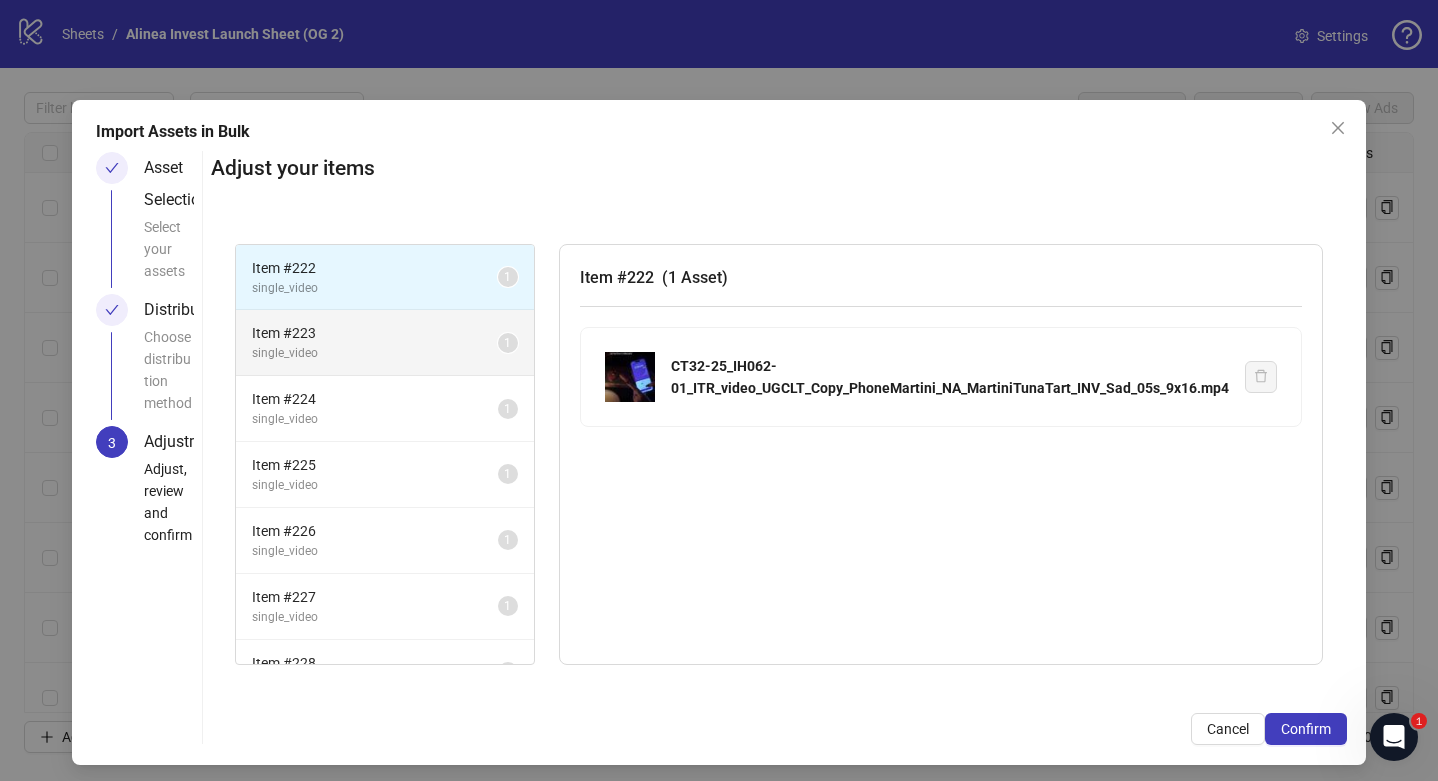 click on "single_video" at bounding box center (375, 353) 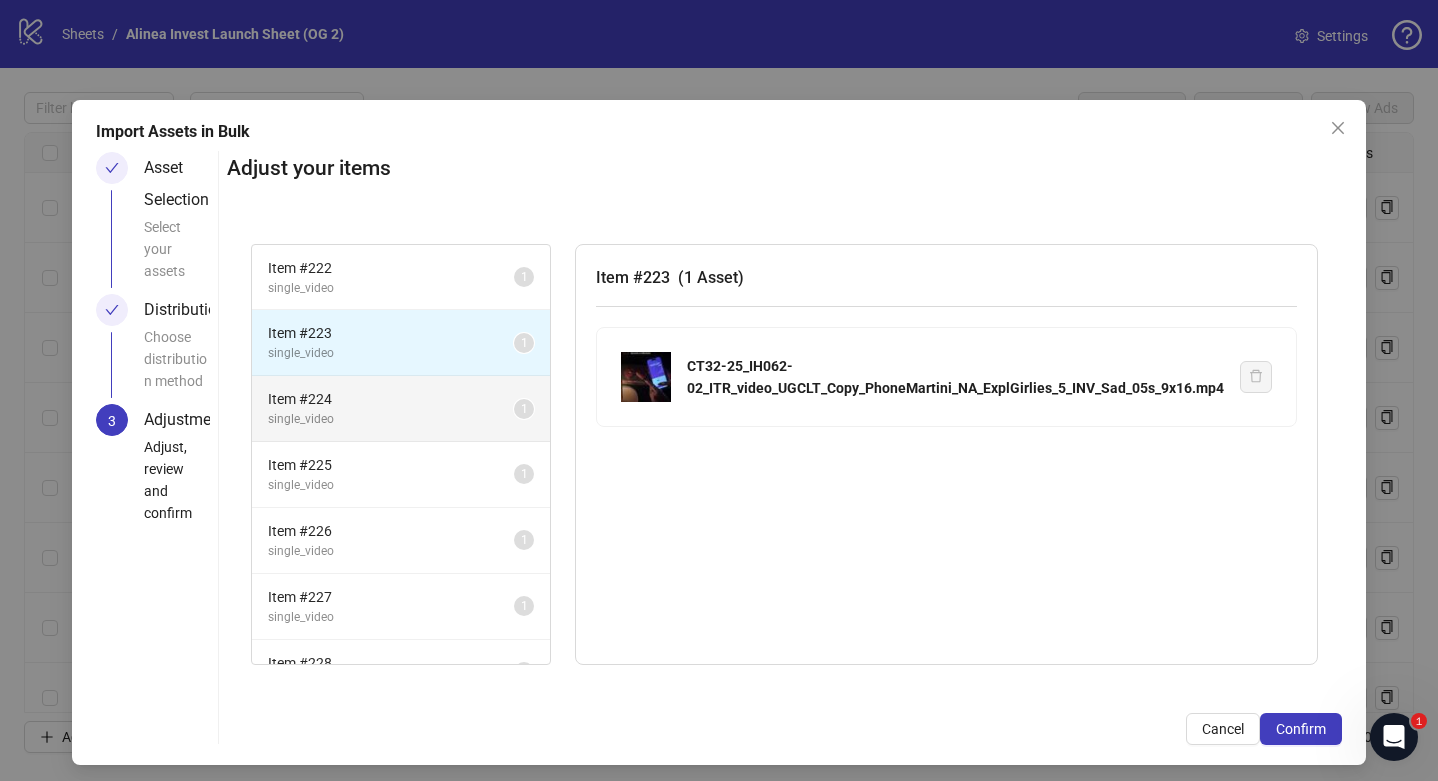 click on "Item # 224" at bounding box center (391, 399) 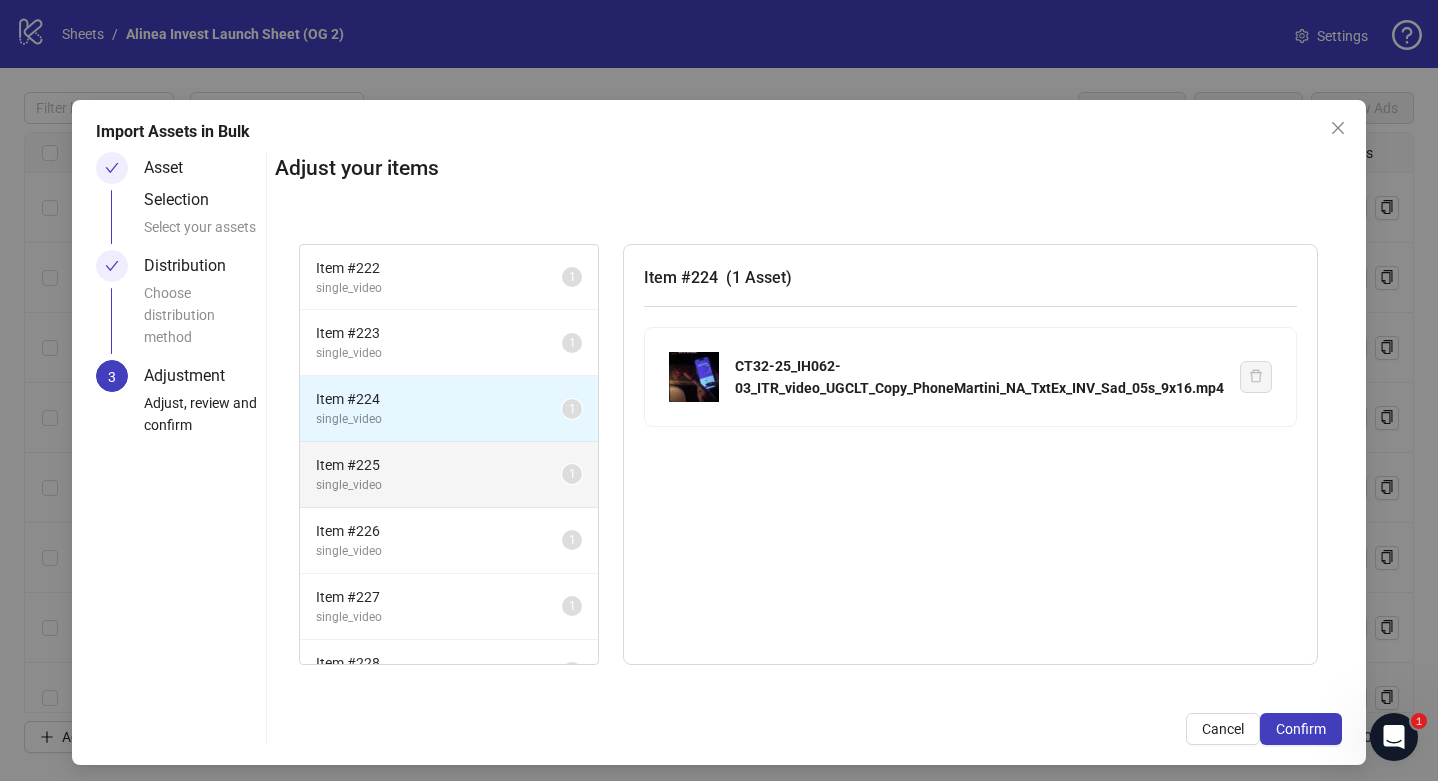 click on "single_video" at bounding box center [439, 485] 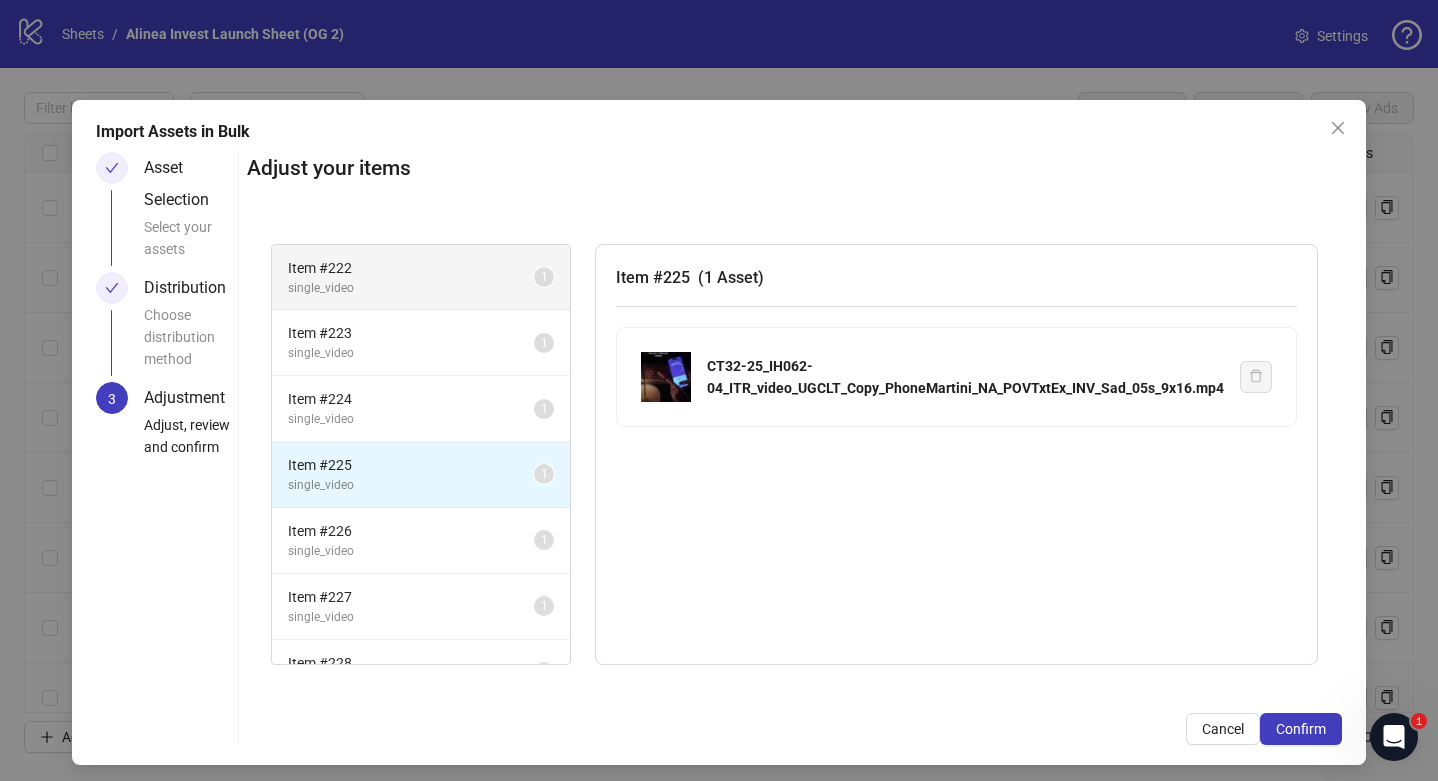 click on "Item # 222 single_video 1" at bounding box center [421, 278] 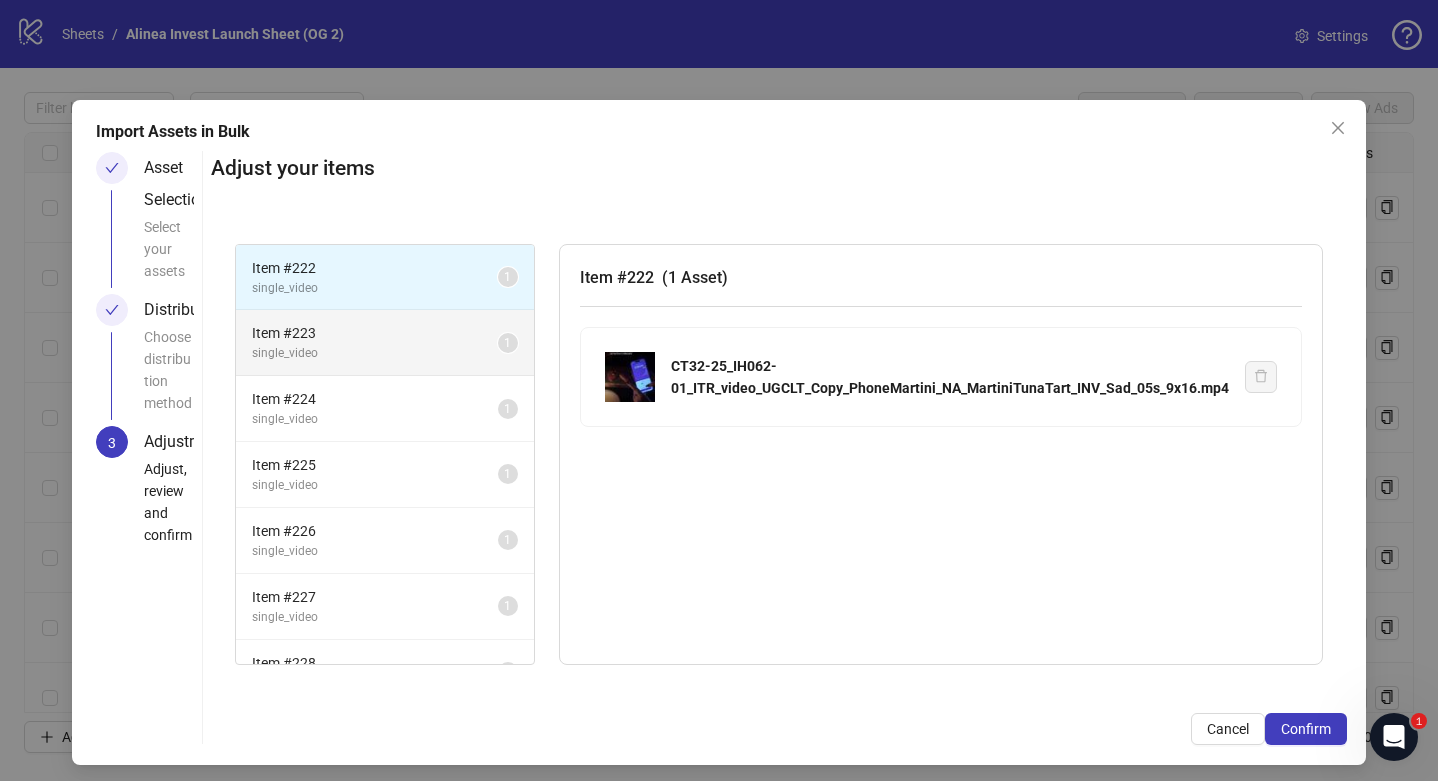click on "Item # 223" at bounding box center [375, 333] 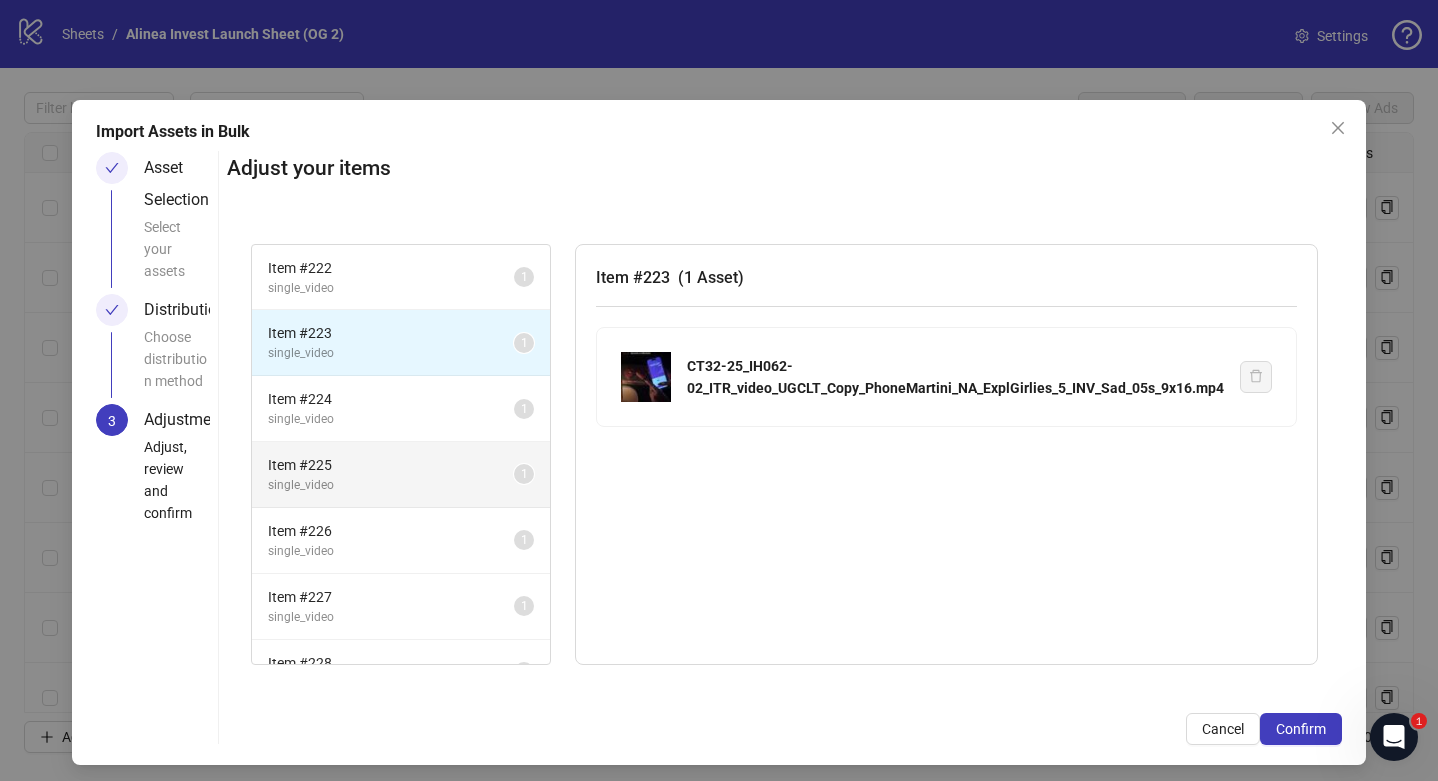 click on "Item # 225 single_video 1" at bounding box center (401, 475) 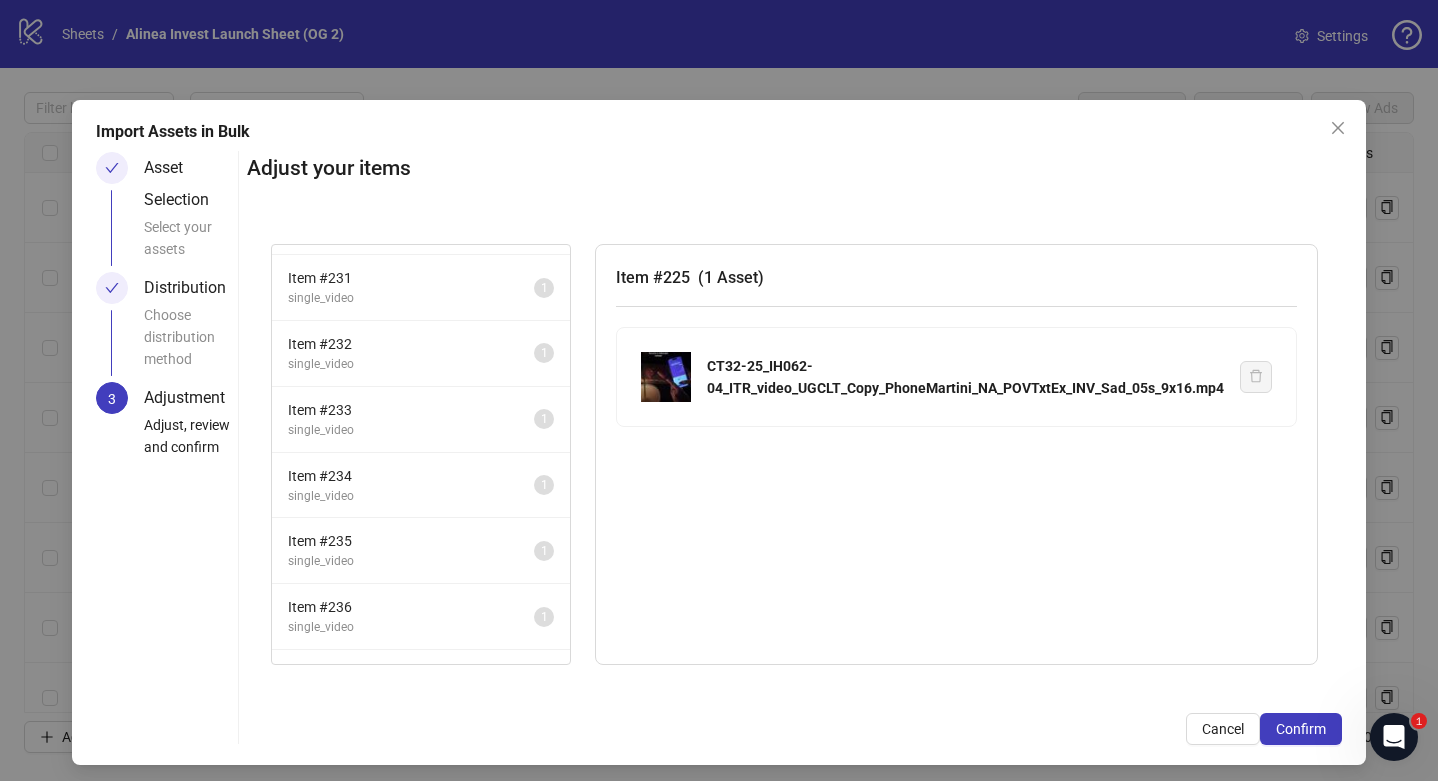 scroll, scrollTop: 699, scrollLeft: 0, axis: vertical 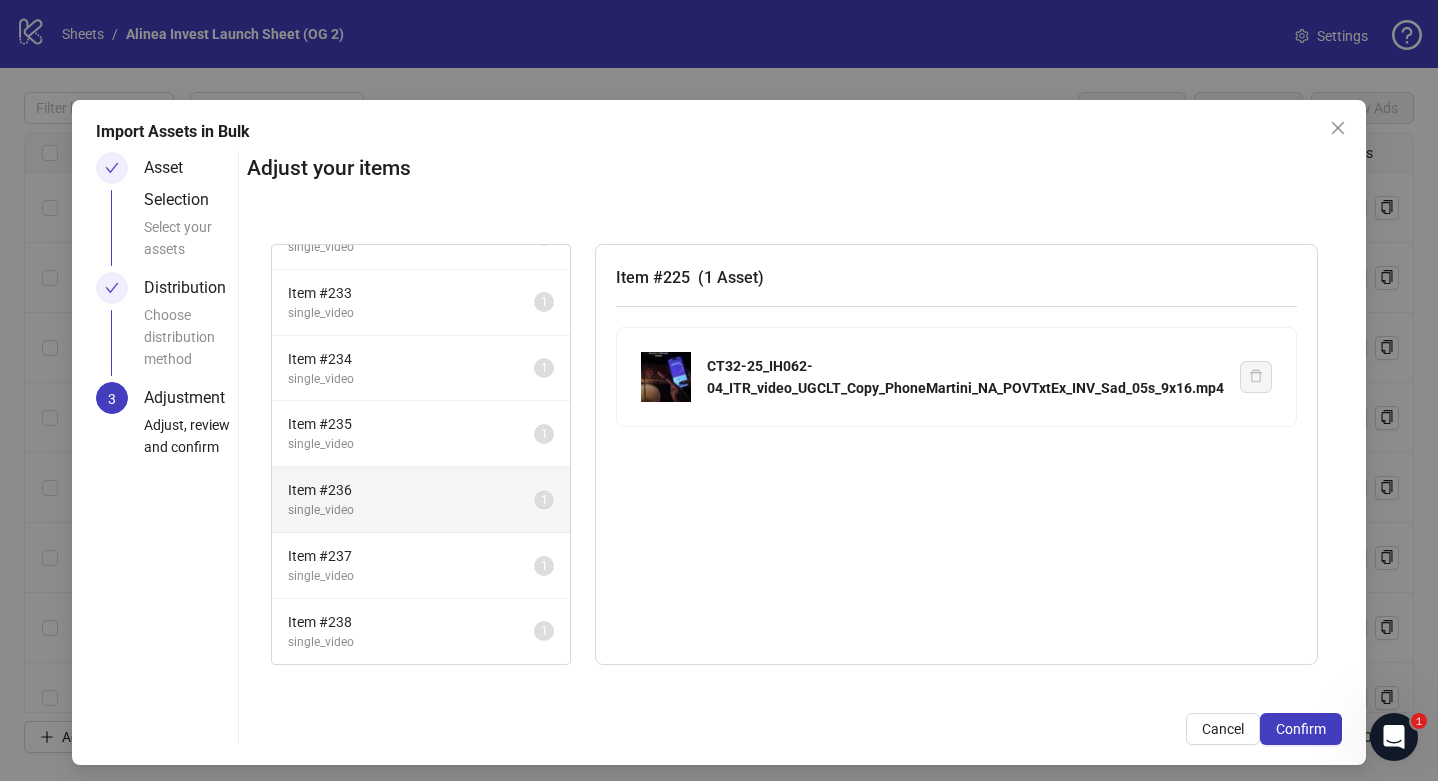 click on "single_video" at bounding box center (411, 510) 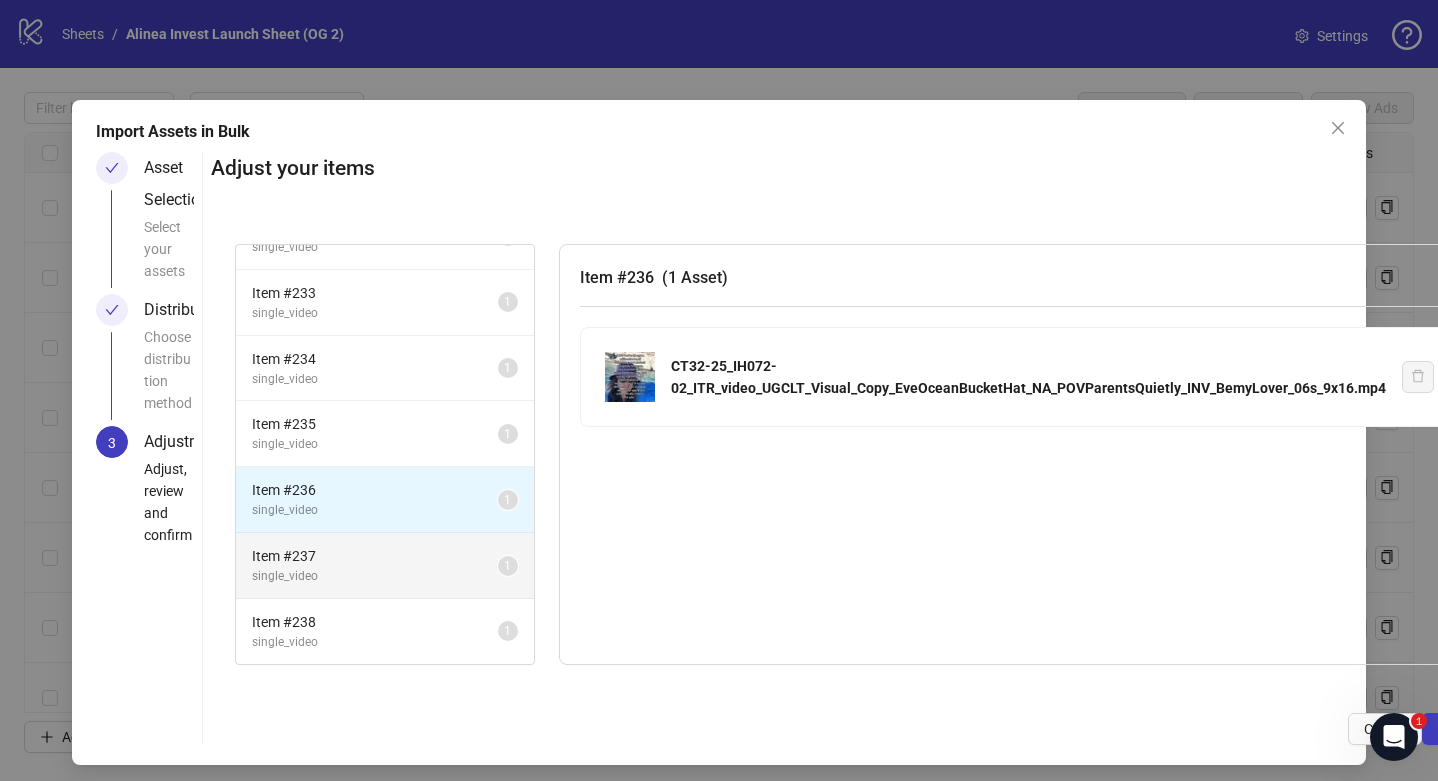 scroll, scrollTop: 8, scrollLeft: 0, axis: vertical 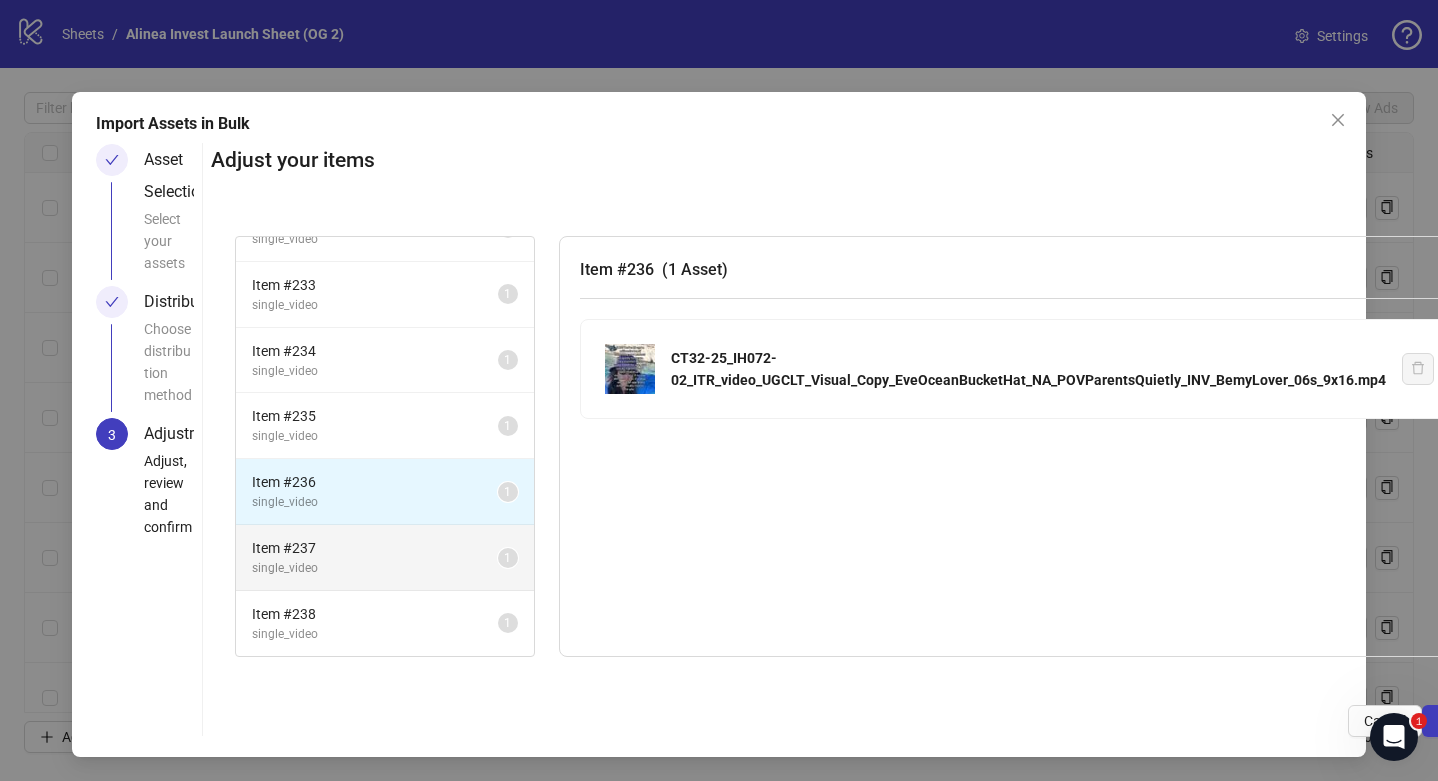 click on "single_video" at bounding box center [375, 568] 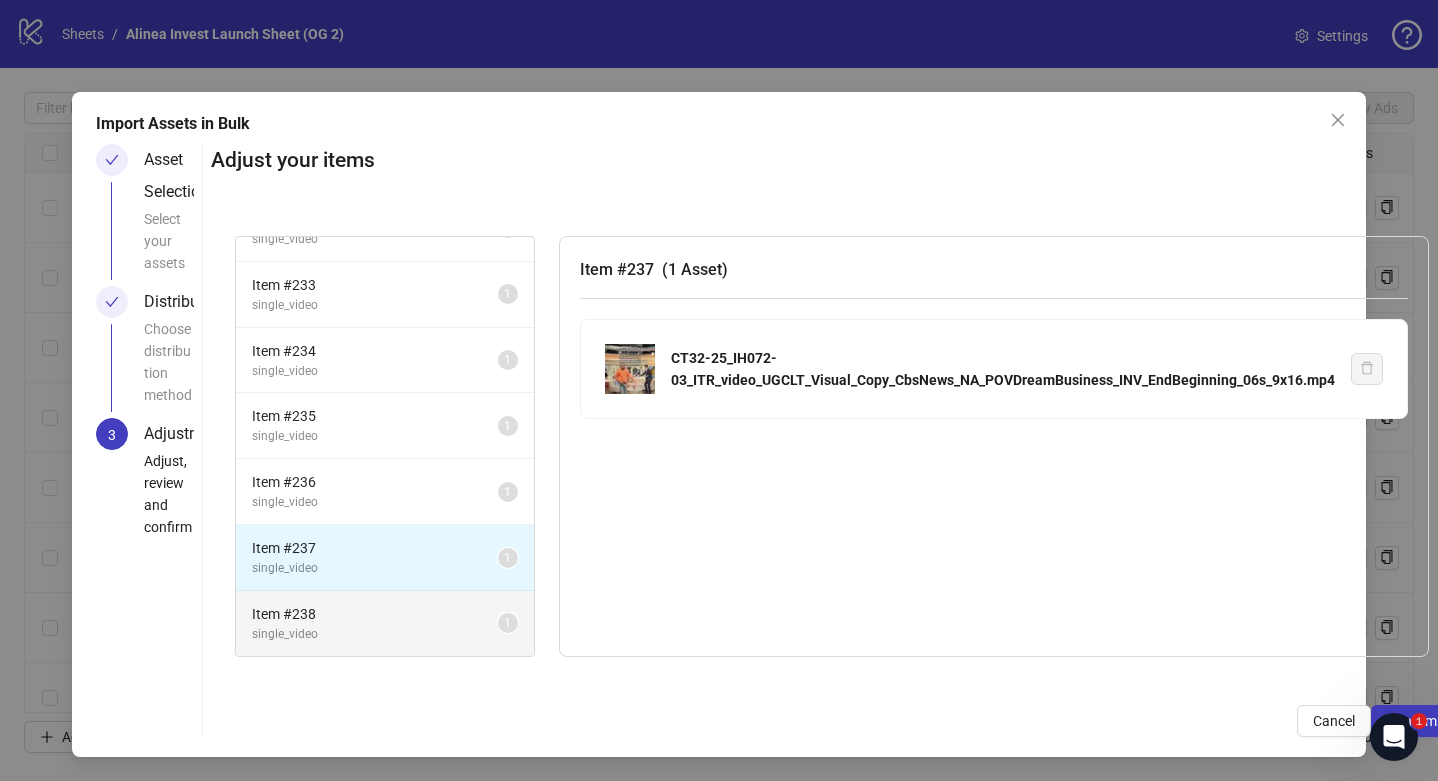 click on "Item # 238" at bounding box center (375, 614) 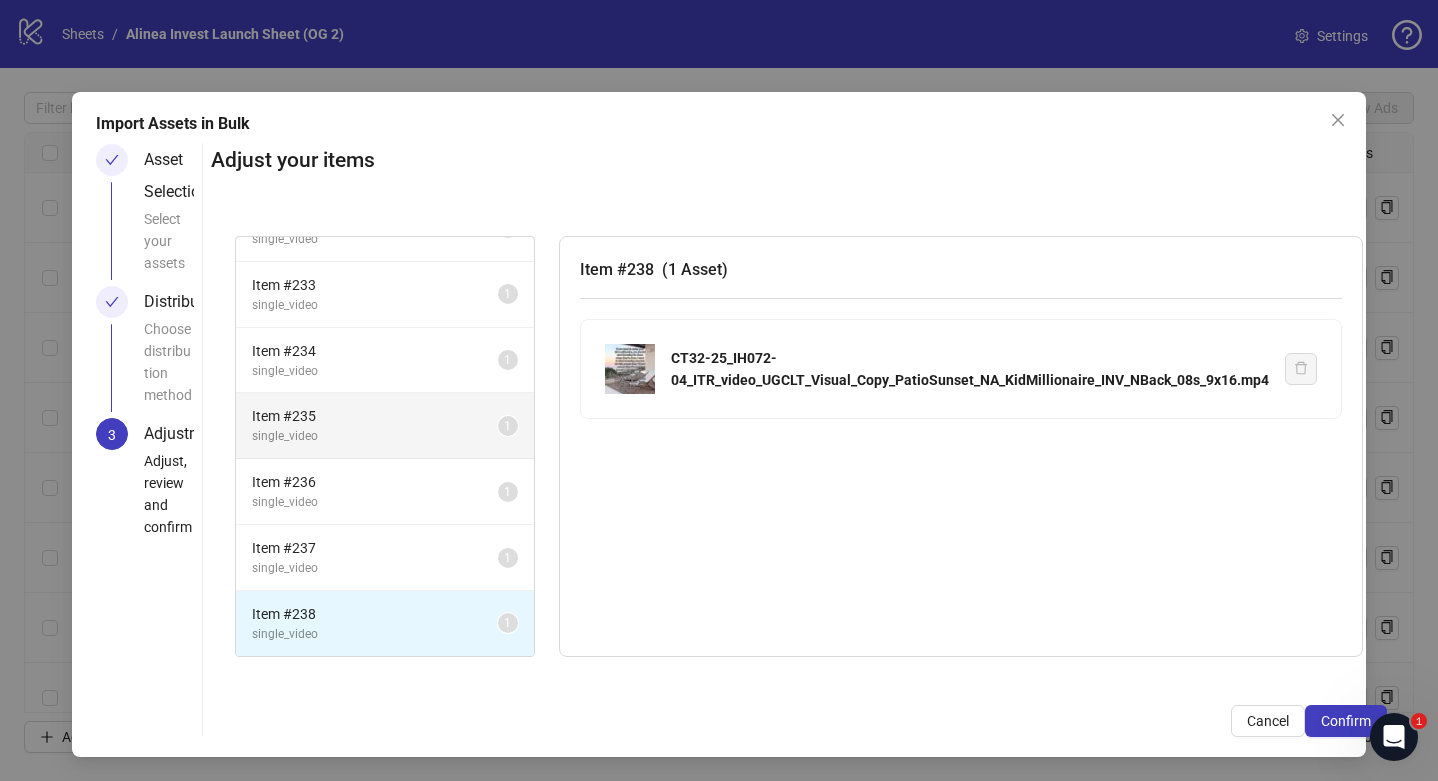 click on "Item # 235" at bounding box center [375, 416] 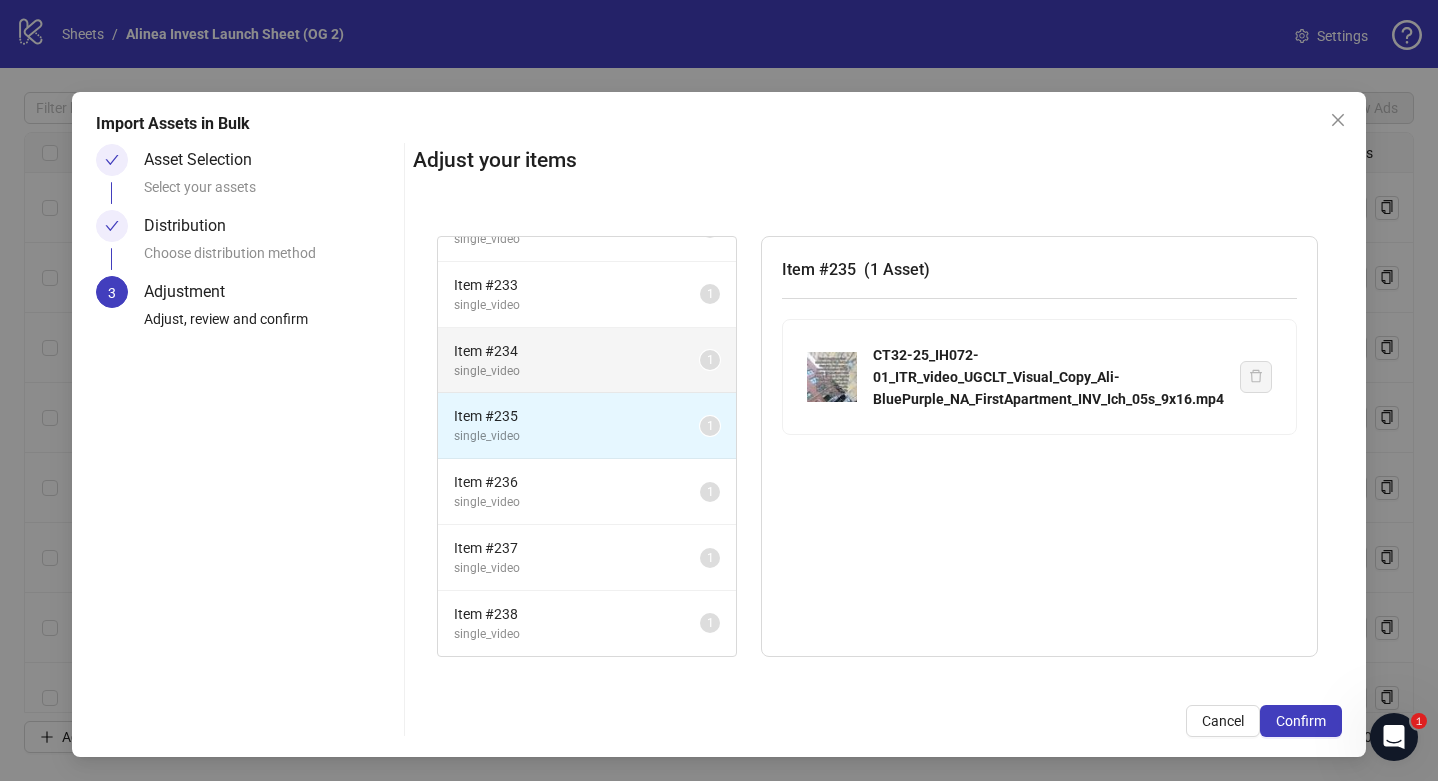 click on "Item # 234" at bounding box center [577, 351] 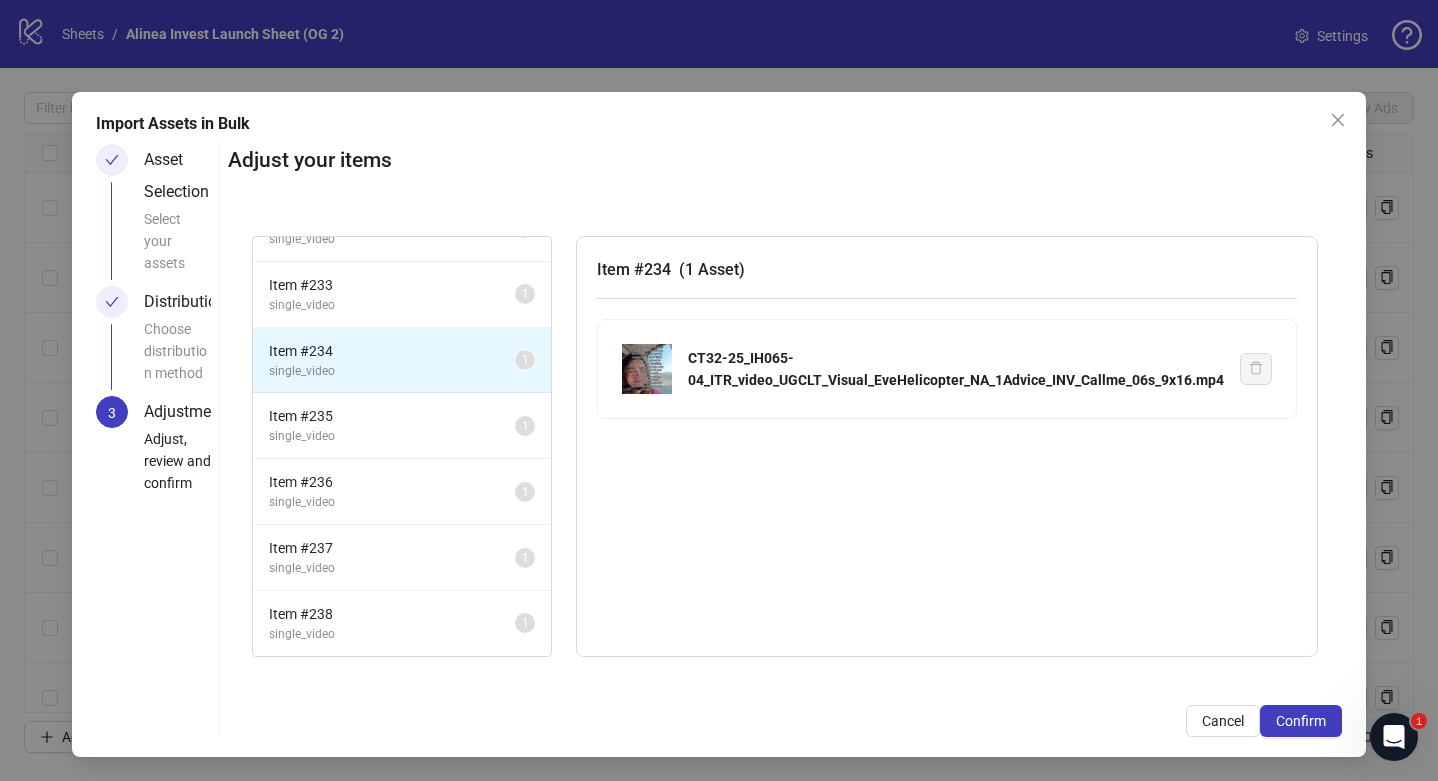 click on "Item # 222 single_video 1 Item # 223 single_video 1 Item # 224 single_video 1 Item # 225 single_video 1 Item # 226 single_video 1 Item # 227 single_video 1 Item # 228 single_video 1 Item # 229 single_video 1 Item # 230 single_video 1 Item # 231 single_video 1 Item # 232 single_video 1 Item # 233 single_video 1 Item # 234 single_video 1 Item # 235 single_video 1 Item # 236 single_video 1 Item # 237 single_video 1 Item # 238 single_video 1 Item # 234 ( 1   Asset ) CT32-25_IH065-04_ITR_video_UGCLT_Visual_EveHelicopter_NA_1Advice_INV_Callme_06s_9x16.mp4" at bounding box center (785, 446) 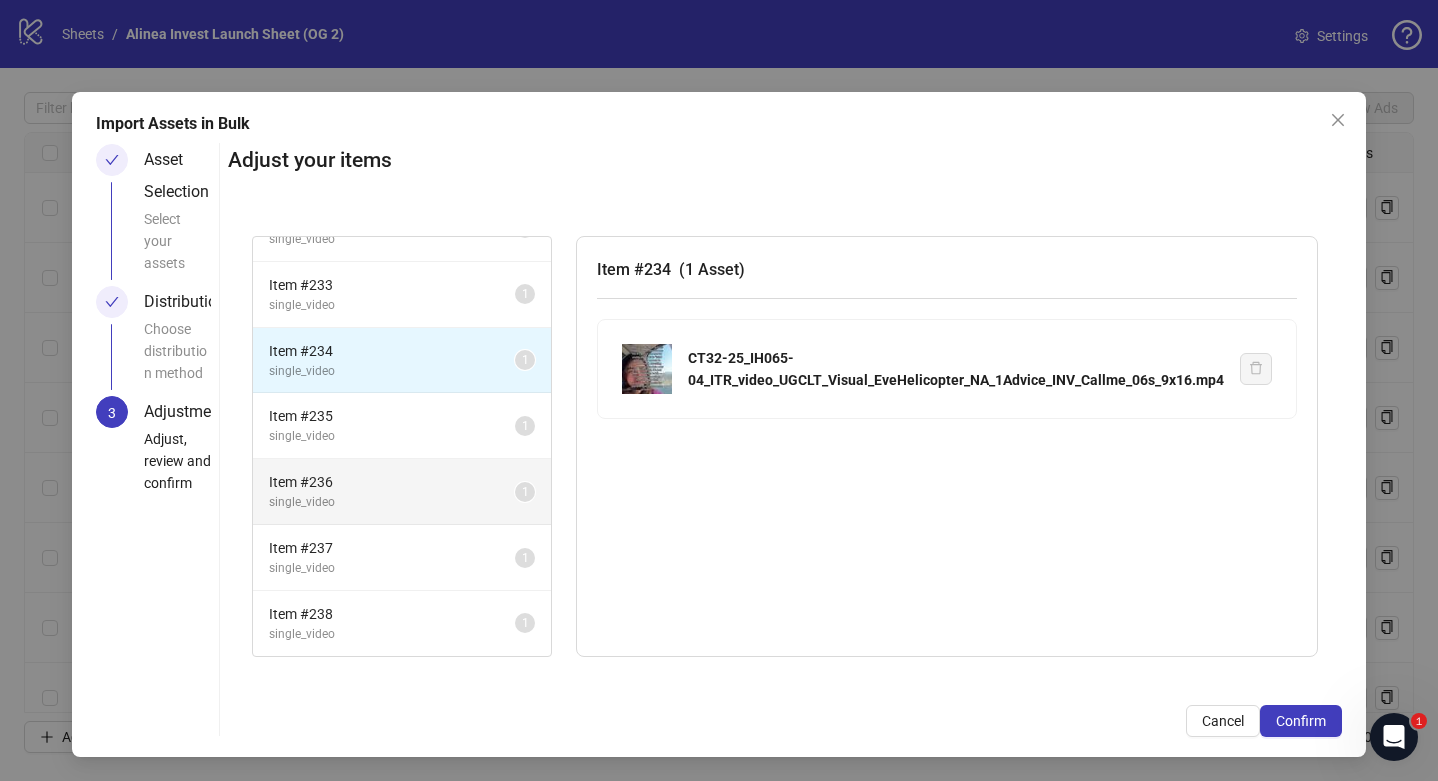 click on "1" at bounding box center [525, 492] 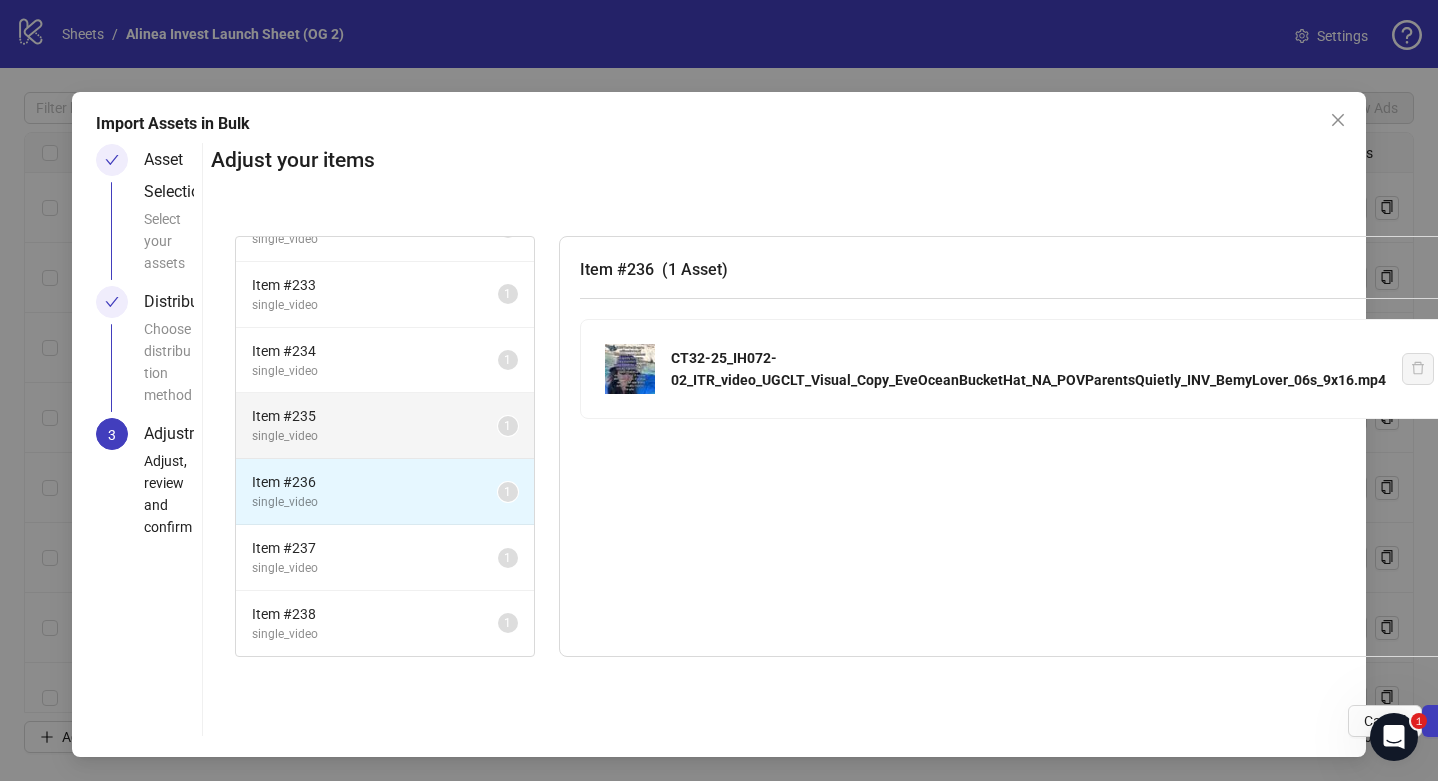 click on "single_video" at bounding box center (375, 436) 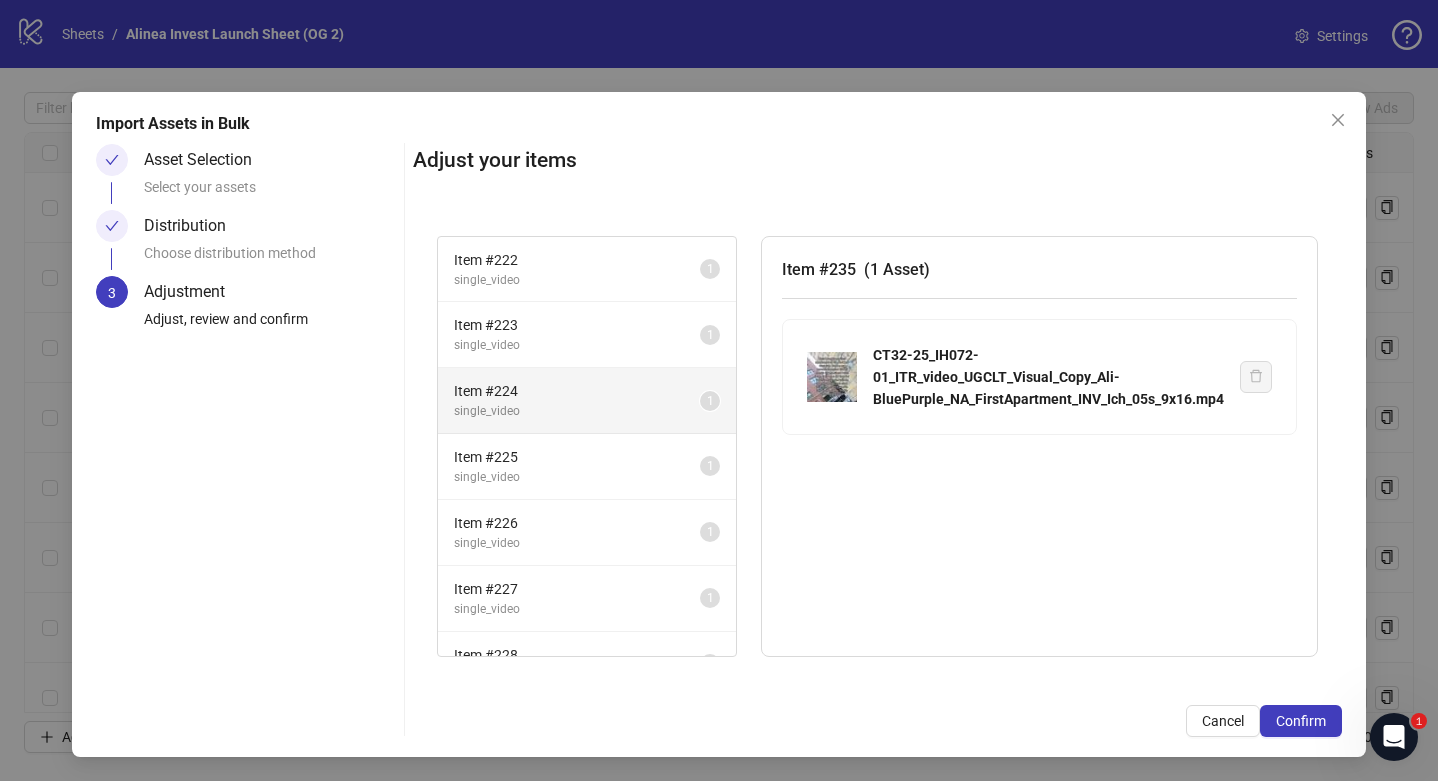 scroll, scrollTop: 699, scrollLeft: 0, axis: vertical 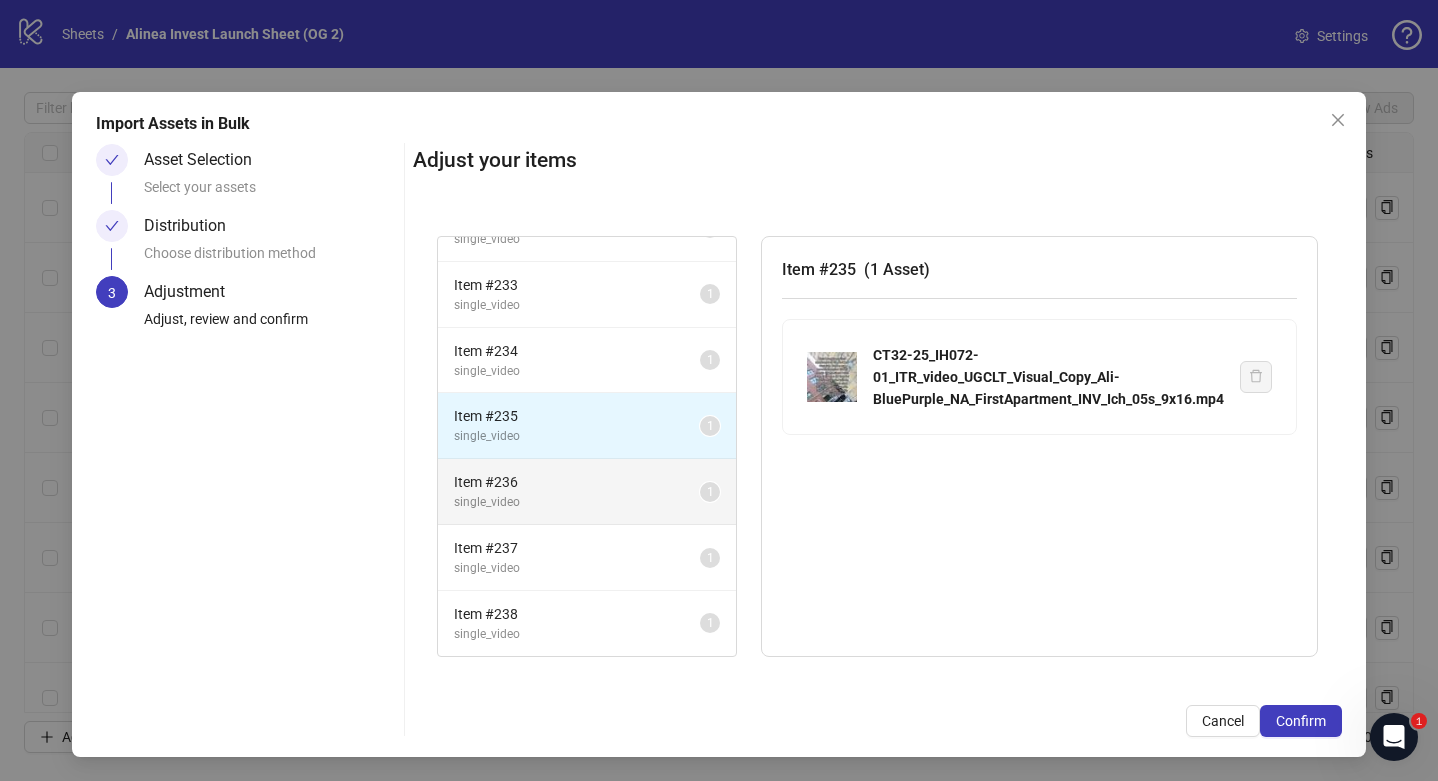 click on "Item # 236 single_video 1" at bounding box center (587, 492) 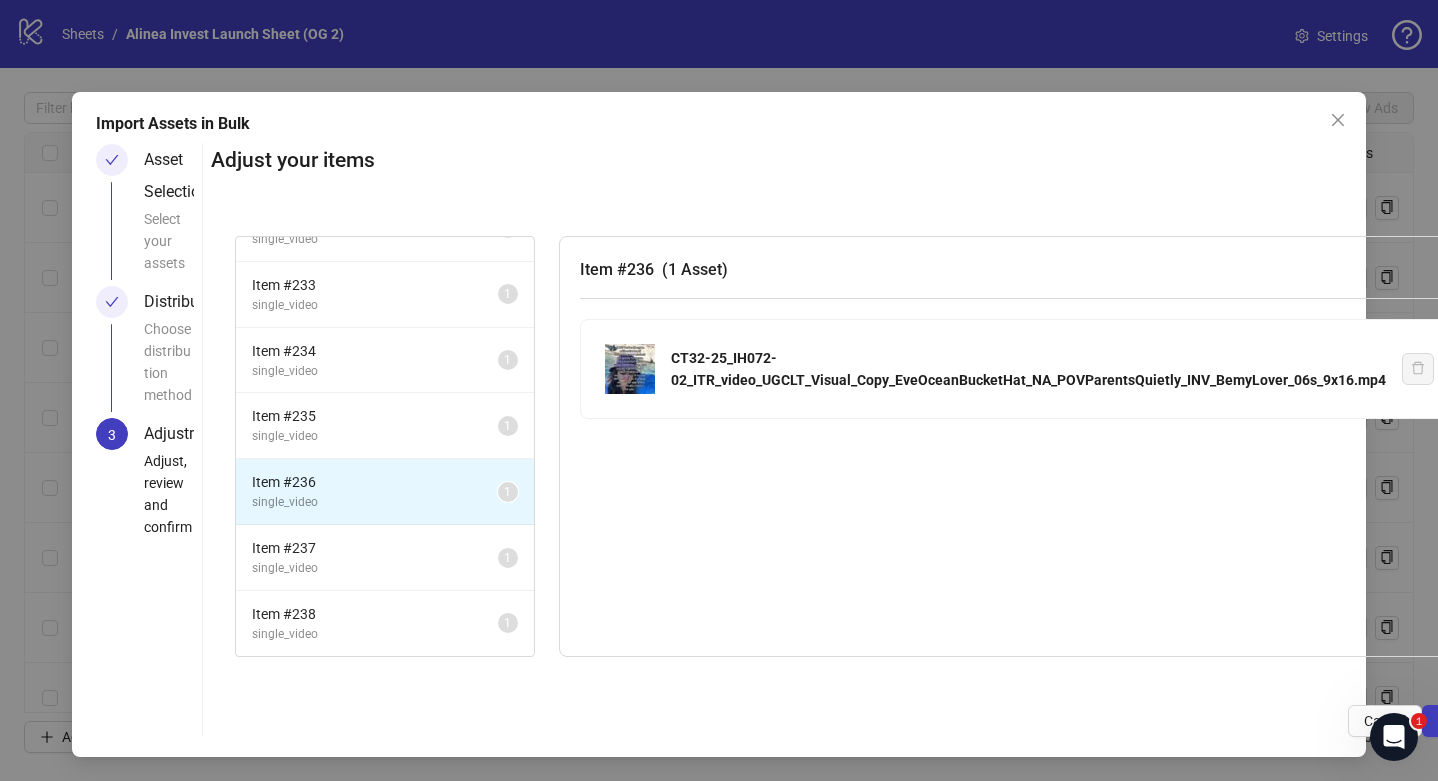 click on "Distribution" at bounding box center (193, 302) 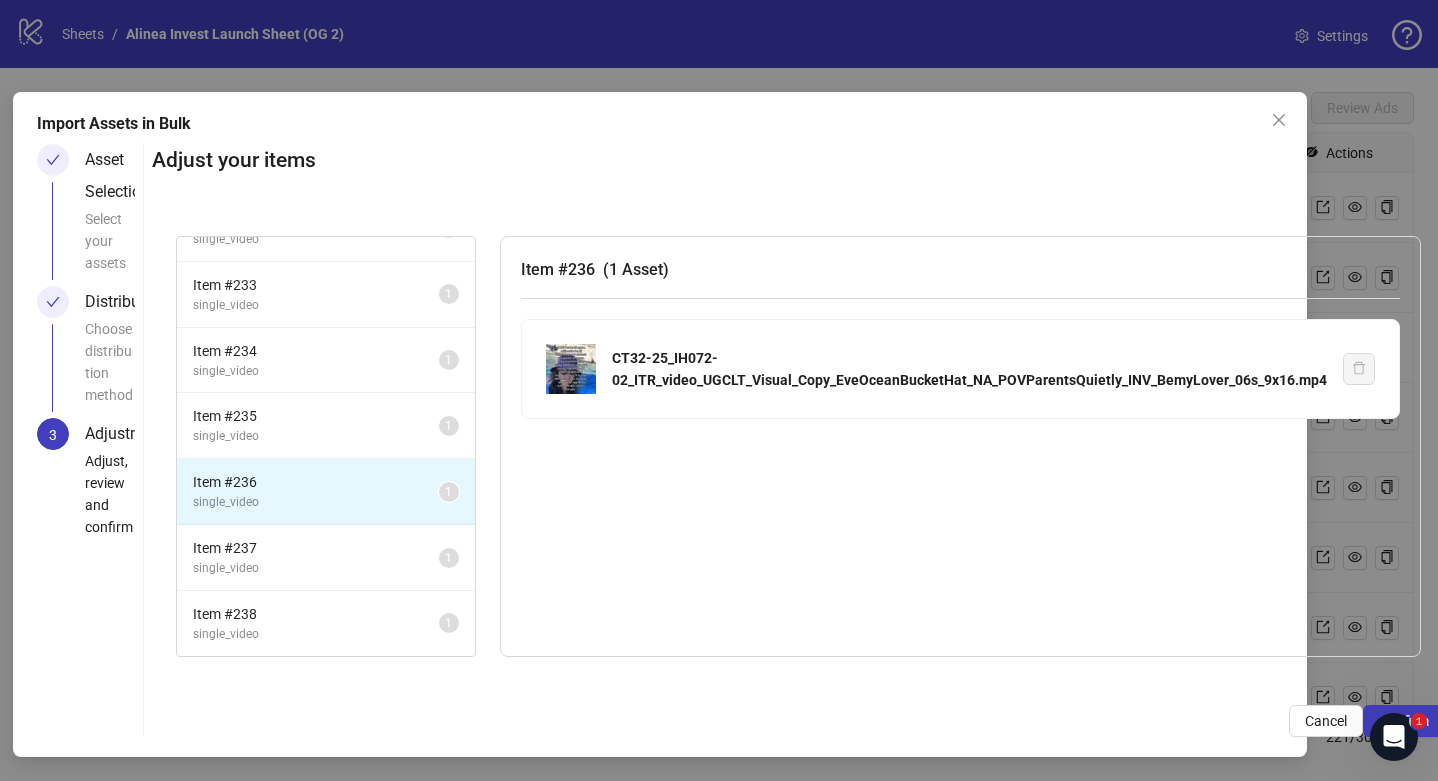 scroll, scrollTop: 0, scrollLeft: 59, axis: horizontal 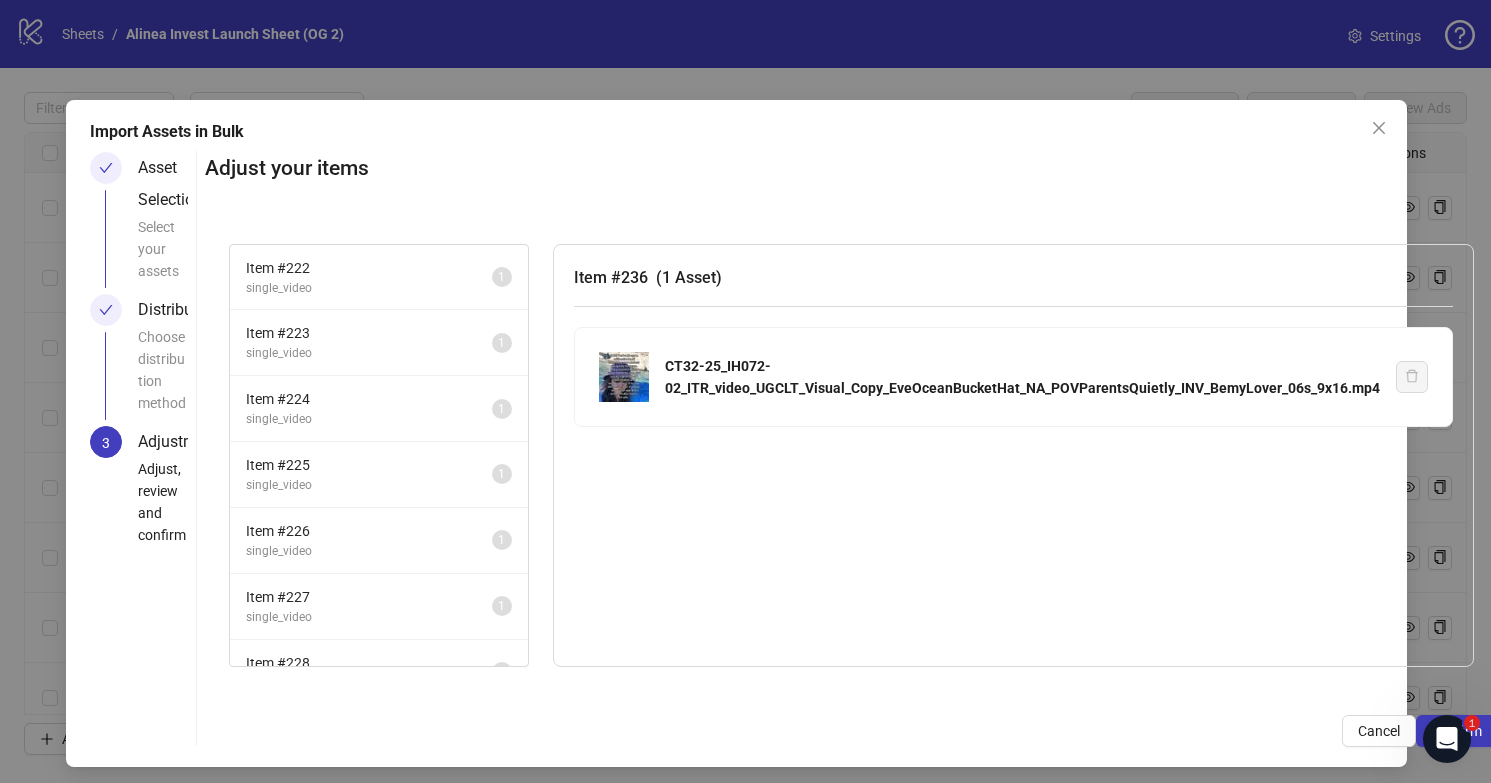 click on "1" at bounding box center [1447, 739] 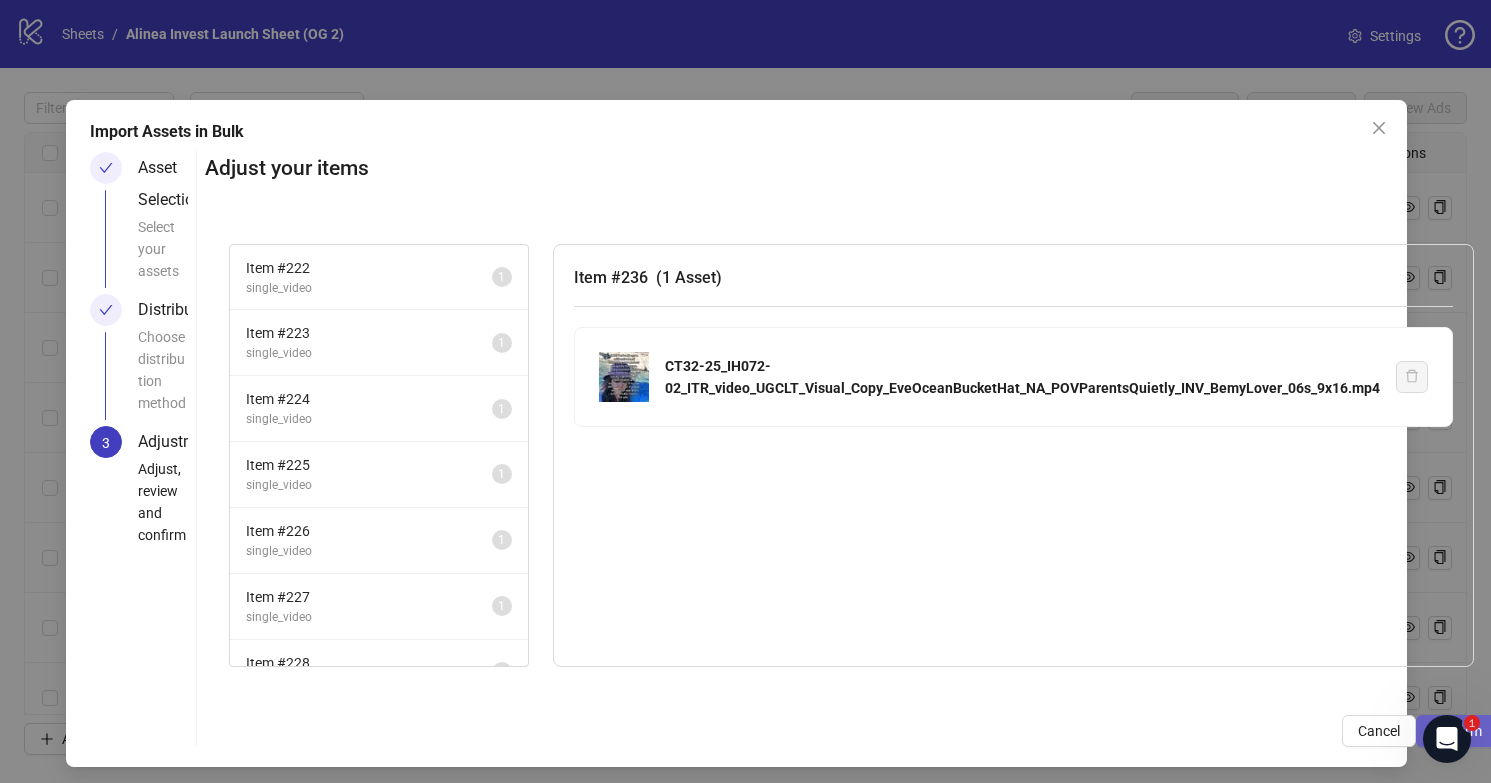 click on "Confirm" at bounding box center [1457, 731] 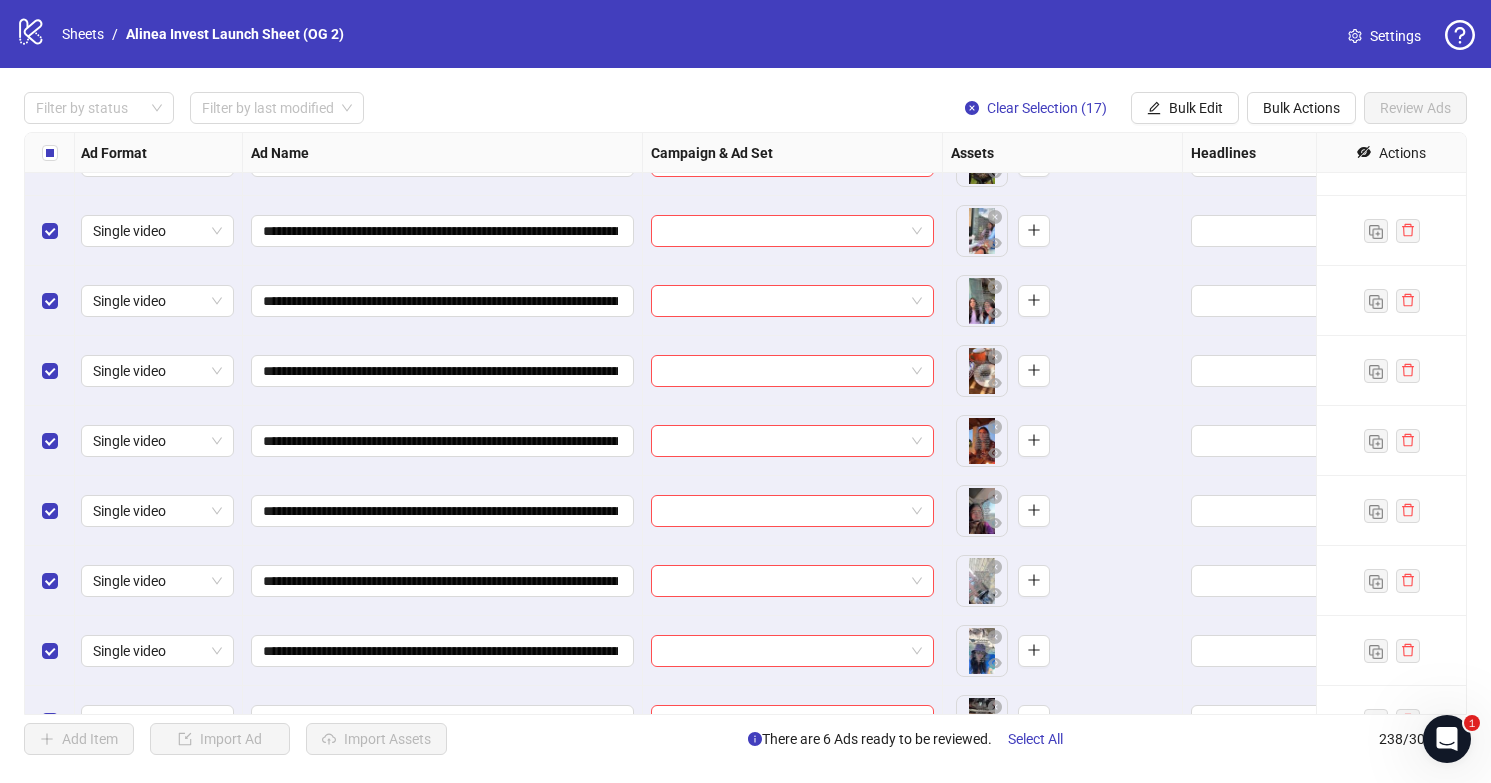 scroll, scrollTop: 16119, scrollLeft: 2, axis: both 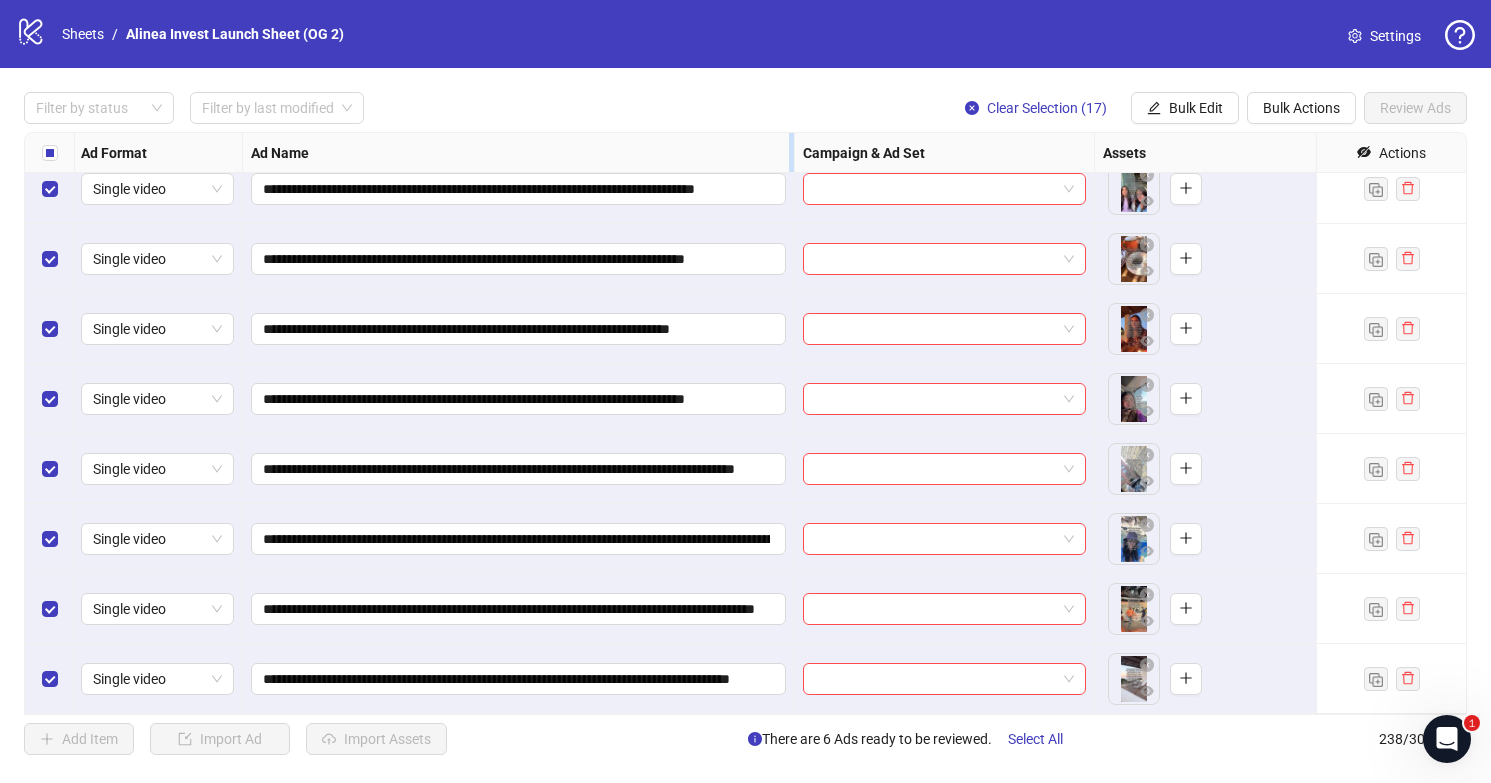drag, startPoint x: 639, startPoint y: 149, endPoint x: 791, endPoint y: 149, distance: 152 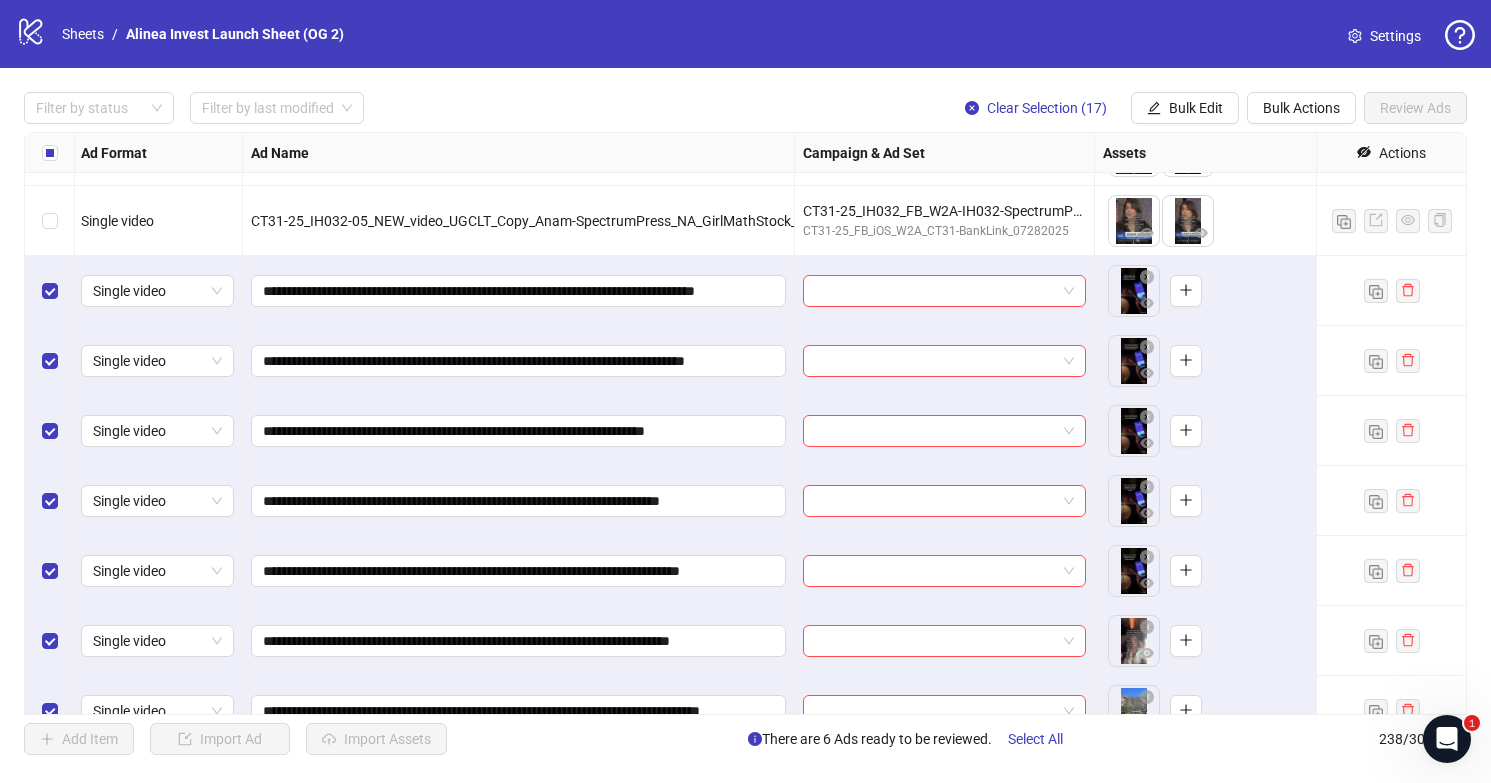 scroll, scrollTop: 15273, scrollLeft: 2, axis: both 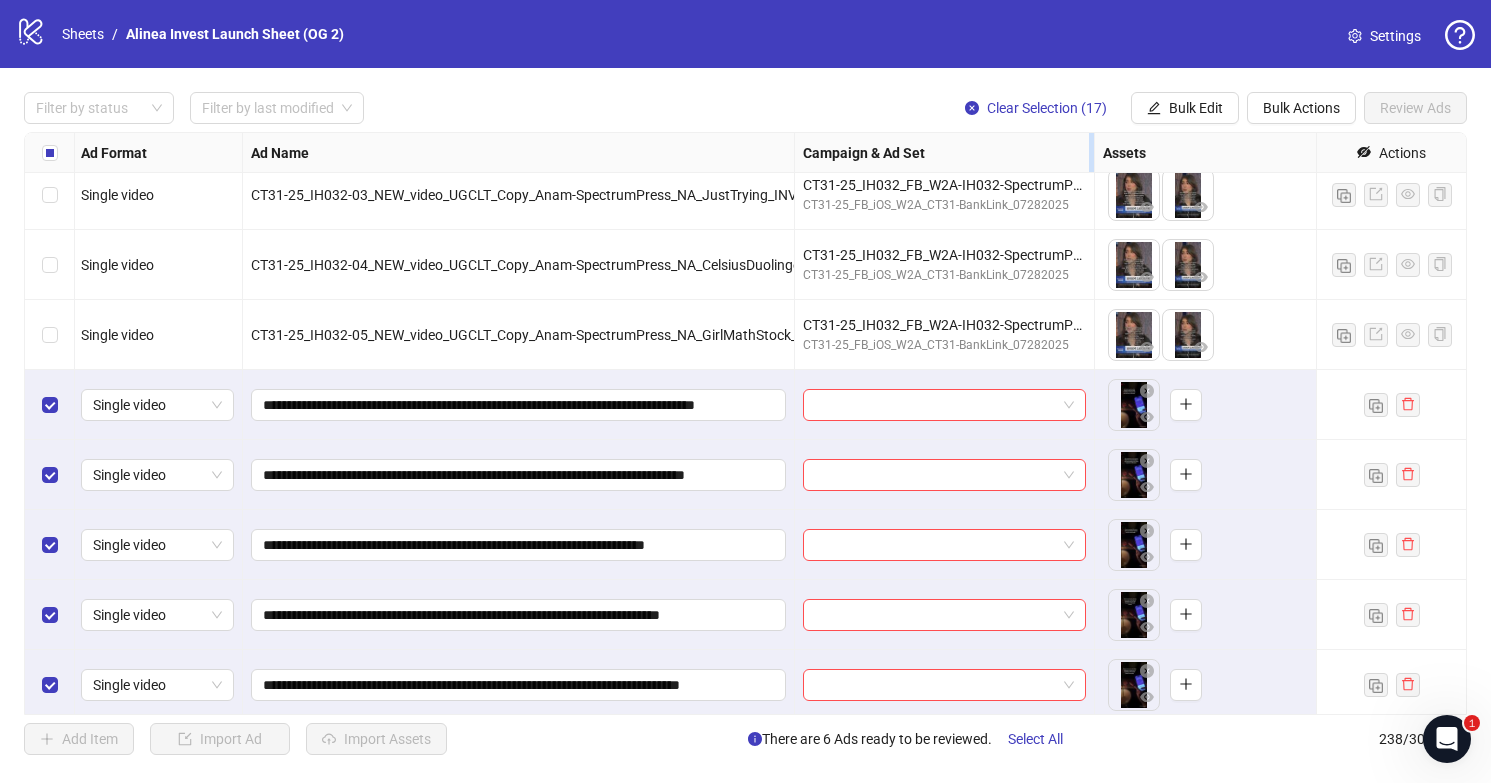 drag, startPoint x: 1090, startPoint y: 145, endPoint x: 1295, endPoint y: 145, distance: 205 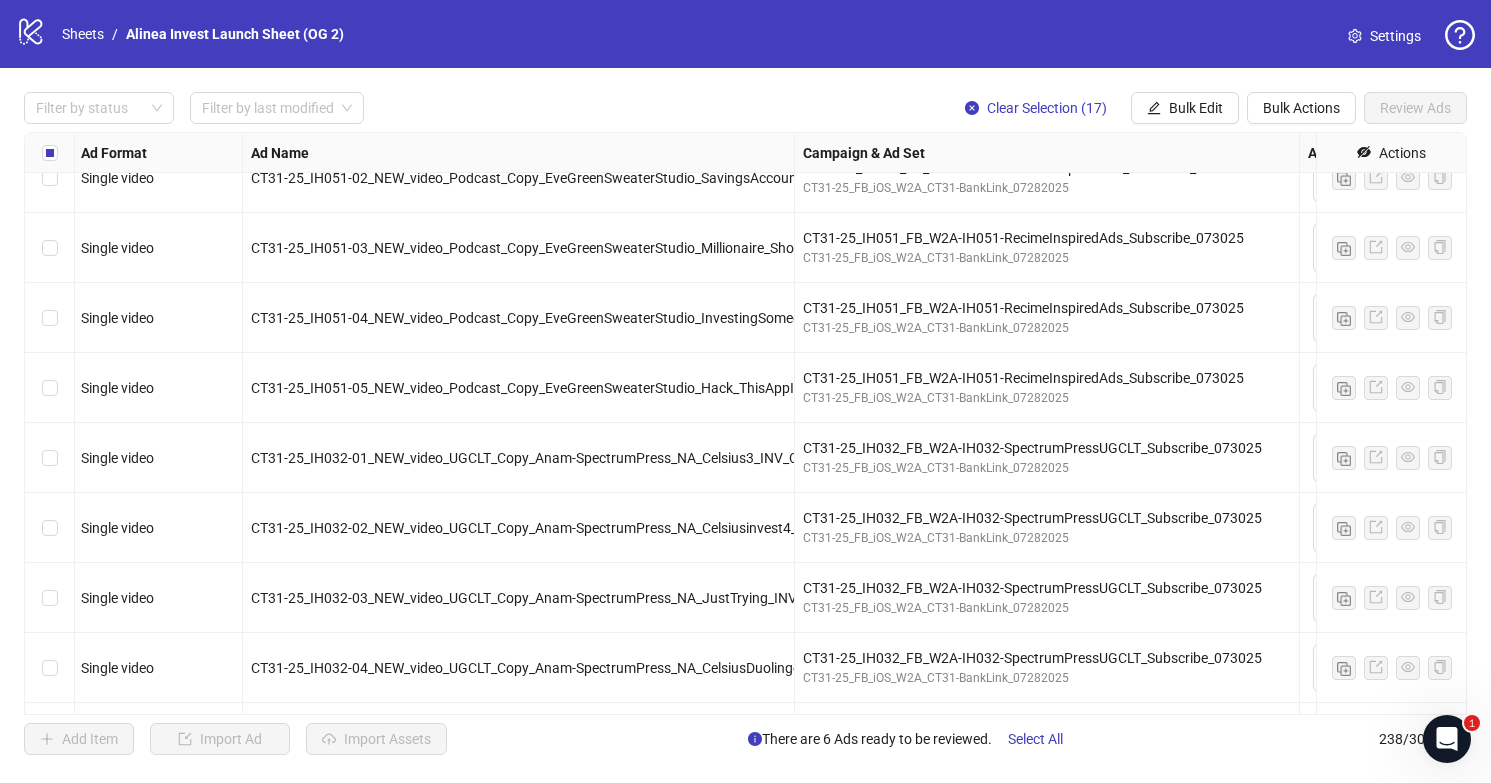 scroll, scrollTop: 14870, scrollLeft: 37, axis: both 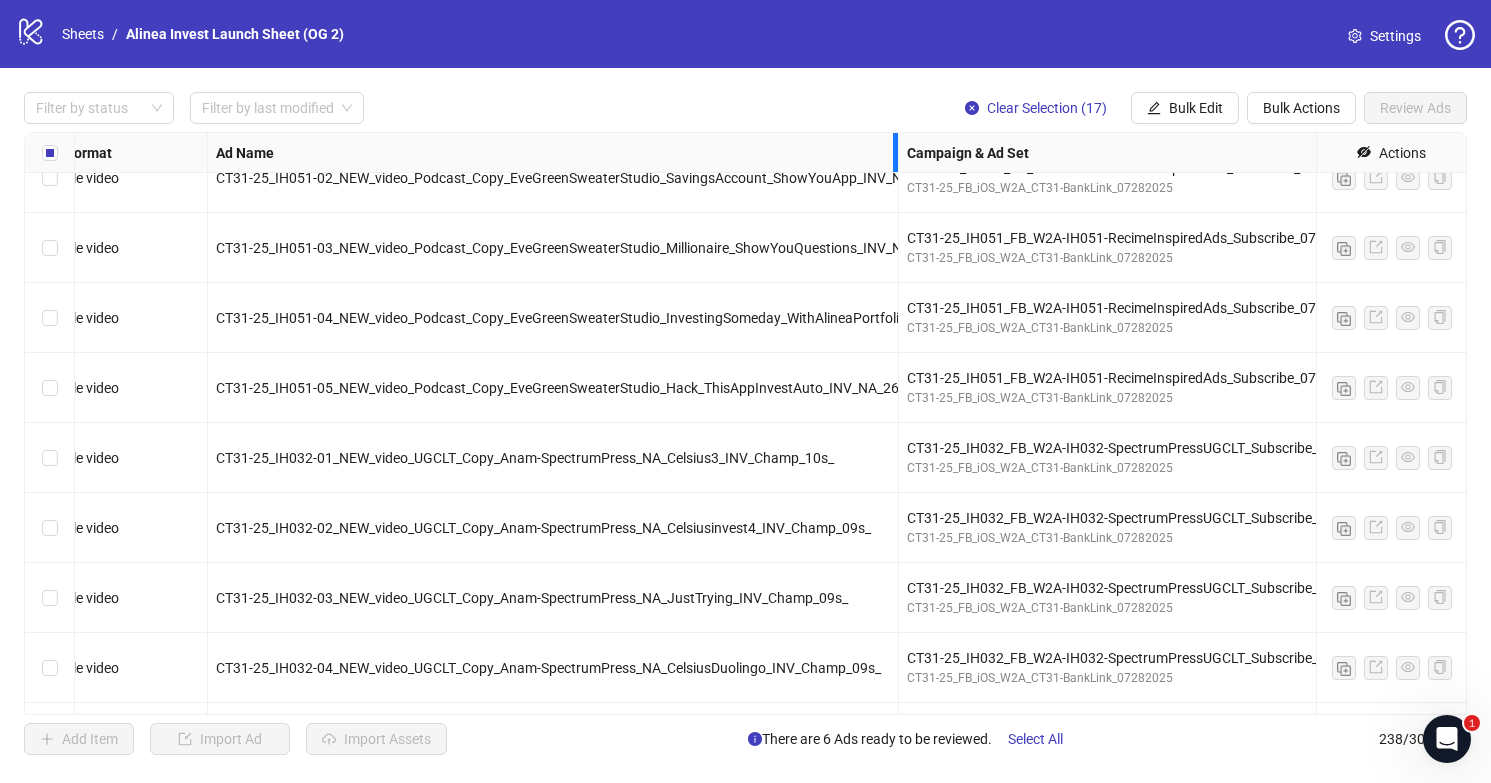 drag, startPoint x: 758, startPoint y: 159, endPoint x: 892, endPoint y: 193, distance: 138.24615 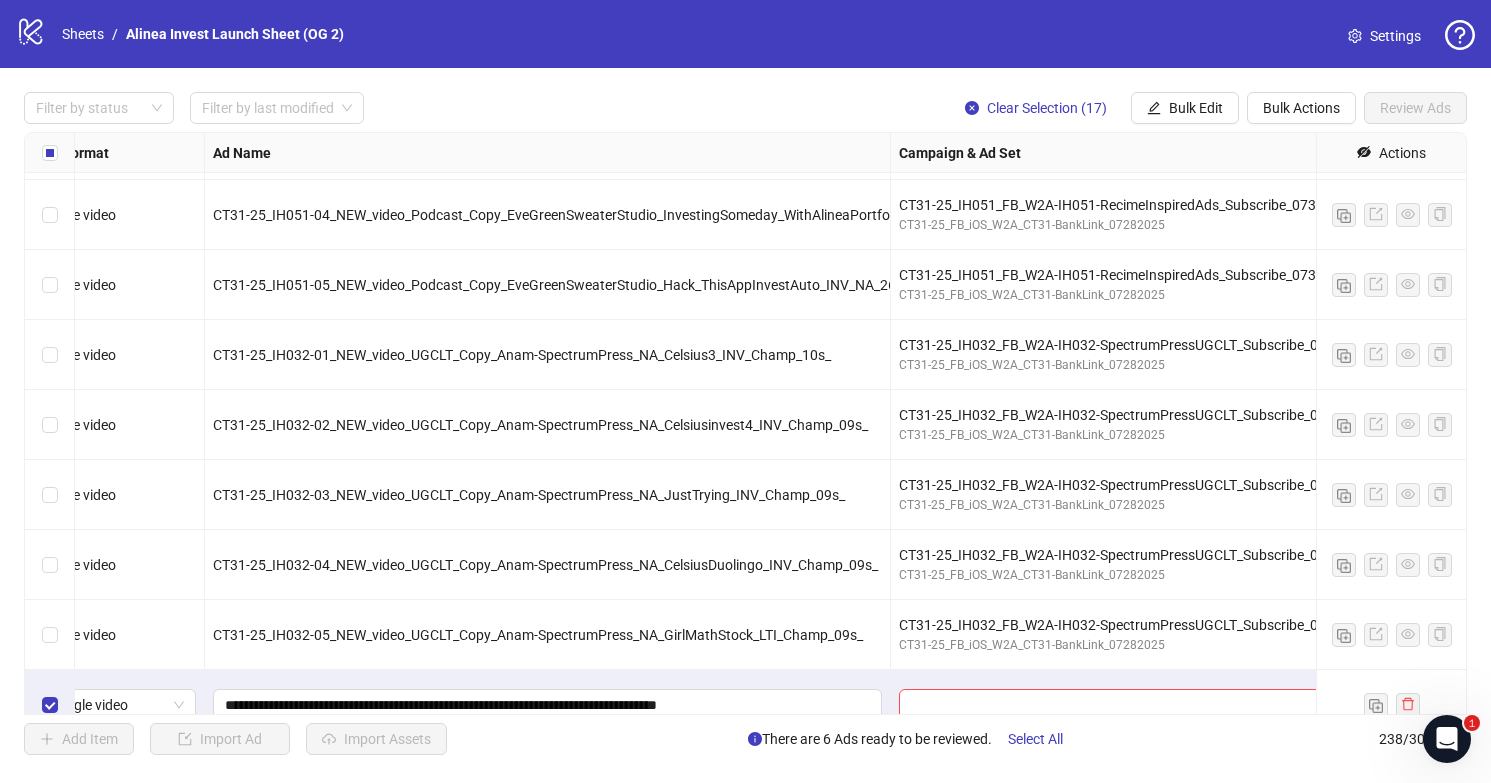 scroll, scrollTop: 14956, scrollLeft: 40, axis: both 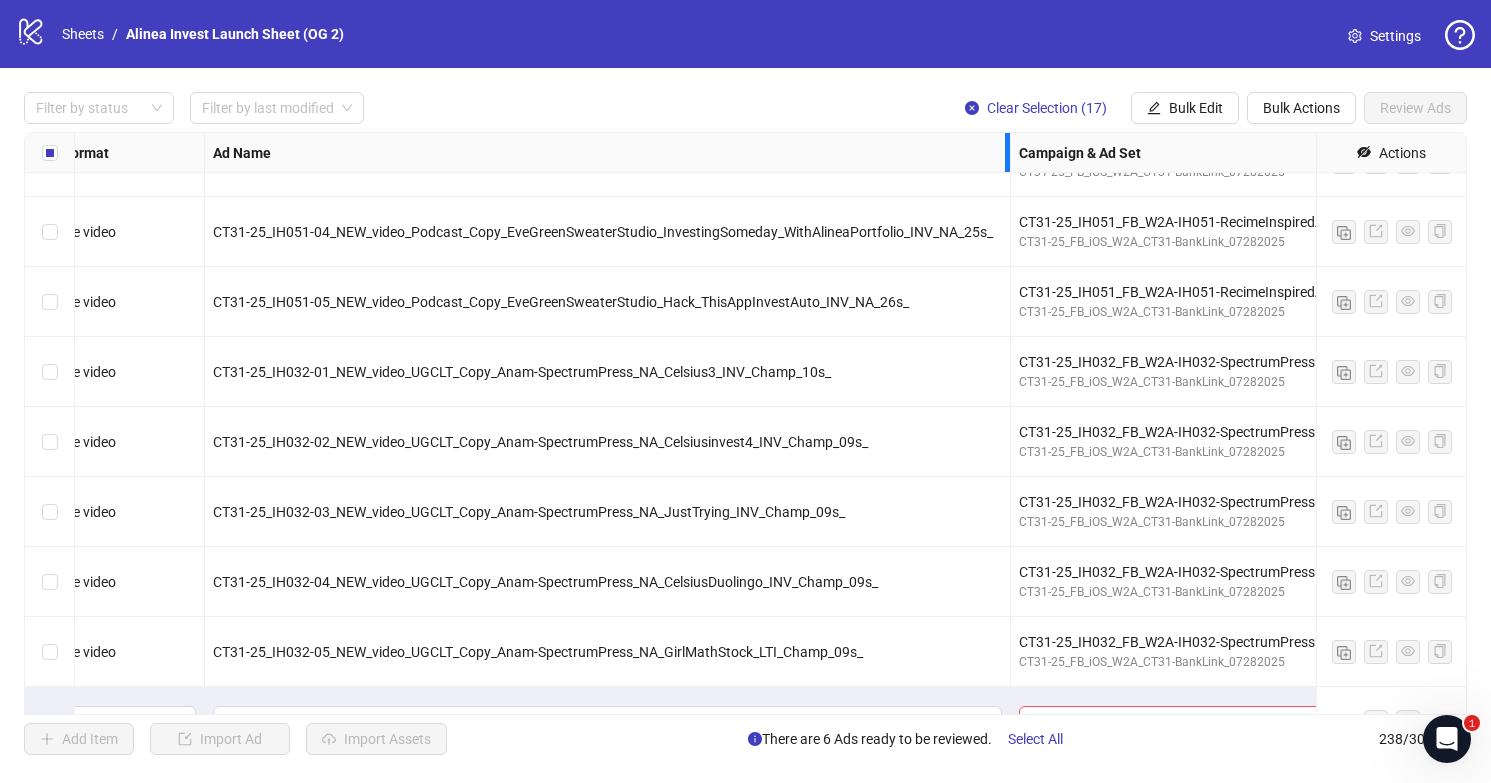 drag, startPoint x: 888, startPoint y: 156, endPoint x: 1011, endPoint y: 155, distance: 123.00407 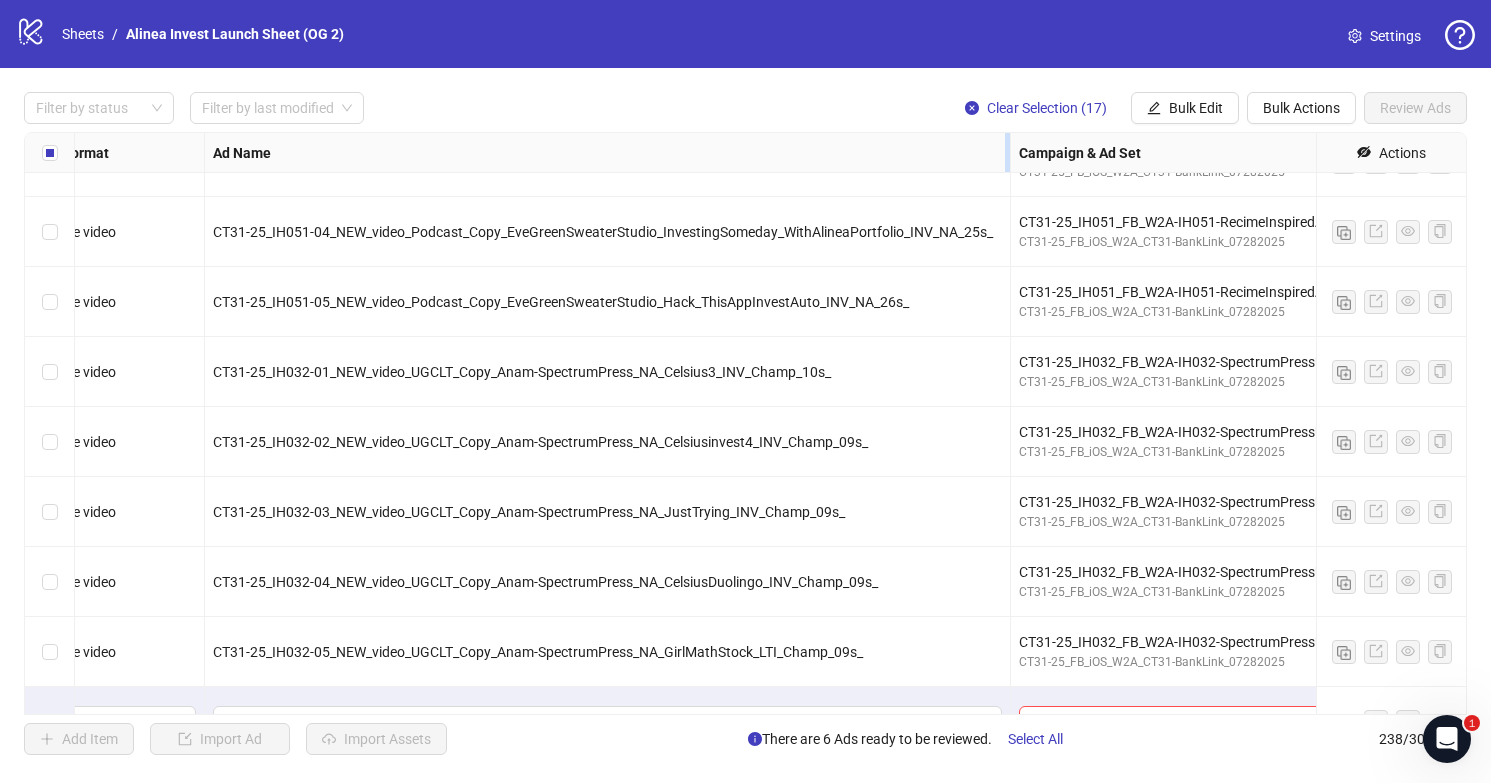 click at bounding box center [1007, 152] 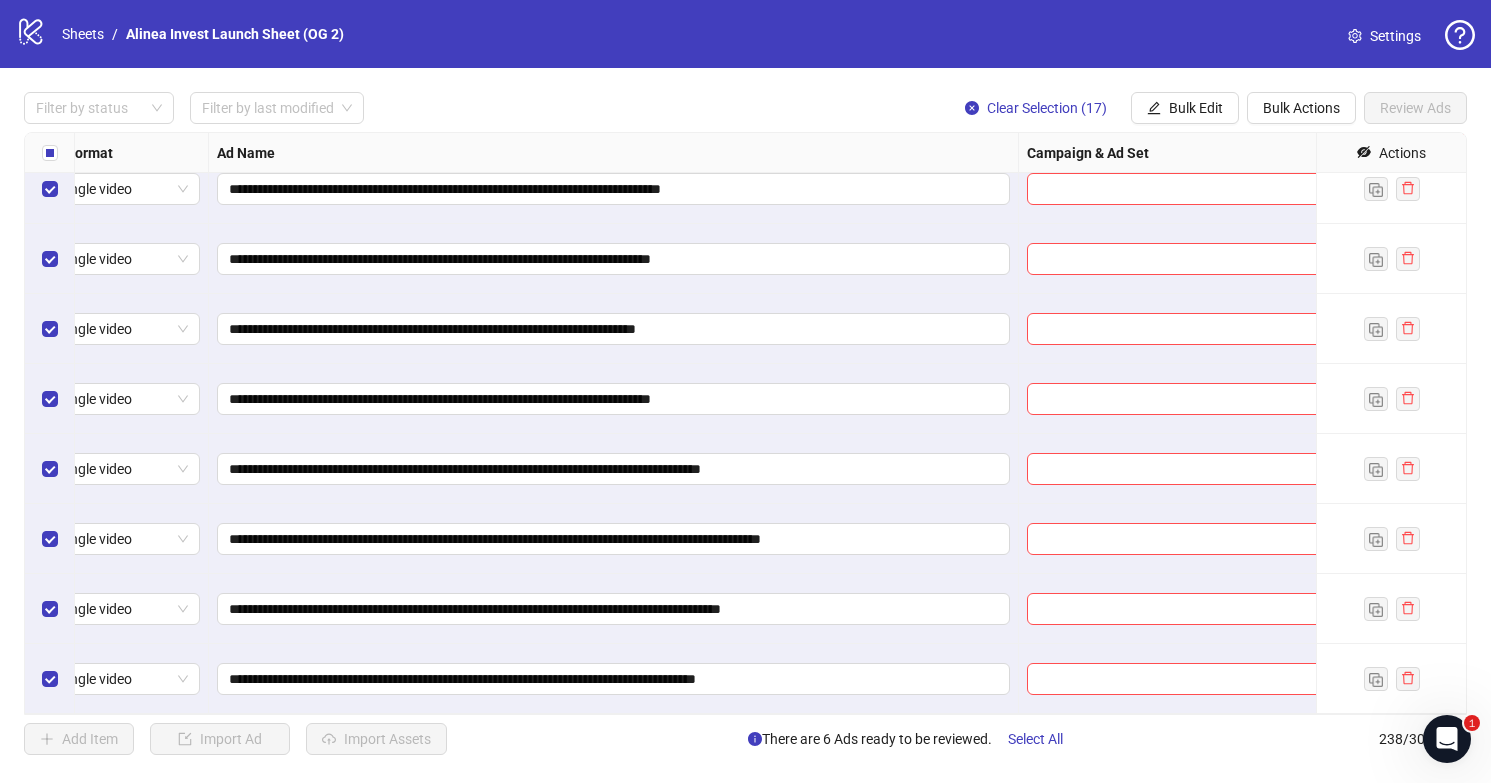 scroll, scrollTop: 16119, scrollLeft: 75, axis: both 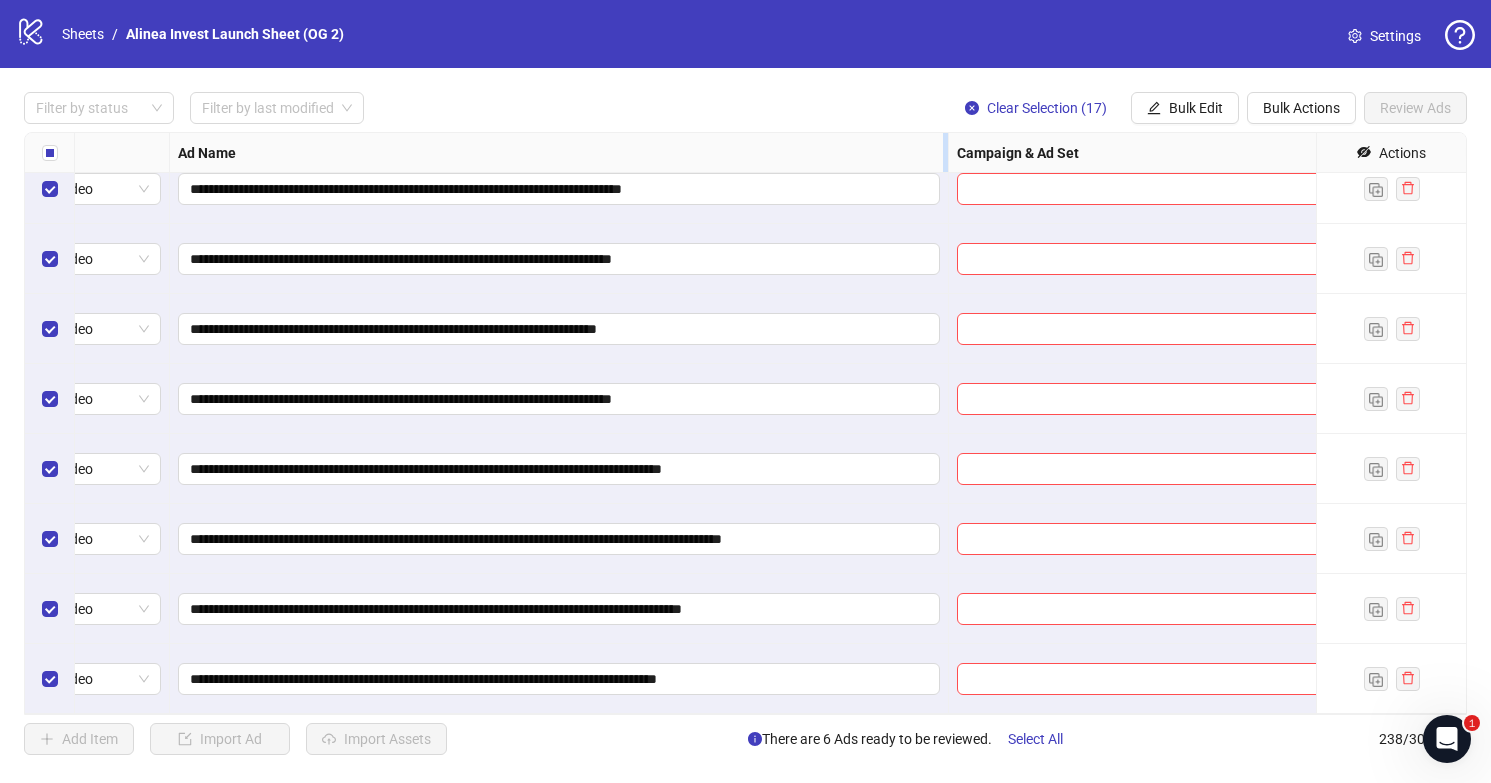 drag, startPoint x: 978, startPoint y: 142, endPoint x: 945, endPoint y: 149, distance: 33.734257 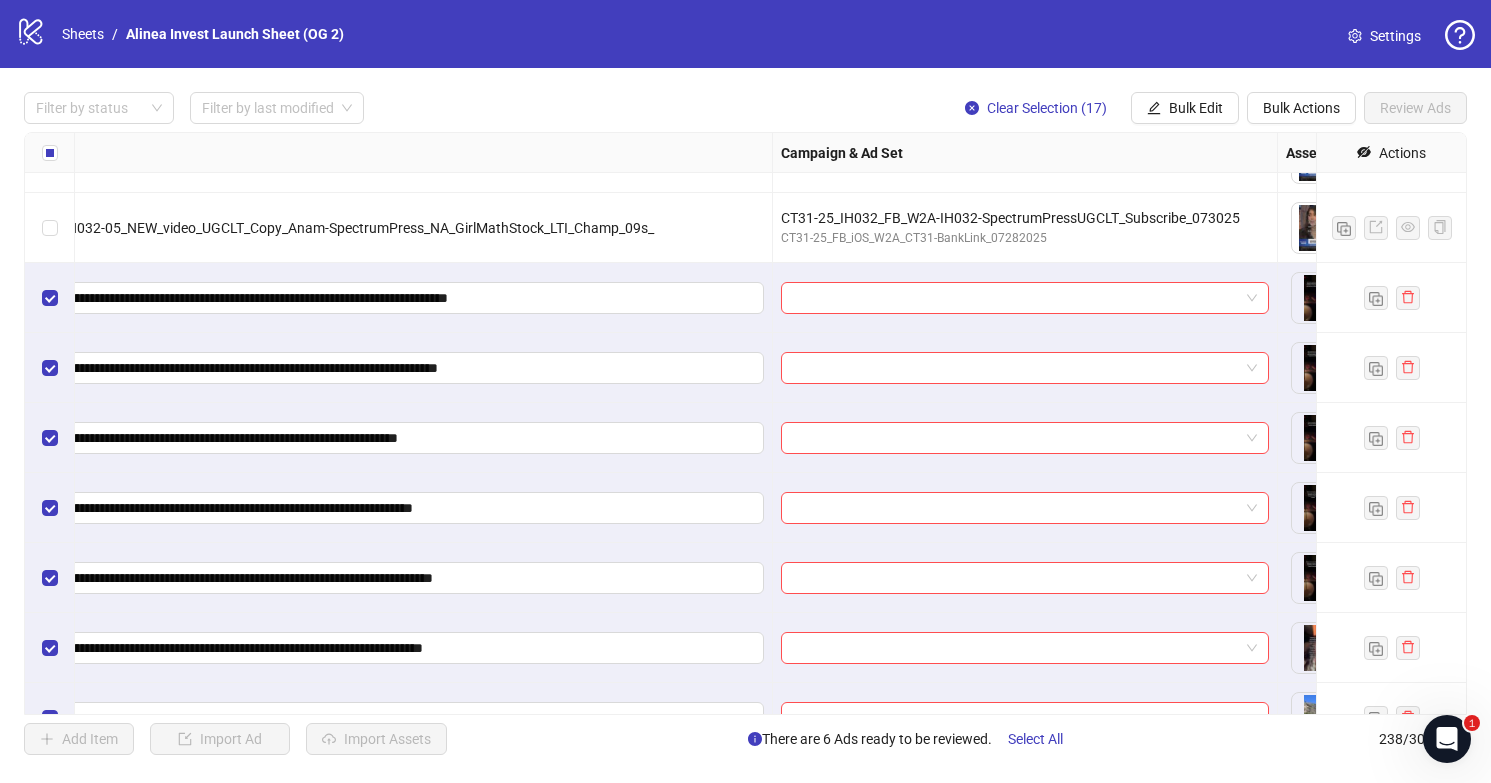 scroll, scrollTop: 15340, scrollLeft: 249, axis: both 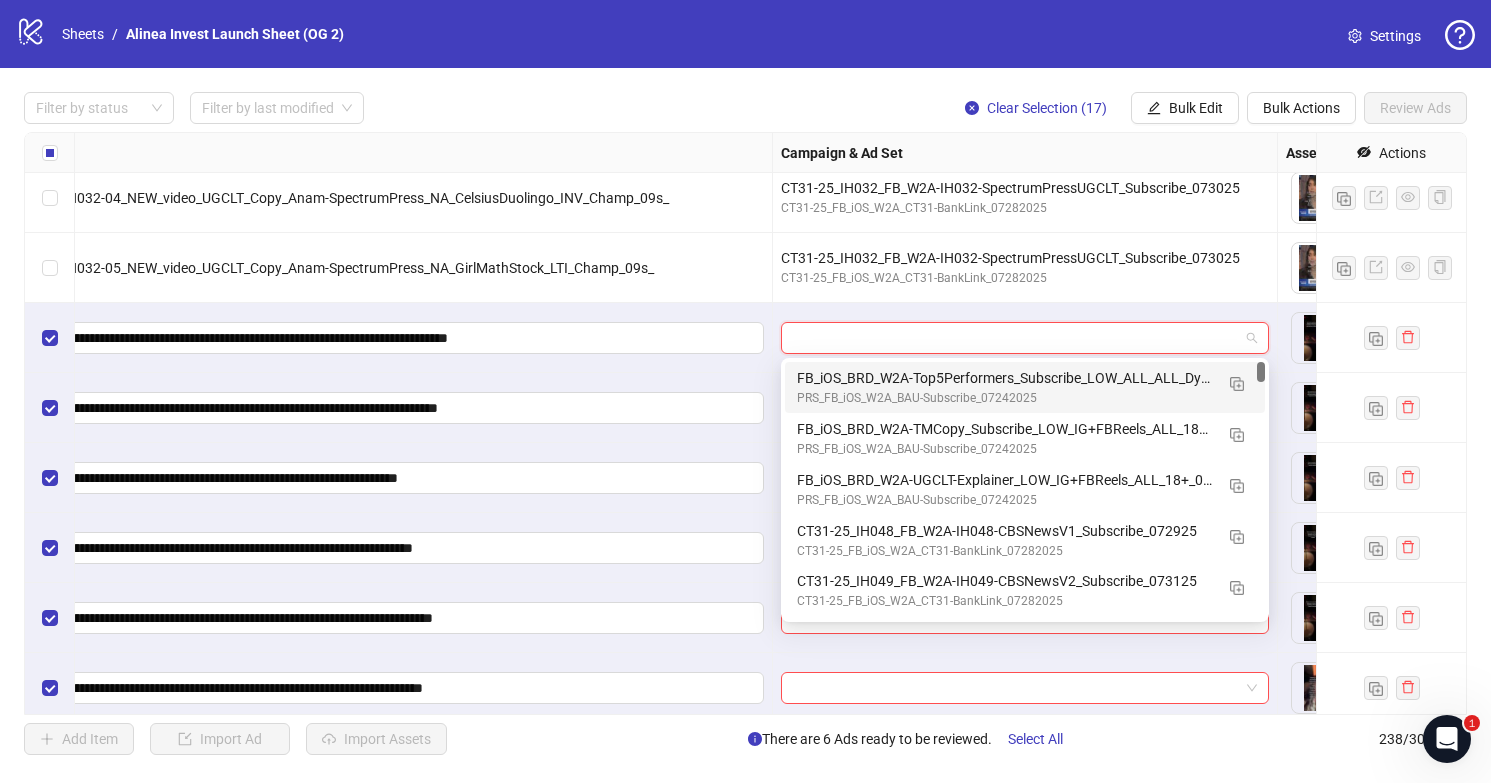 click at bounding box center (1016, 338) 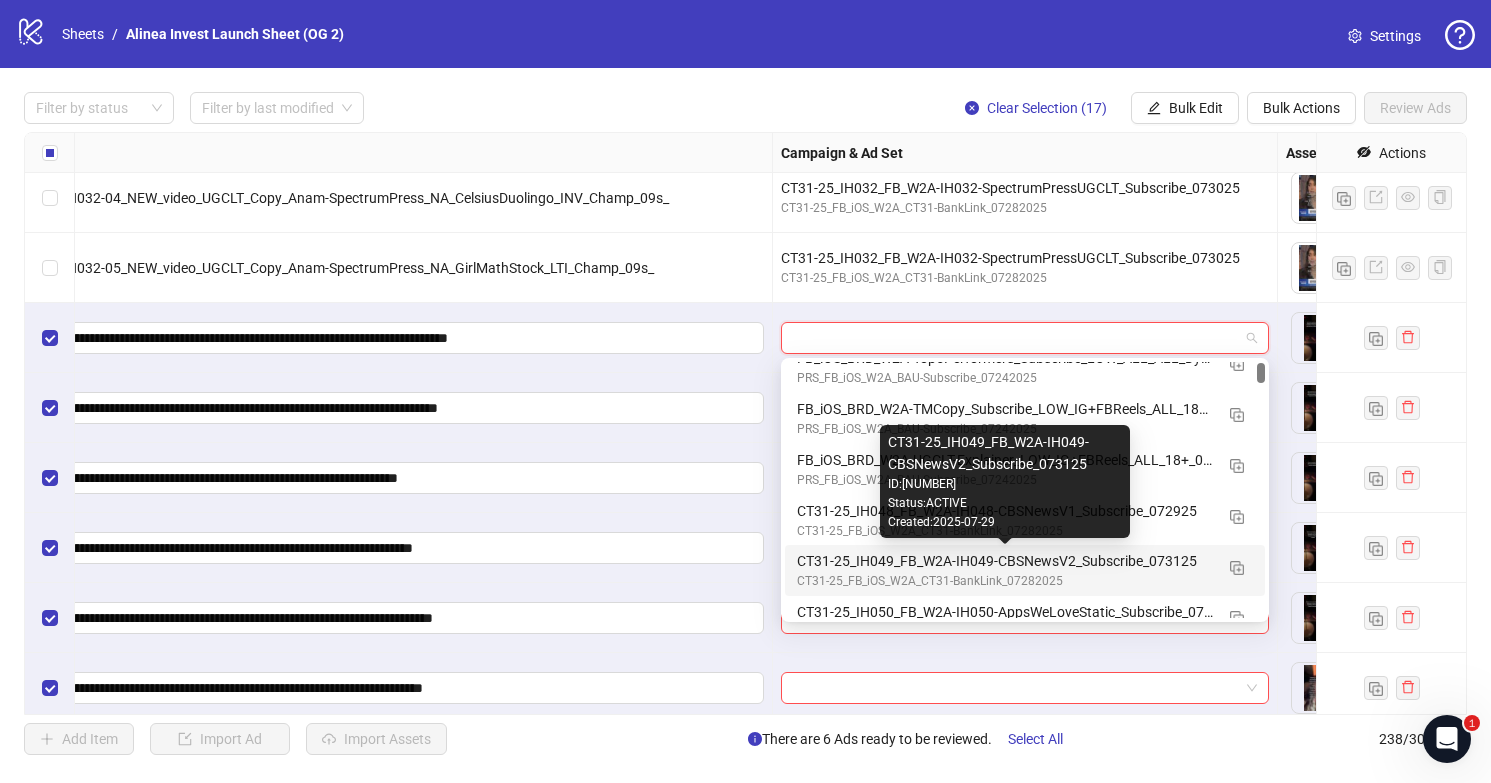 scroll, scrollTop: 7, scrollLeft: 0, axis: vertical 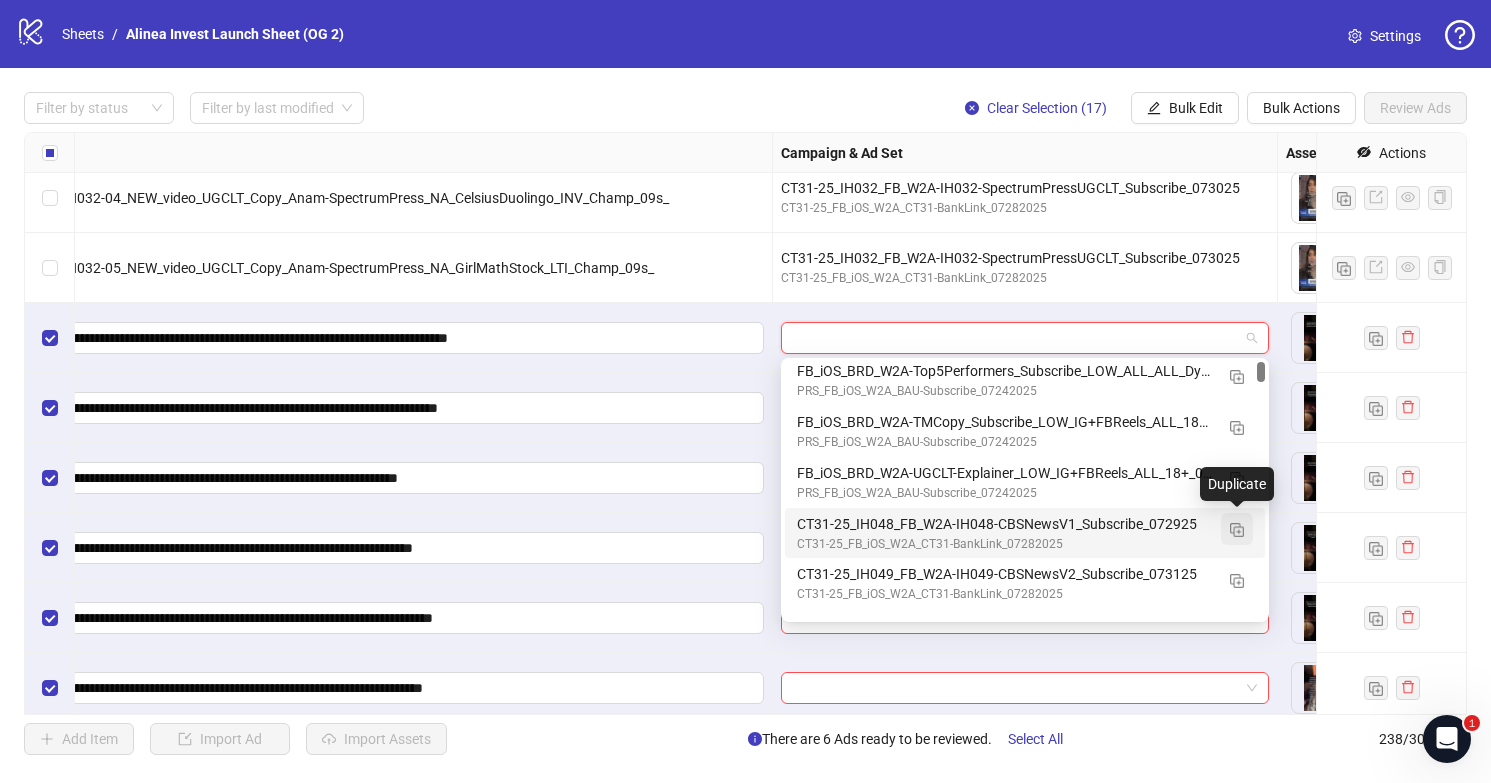 click at bounding box center [1237, 530] 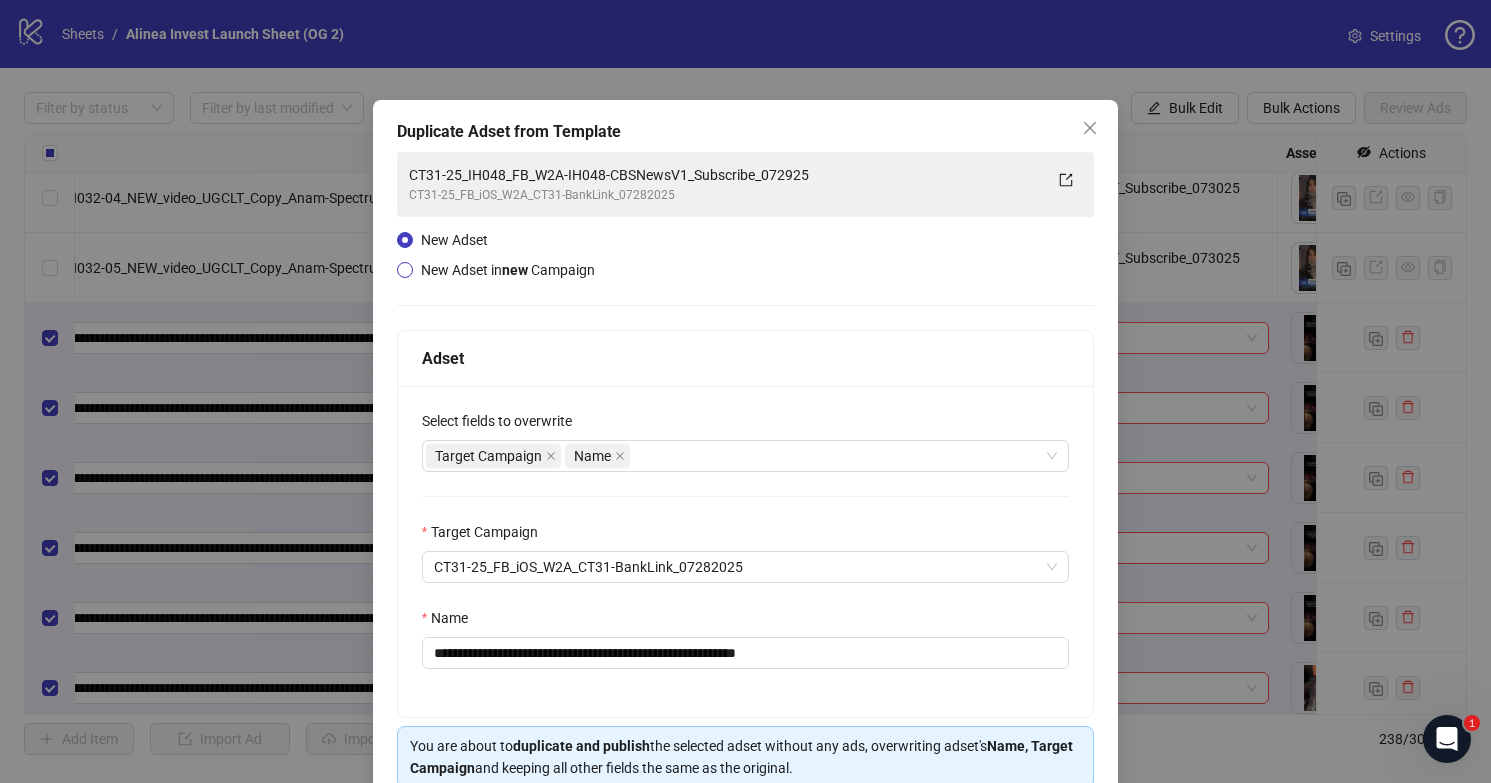 click on "new" at bounding box center (515, 270) 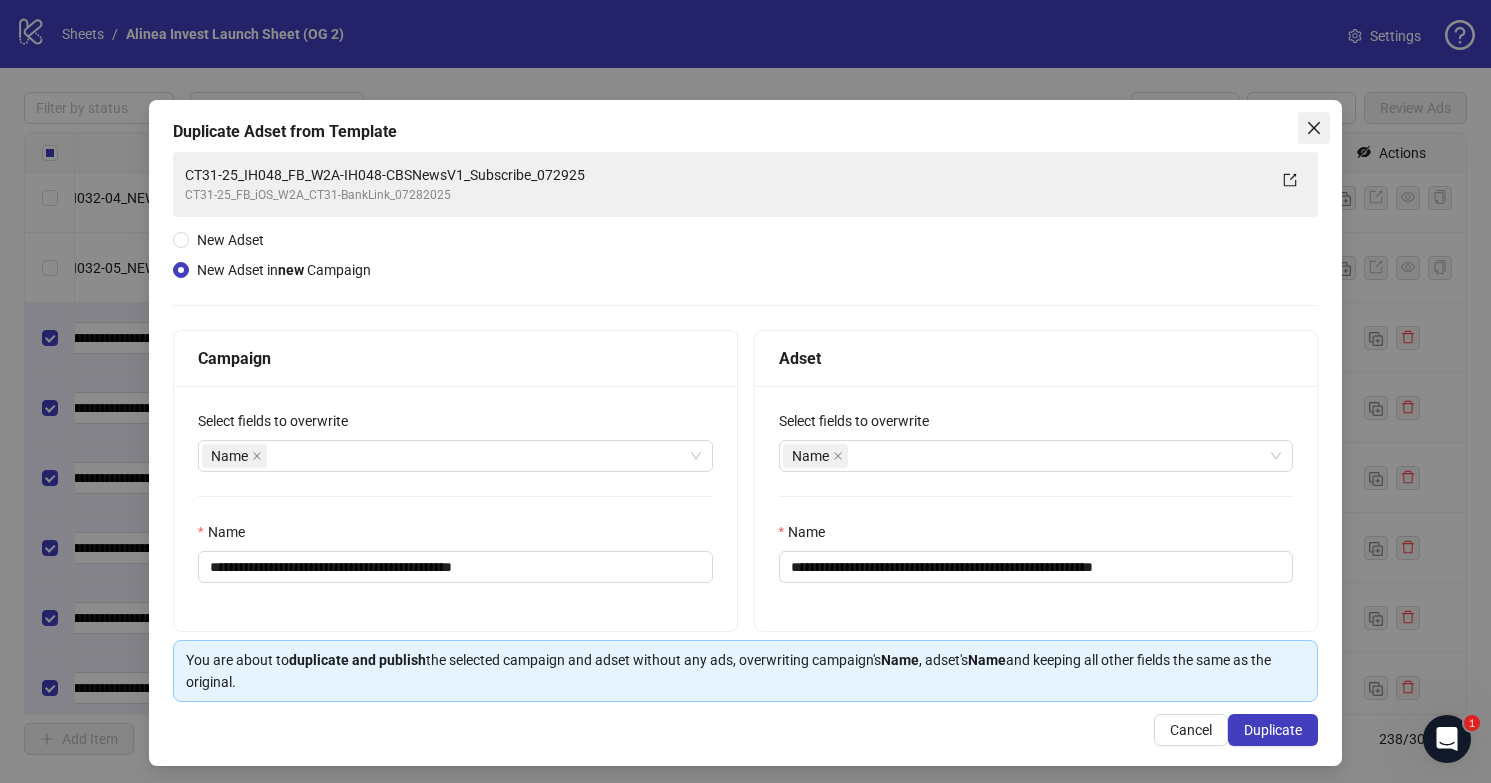 click 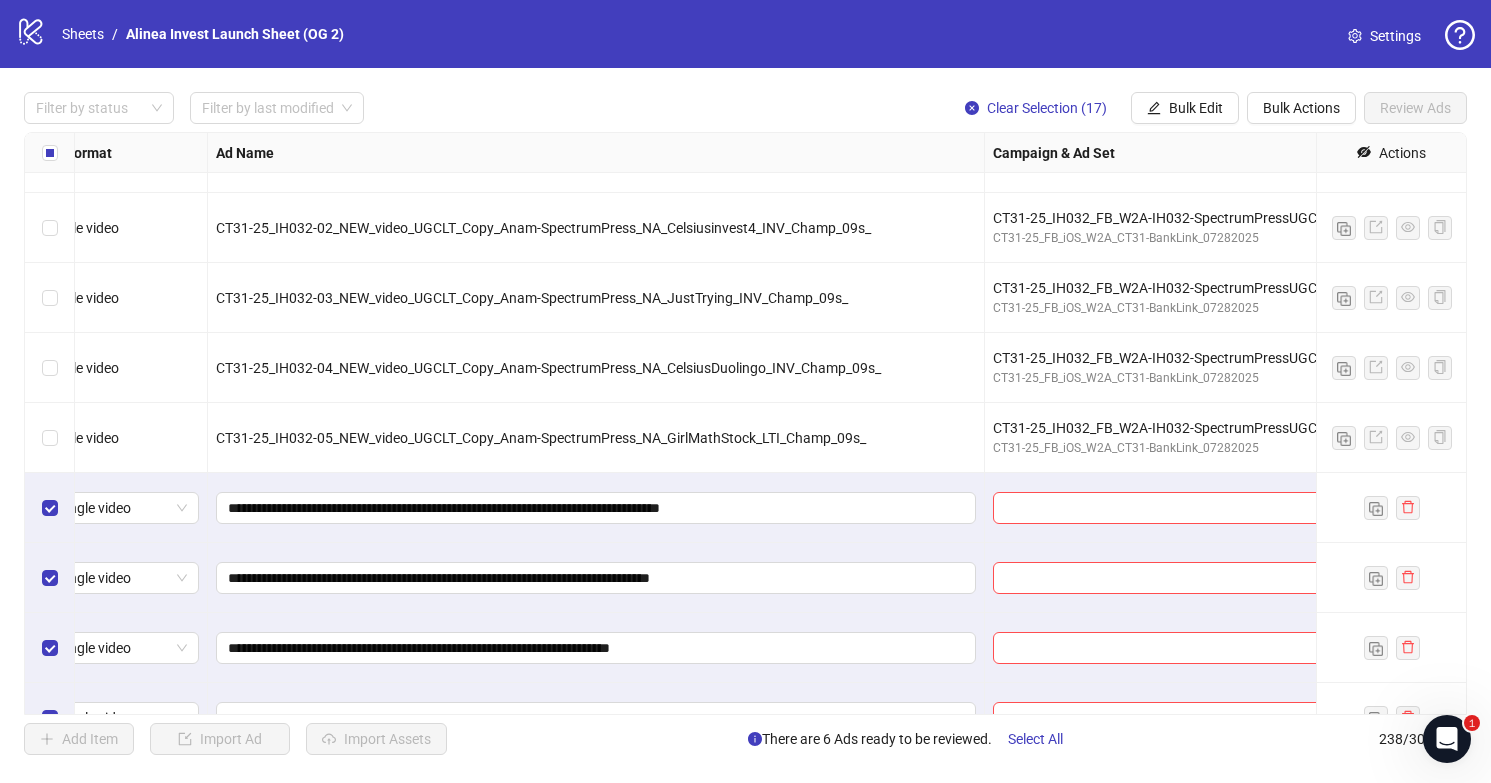 scroll, scrollTop: 15170, scrollLeft: 54, axis: both 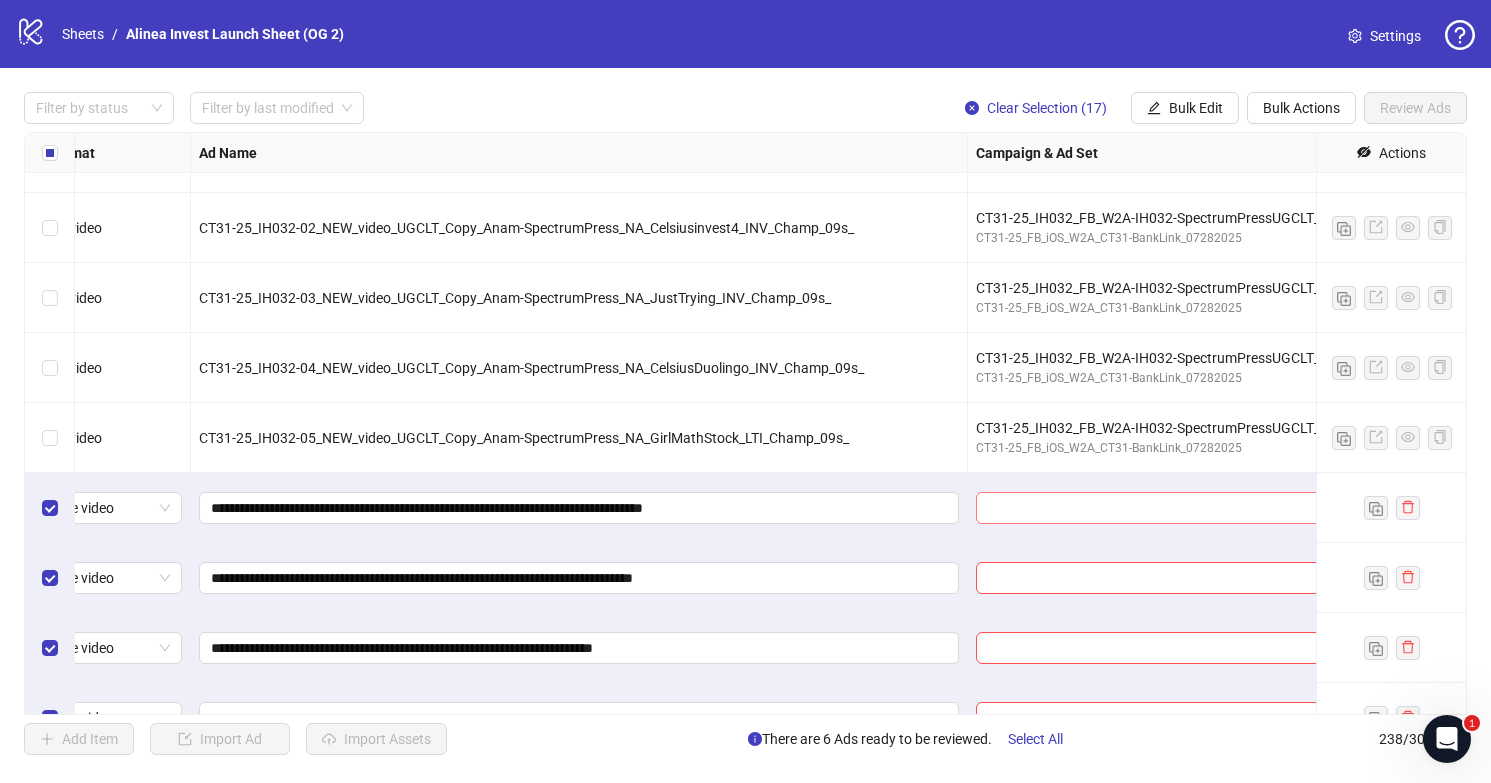 click at bounding box center [1211, 508] 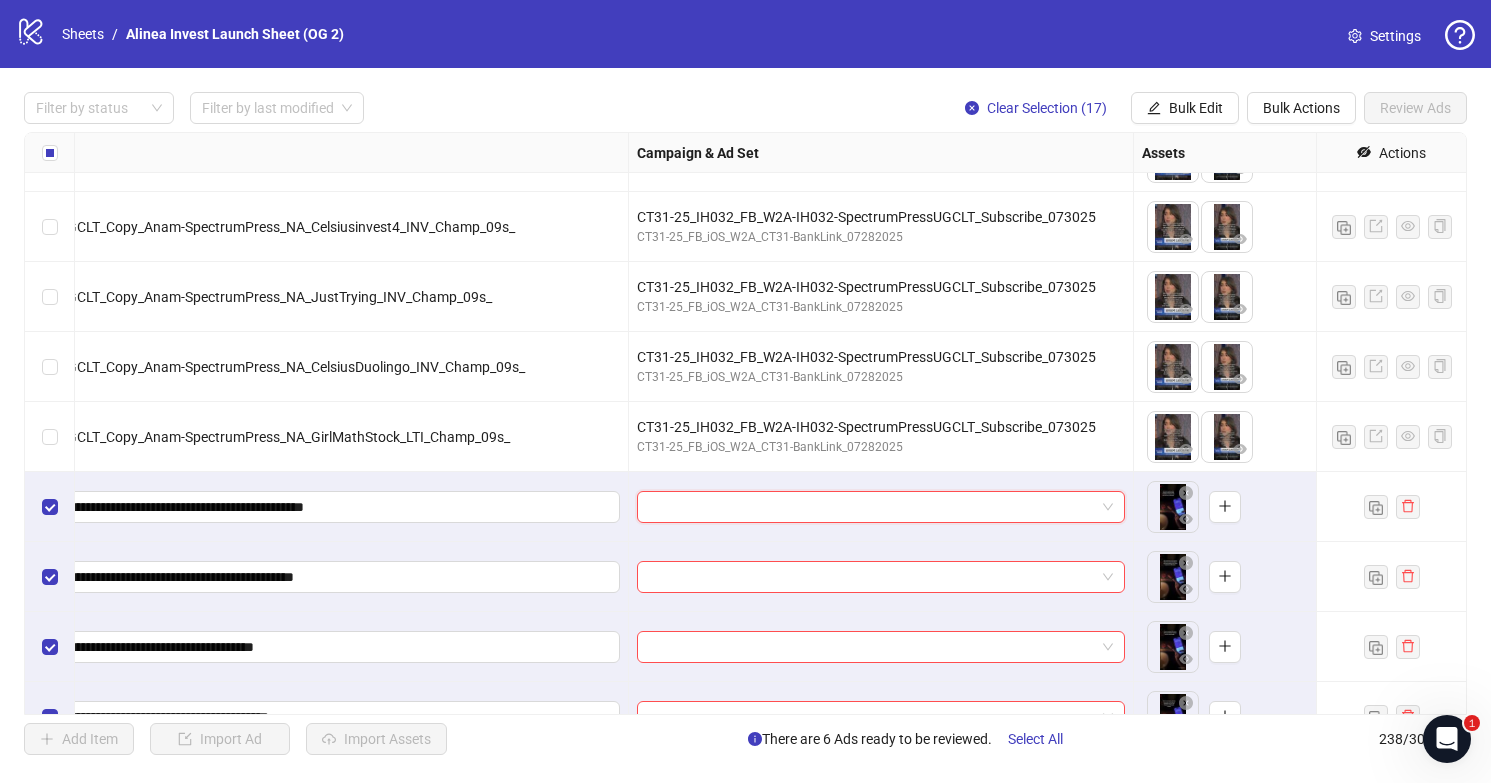 scroll, scrollTop: 15171, scrollLeft: 394, axis: both 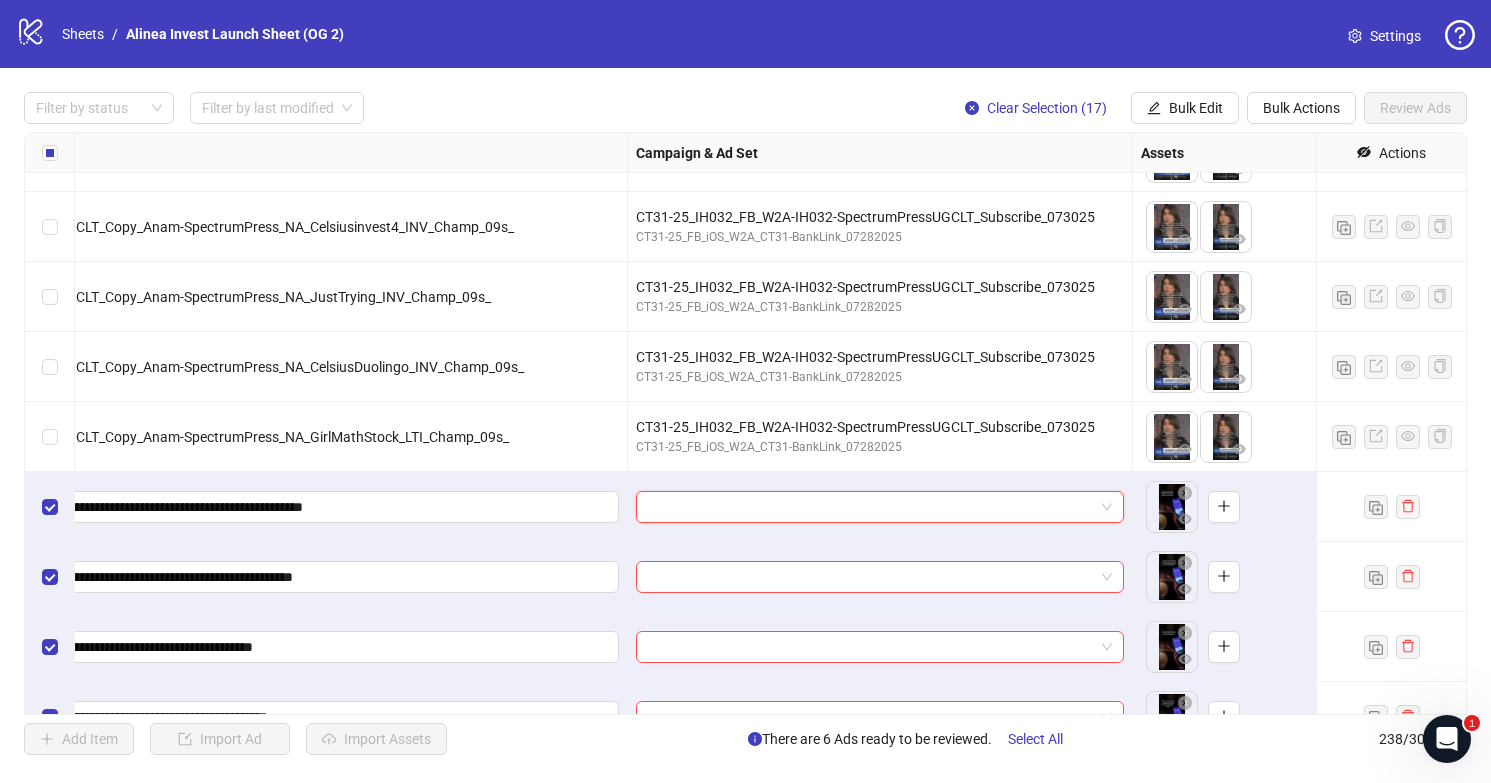 click at bounding box center [871, 507] 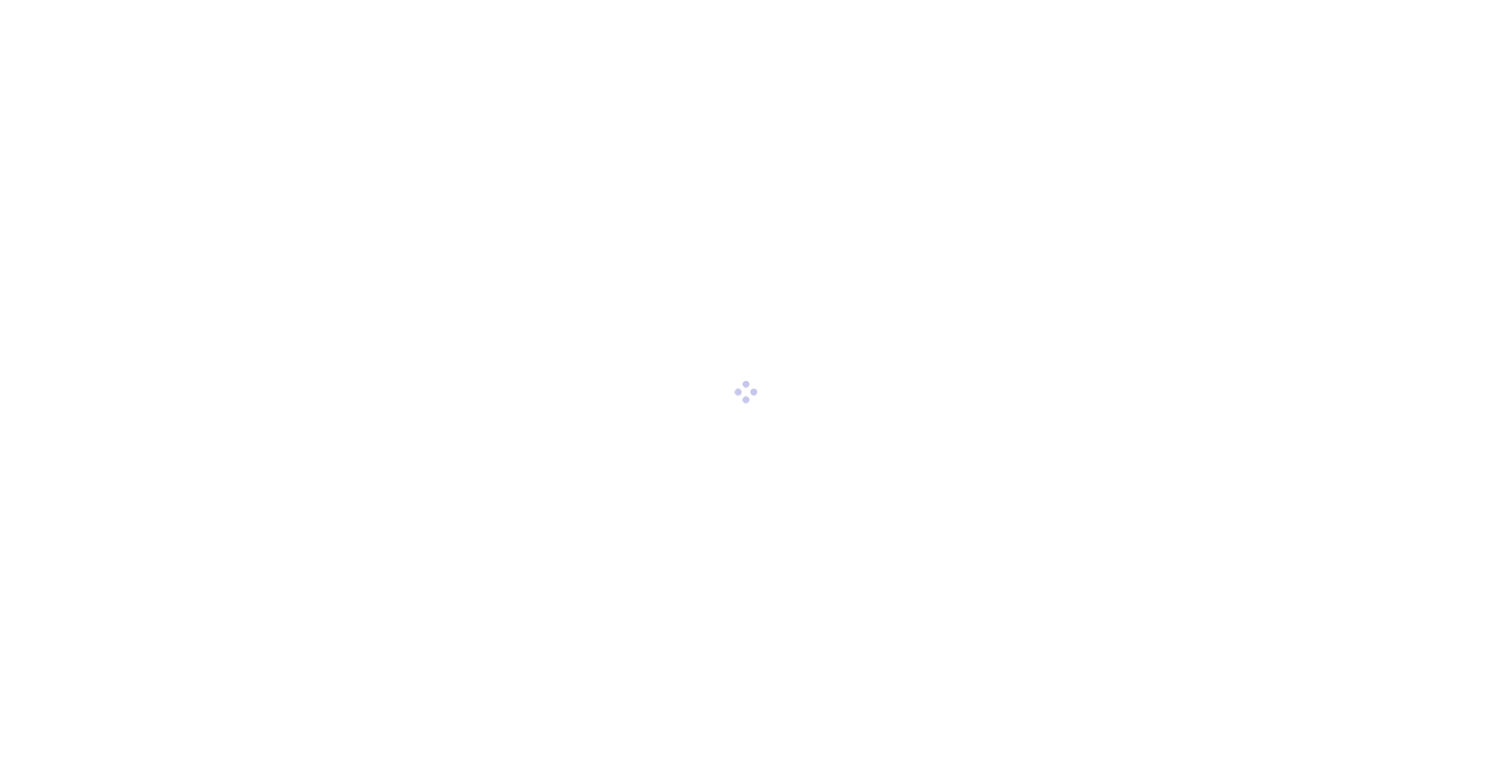 scroll, scrollTop: 0, scrollLeft: 0, axis: both 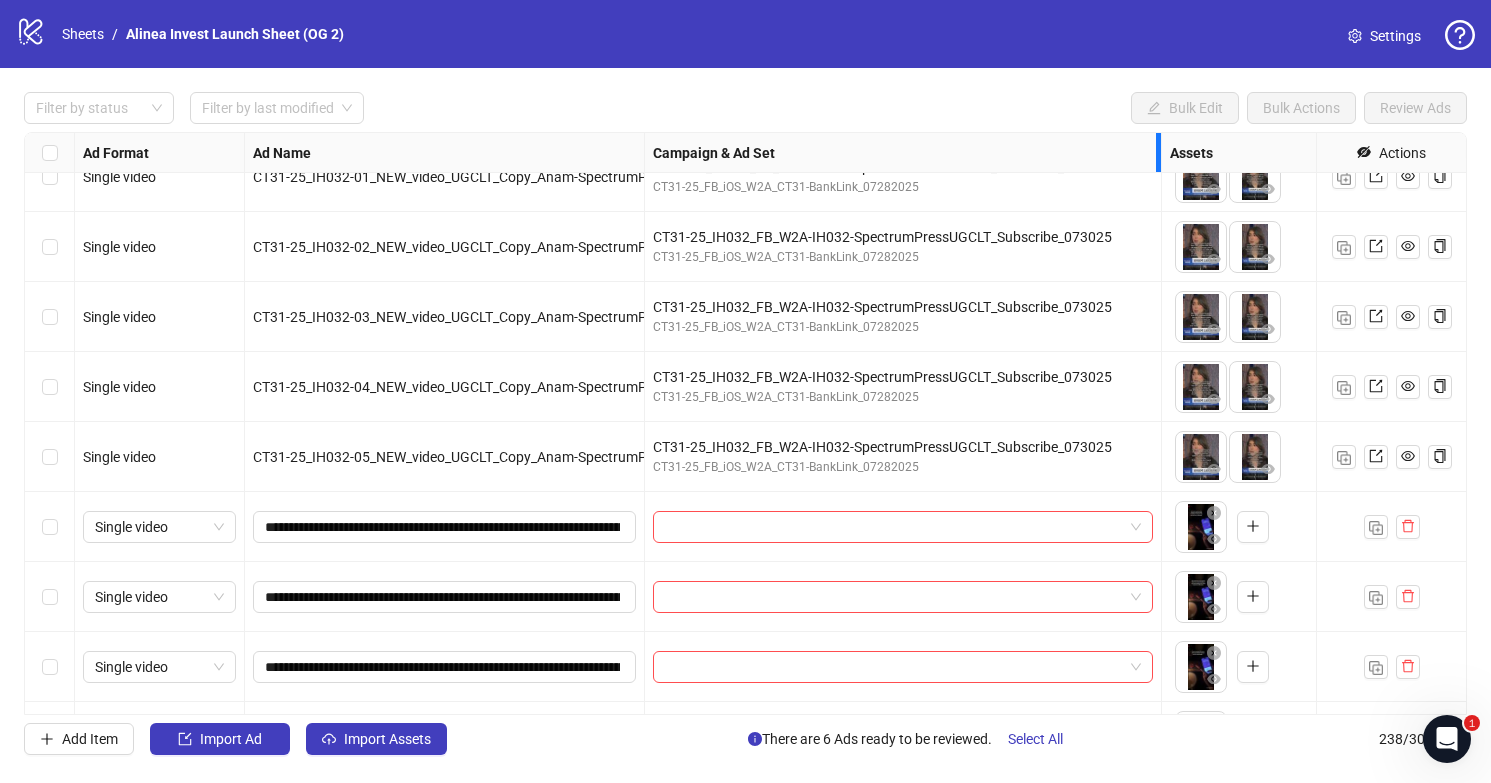 drag, startPoint x: 939, startPoint y: 156, endPoint x: 1173, endPoint y: 157, distance: 234.00214 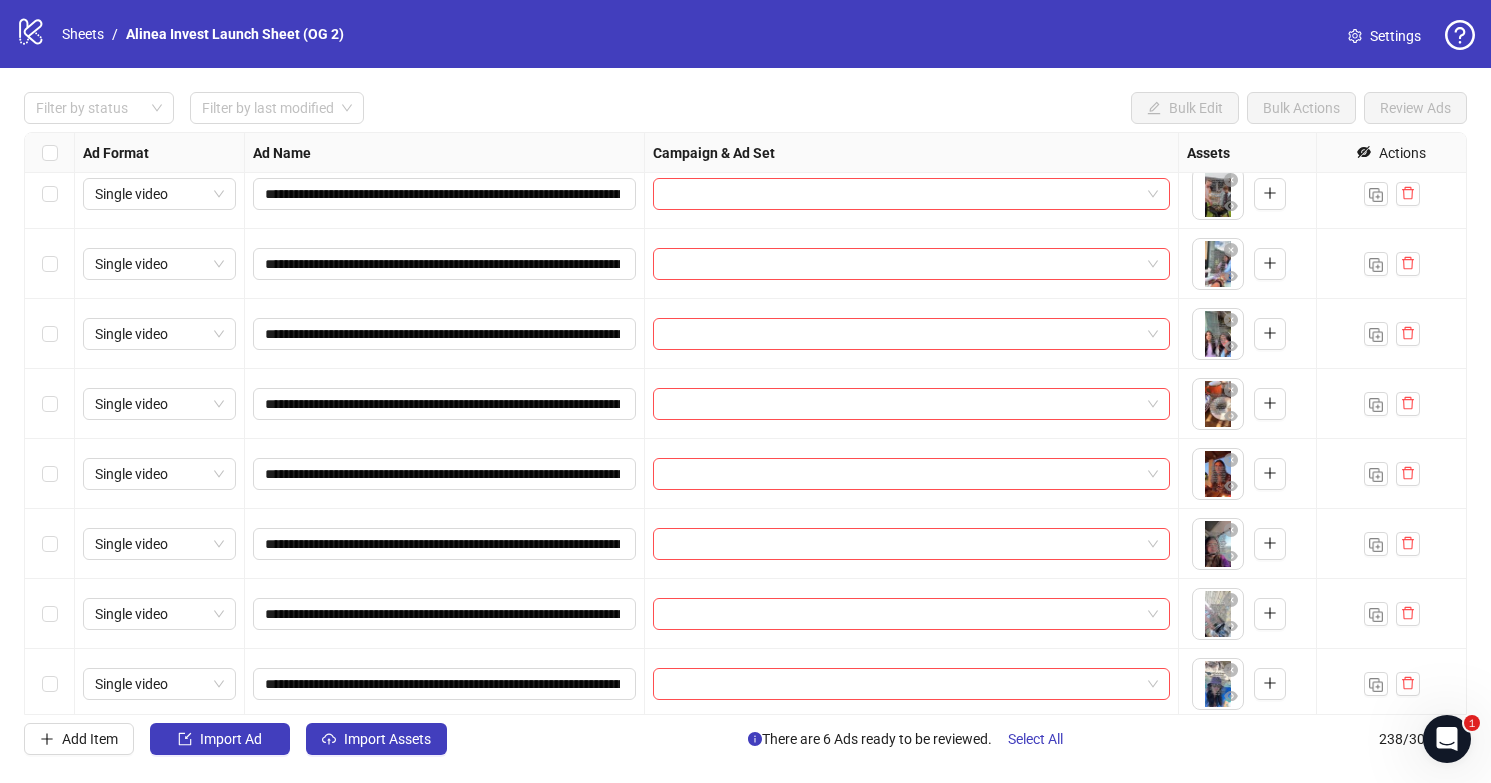 scroll, scrollTop: 16119, scrollLeft: 0, axis: vertical 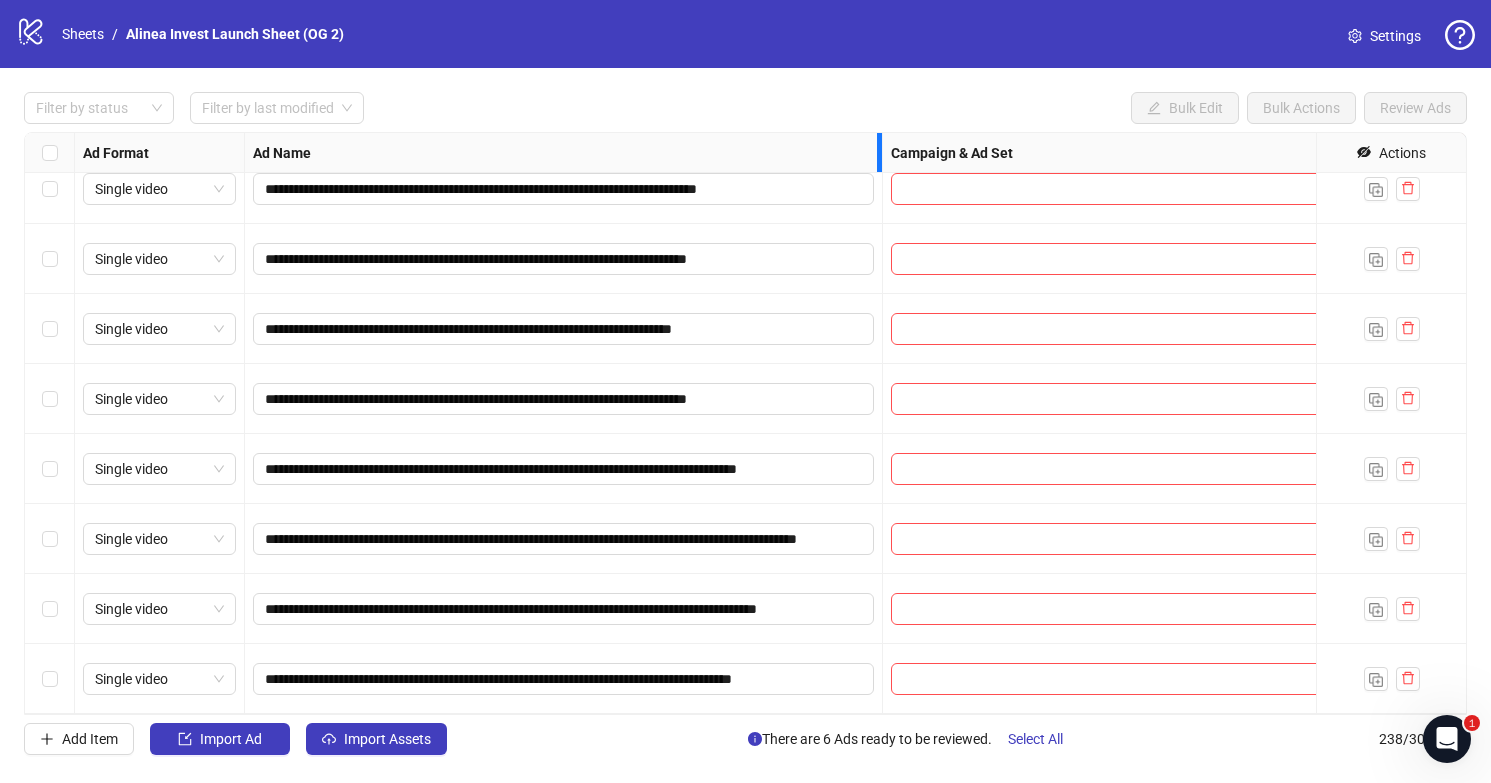 drag, startPoint x: 643, startPoint y: 145, endPoint x: 896, endPoint y: 146, distance: 253.00198 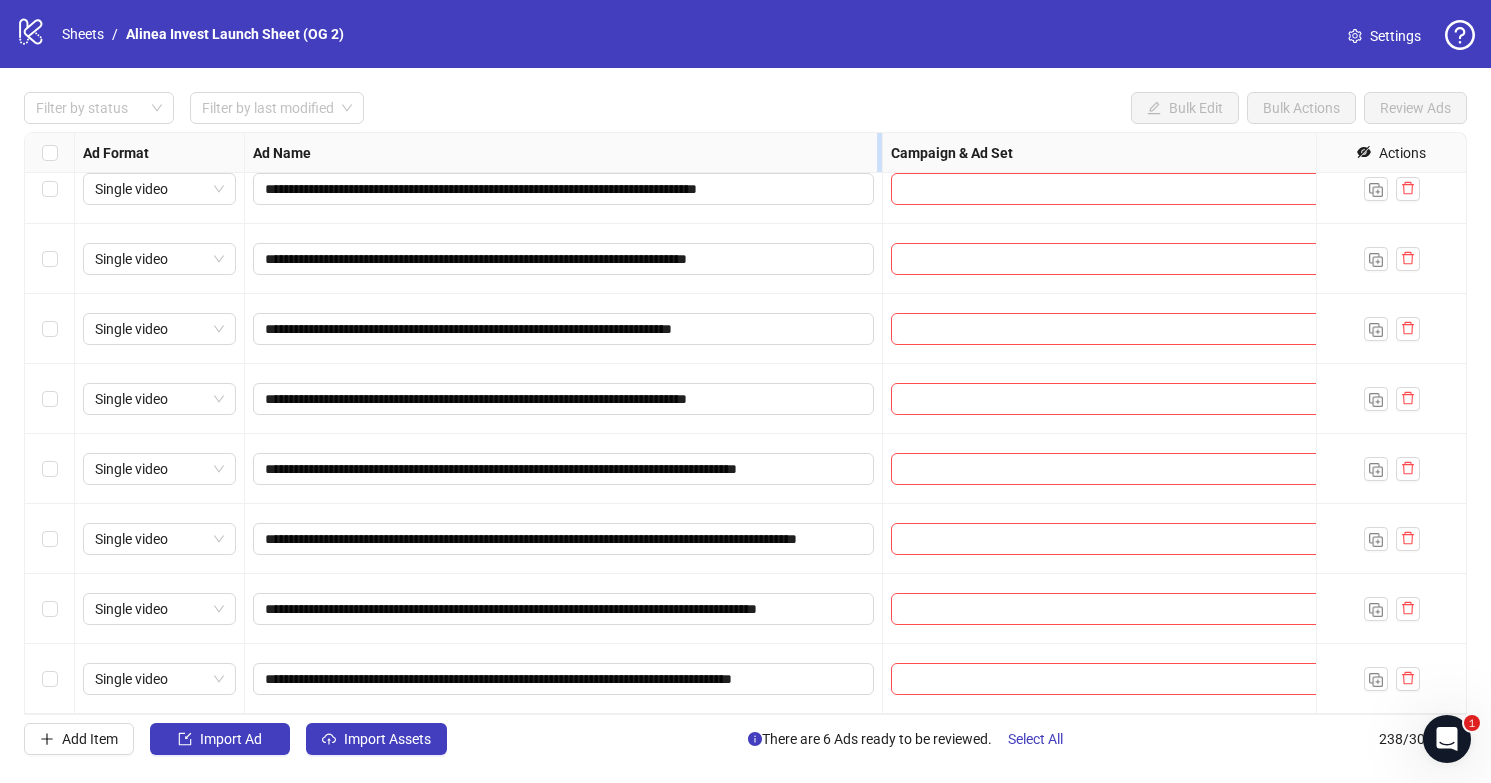 click at bounding box center (879, 152) 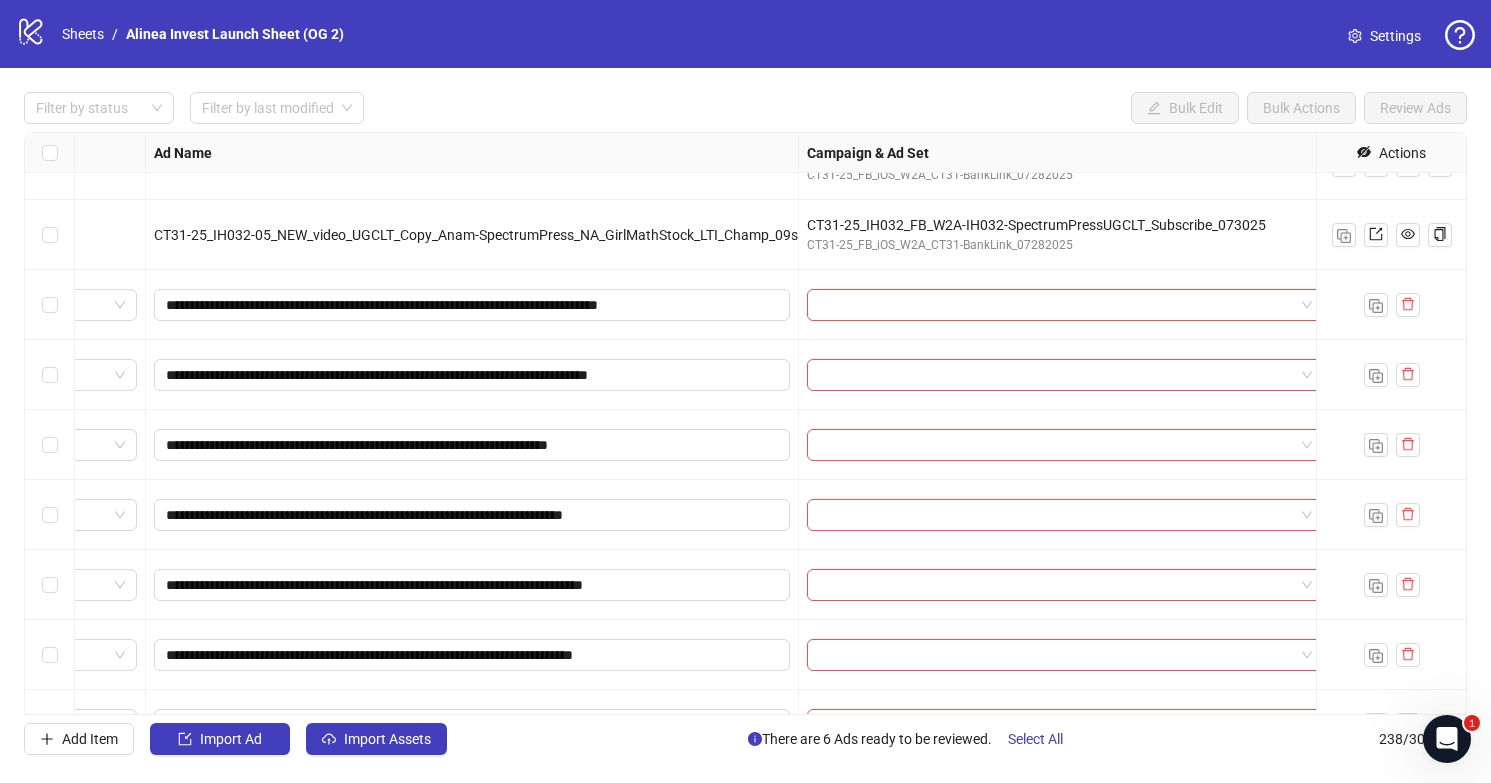 scroll, scrollTop: 15372, scrollLeft: 249, axis: both 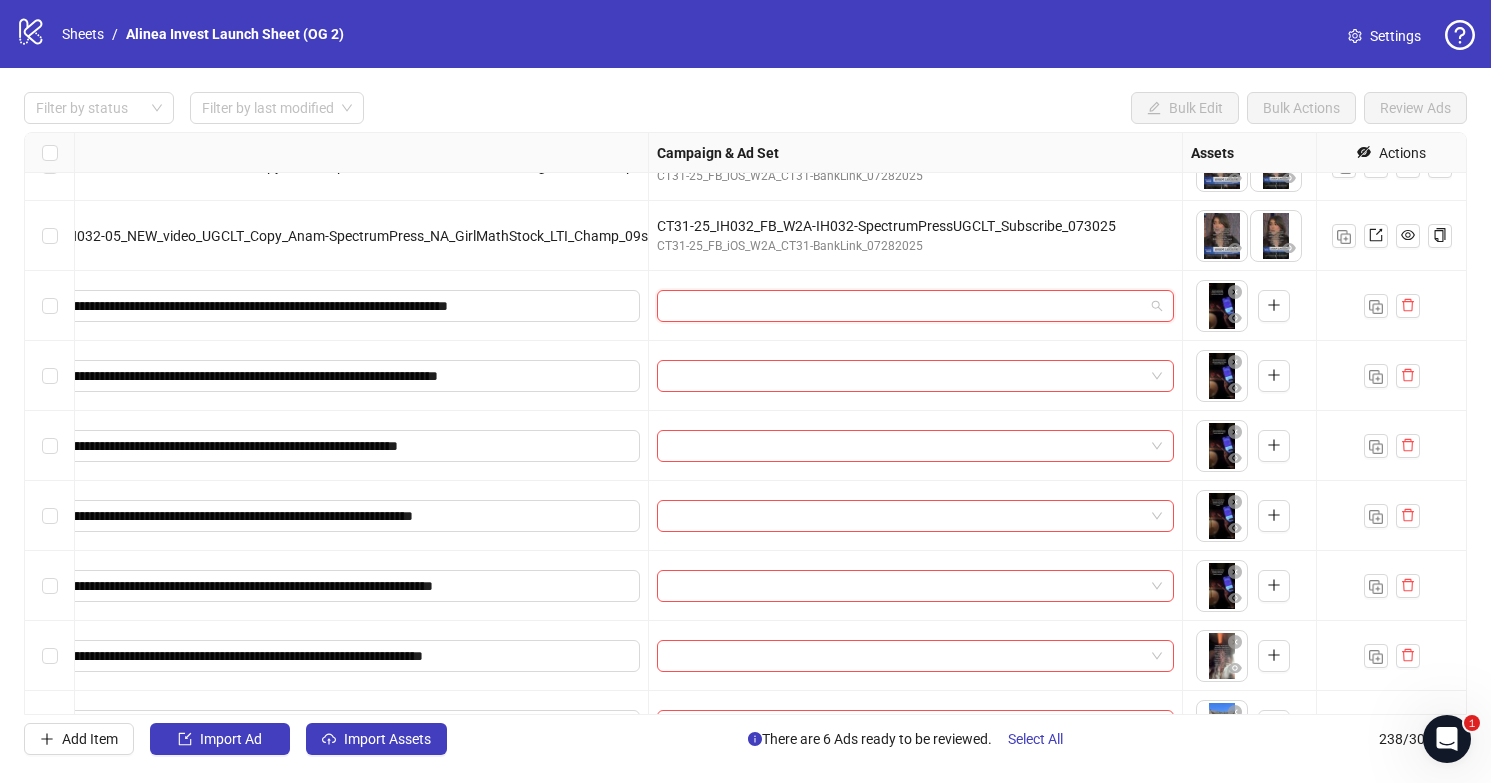 click at bounding box center (906, 306) 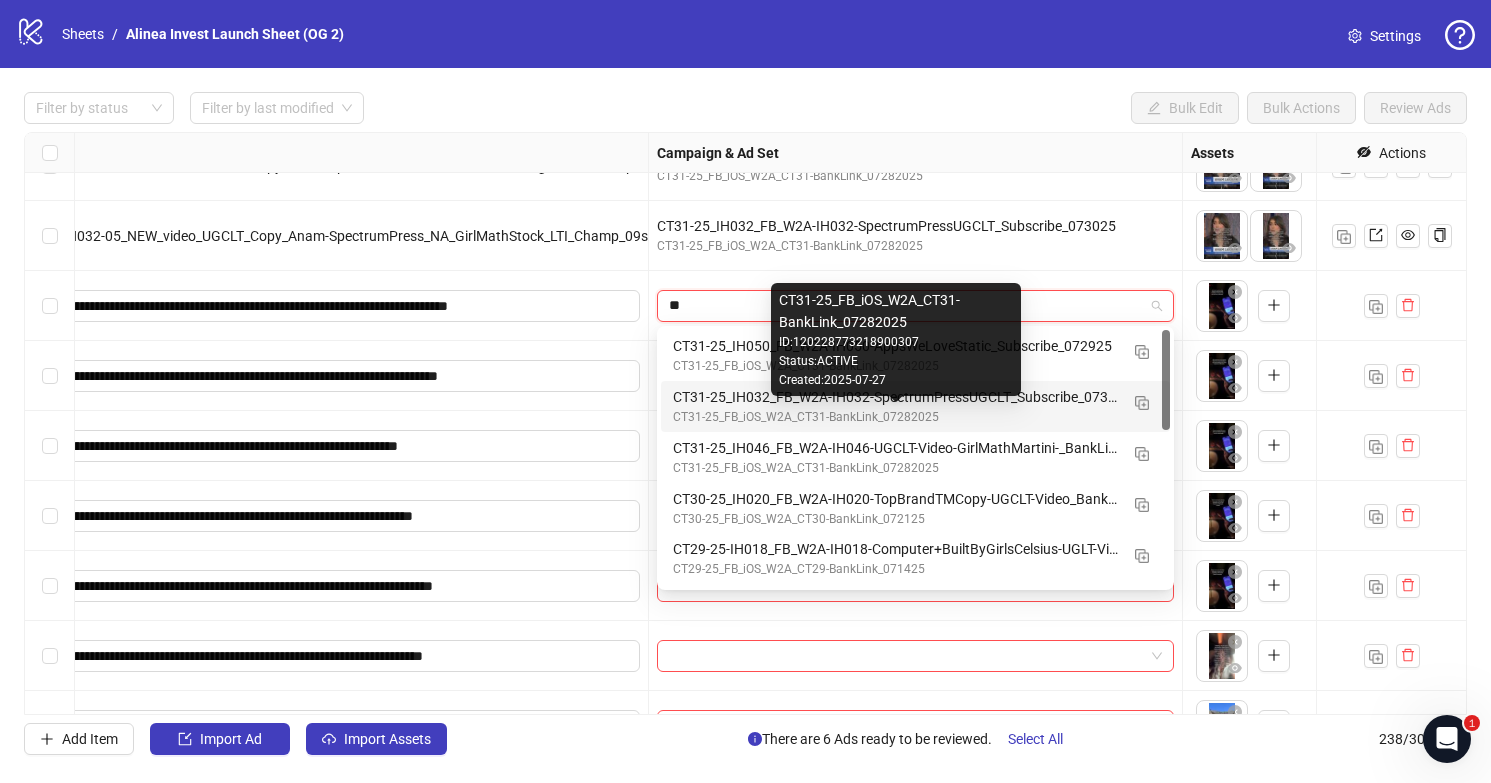 type on "***" 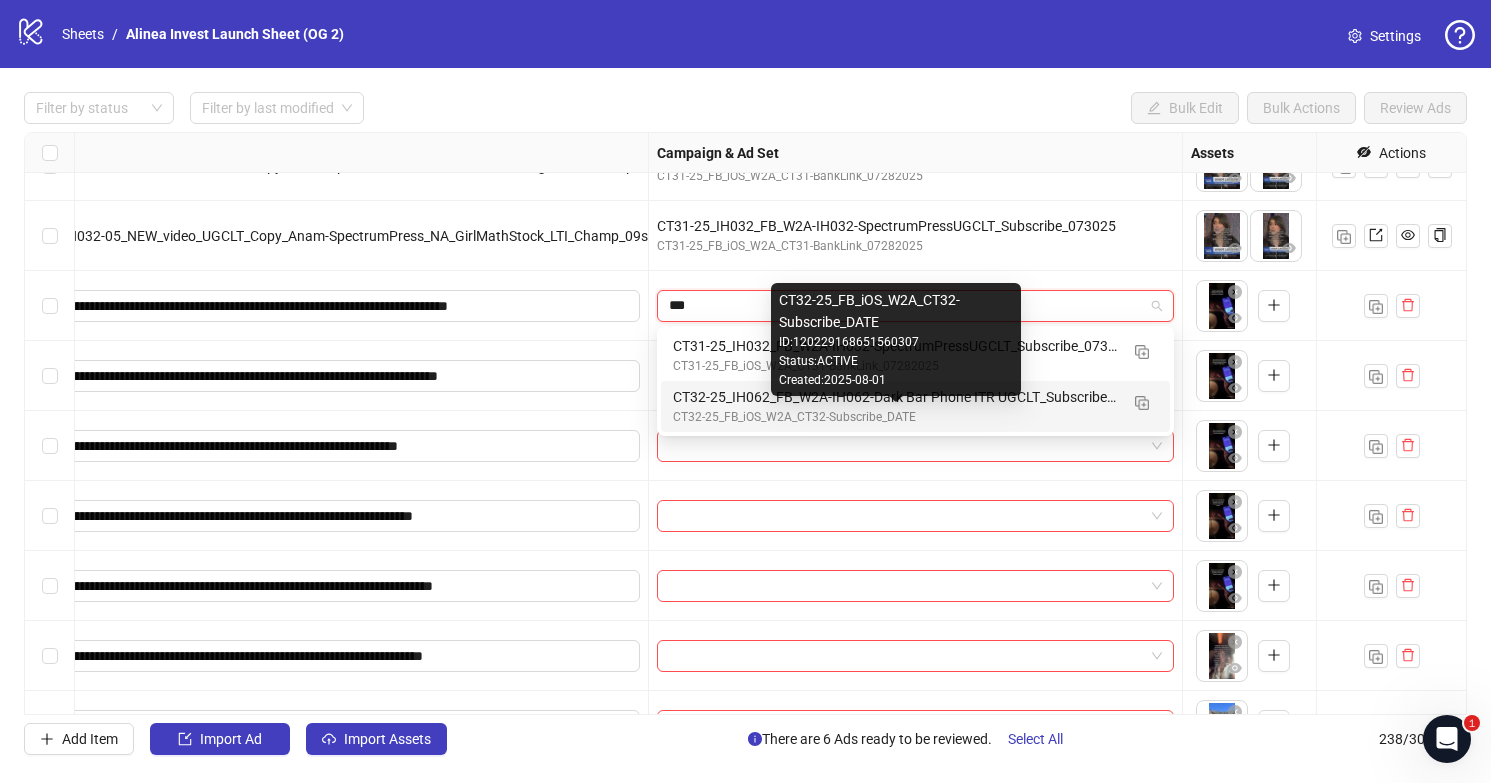 click on "CT32-25_FB_iOS_W2A_CT32-Subscribe_DATE" at bounding box center (895, 417) 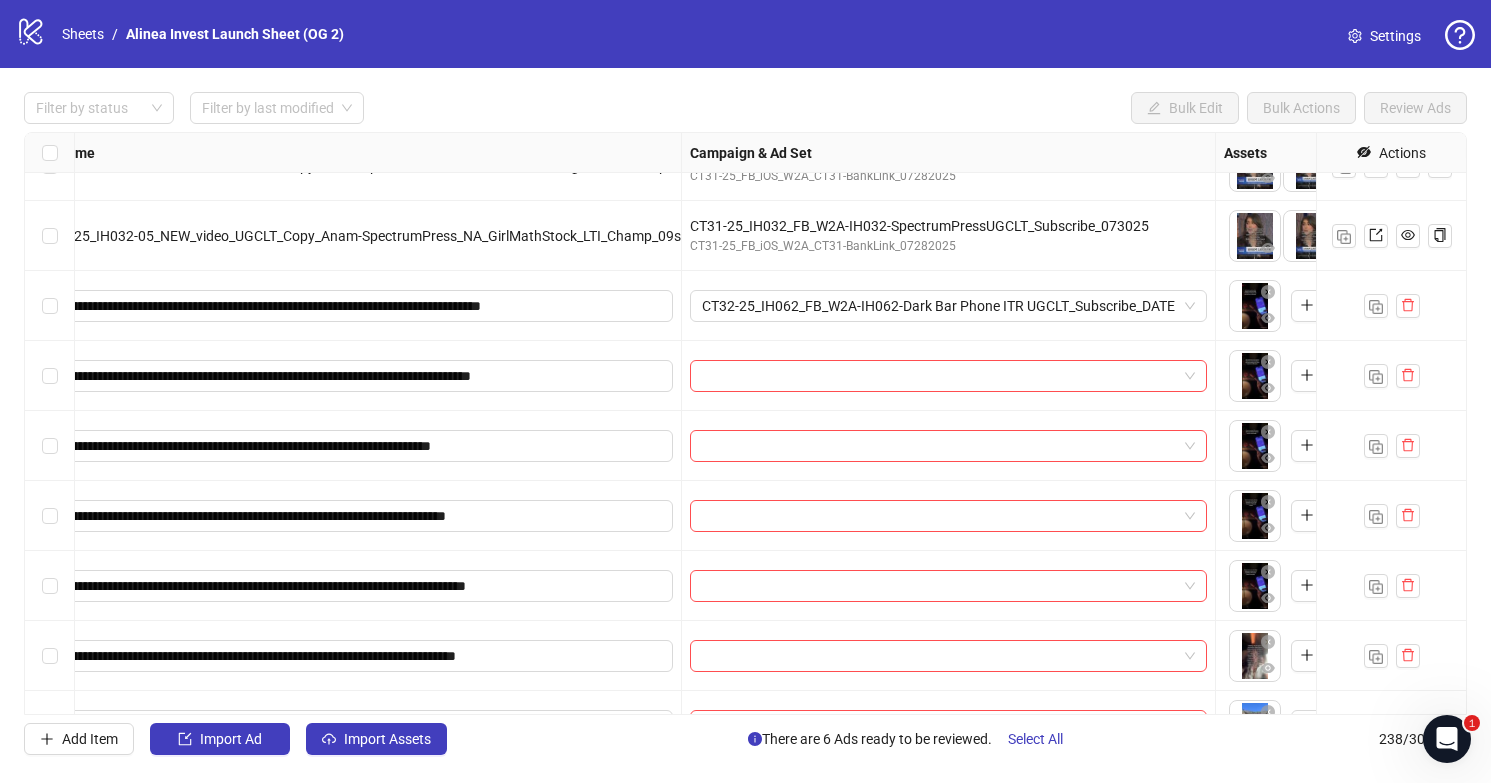 scroll, scrollTop: 15372, scrollLeft: 165, axis: both 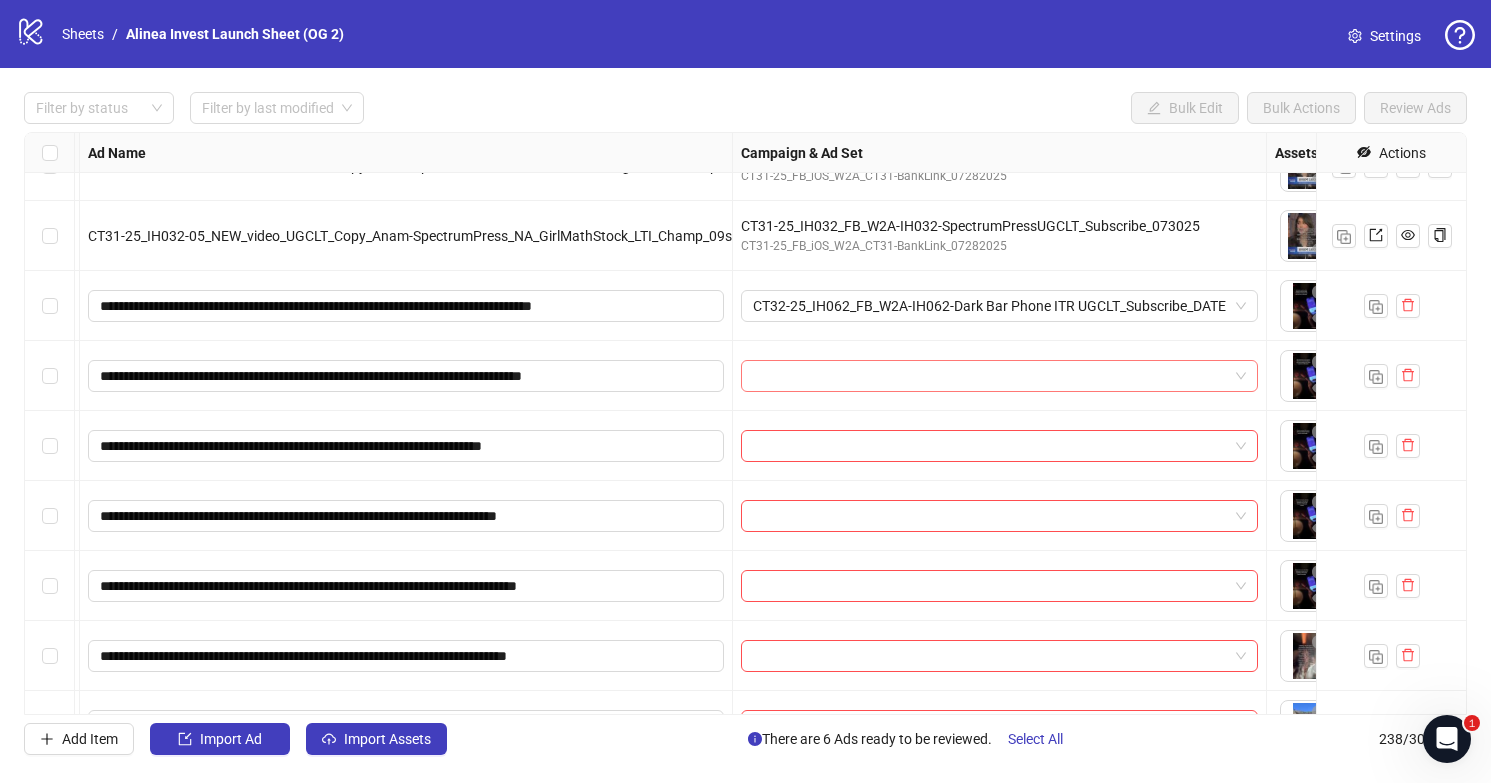 click at bounding box center (990, 376) 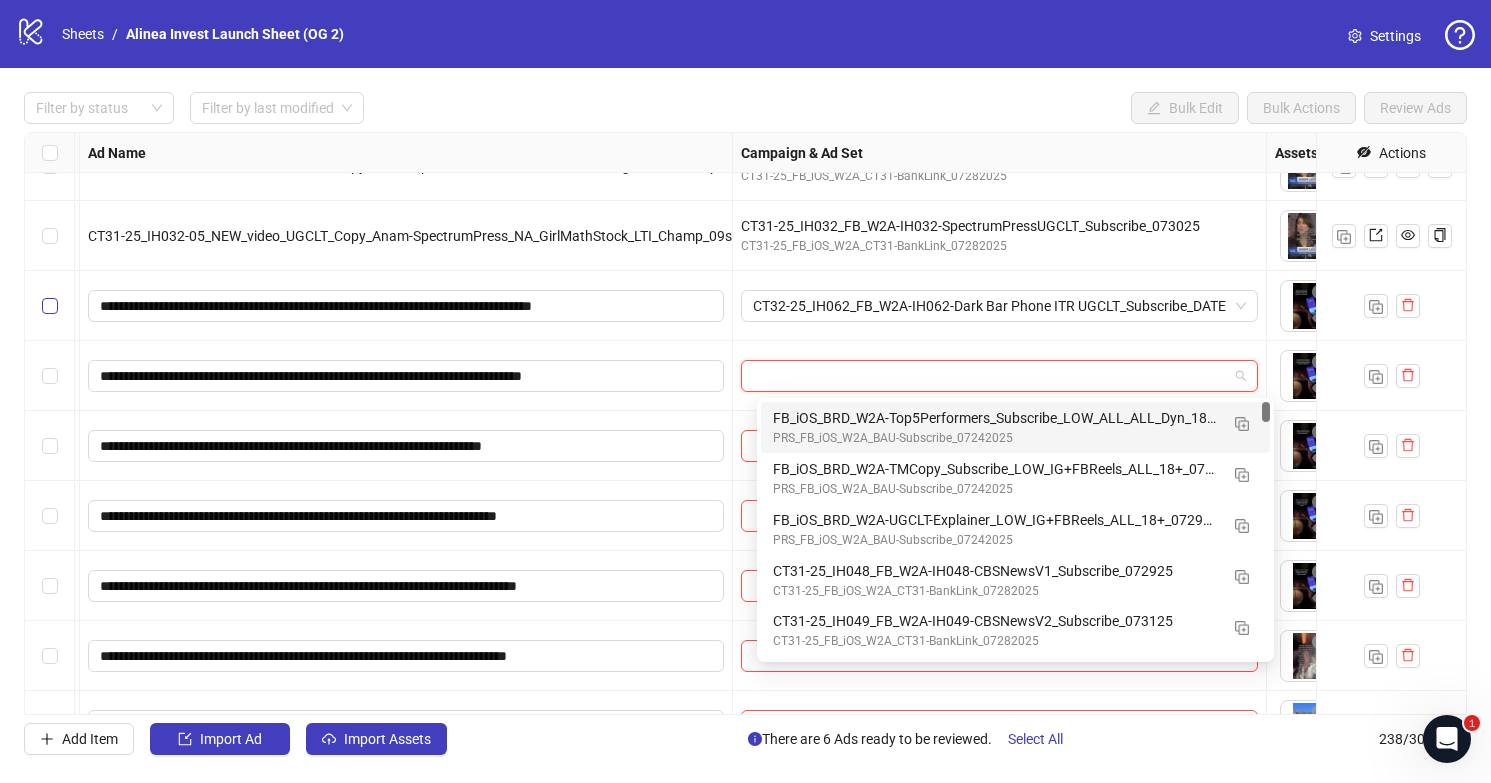 scroll, scrollTop: 15370, scrollLeft: 149, axis: both 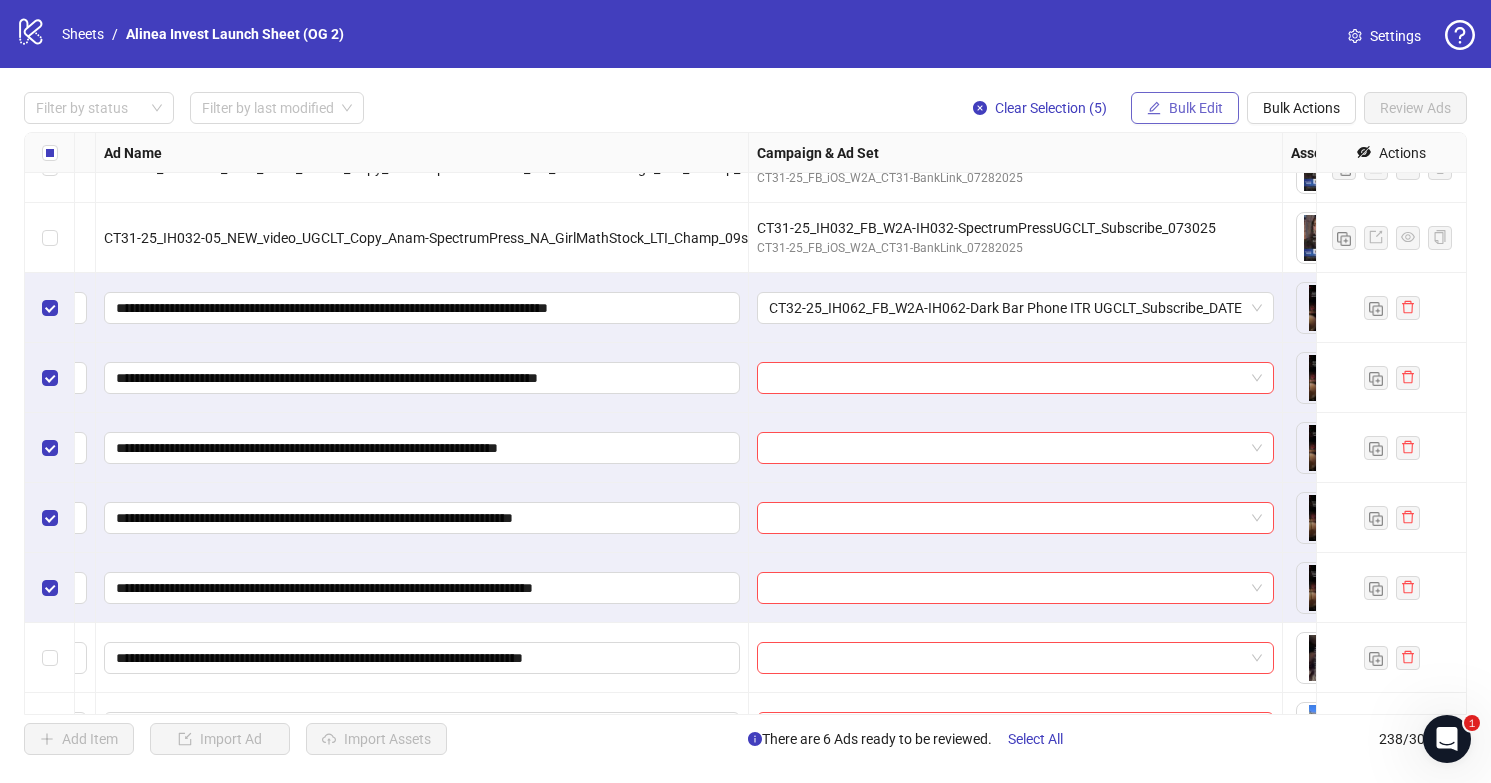 click on "Bulk Edit" at bounding box center [1196, 108] 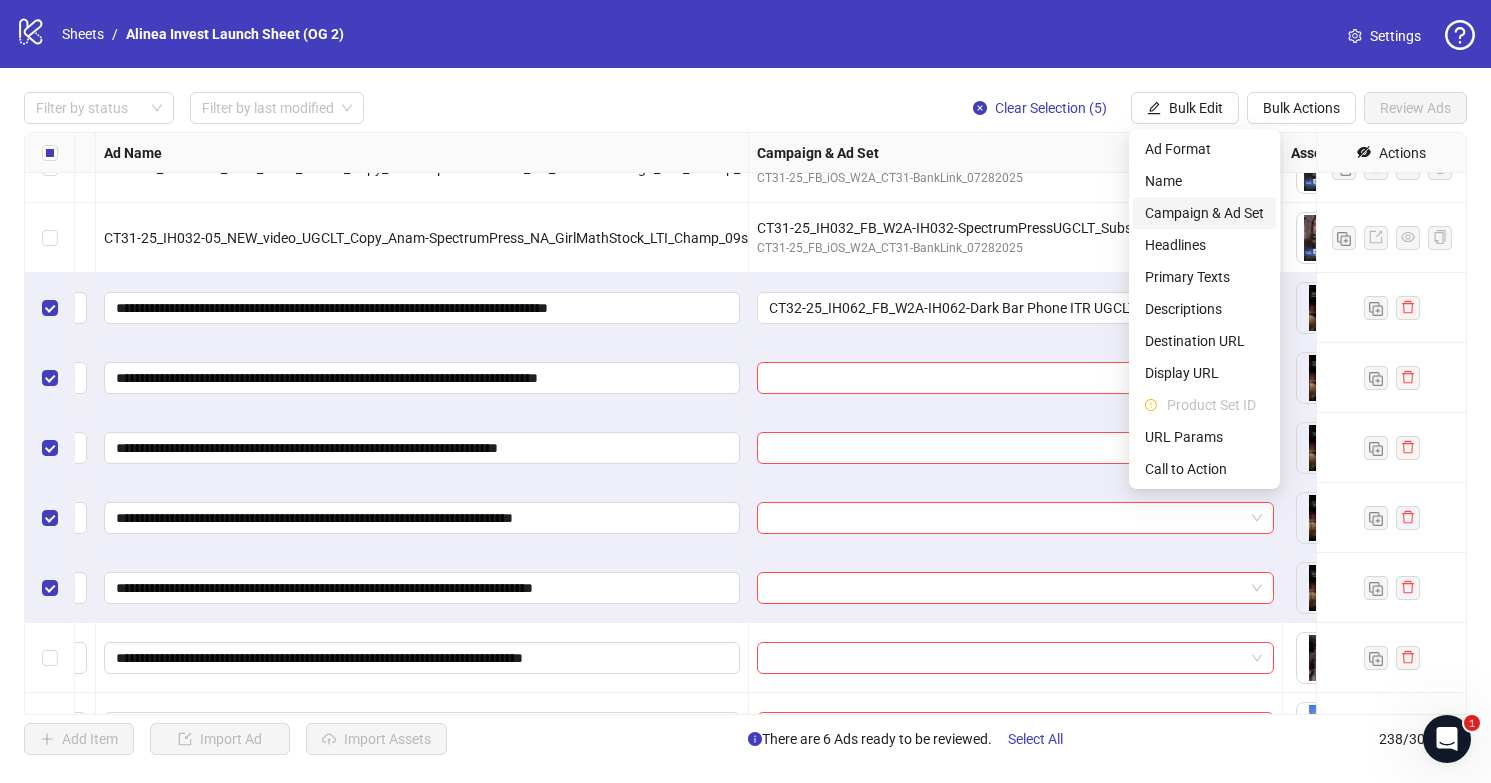 click on "Campaign & Ad Set" at bounding box center [1204, 213] 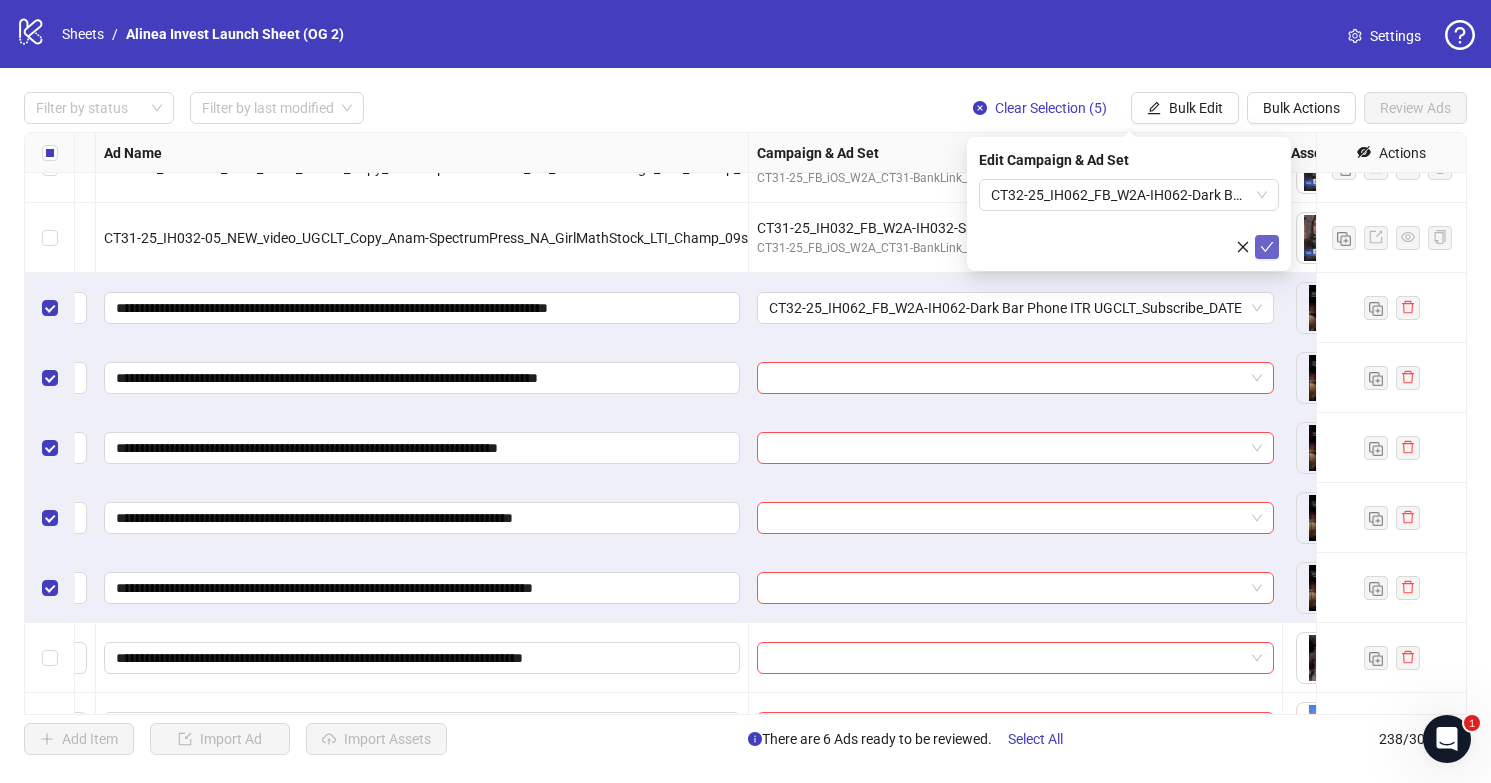 click 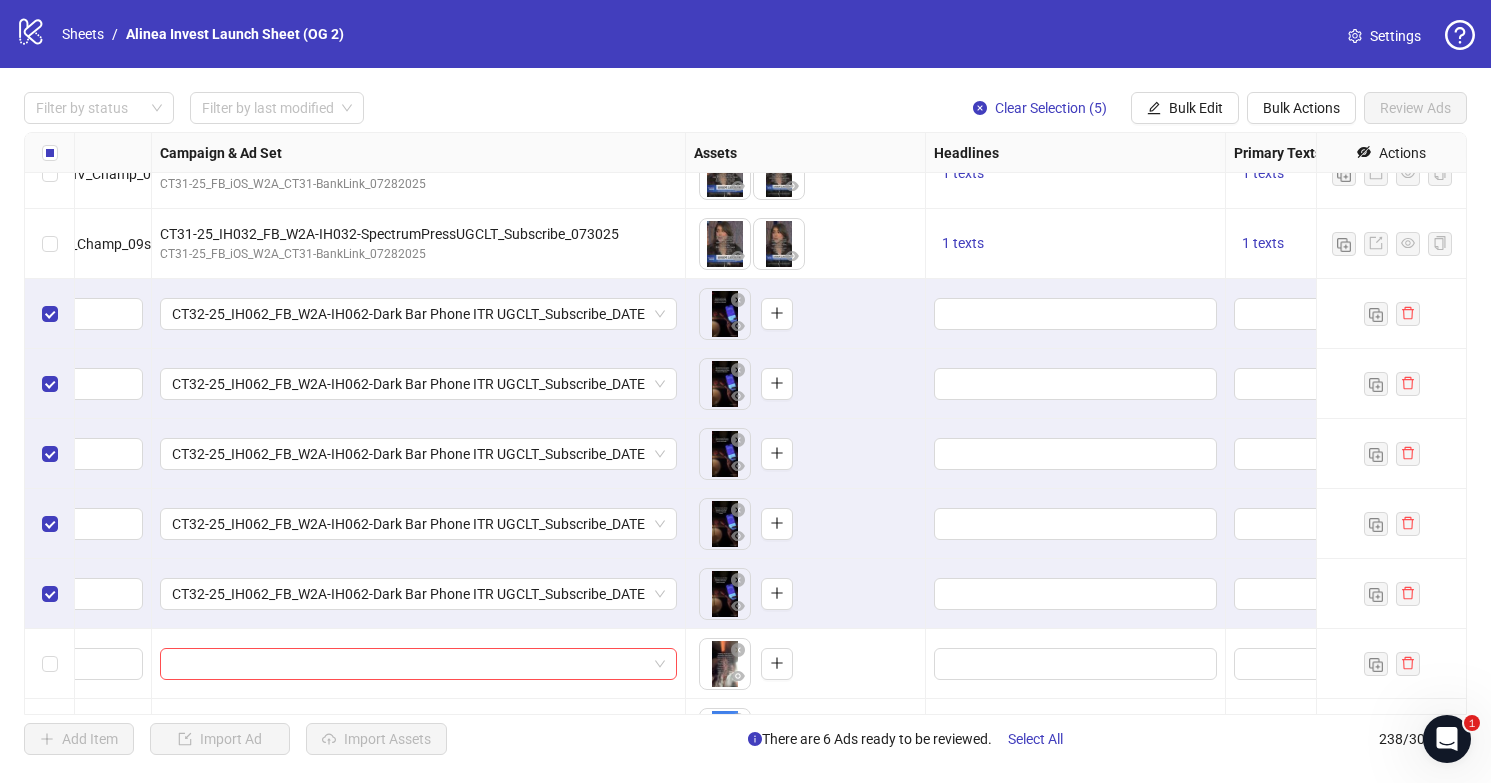 scroll, scrollTop: 15323, scrollLeft: 746, axis: both 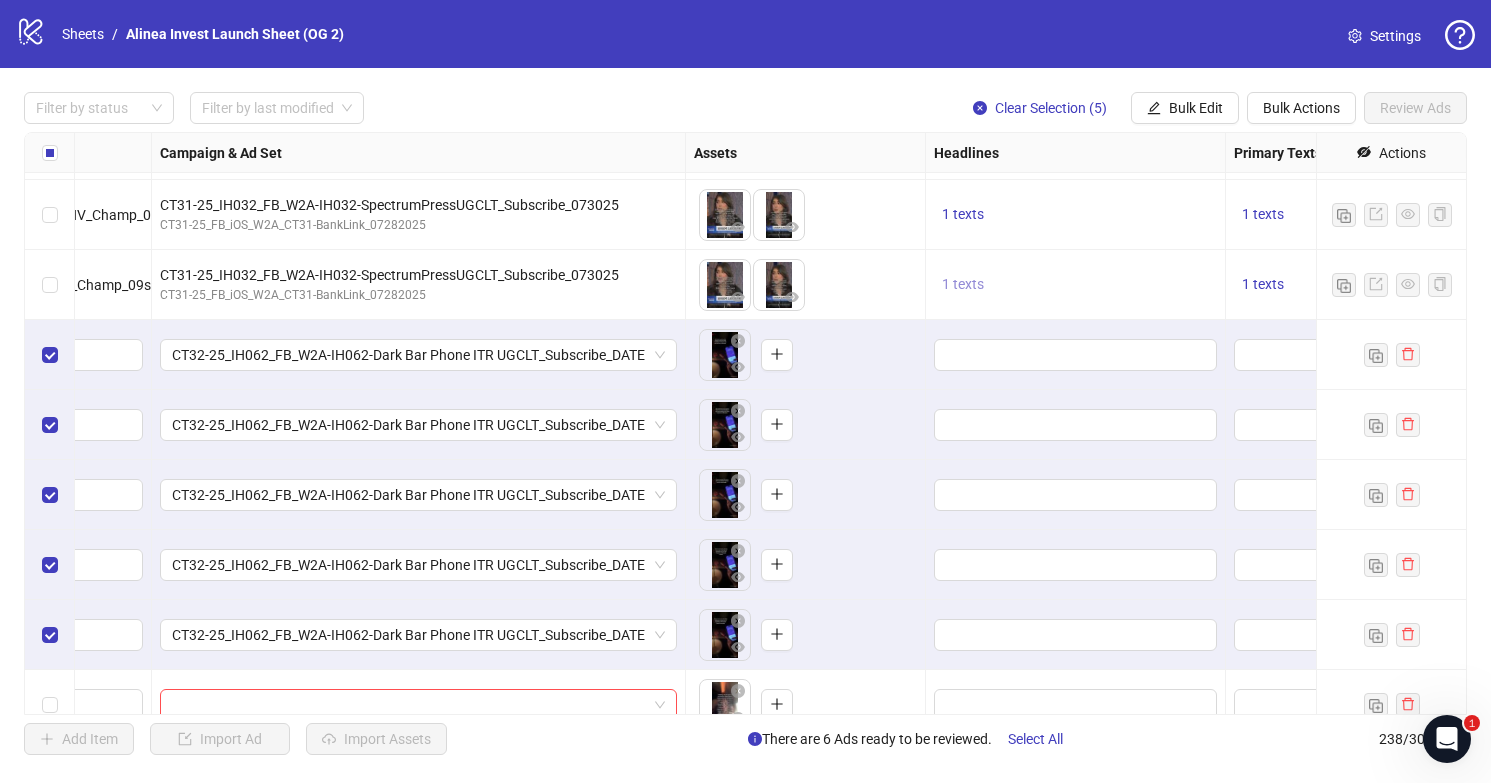 click on "1 texts" at bounding box center [963, 284] 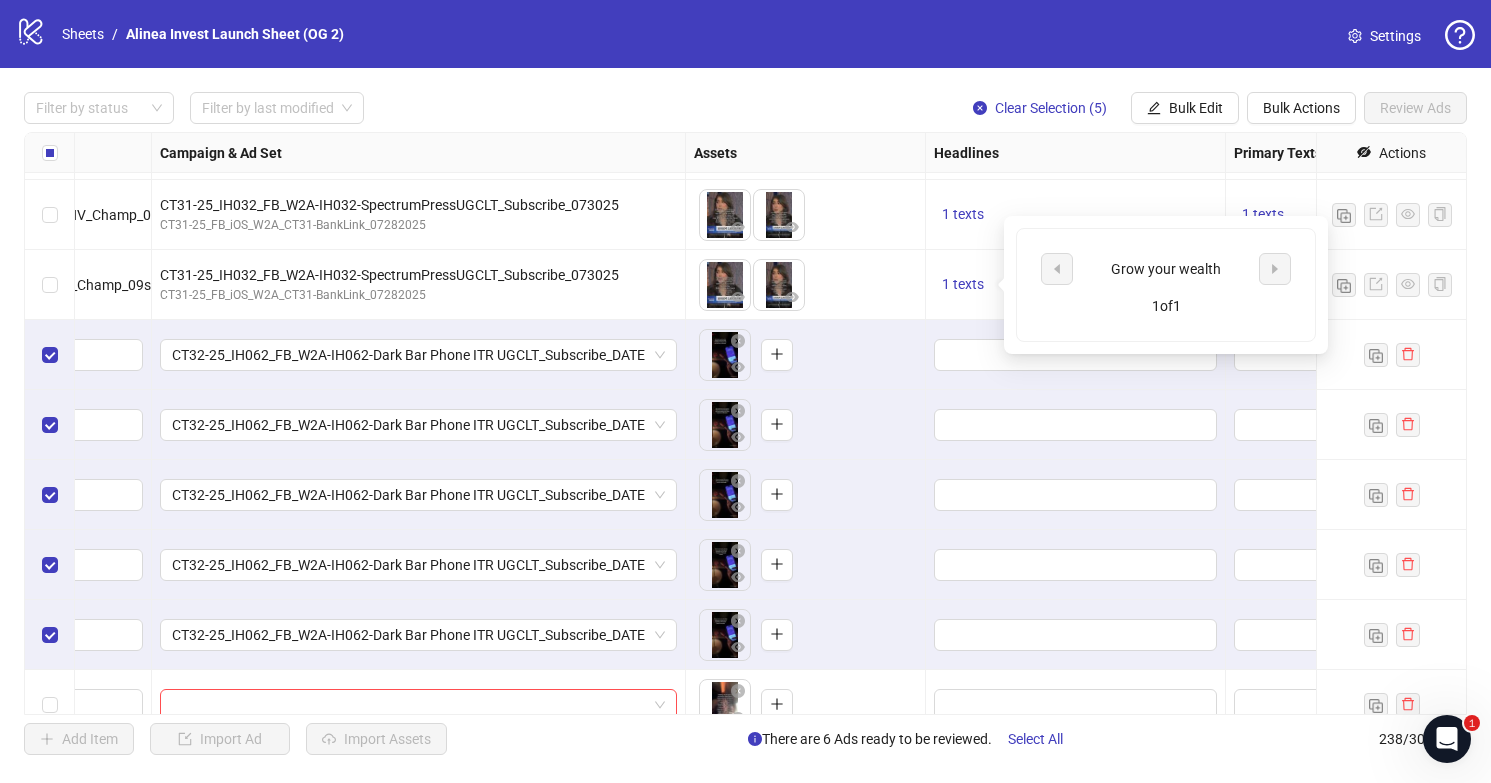 click on "Grow your wealth" at bounding box center [1166, 269] 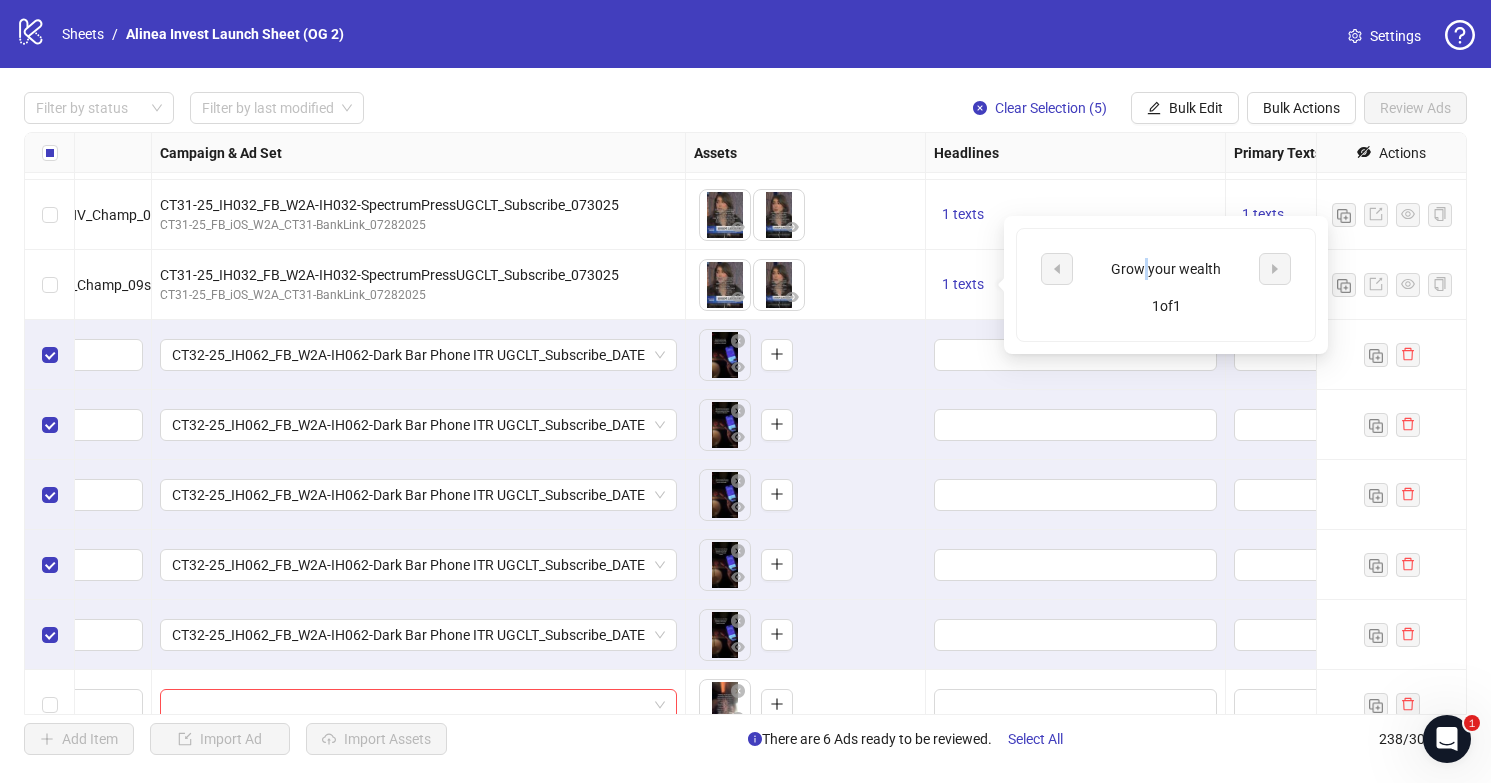 click on "Grow your wealth" at bounding box center [1166, 269] 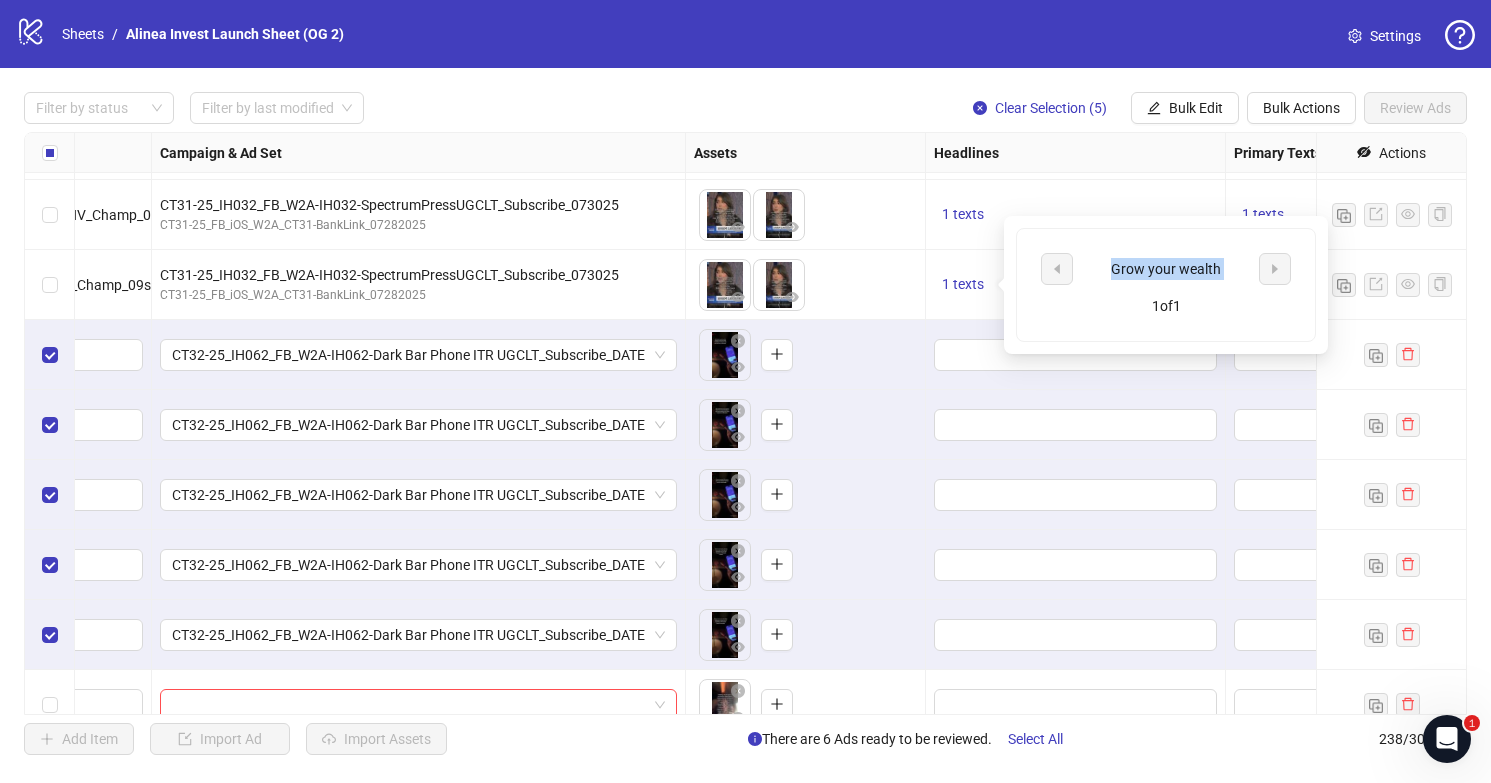 click on "Grow your wealth" at bounding box center [1166, 269] 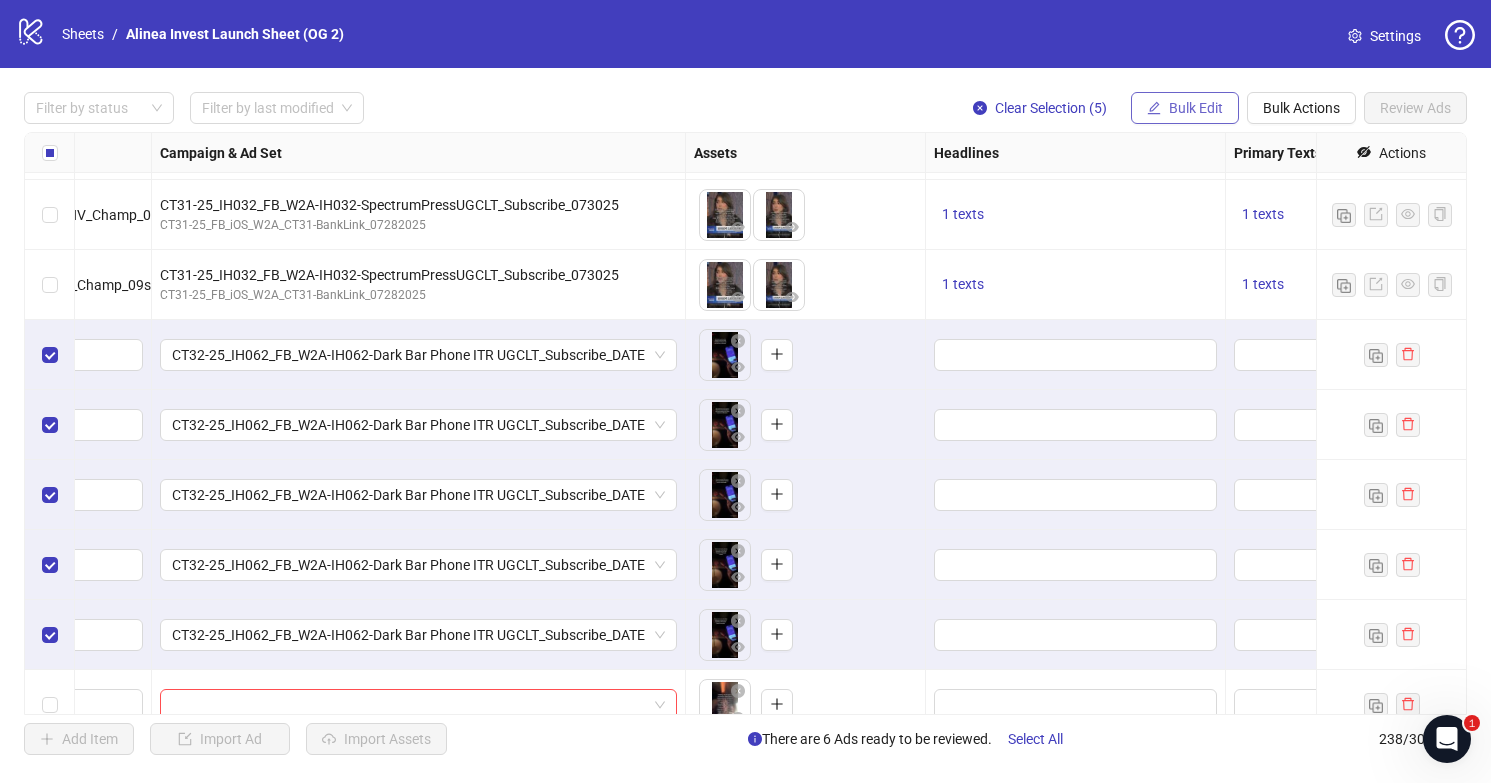click on "Bulk Edit" at bounding box center [1196, 108] 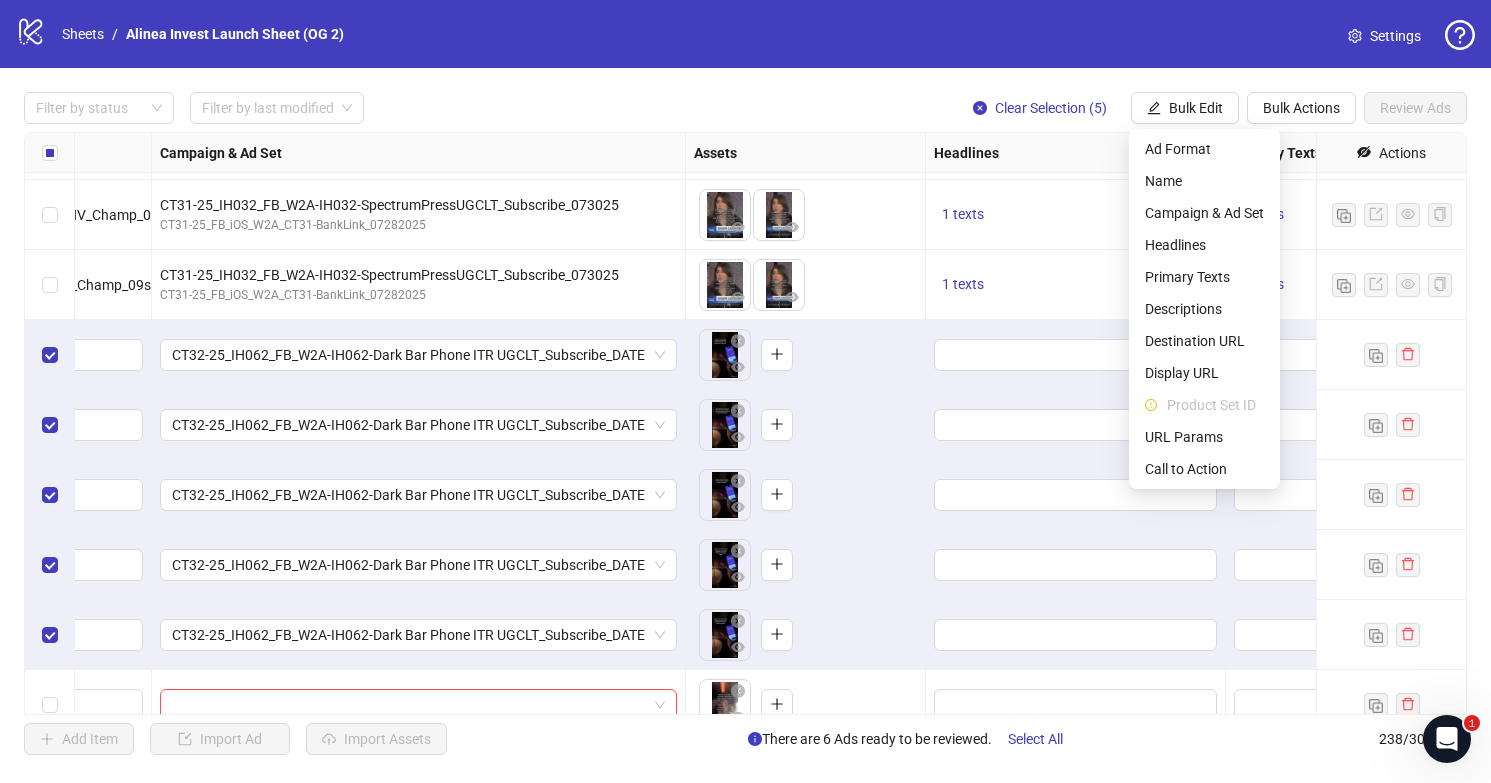 click on "To pick up a draggable item, press the space bar.
While dragging, use the arrow keys to move the item.
Press space again to drop the item in its new position, or press escape to cancel." at bounding box center (805, 285) 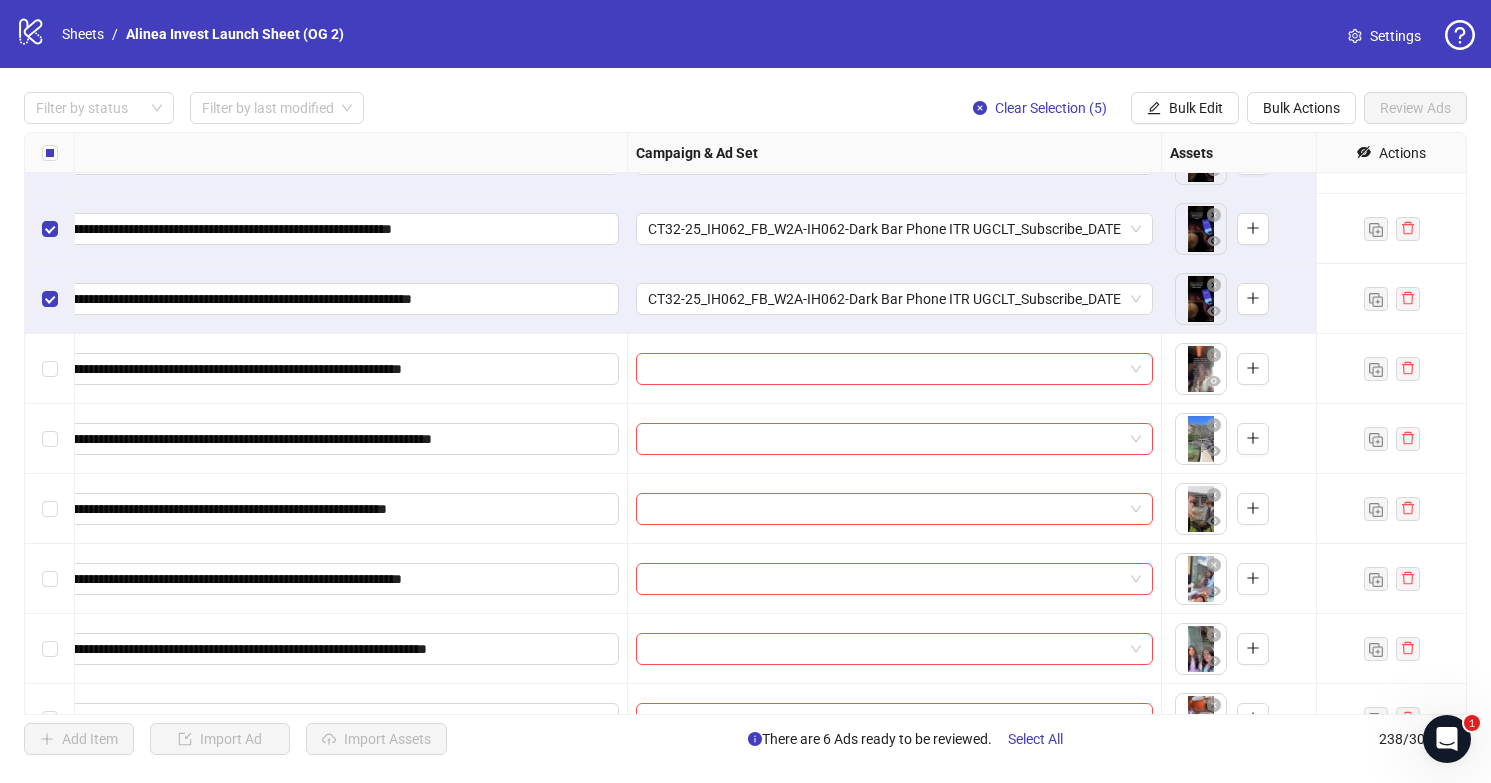 scroll, scrollTop: 15659, scrollLeft: 236, axis: both 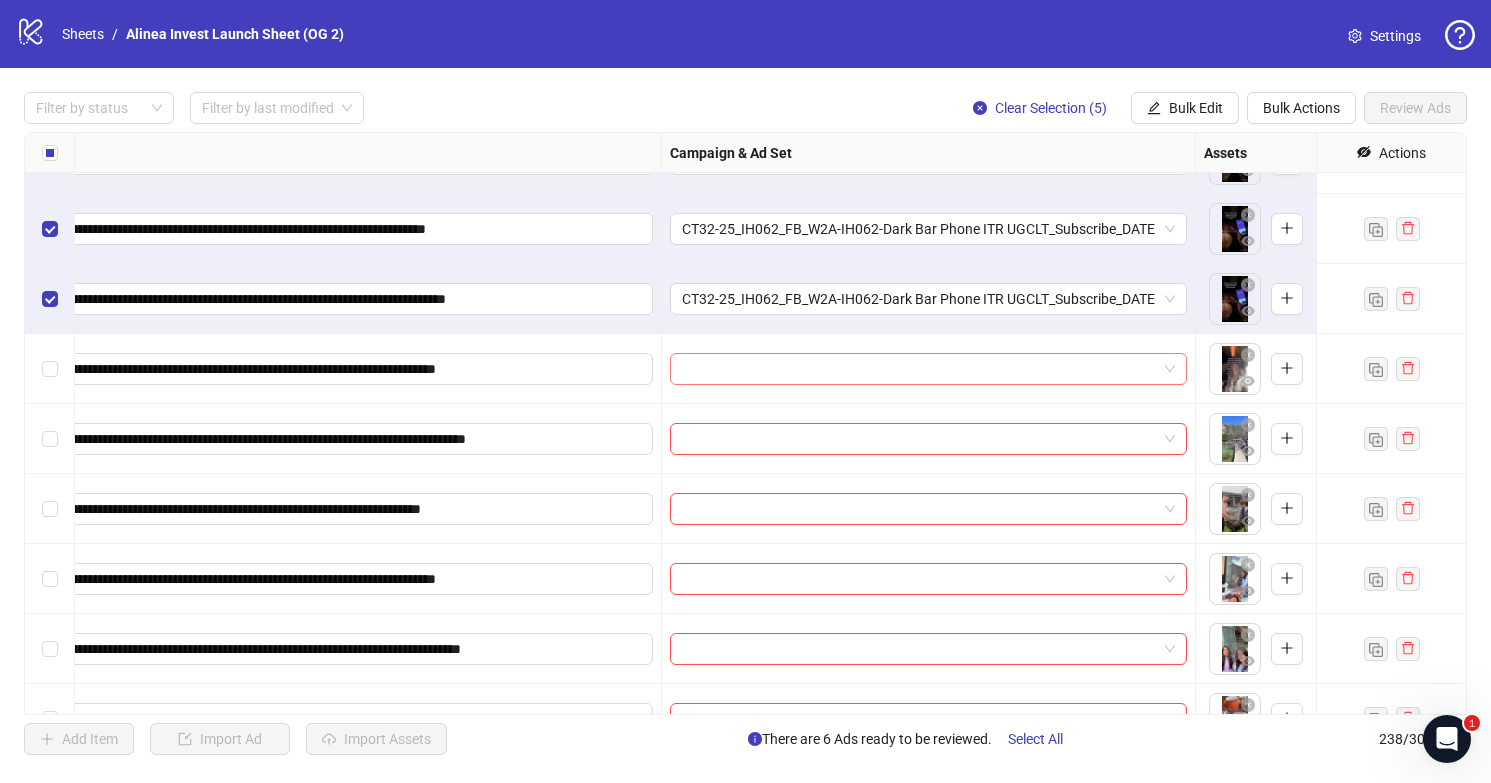 click at bounding box center [928, 369] 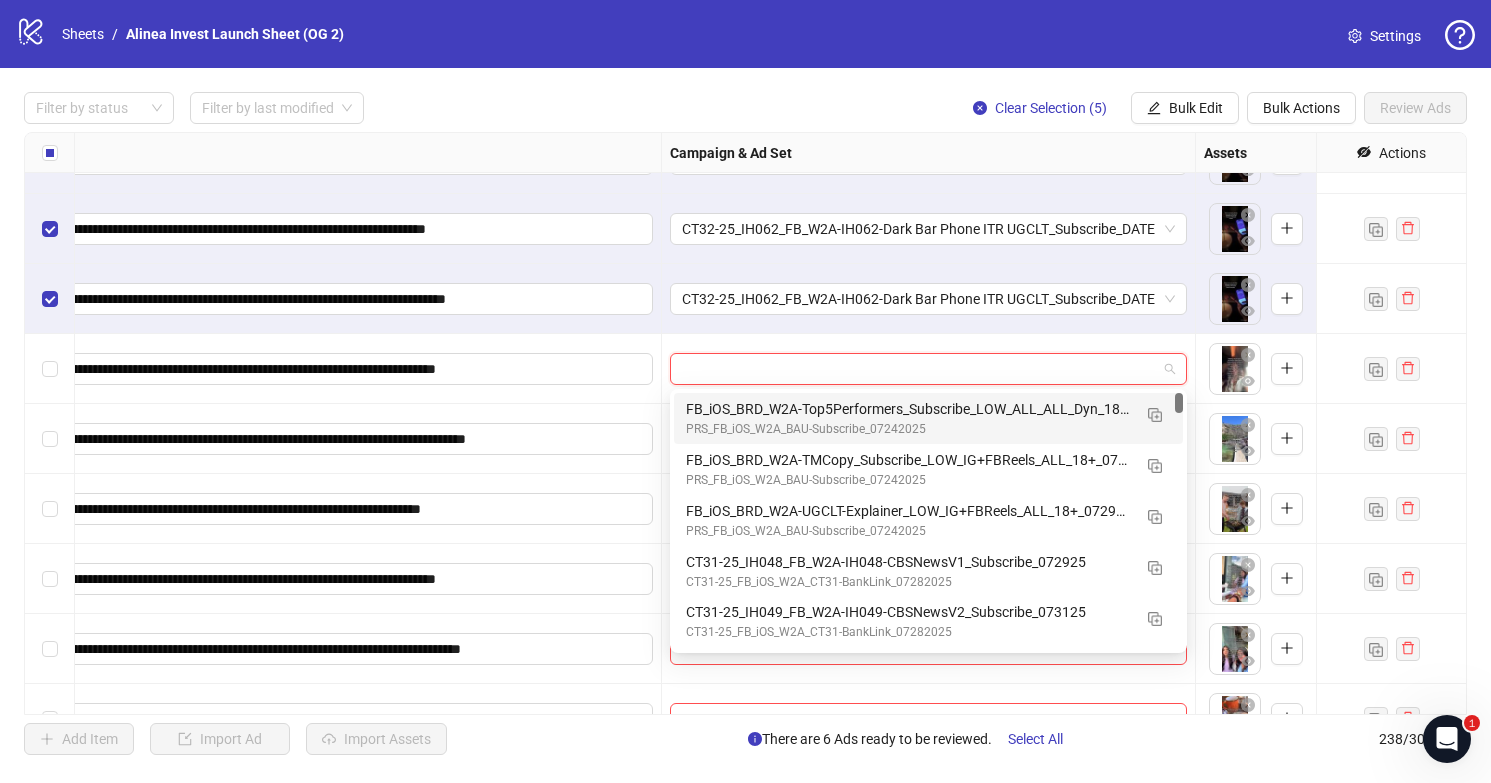click at bounding box center [919, 369] 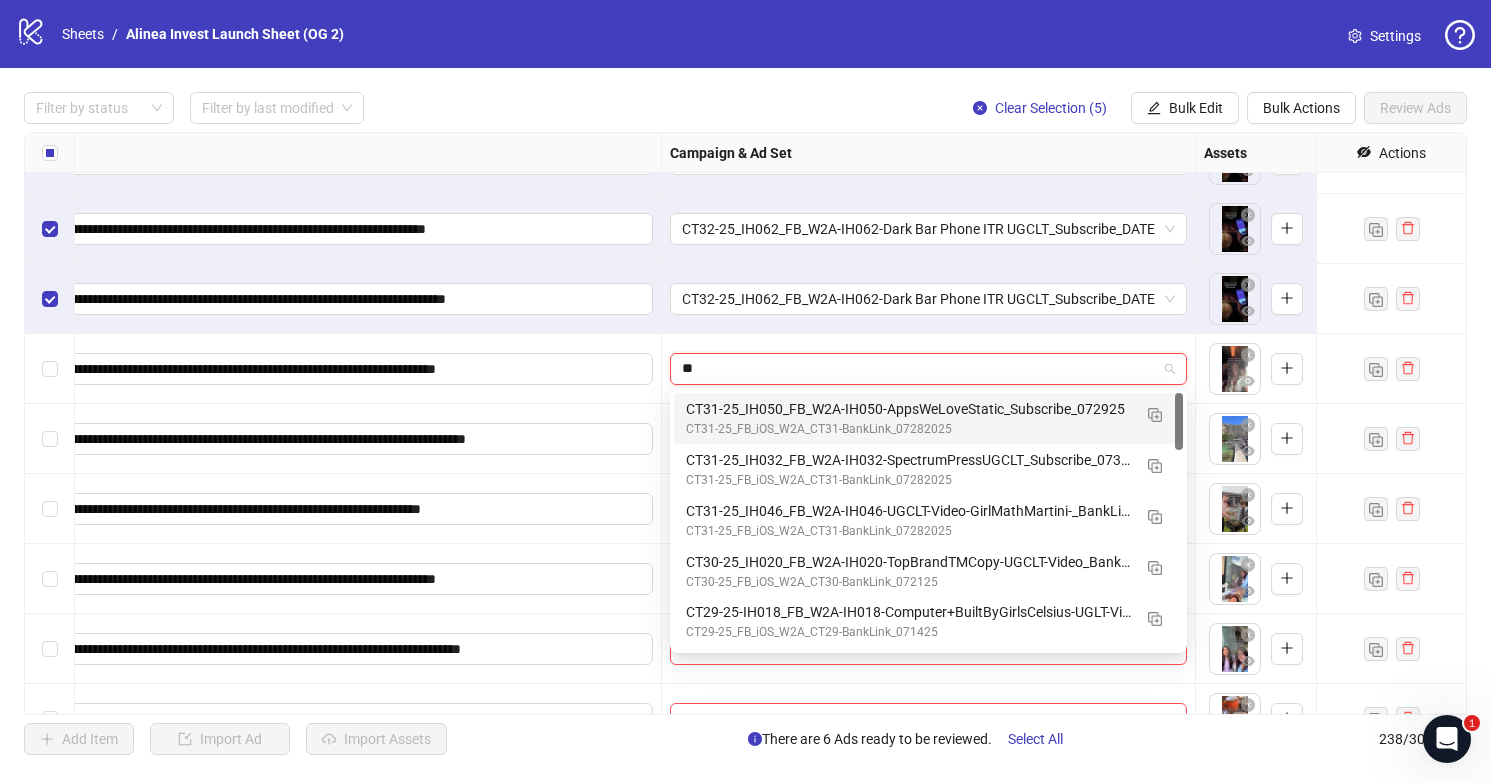 type on "***" 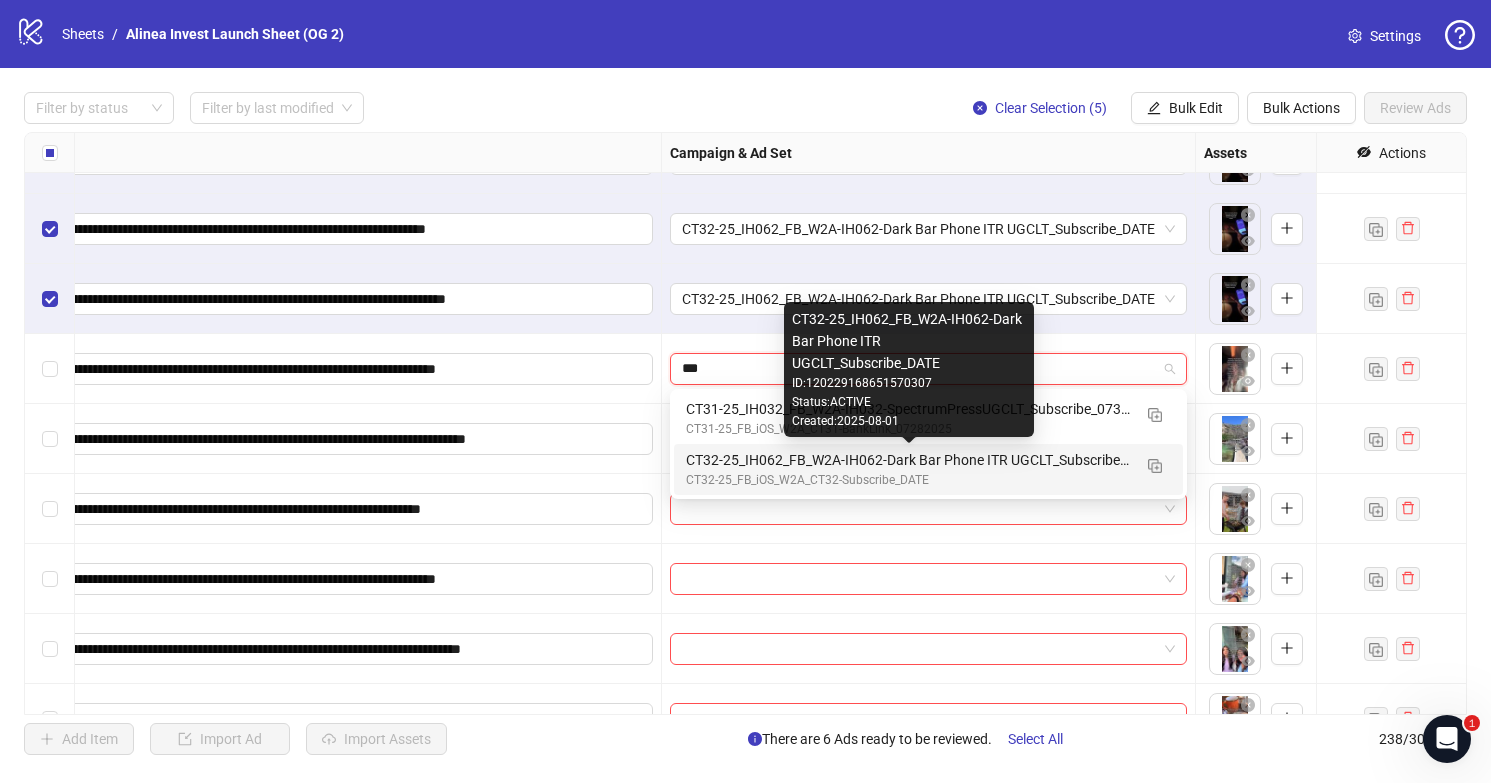 click on "CT32-25_IH062_FB_W2A-IH062-Dark Bar Phone ITR UGCLT_Subscribe_DATE" at bounding box center (908, 460) 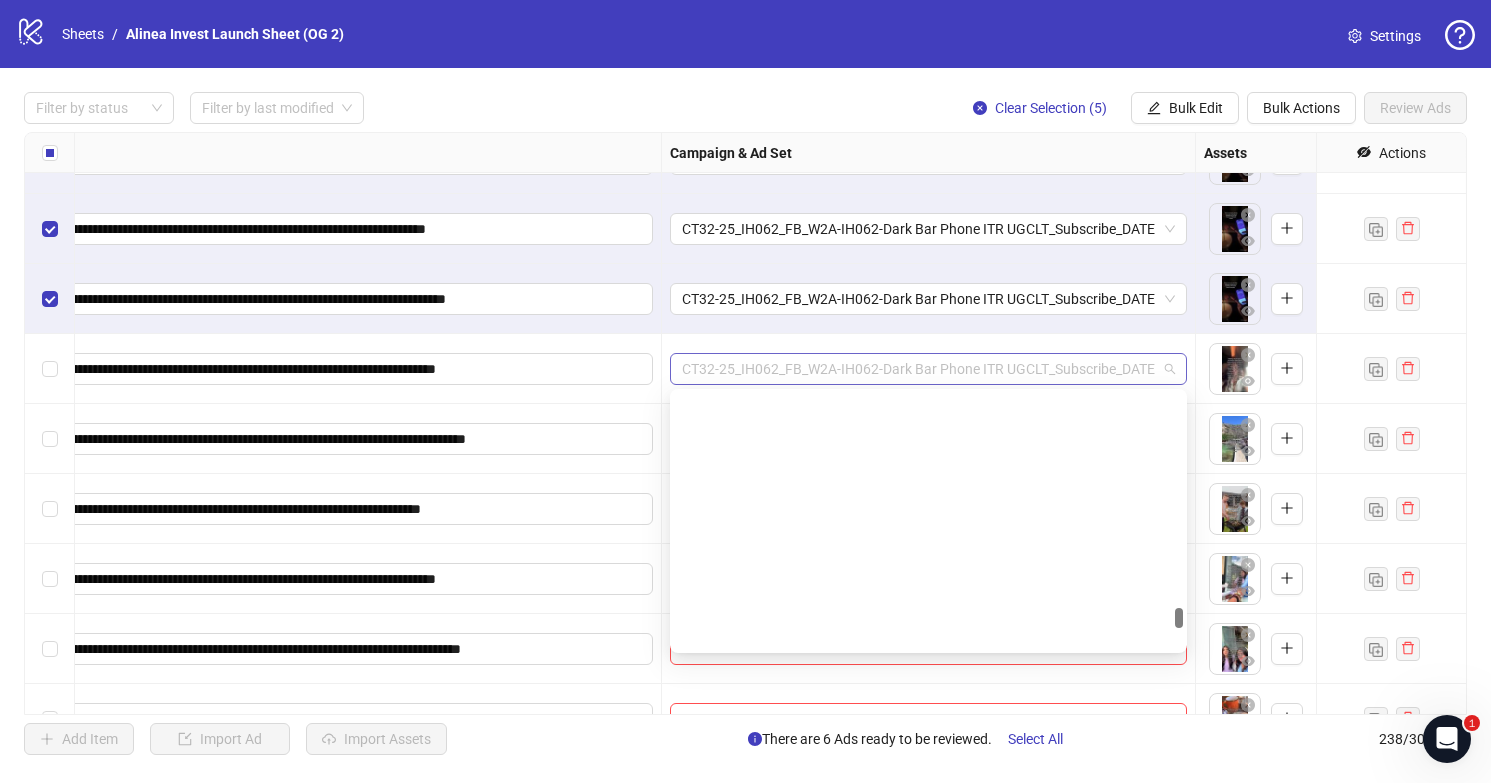 click on "CT32-25_IH062_FB_W2A-IH062-Dark Bar Phone ITR UGCLT_Subscribe_DATE" at bounding box center [928, 369] 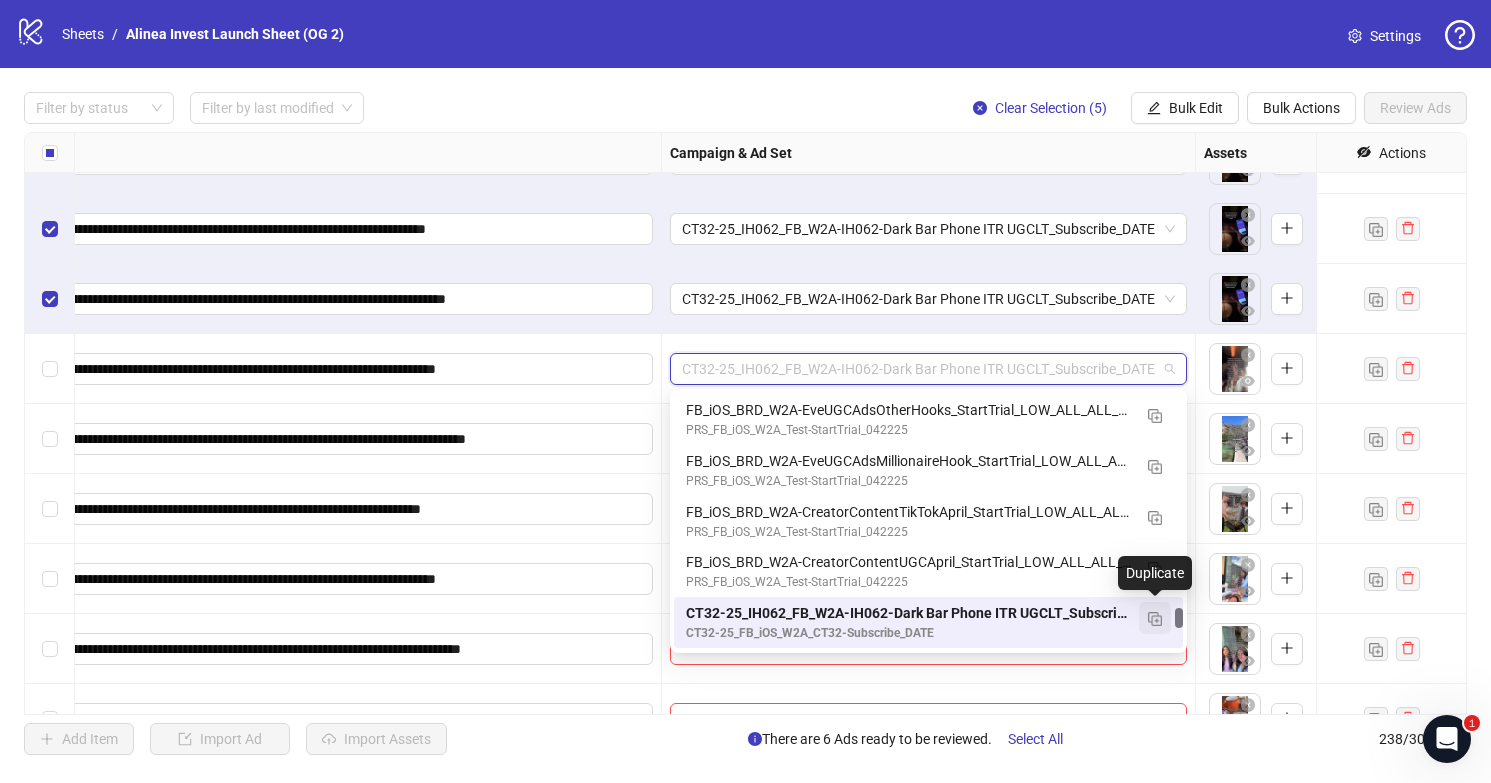 click at bounding box center [1155, 619] 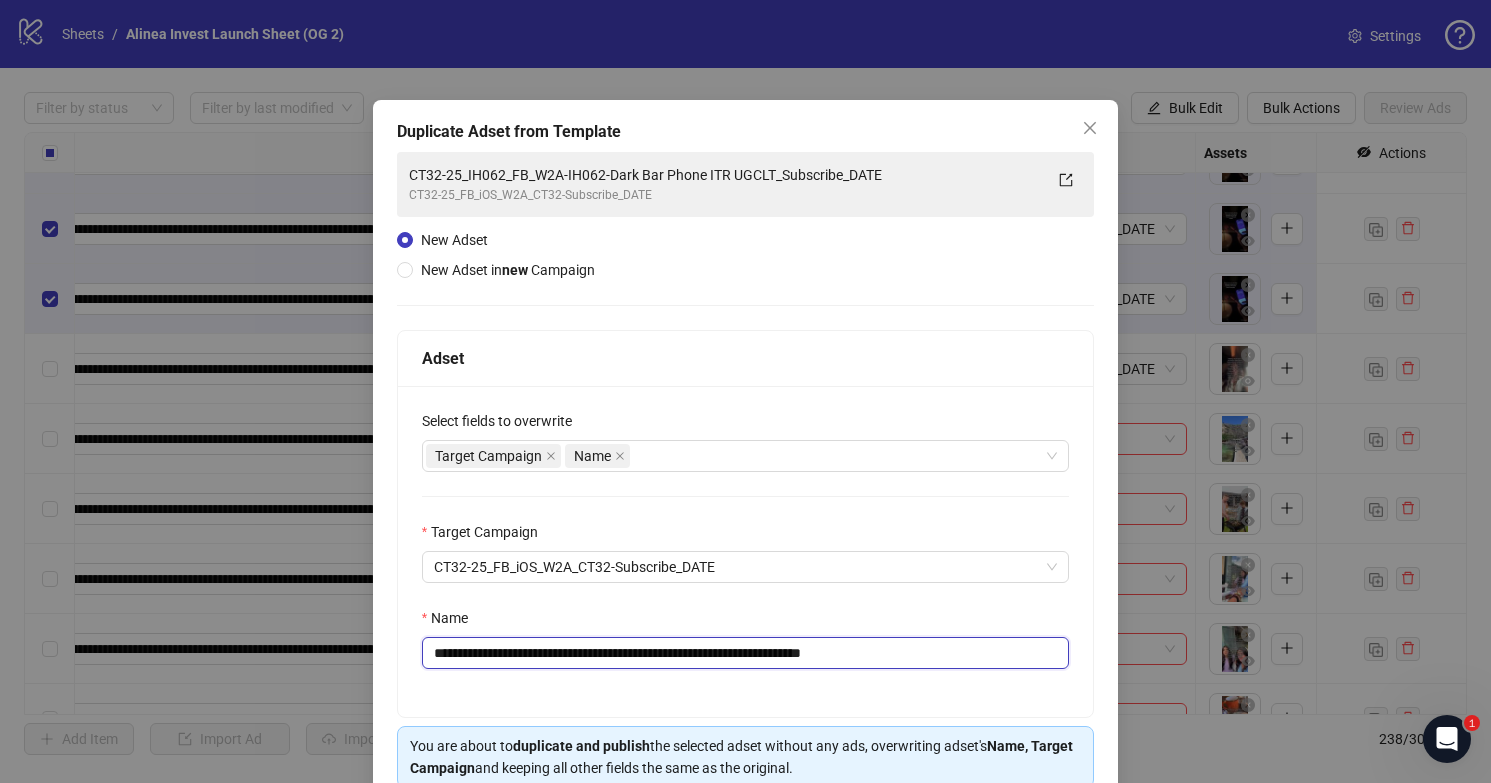 click on "**********" at bounding box center [746, 653] 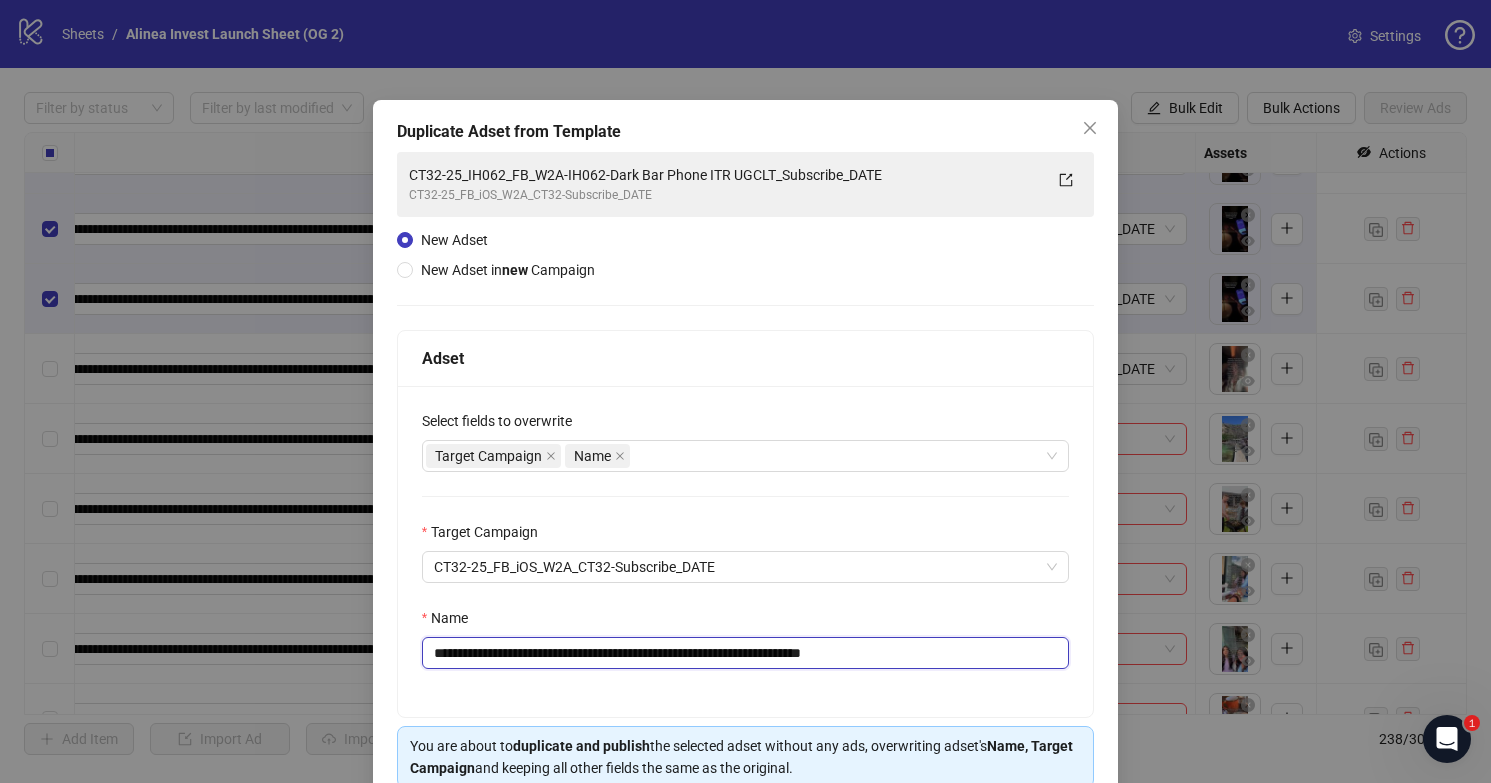 click on "**********" at bounding box center (746, 653) 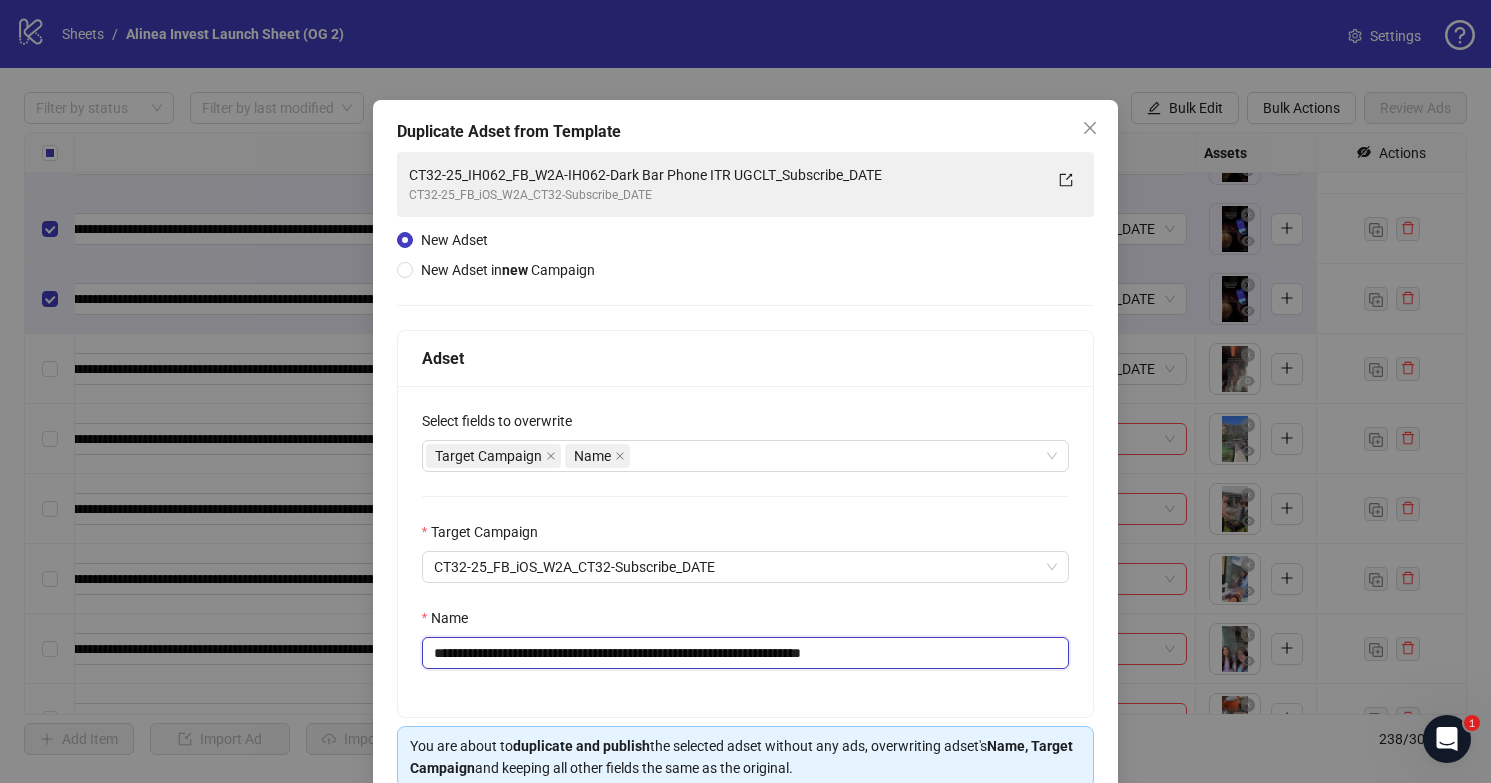 drag, startPoint x: 634, startPoint y: 656, endPoint x: 797, endPoint y: 655, distance: 163.00307 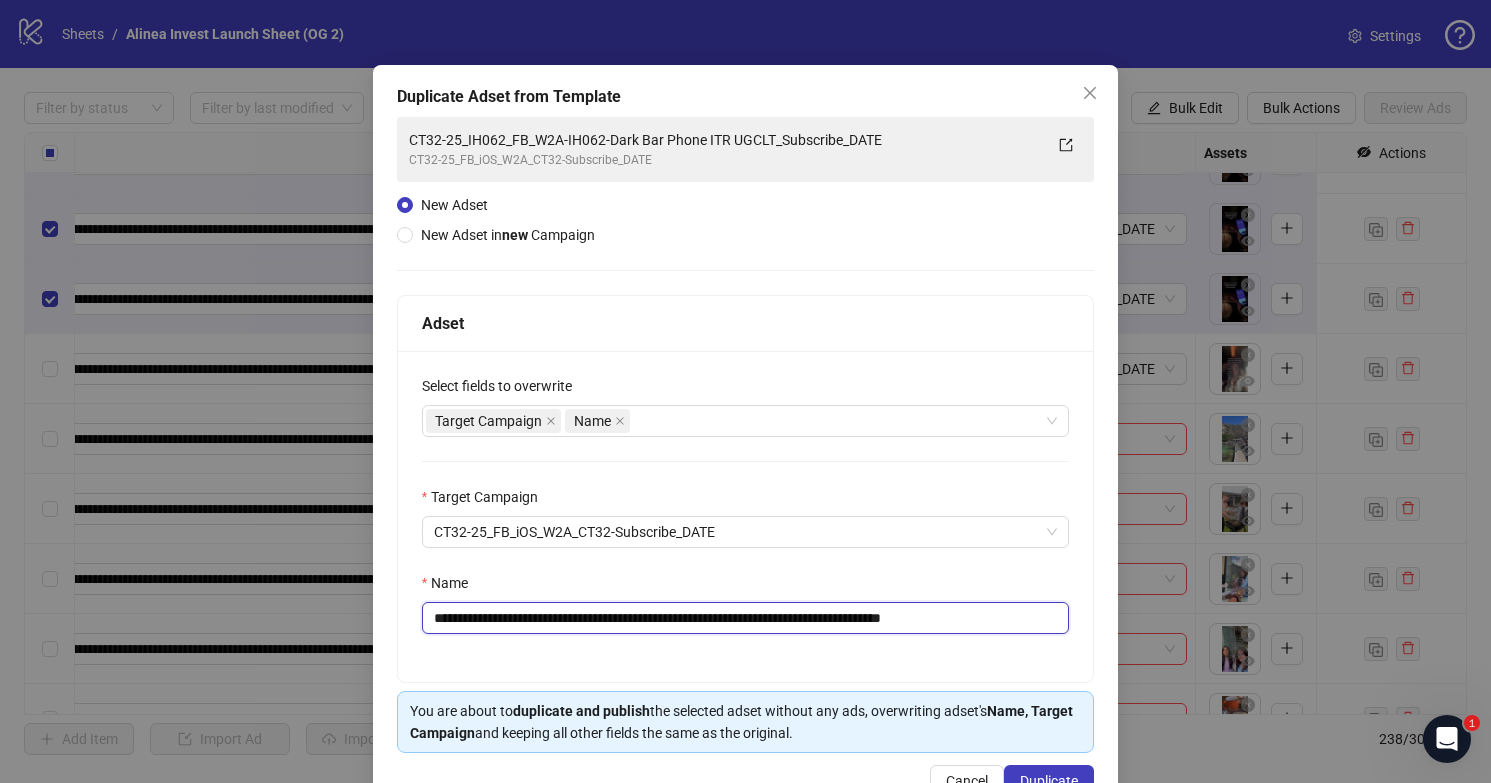 scroll, scrollTop: 80, scrollLeft: 0, axis: vertical 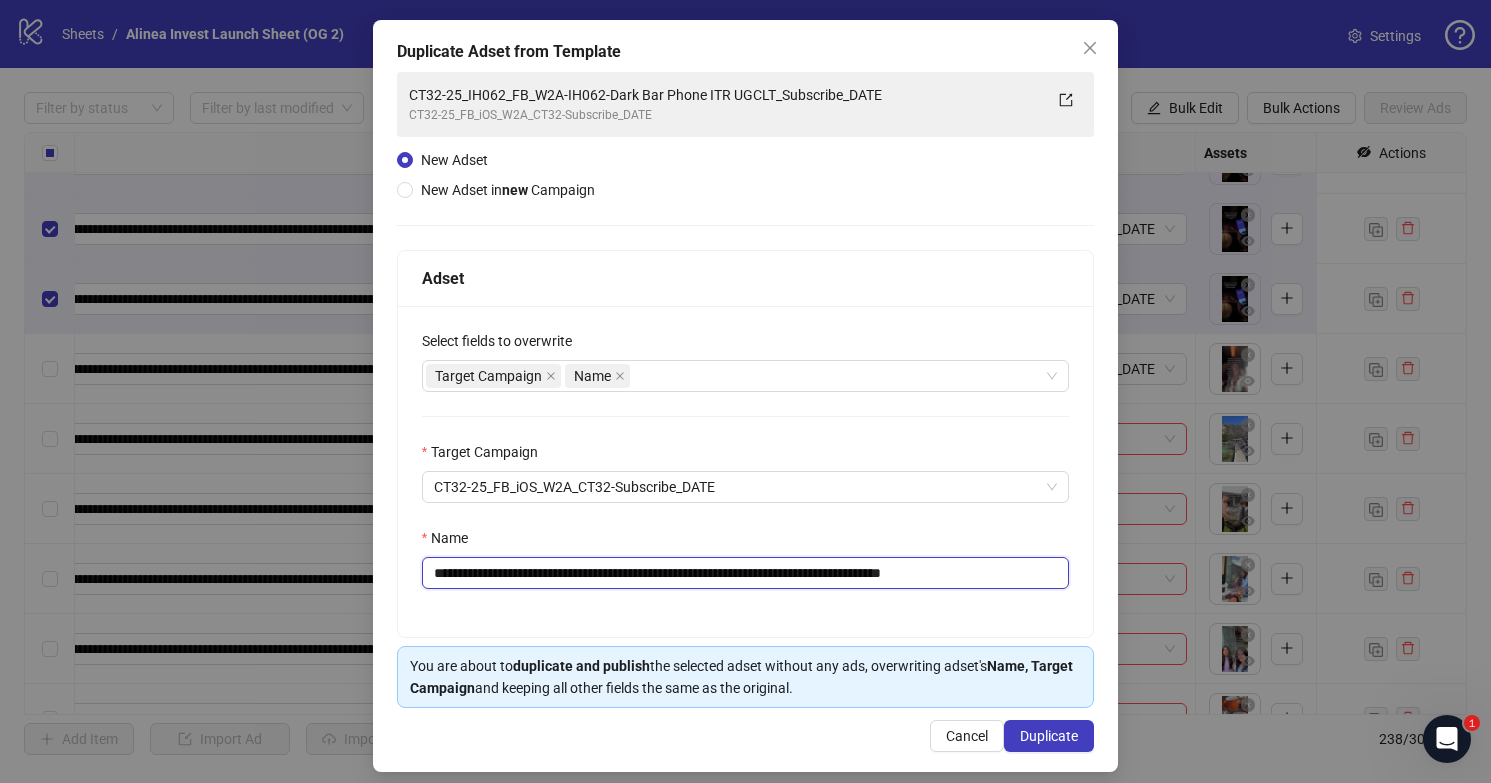drag, startPoint x: 1010, startPoint y: 574, endPoint x: 1102, endPoint y: 574, distance: 92 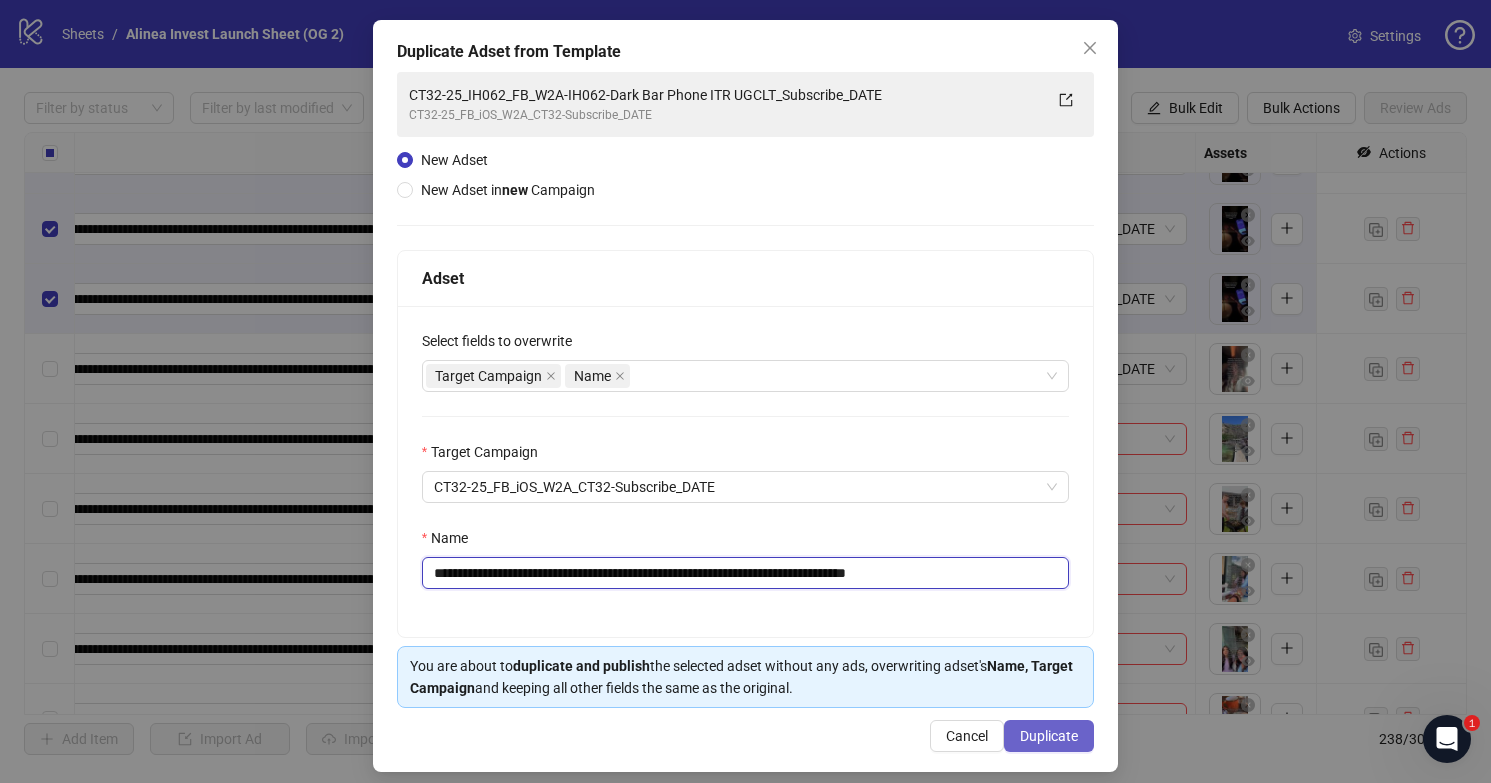 type on "**********" 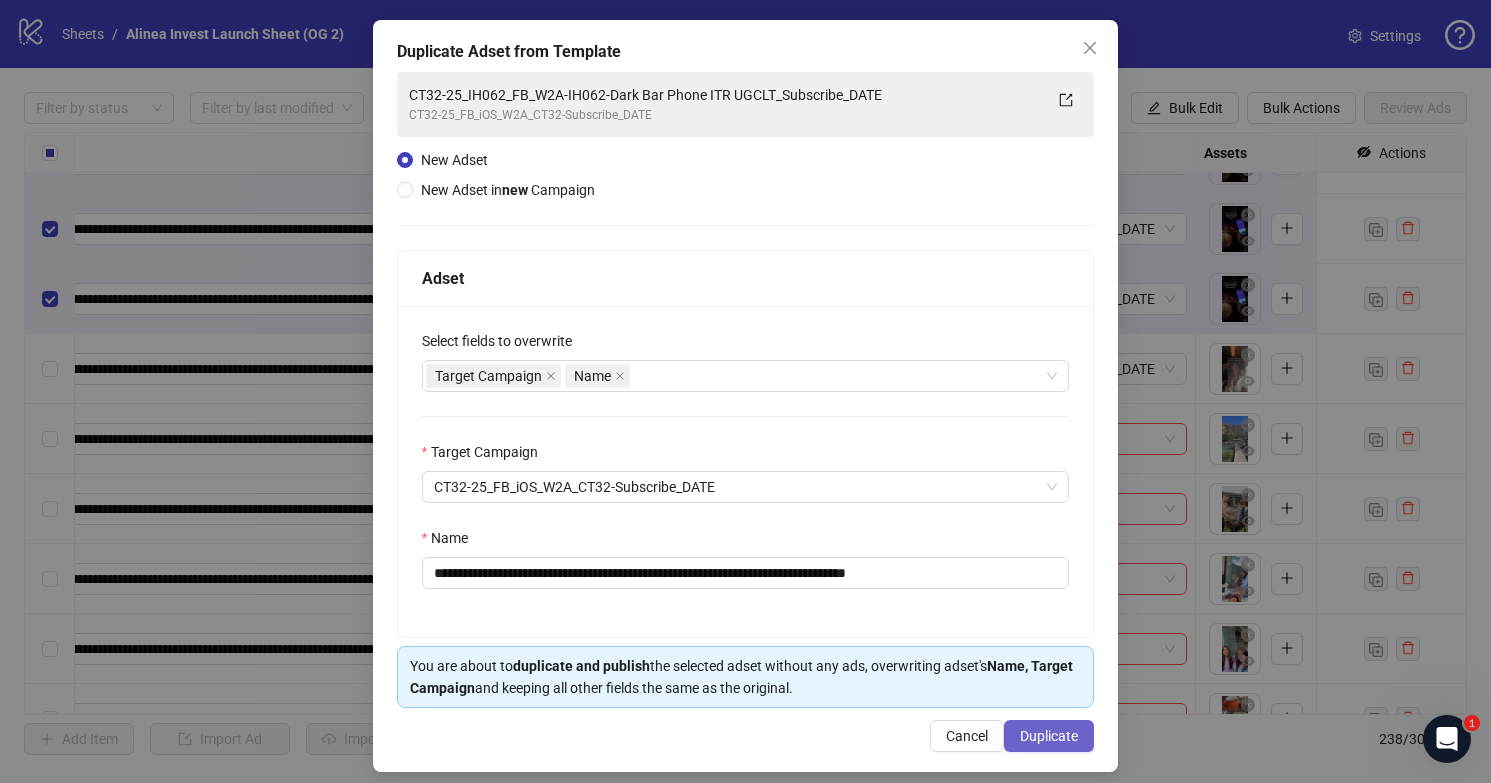 click on "Duplicate" at bounding box center [1049, 736] 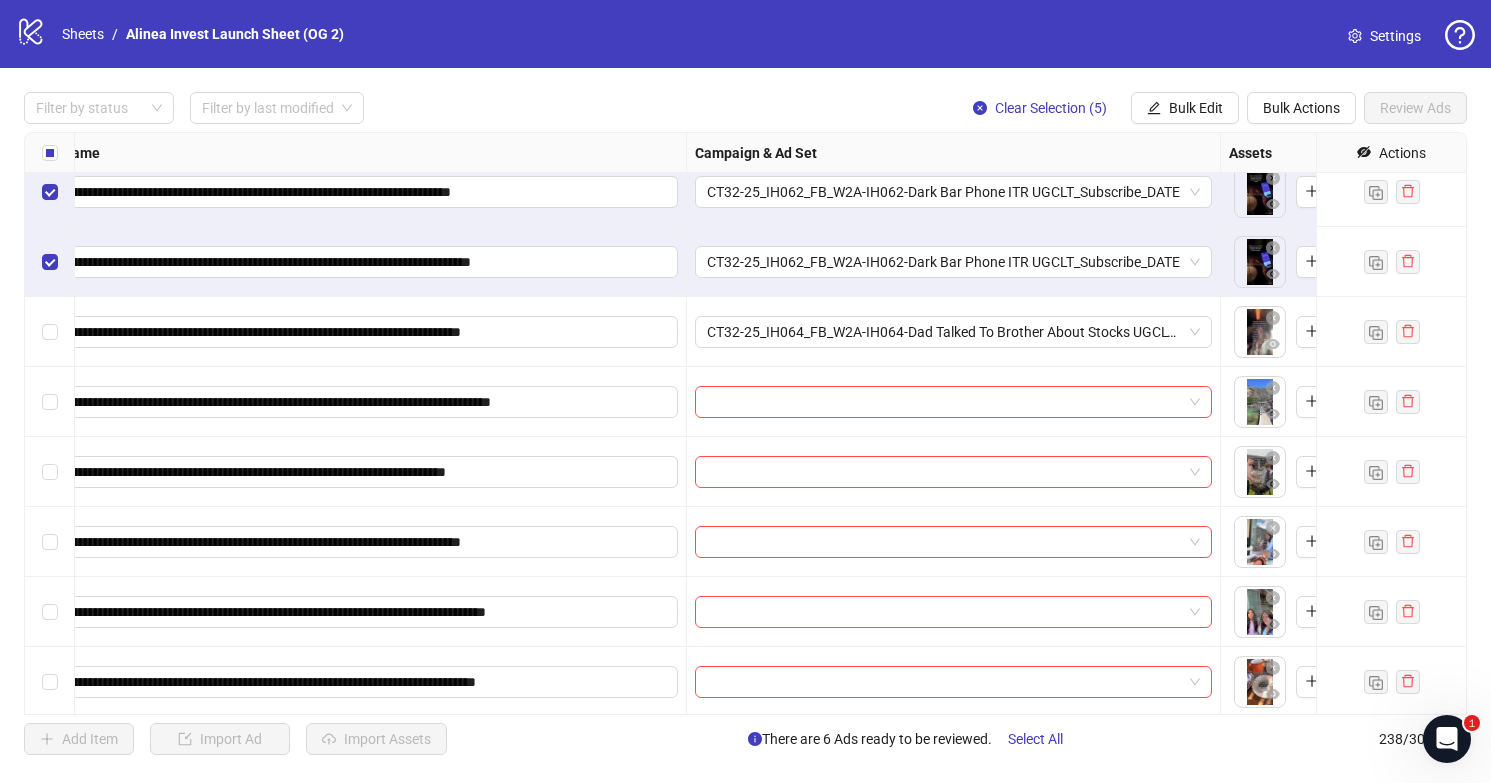 scroll, scrollTop: 15696, scrollLeft: 0, axis: vertical 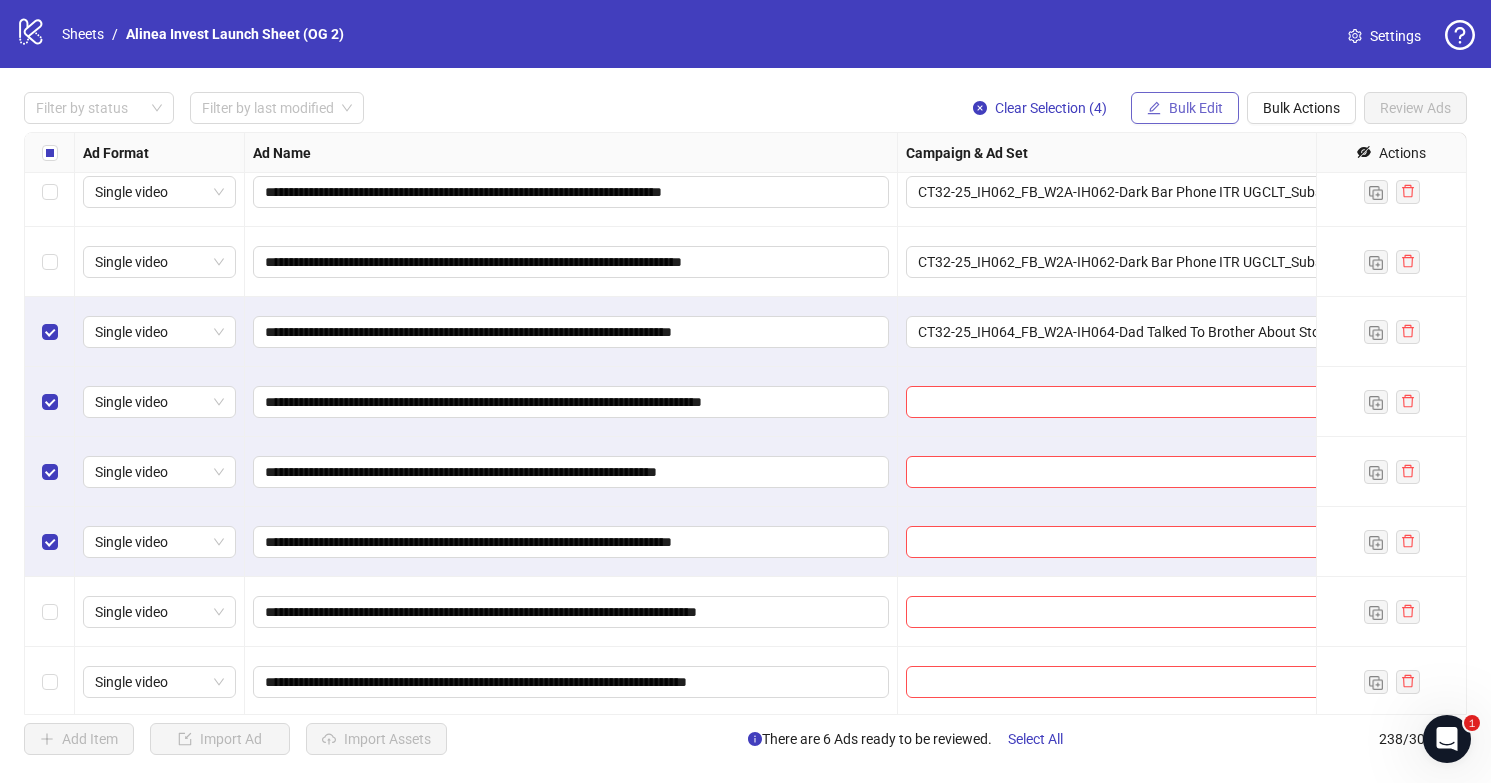 click on "Bulk Edit" at bounding box center (1185, 108) 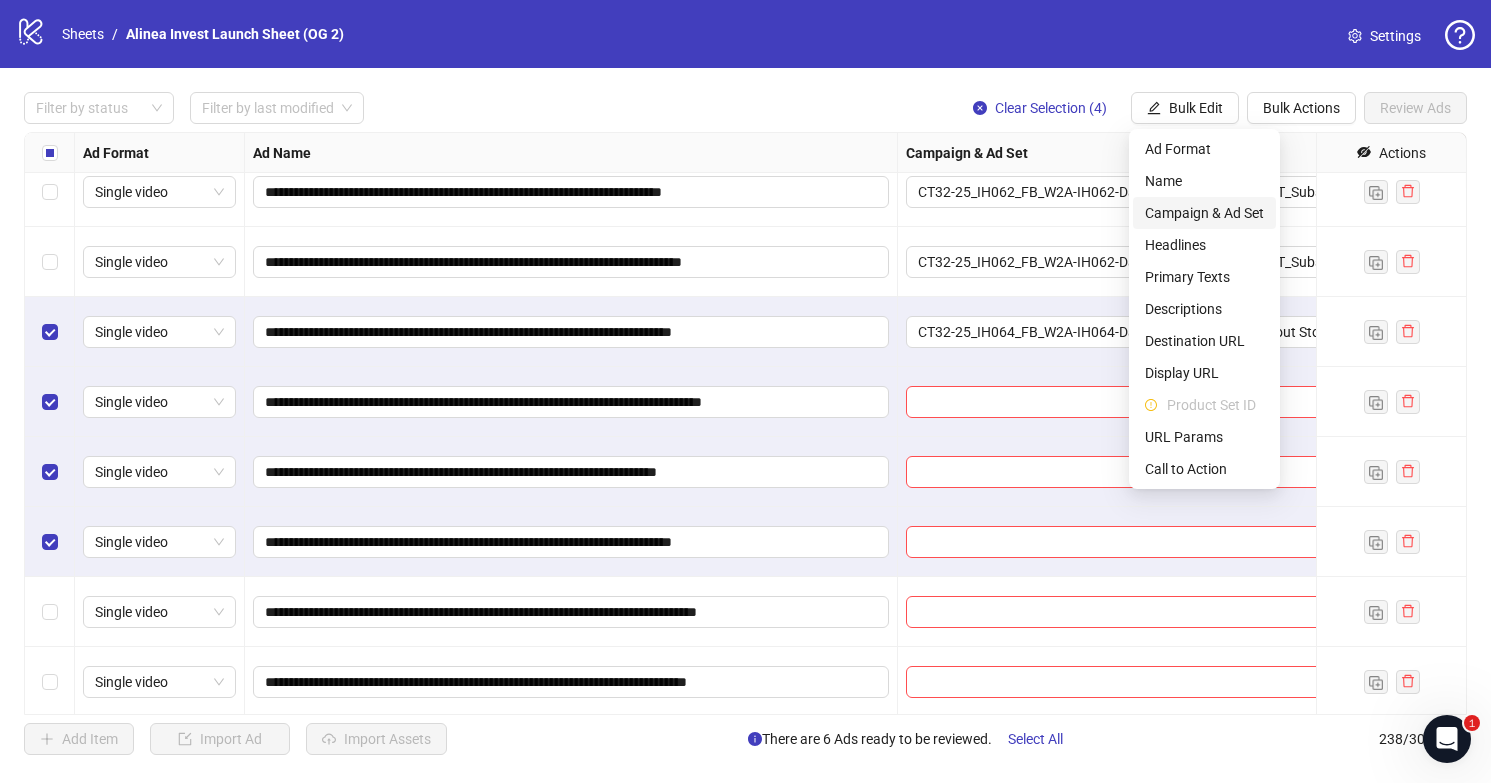 click on "Campaign & Ad Set" at bounding box center (1204, 213) 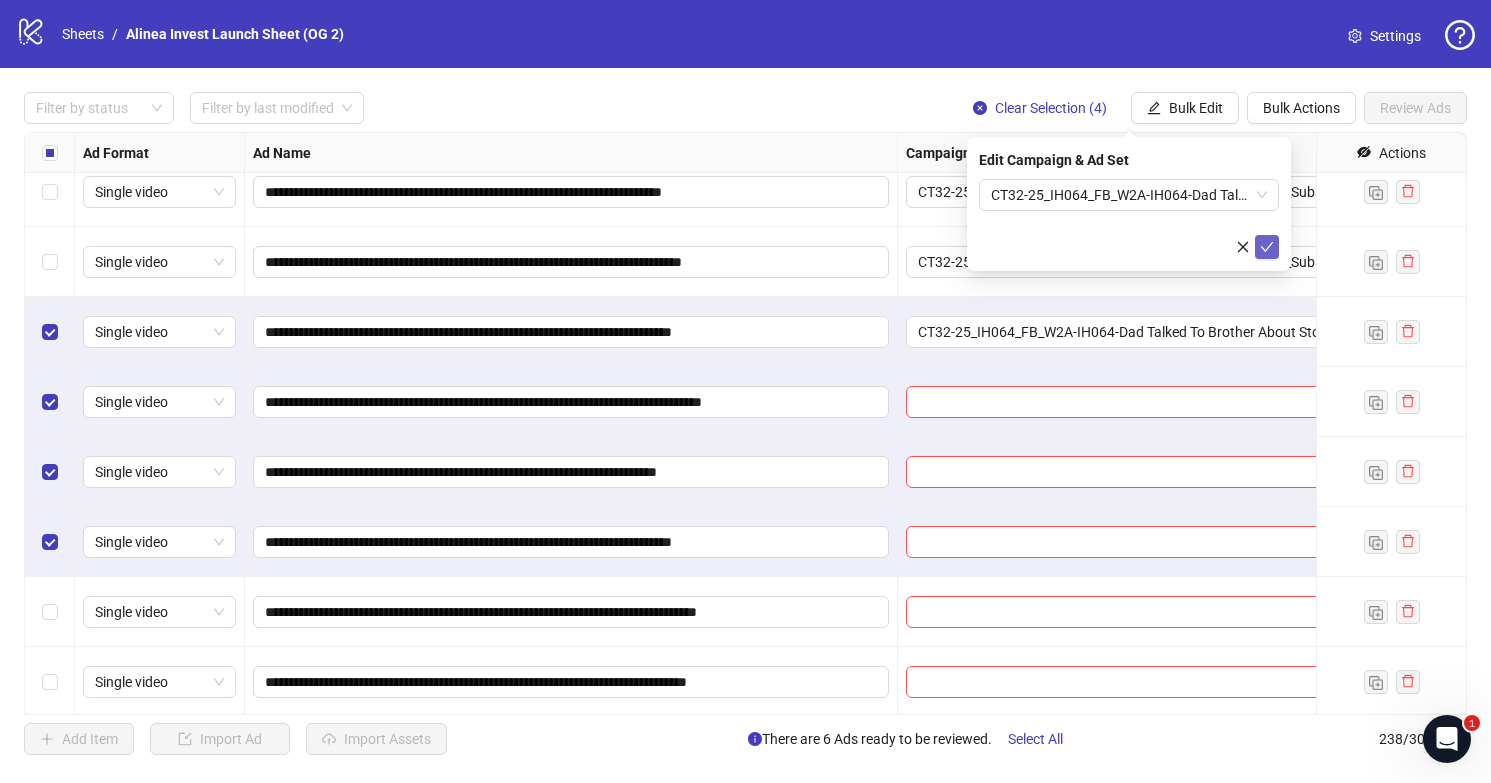 click 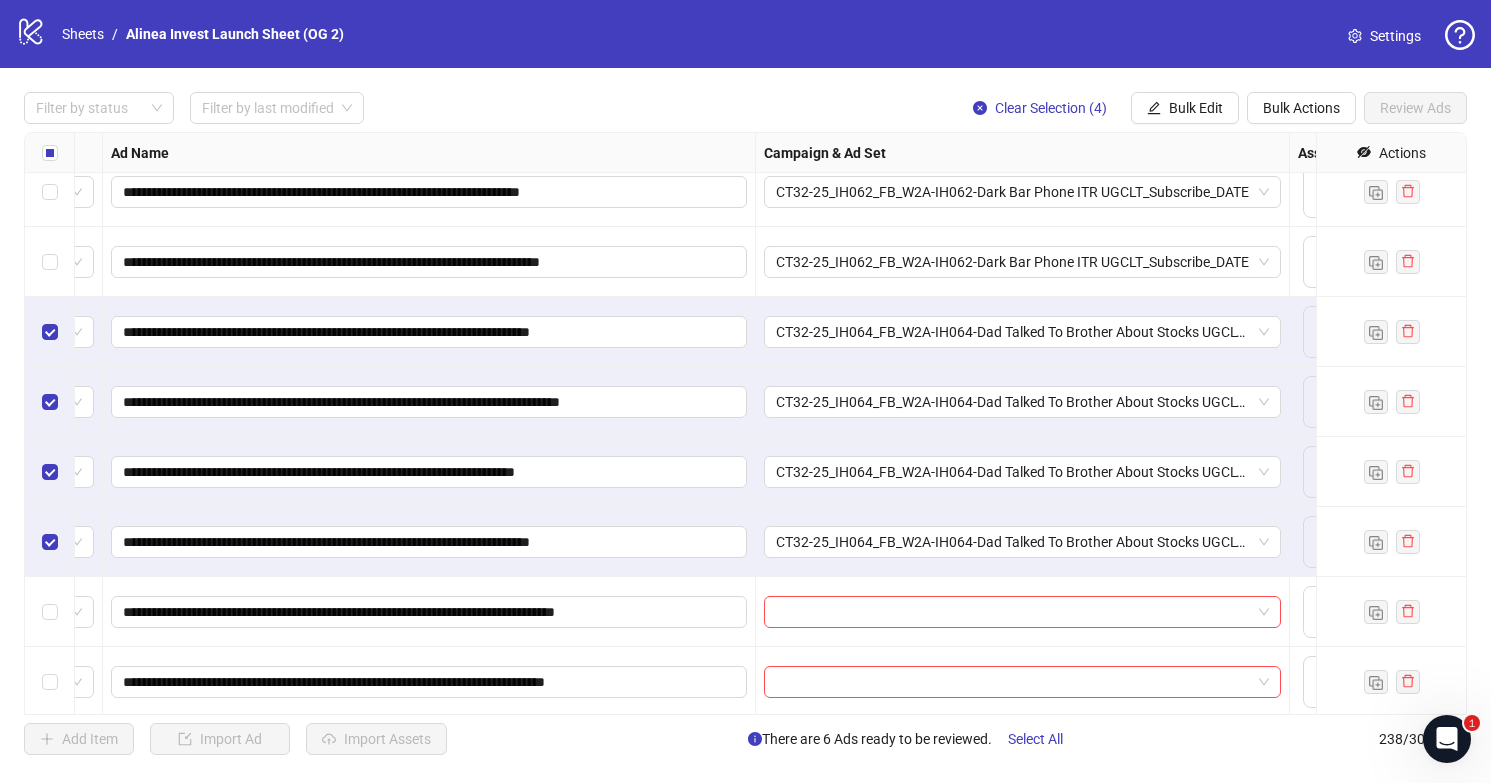 scroll, scrollTop: 15696, scrollLeft: 151, axis: both 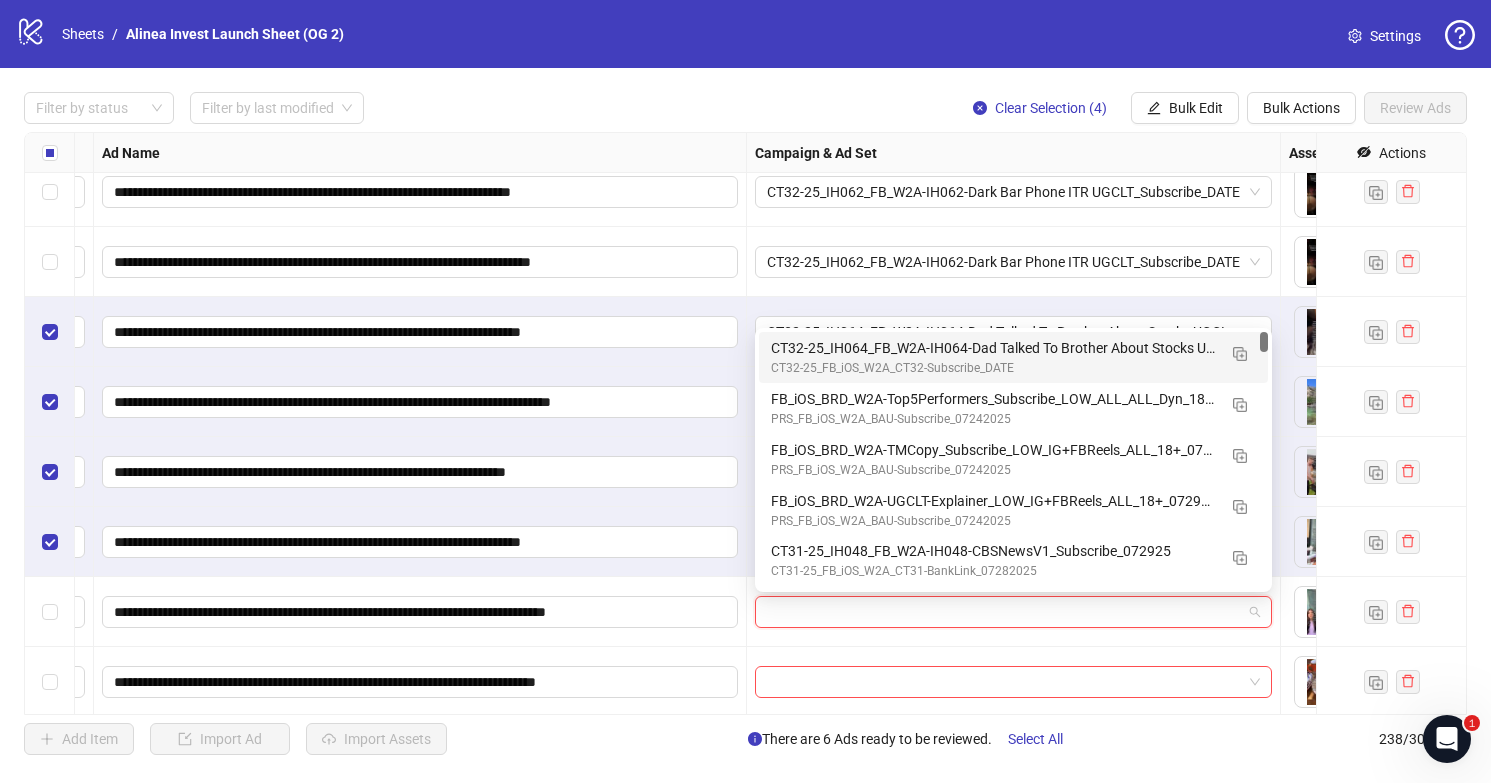 click at bounding box center [1004, 612] 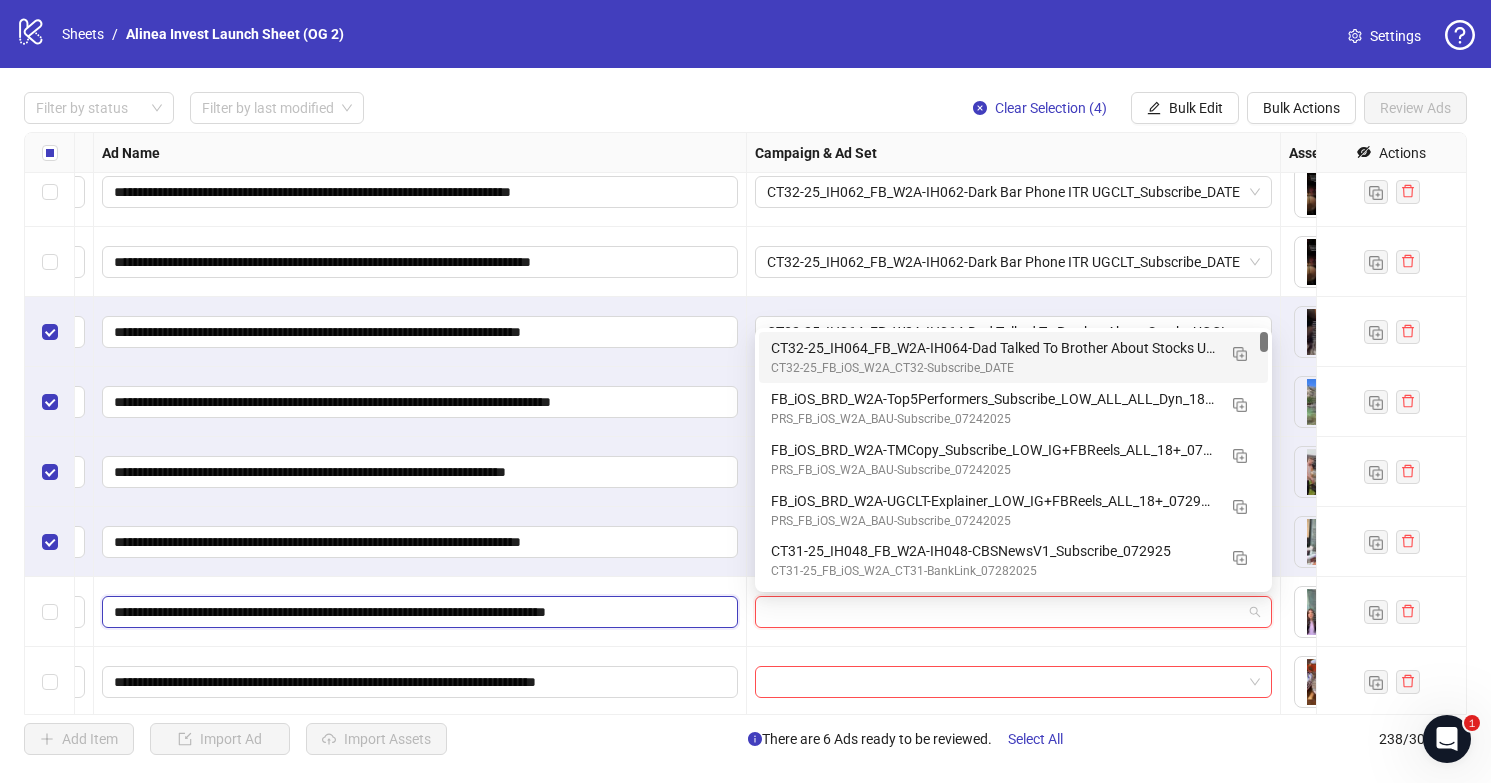 click on "**********" at bounding box center (418, 612) 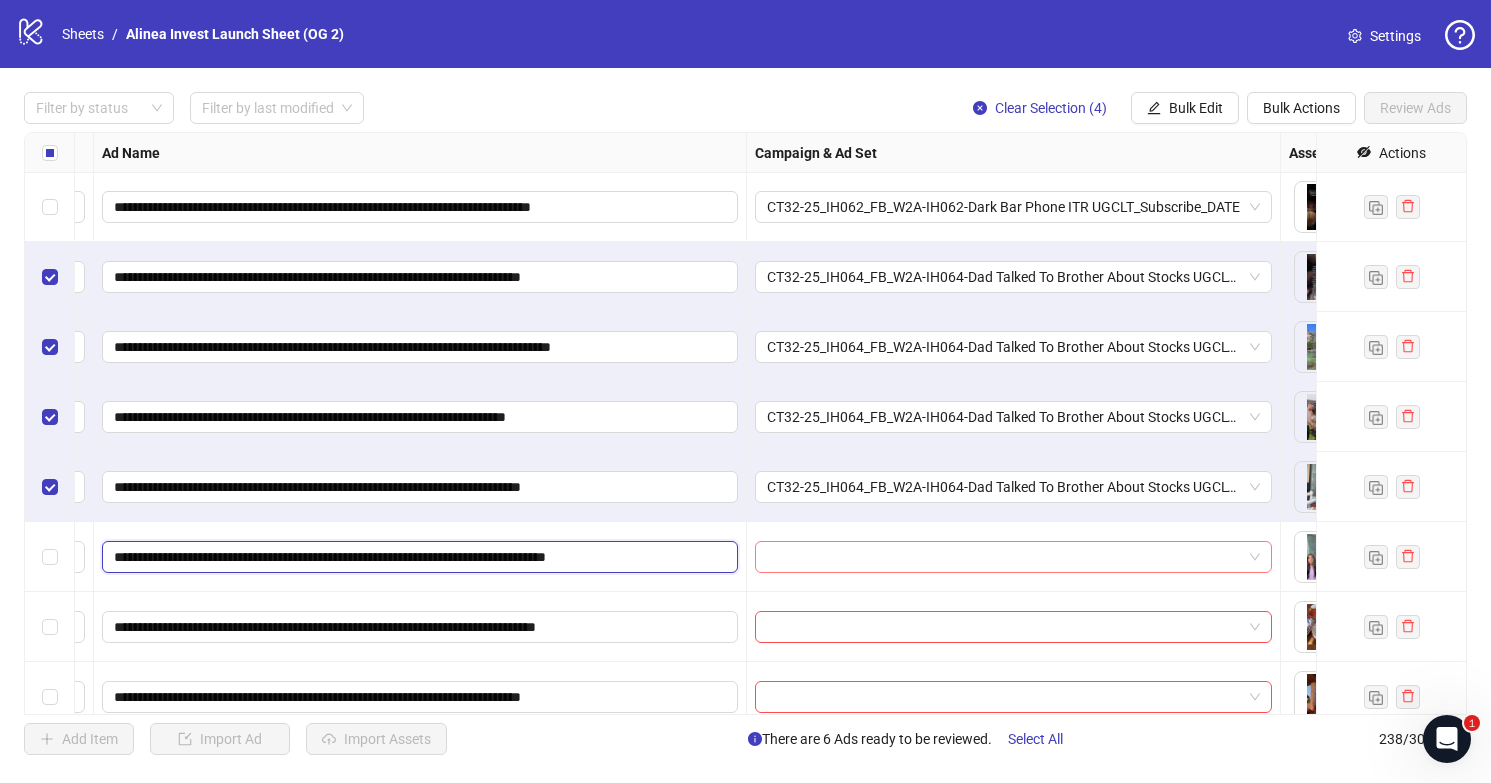 scroll, scrollTop: 15769, scrollLeft: 149, axis: both 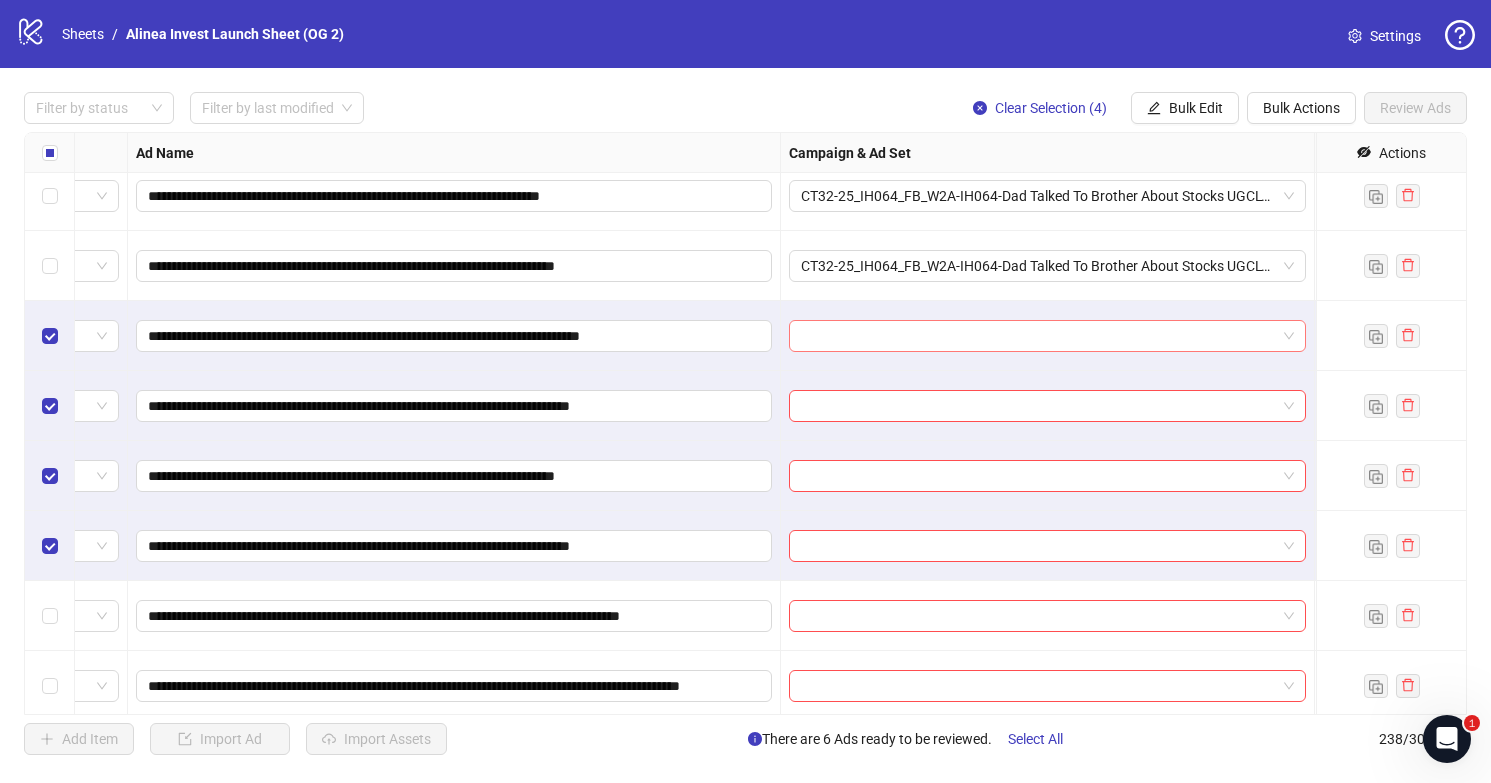 click at bounding box center [1047, 336] 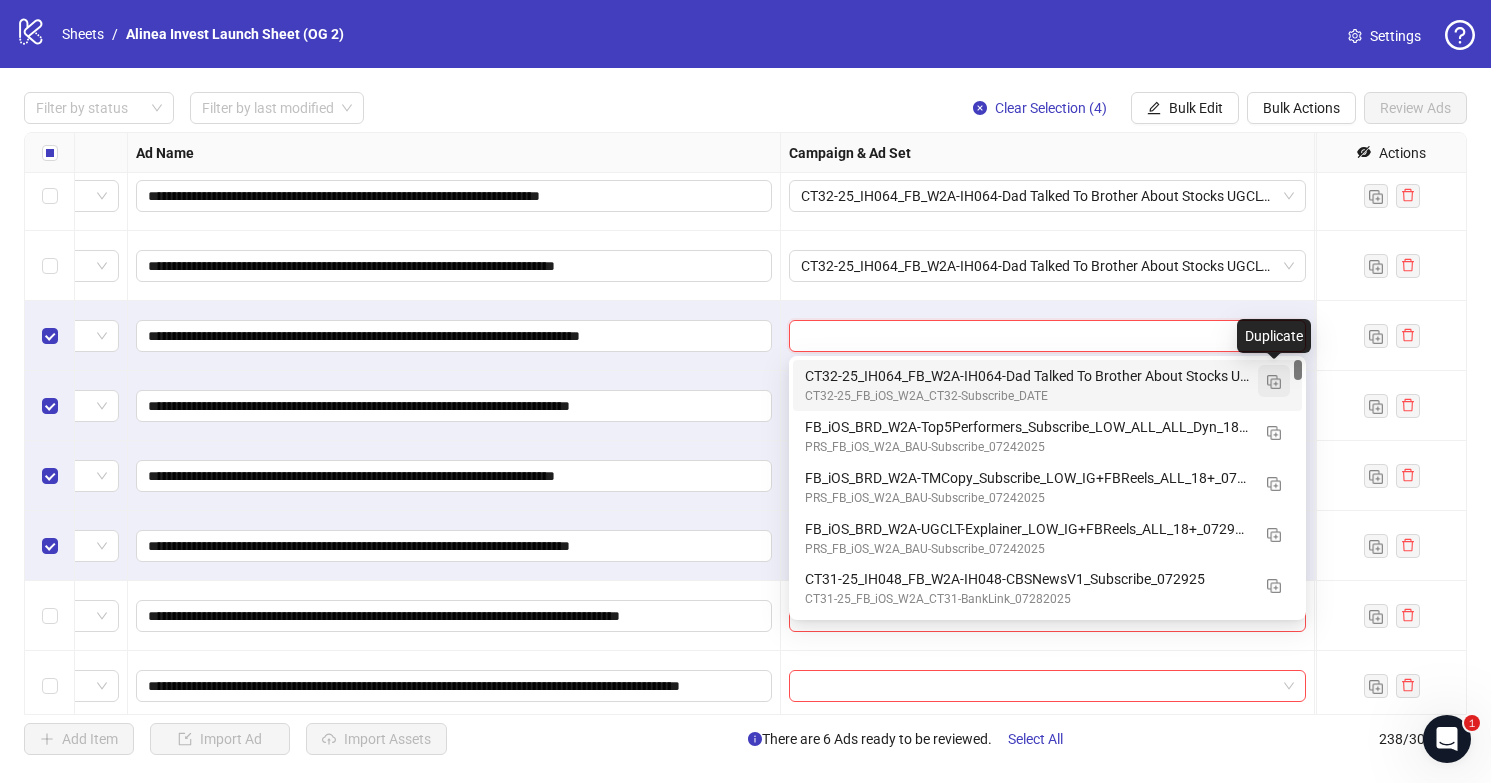 click at bounding box center (1274, 382) 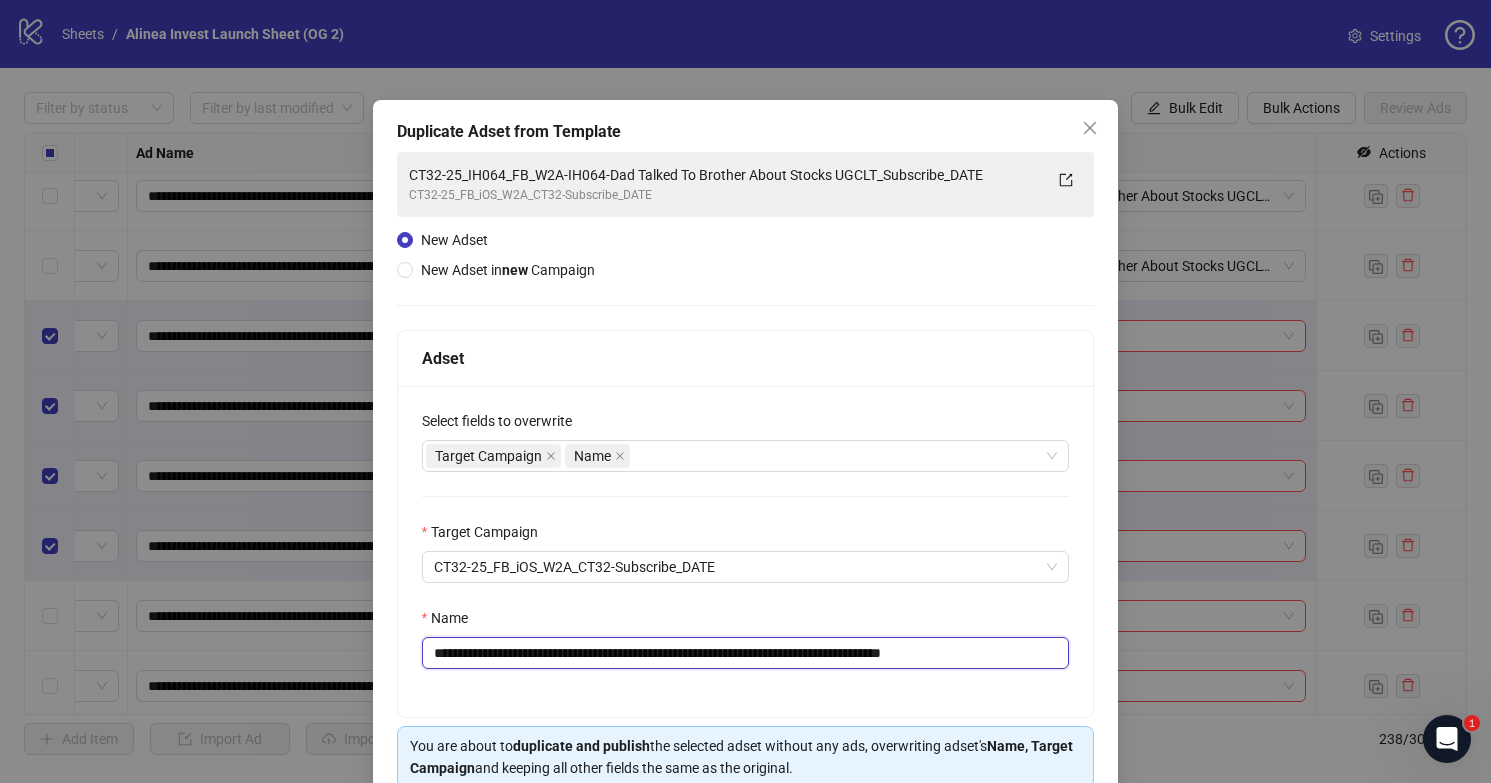 drag, startPoint x: 901, startPoint y: 658, endPoint x: 637, endPoint y: 652, distance: 264.06818 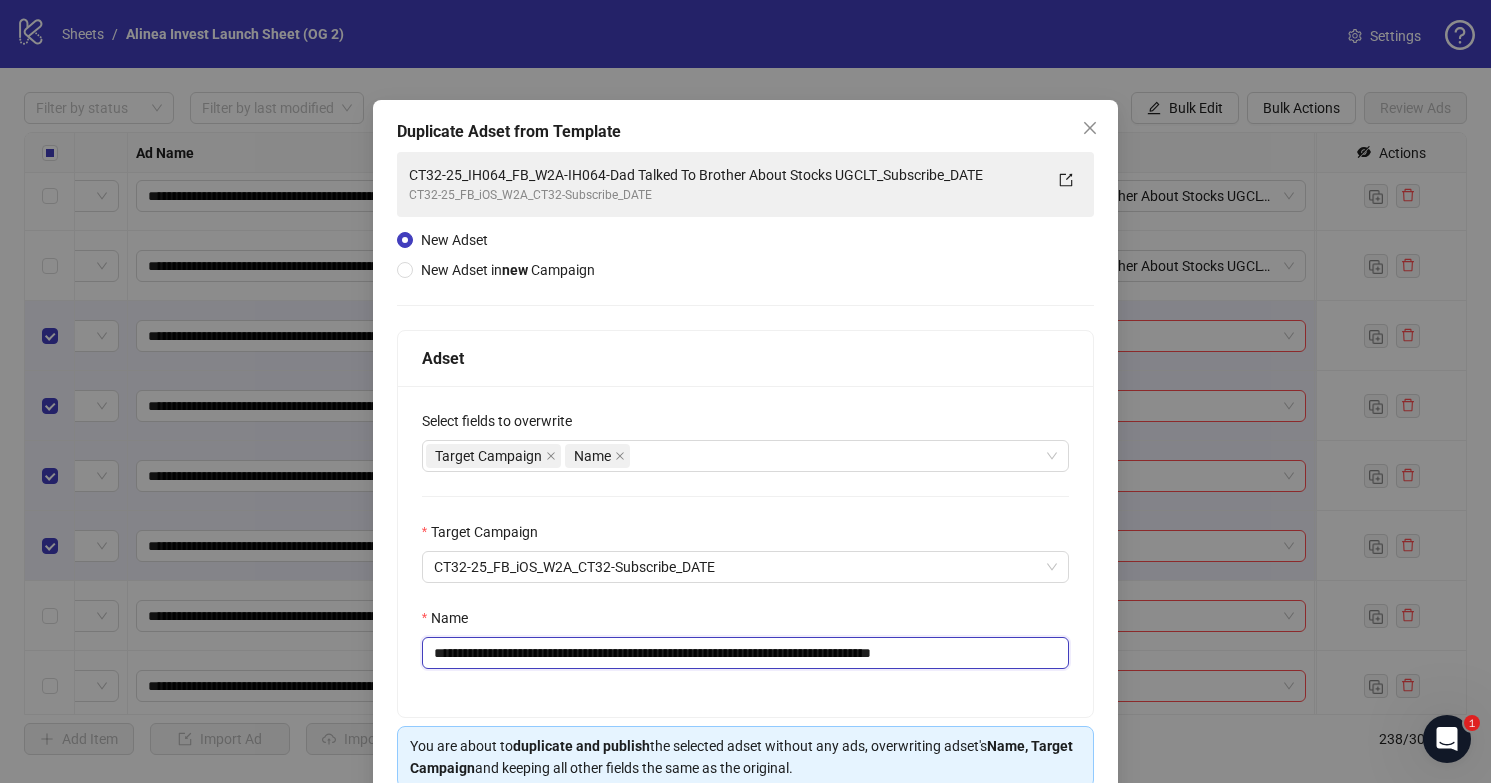 click on "**********" at bounding box center [746, 653] 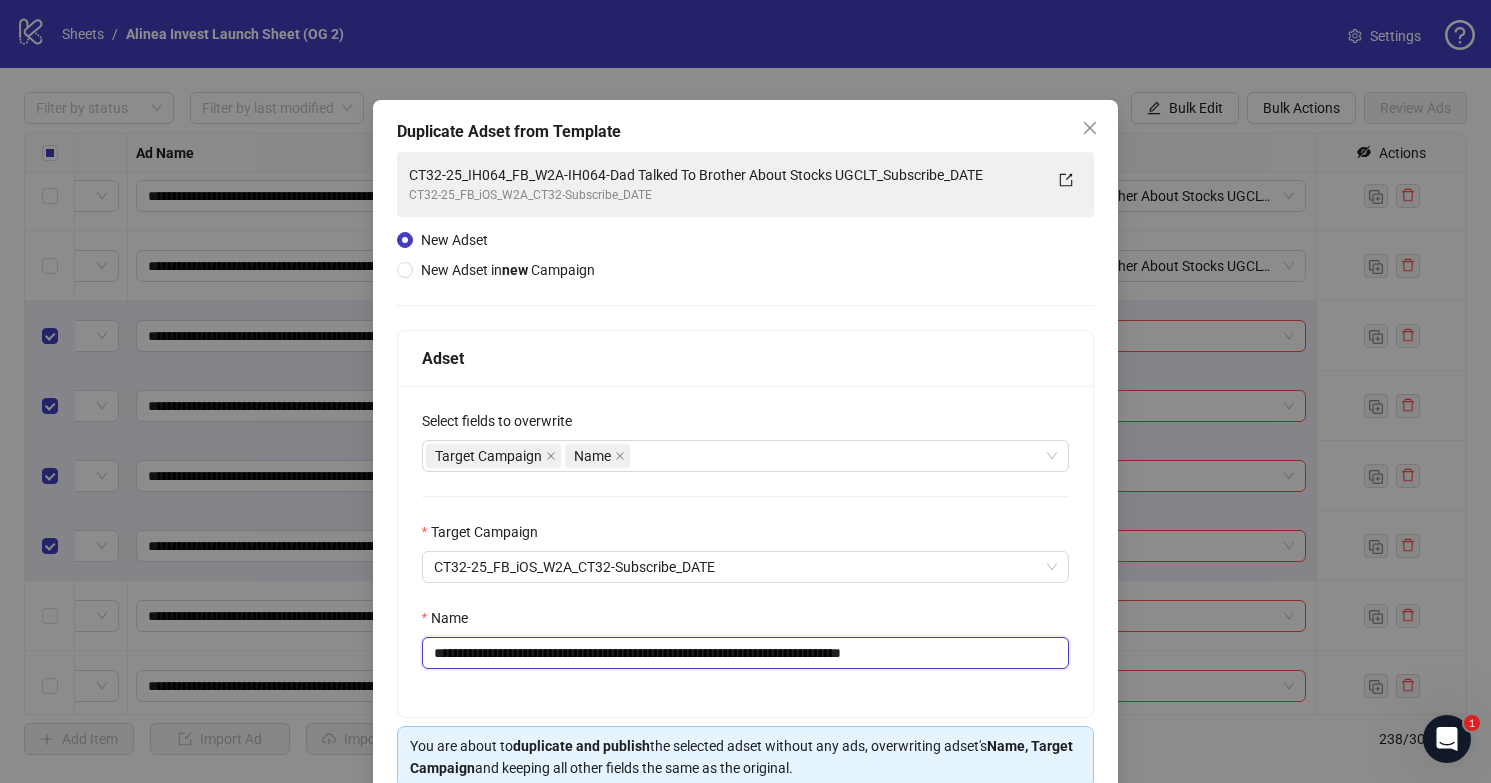 click on "**********" at bounding box center (746, 653) 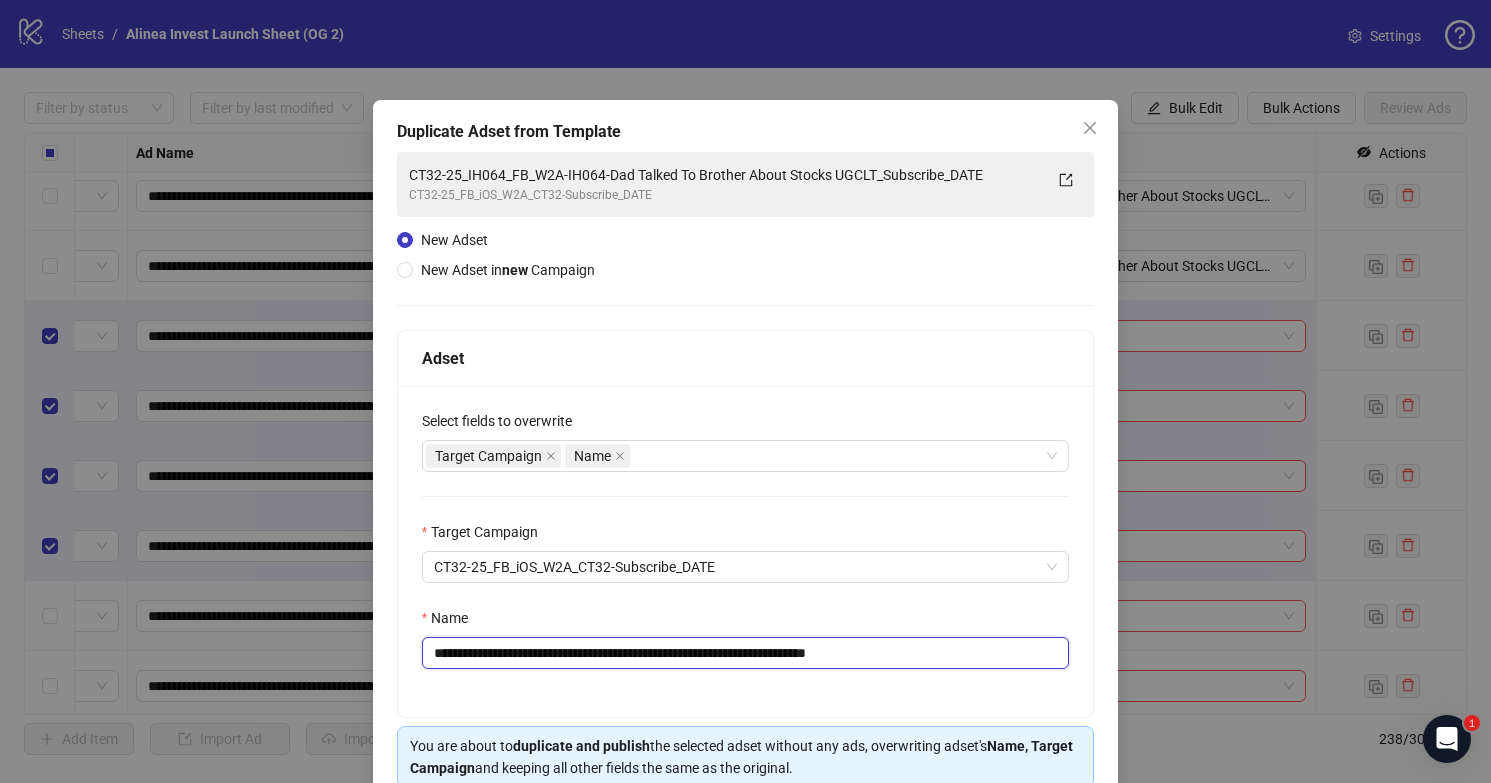 scroll, scrollTop: 94, scrollLeft: 0, axis: vertical 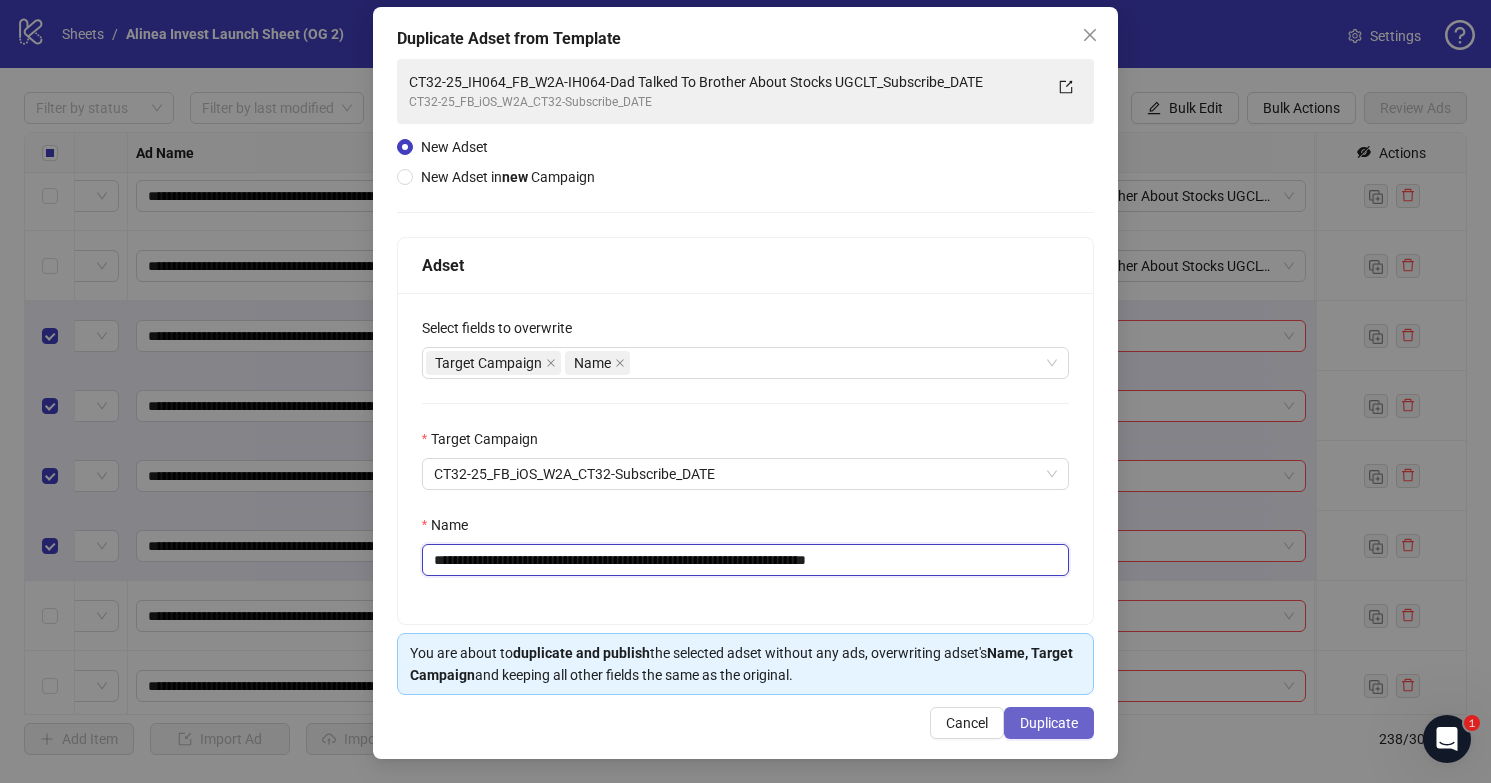 type on "**********" 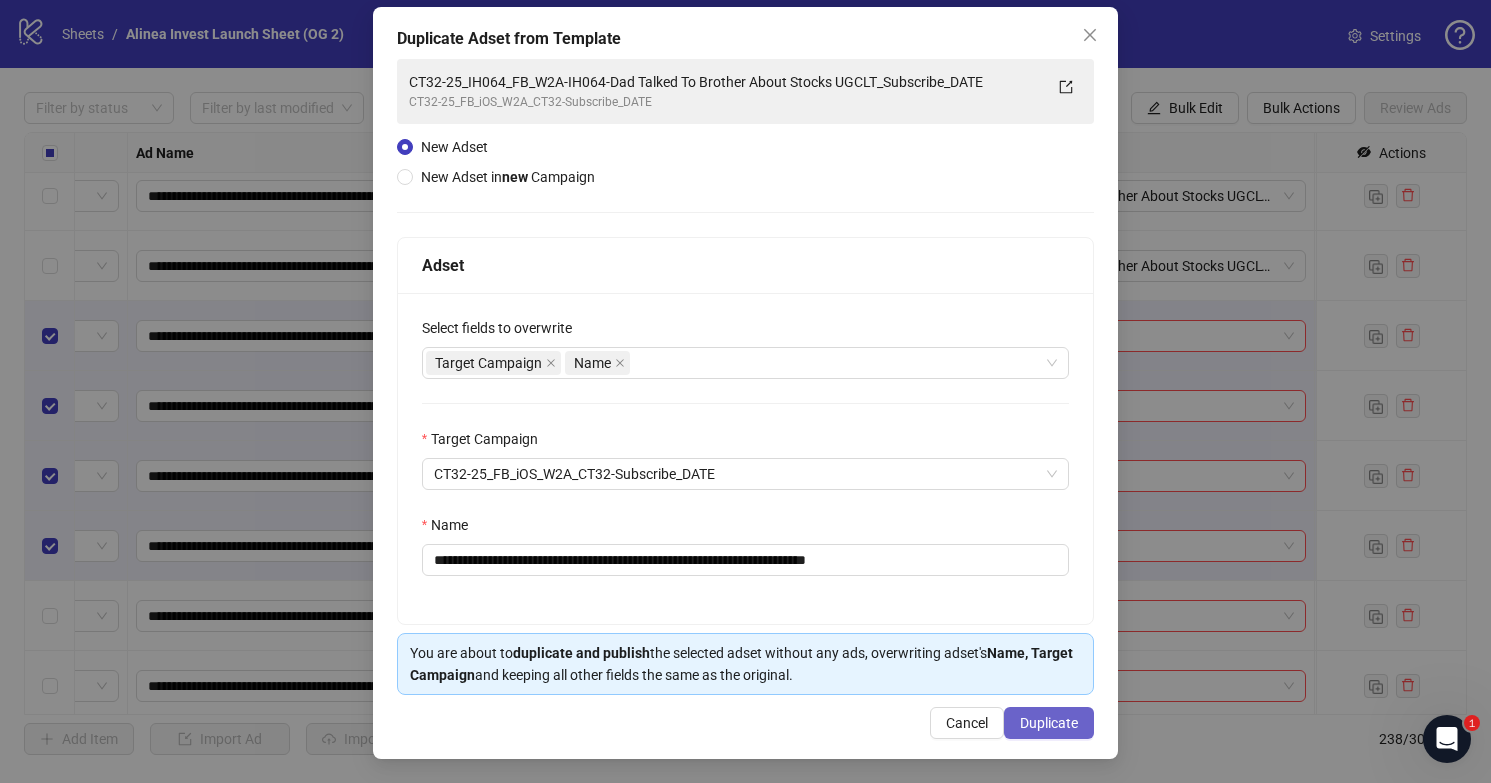 click on "Duplicate" at bounding box center (1049, 723) 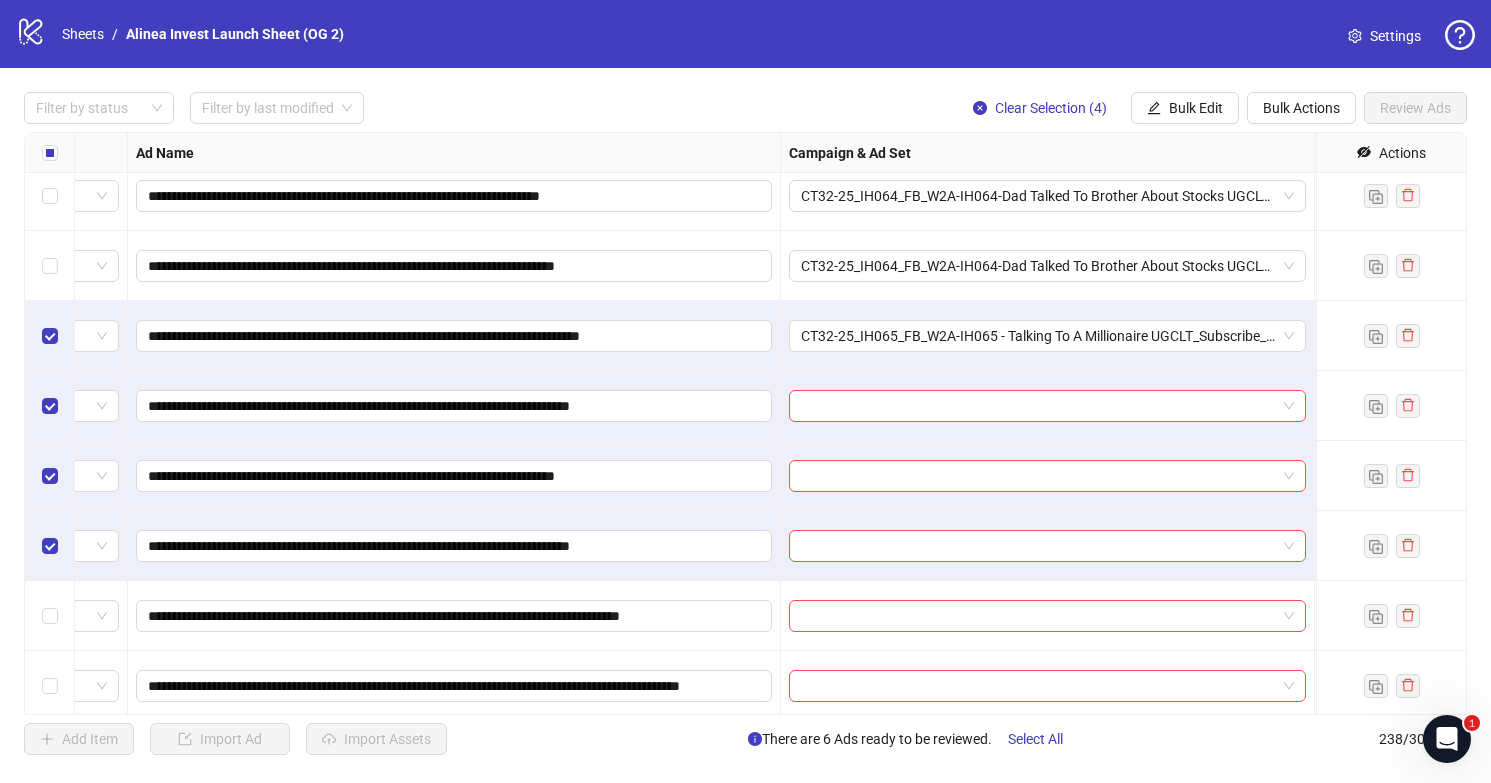 scroll, scrollTop: 16004, scrollLeft: 117, axis: both 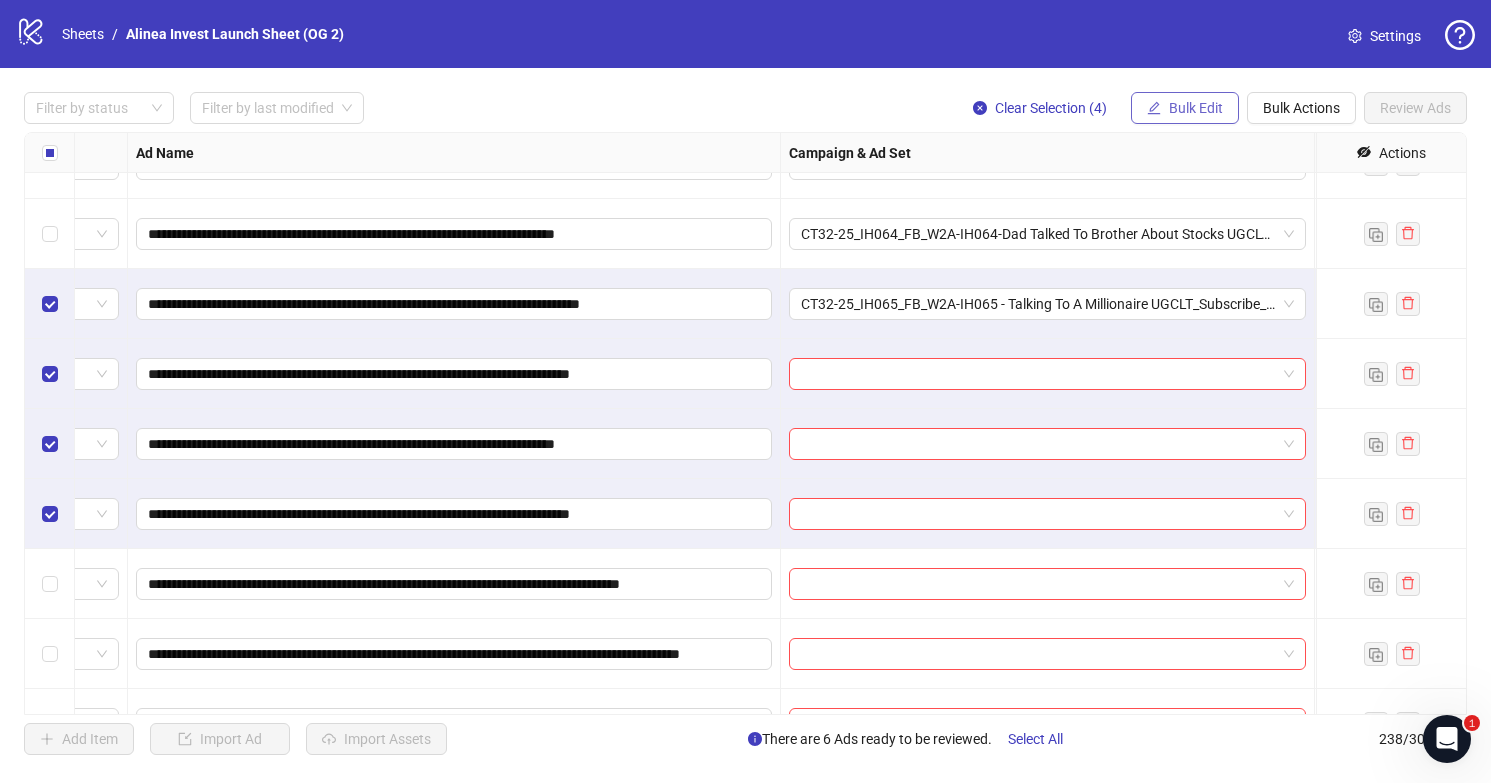 click on "Bulk Edit" at bounding box center [1196, 108] 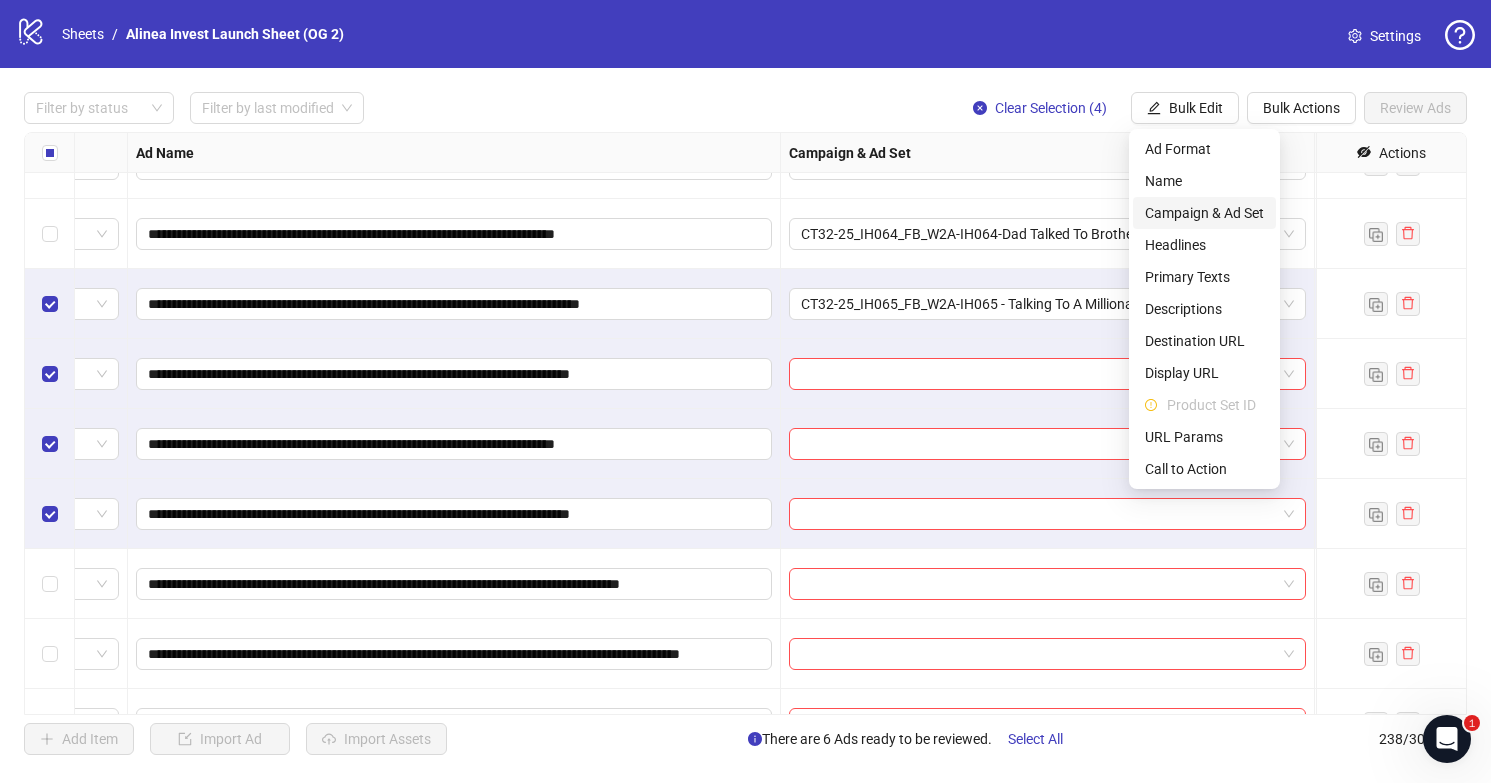 click on "Campaign & Ad Set" at bounding box center [1204, 213] 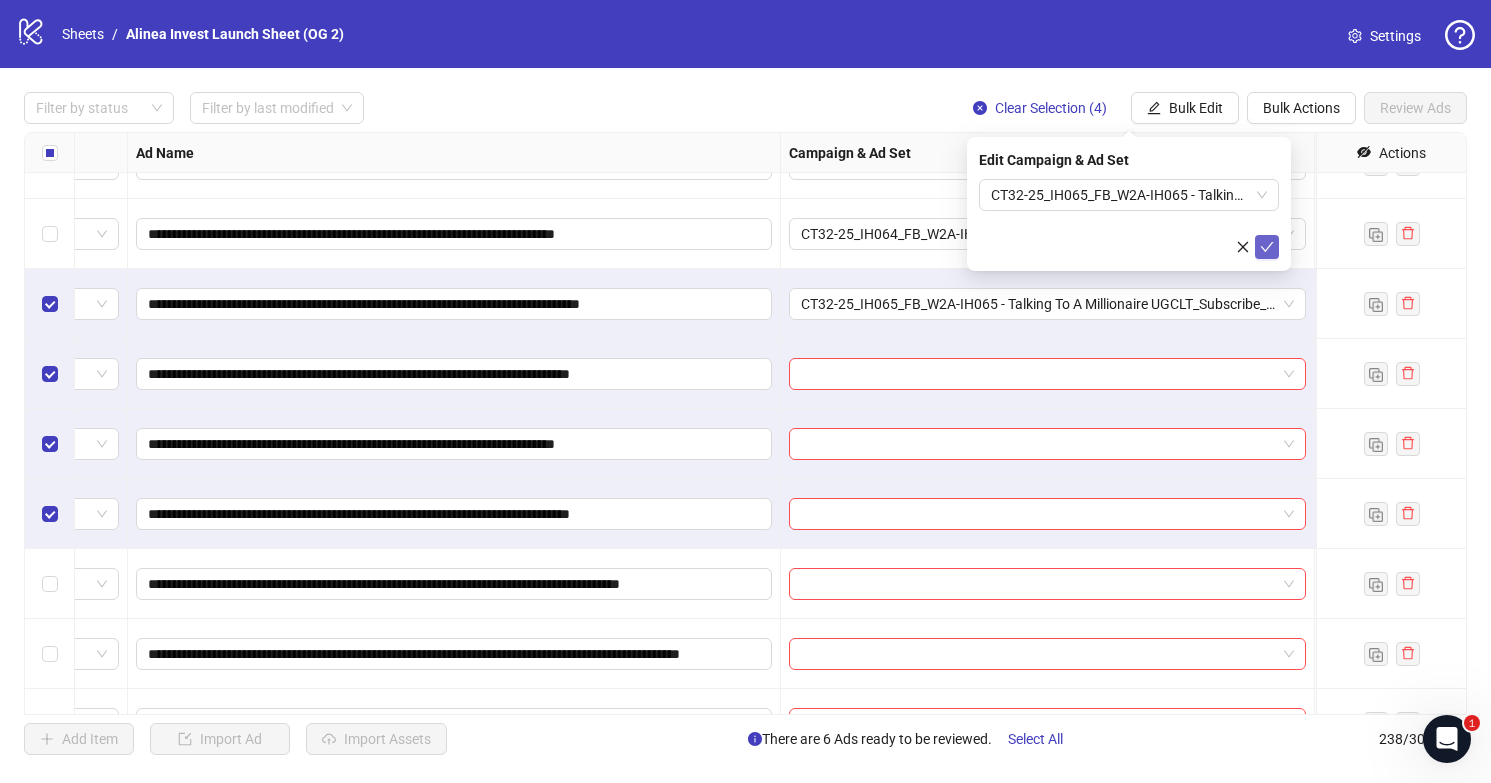 click 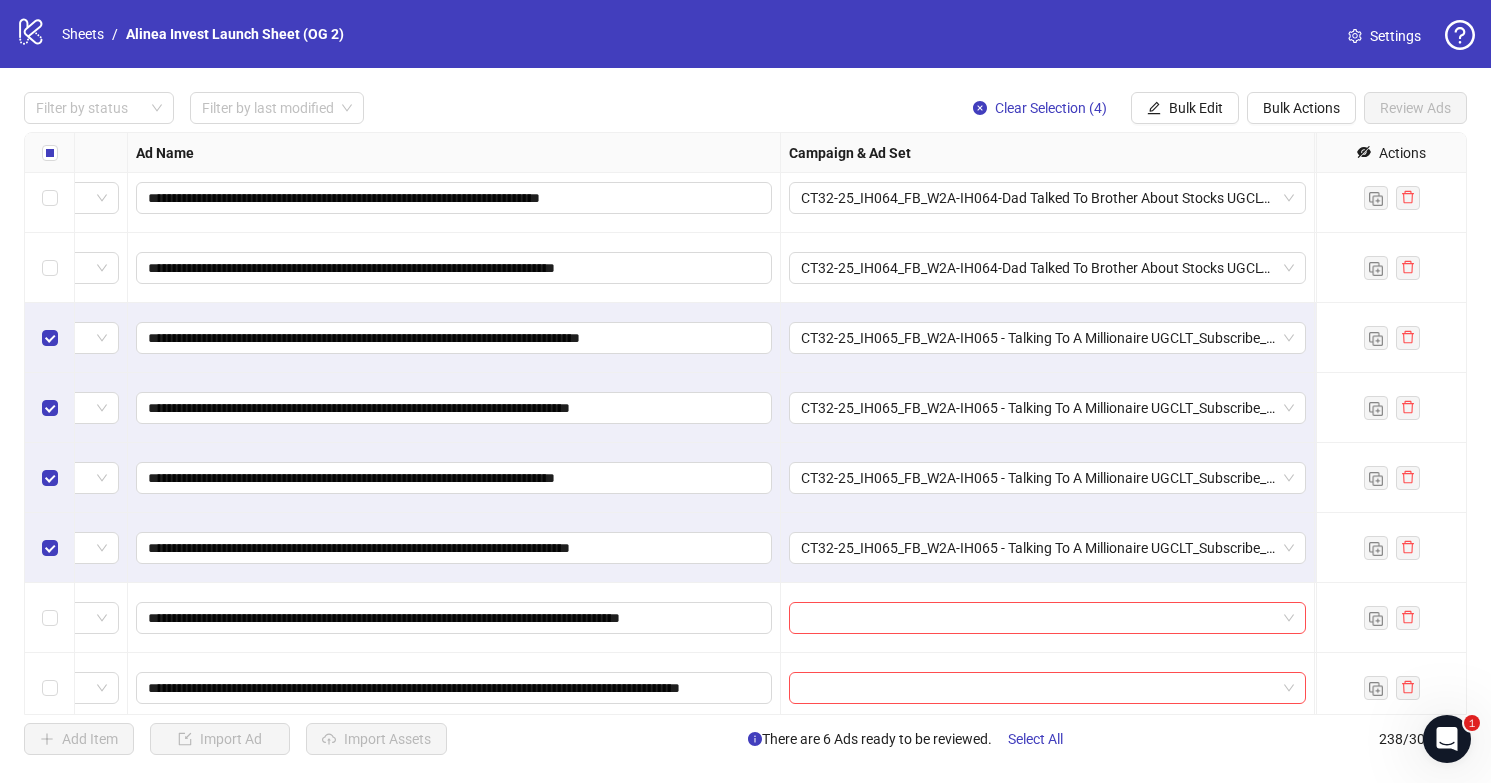 scroll, scrollTop: 15971, scrollLeft: 117, axis: both 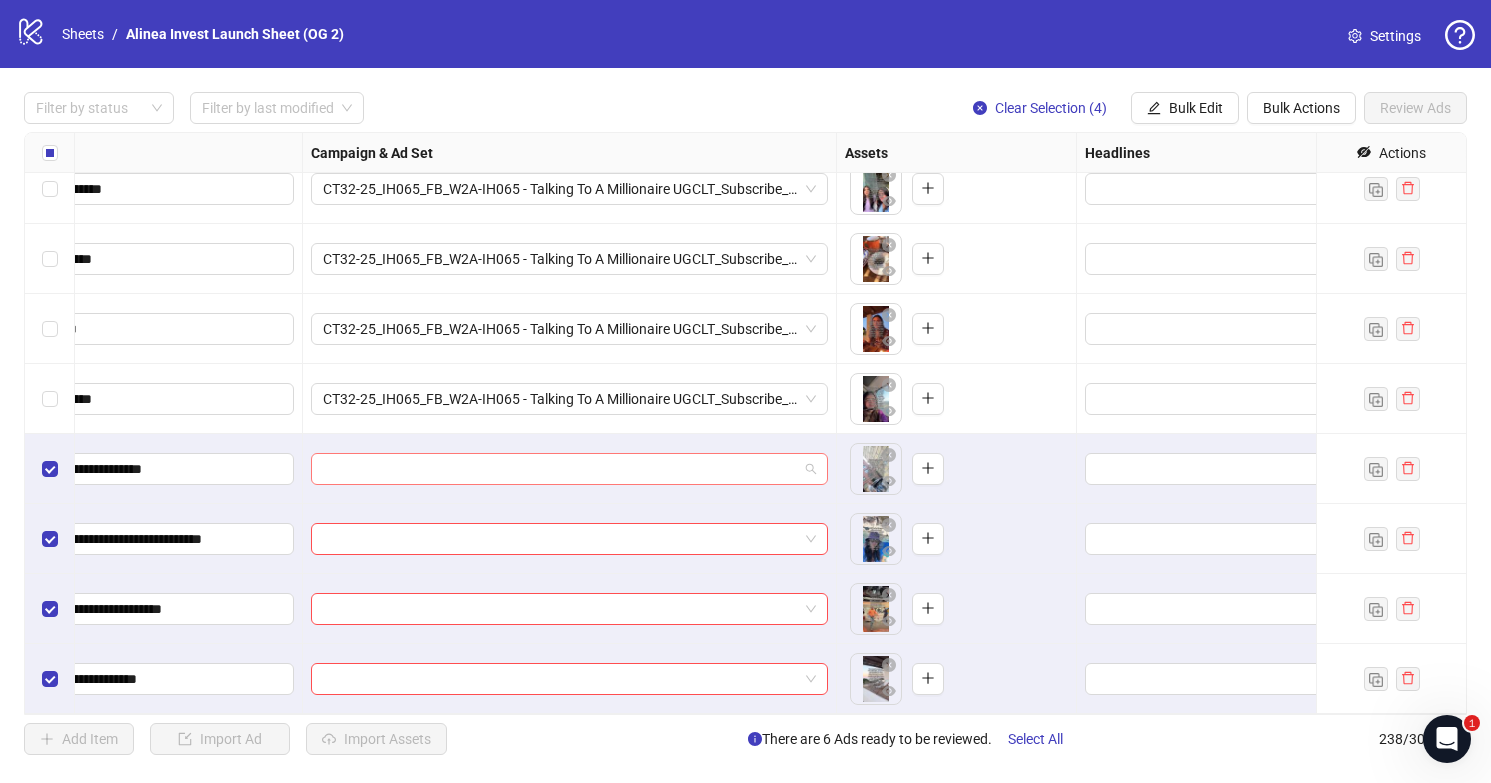 click at bounding box center (569, 469) 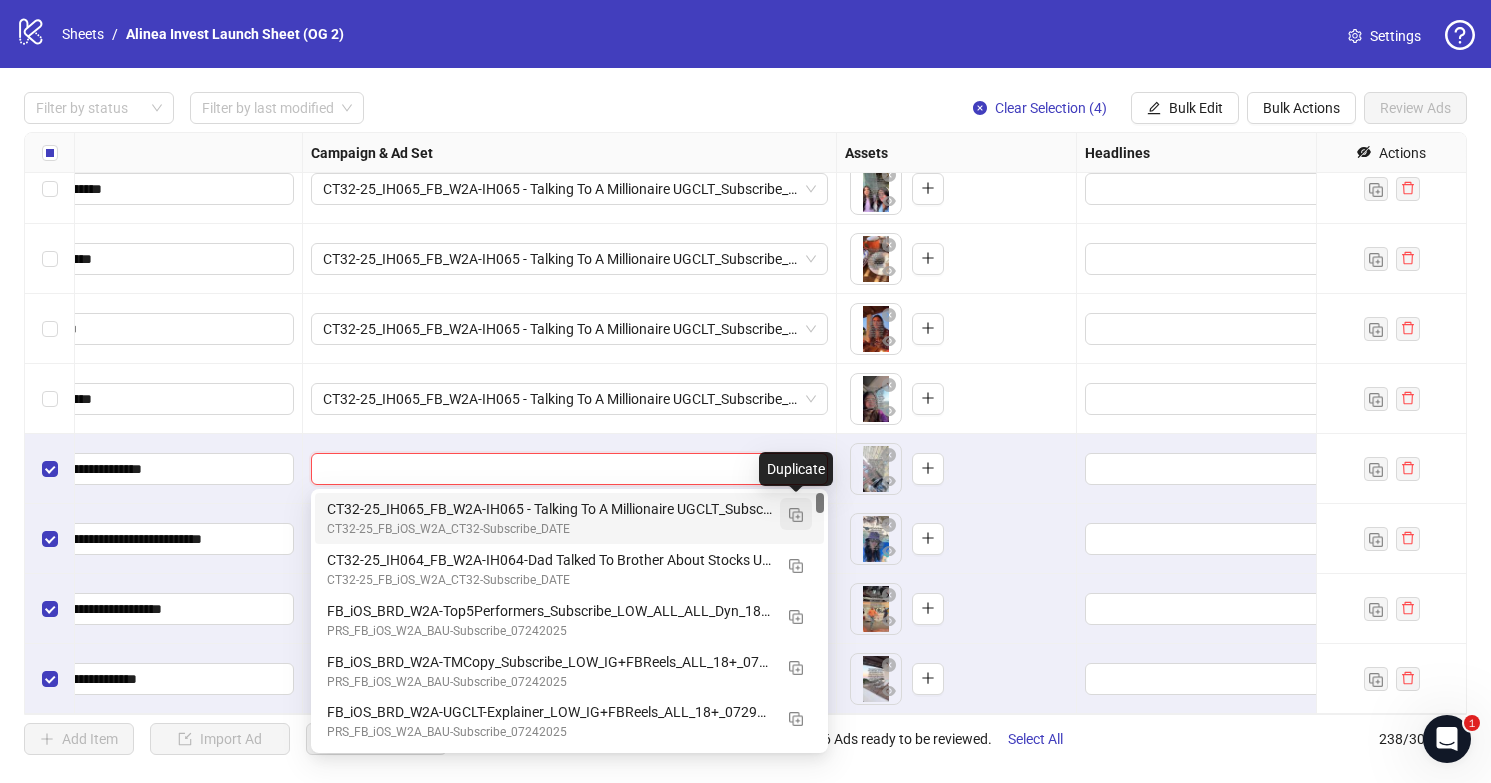 click at bounding box center [796, 515] 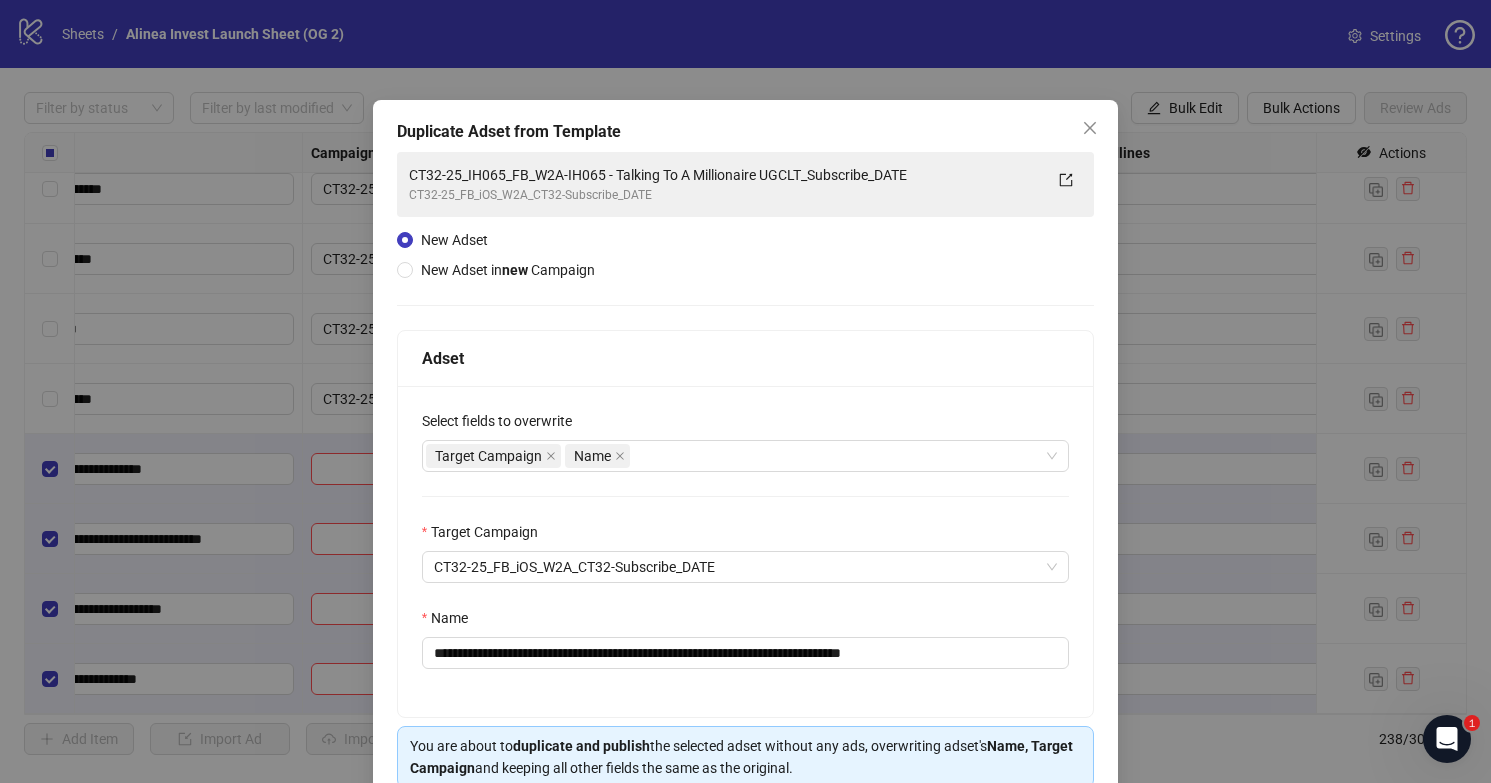 click on "Adset" at bounding box center (746, 358) 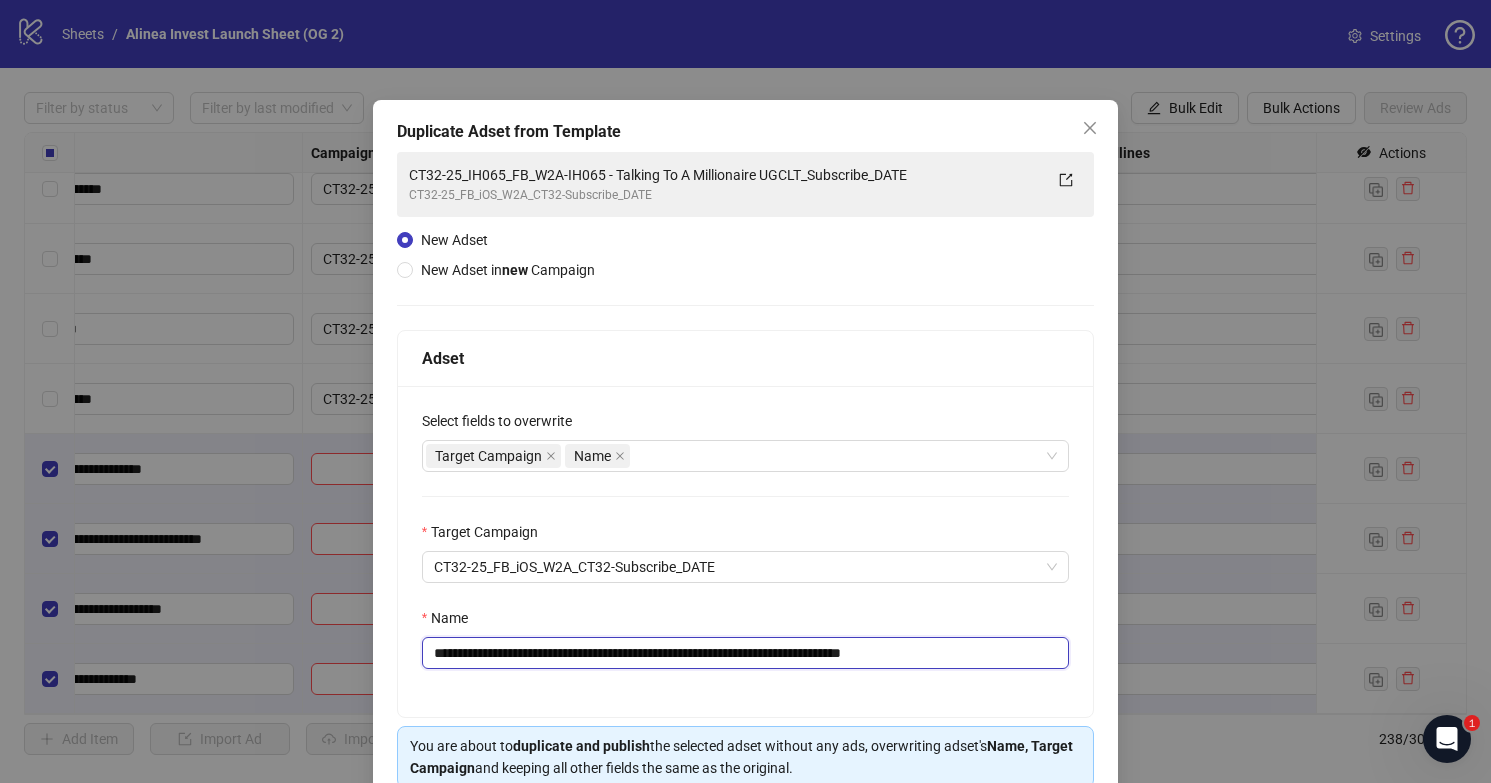 drag, startPoint x: 593, startPoint y: 653, endPoint x: 830, endPoint y: 654, distance: 237.0021 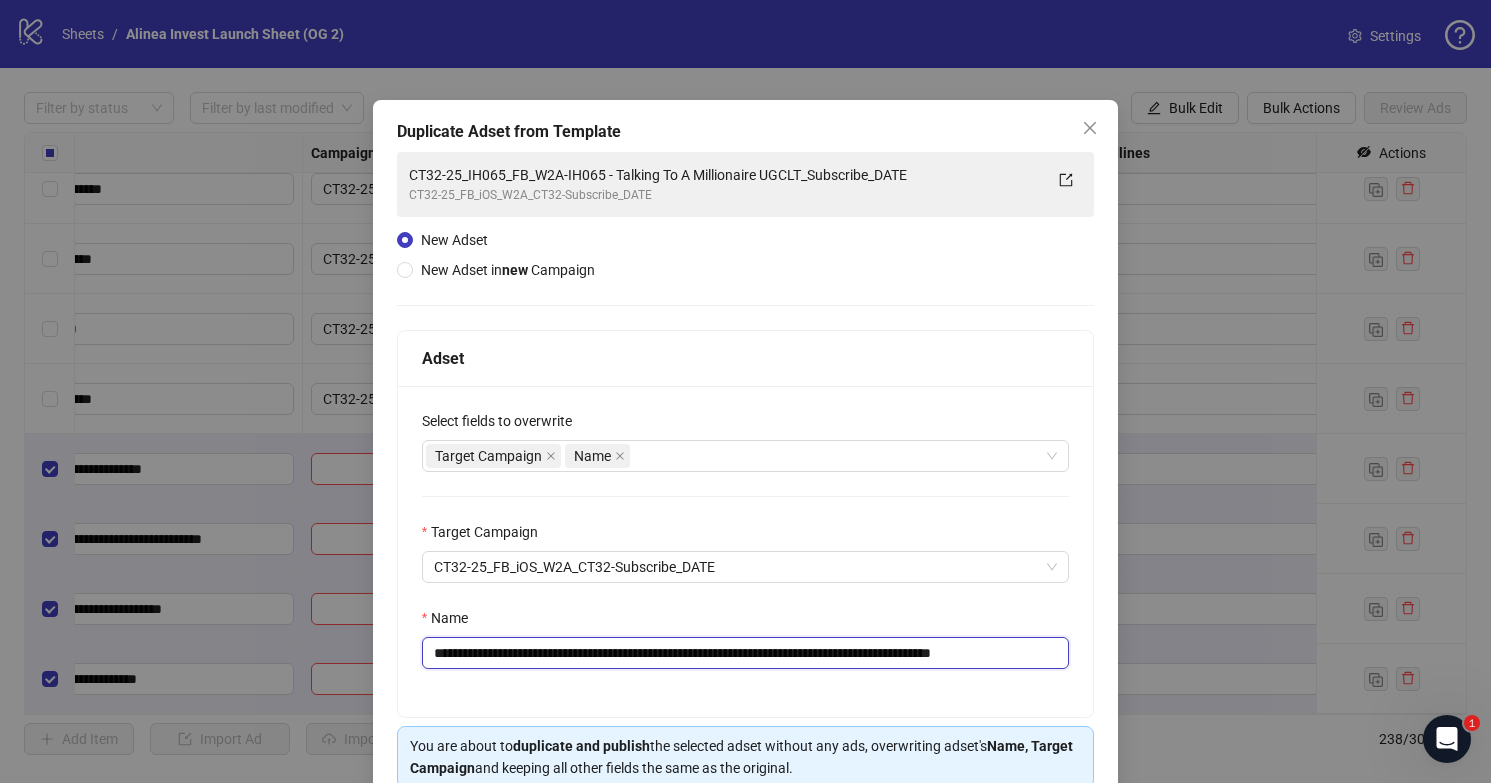 click on "**********" at bounding box center (746, 653) 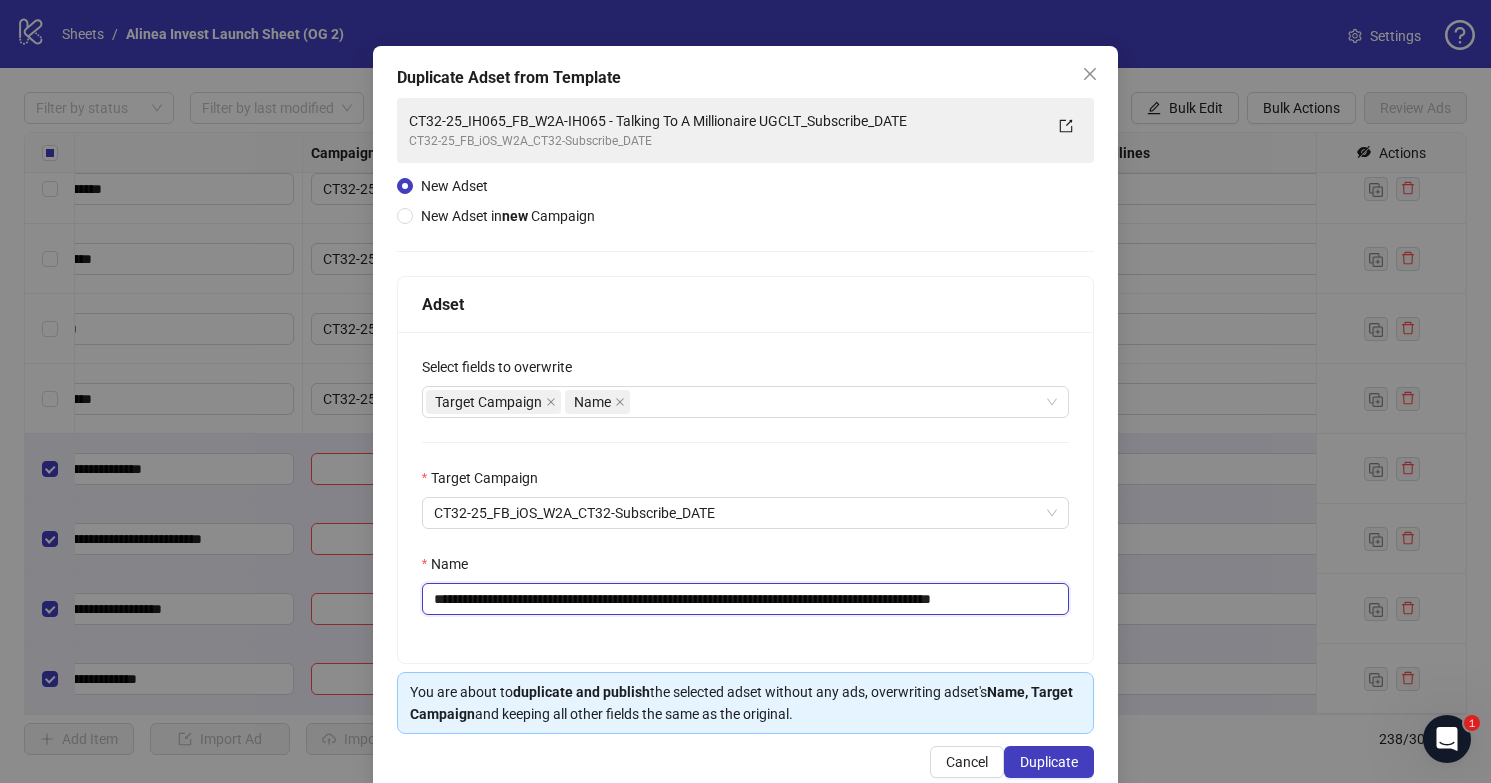 scroll, scrollTop: 94, scrollLeft: 0, axis: vertical 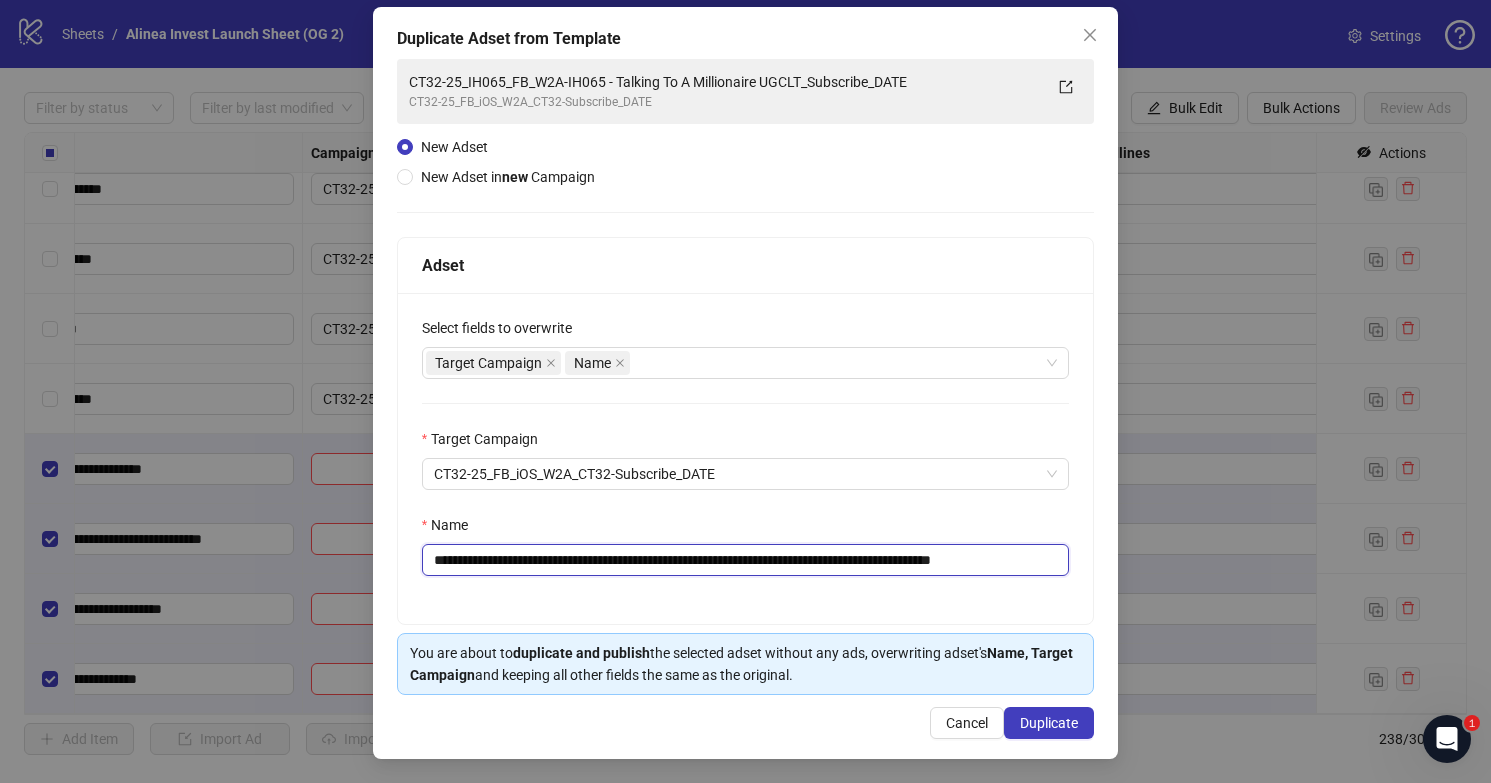 drag, startPoint x: 1028, startPoint y: 570, endPoint x: 1066, endPoint y: 570, distance: 38 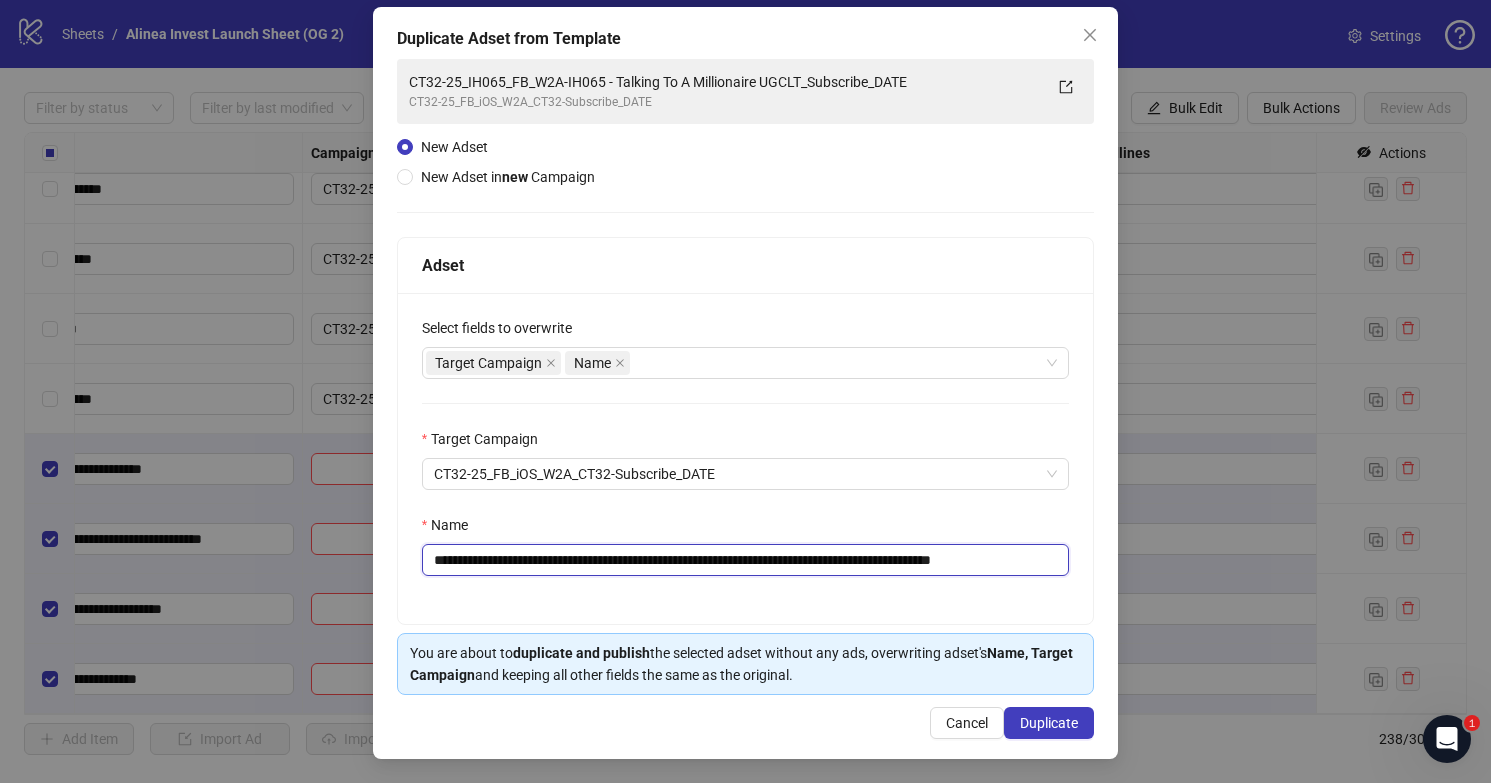 drag, startPoint x: 1017, startPoint y: 559, endPoint x: 1128, endPoint y: 566, distance: 111.220505 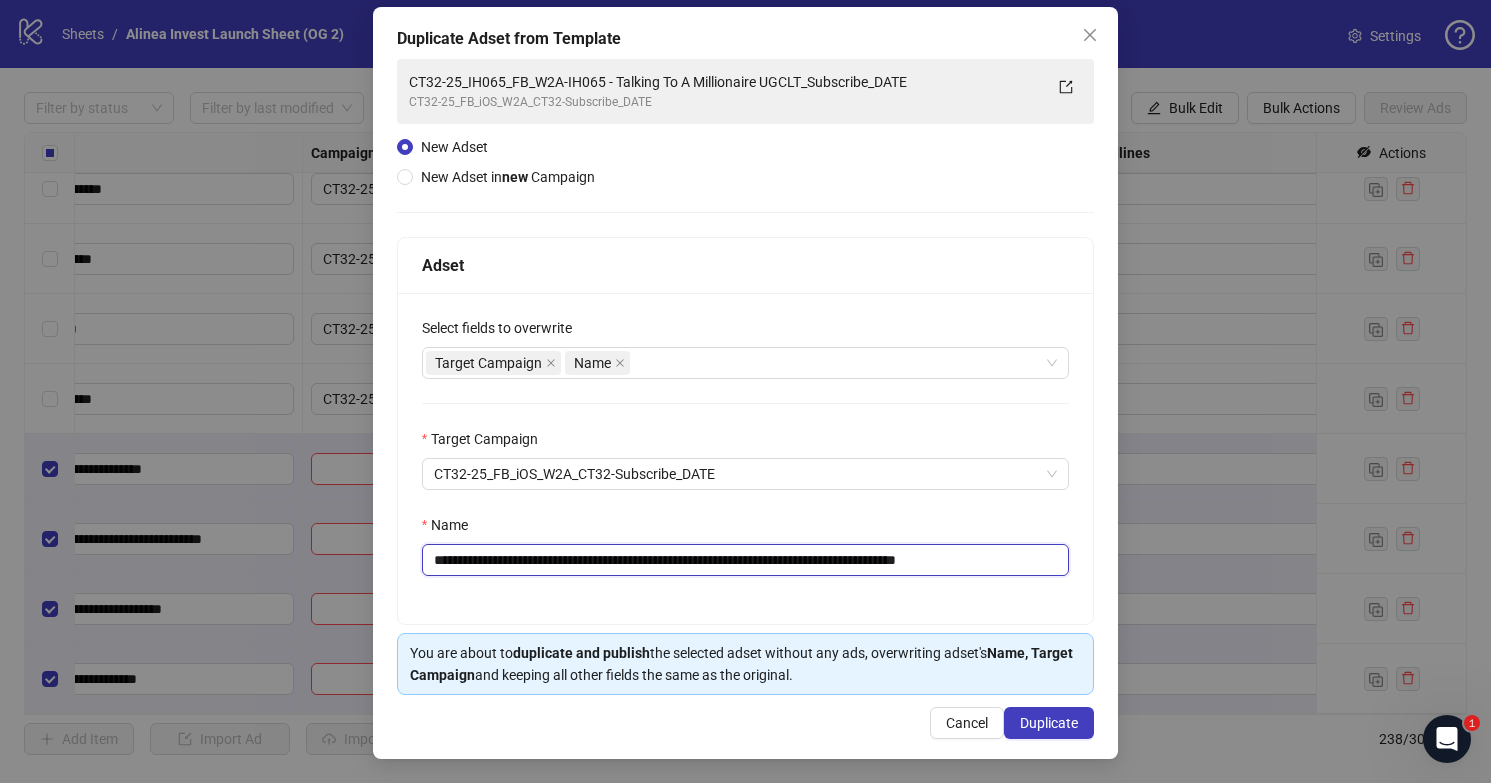 scroll, scrollTop: 0, scrollLeft: 19, axis: horizontal 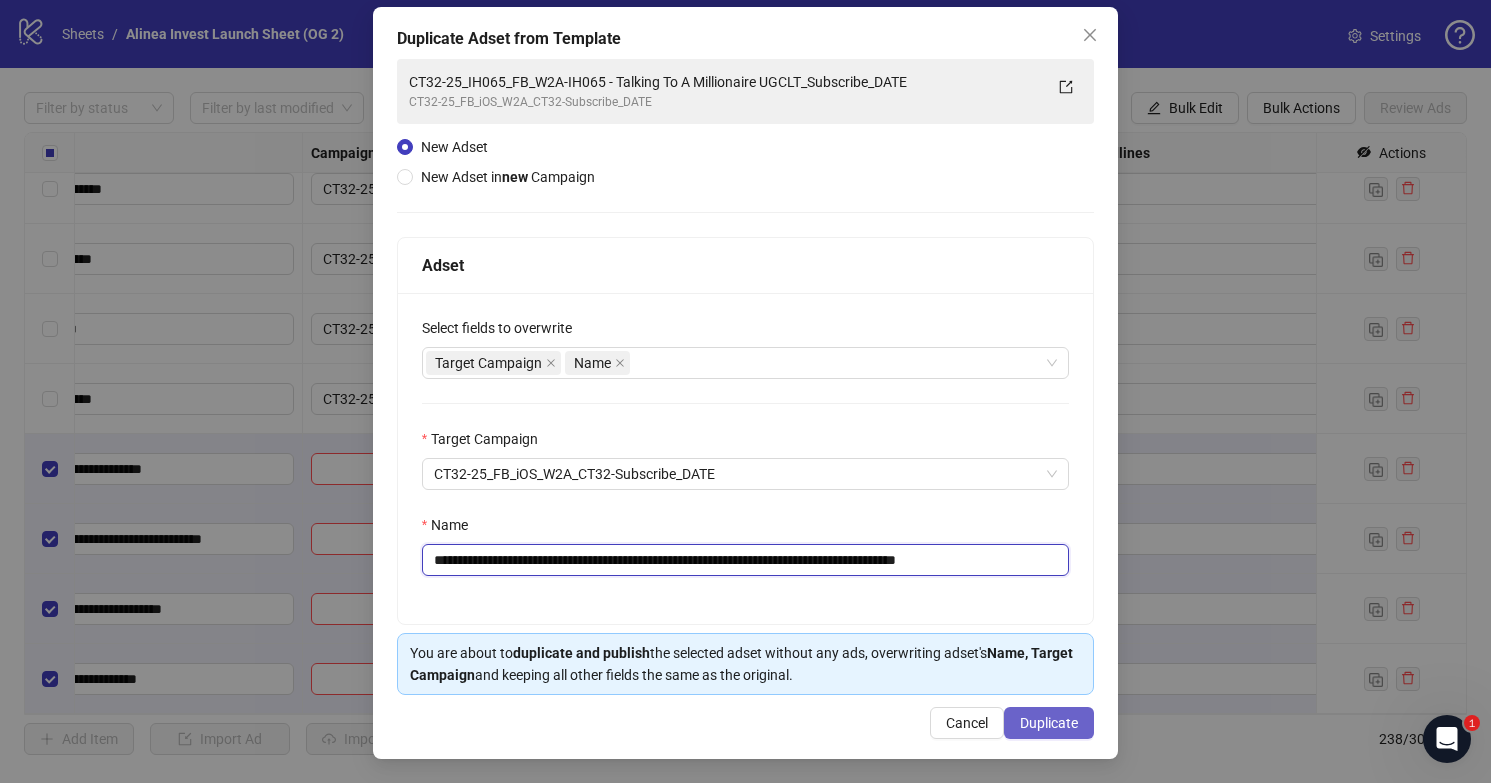 type on "**********" 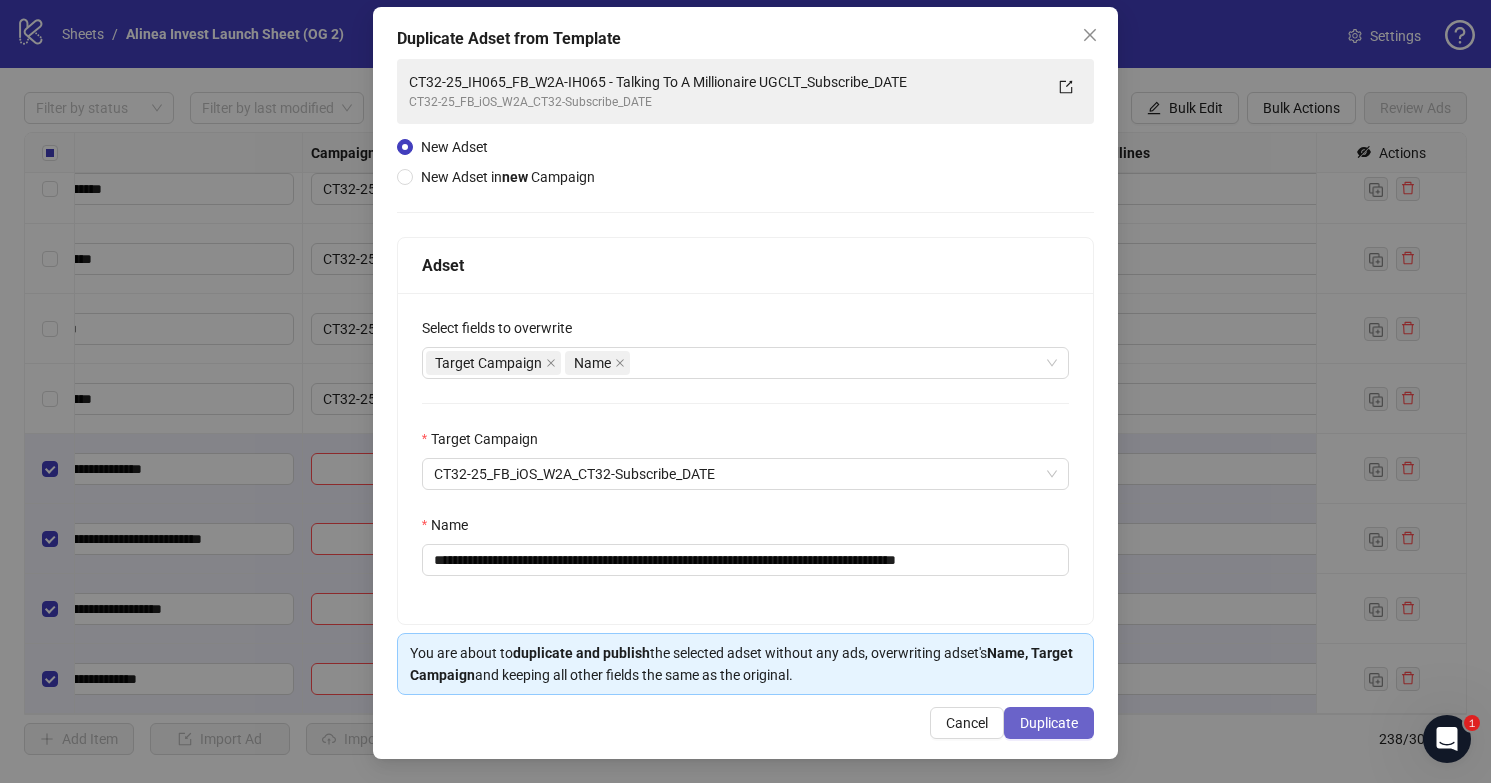 click on "Duplicate" at bounding box center [1049, 723] 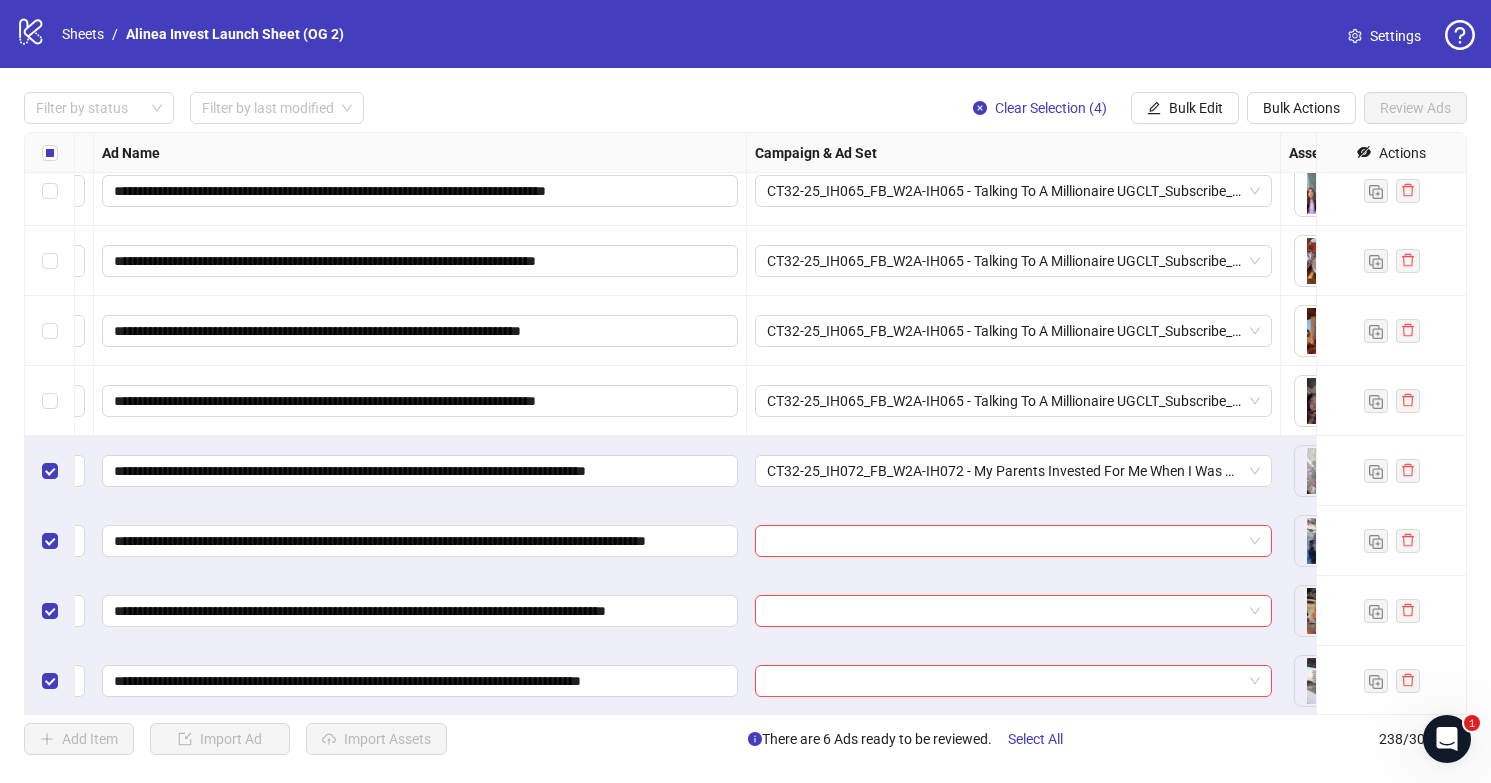 scroll, scrollTop: 16114, scrollLeft: 155, axis: both 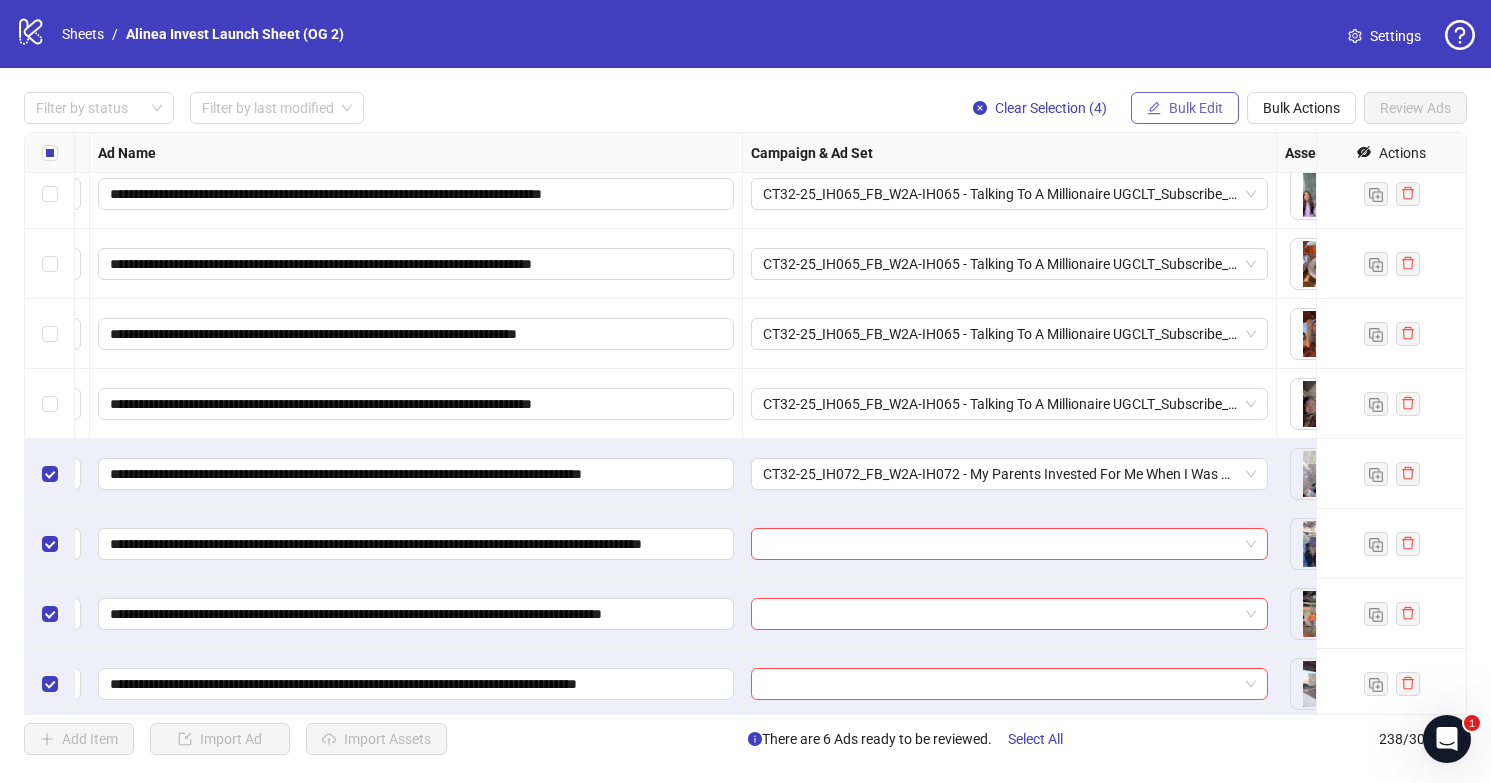 click on "Bulk Edit" at bounding box center [1196, 108] 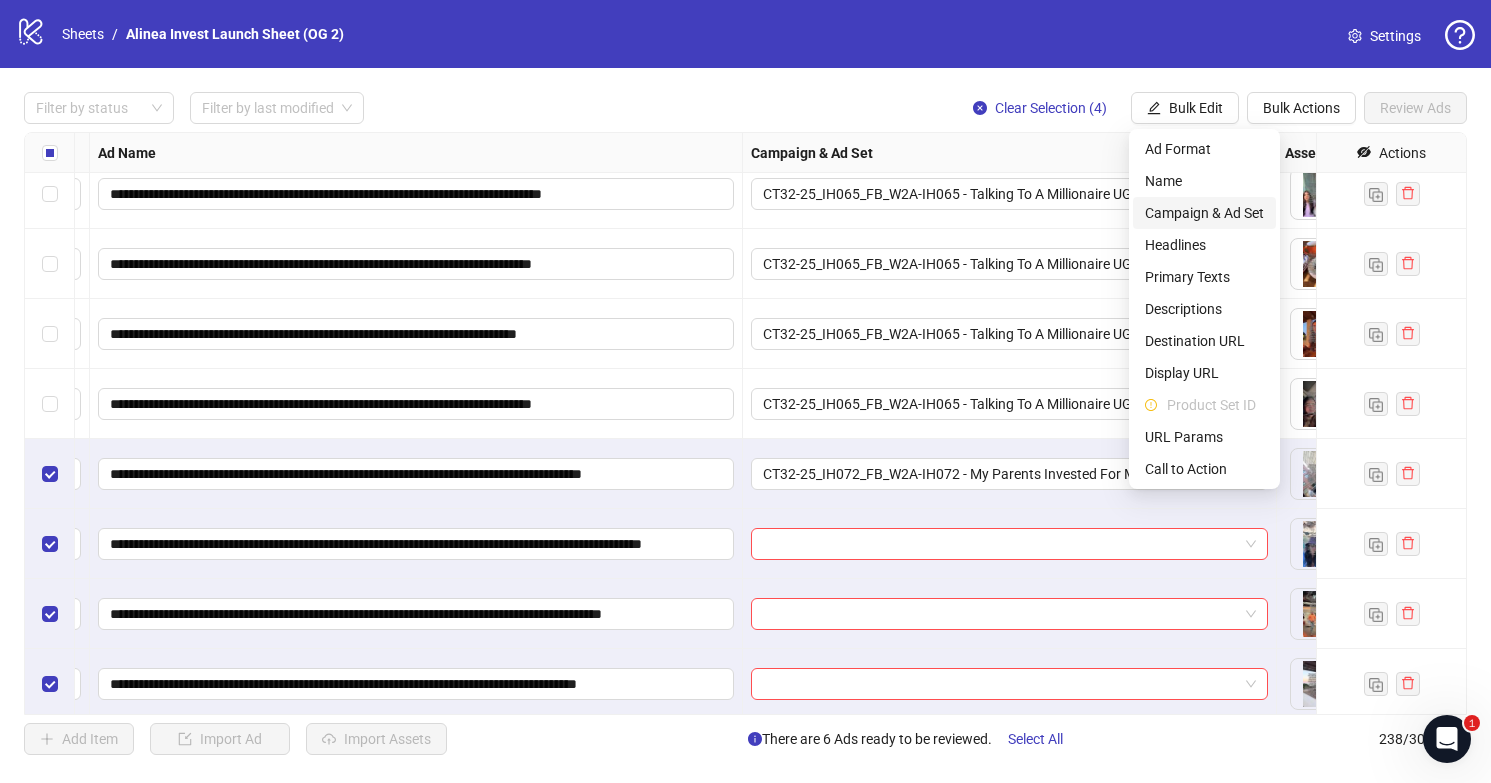 click on "Campaign & Ad Set" at bounding box center (1204, 213) 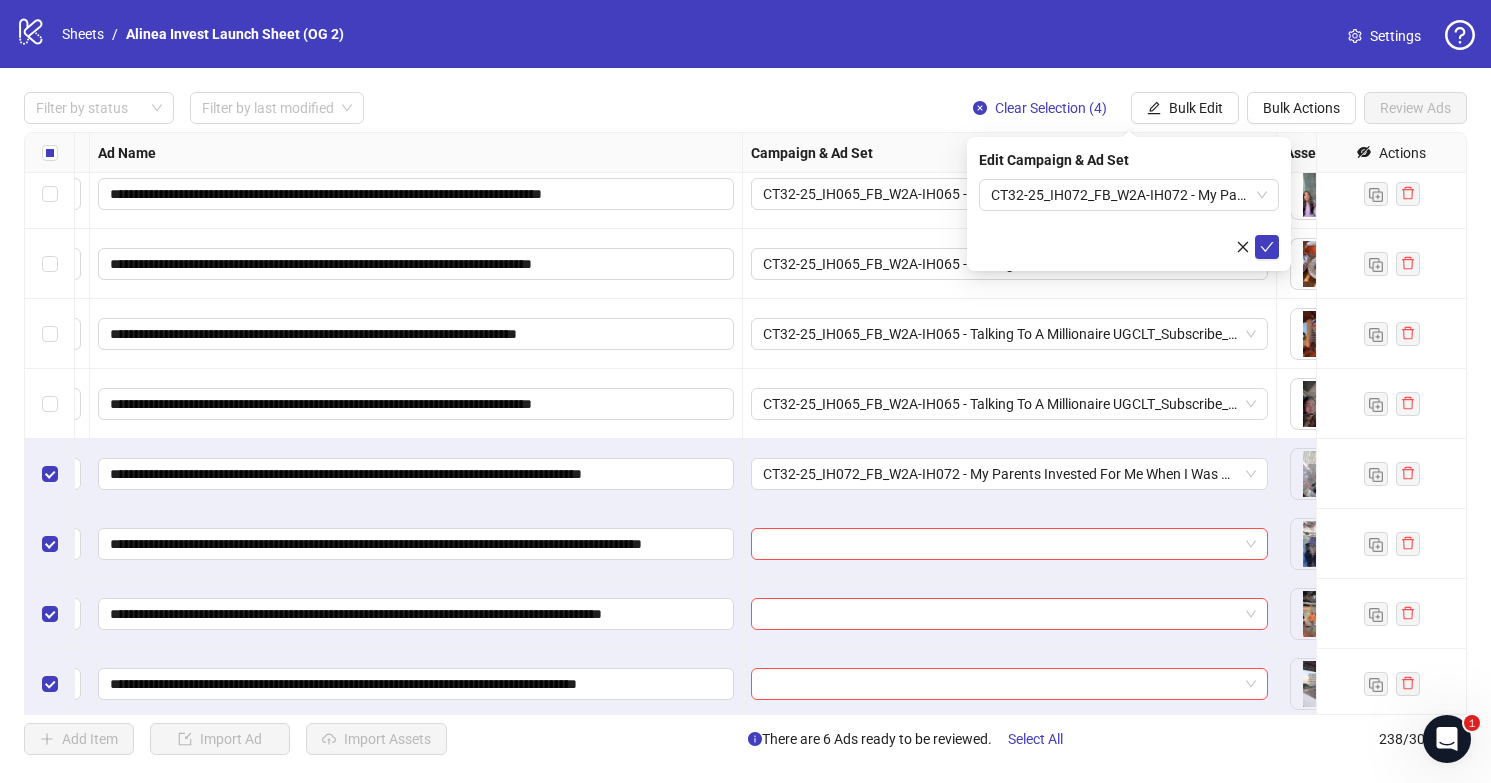click on "CT32-25_IH072_FB_W2A-IH072 - My Parents Invested For Me When I Was Born UGCLT_Subscribe_DATE" at bounding box center [1129, 219] 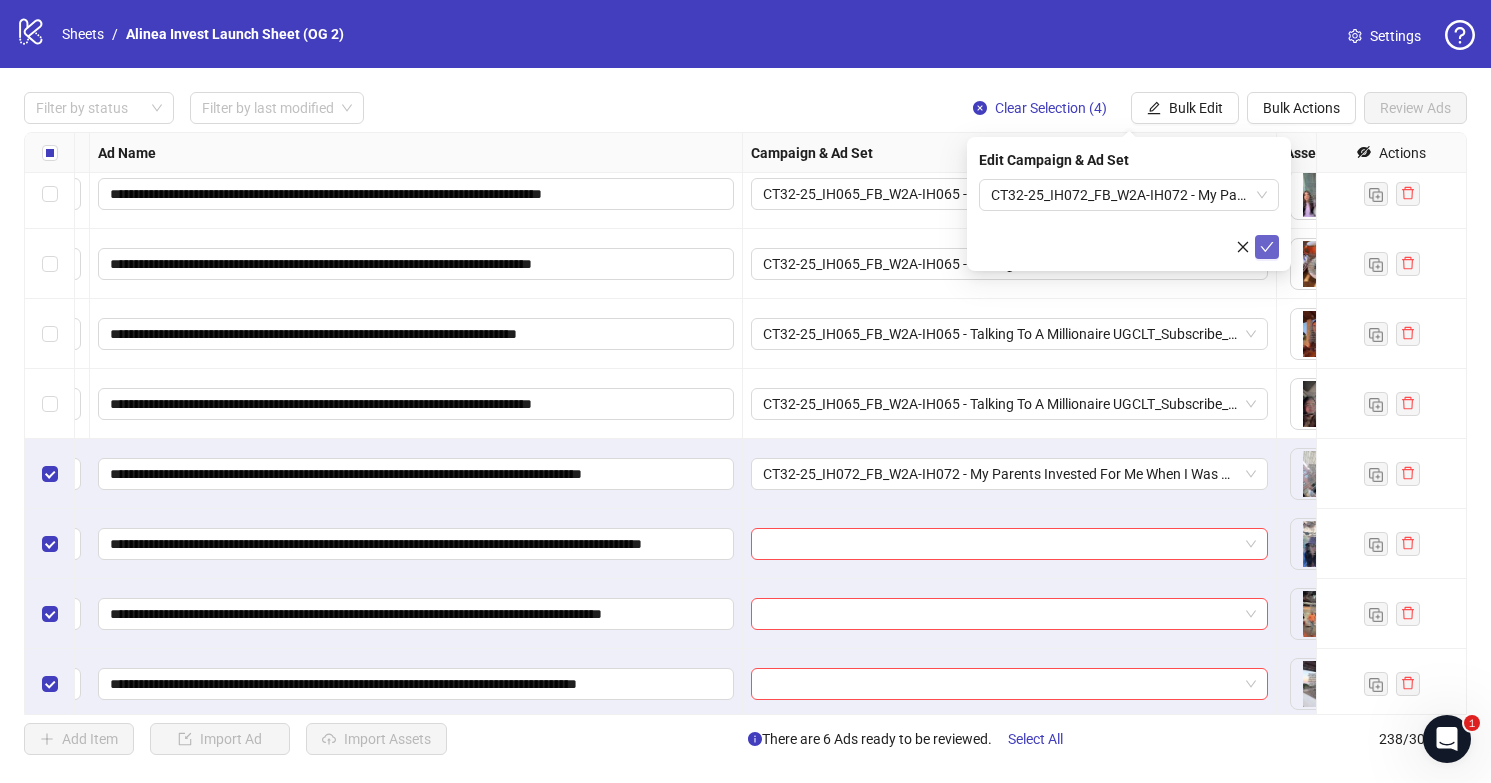 click at bounding box center [1267, 247] 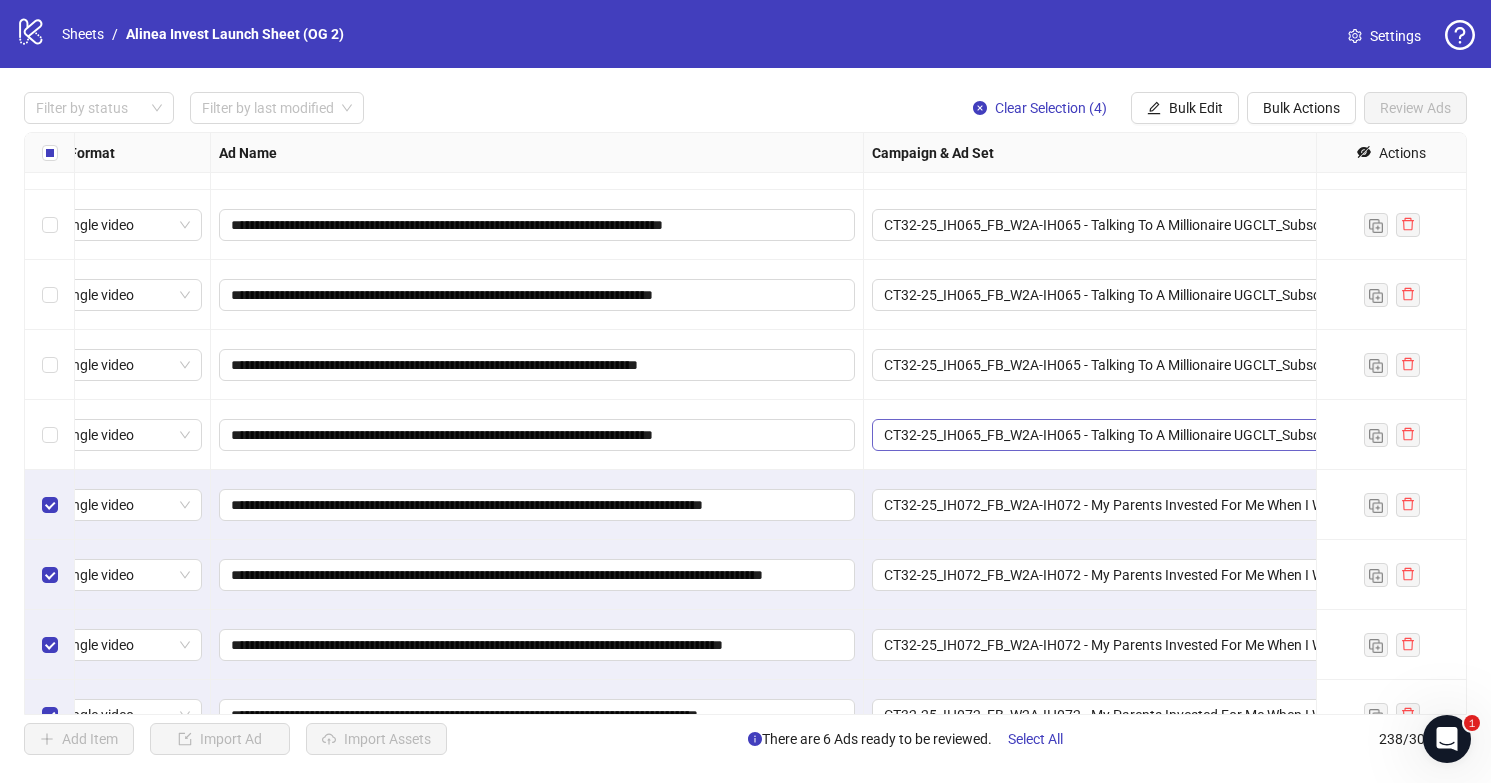 scroll, scrollTop: 16119, scrollLeft: 34, axis: both 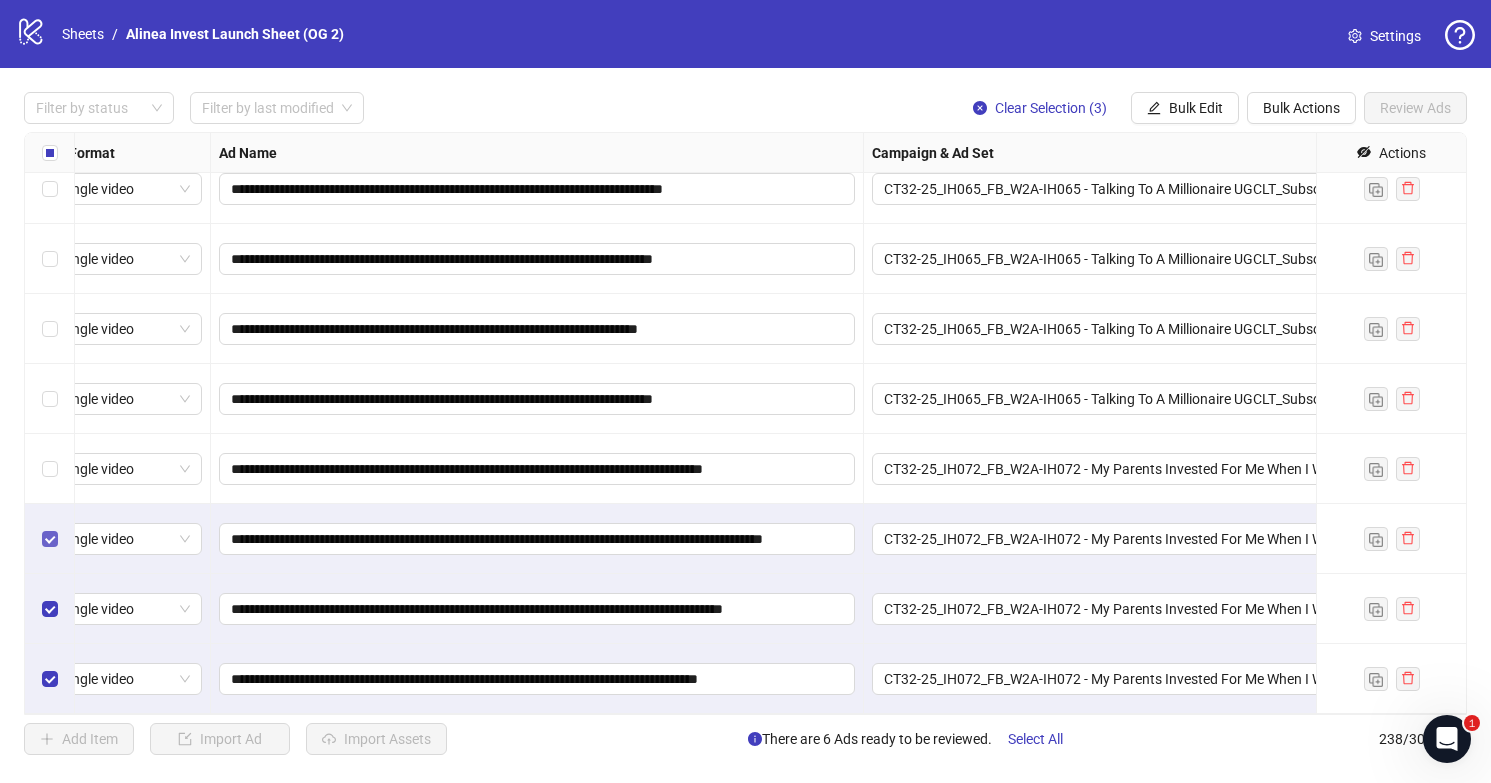 click at bounding box center [50, 539] 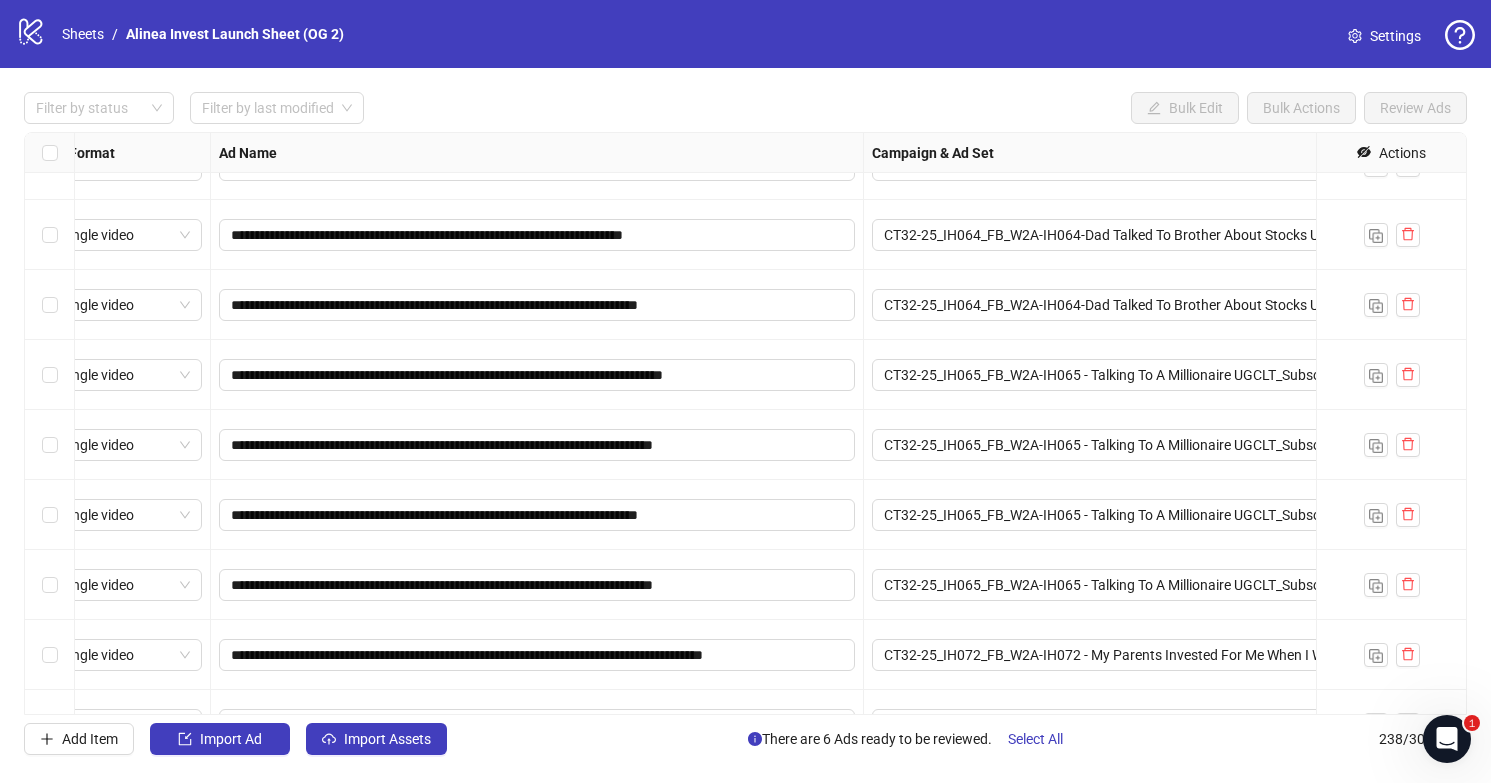 scroll, scrollTop: 16025, scrollLeft: 34, axis: both 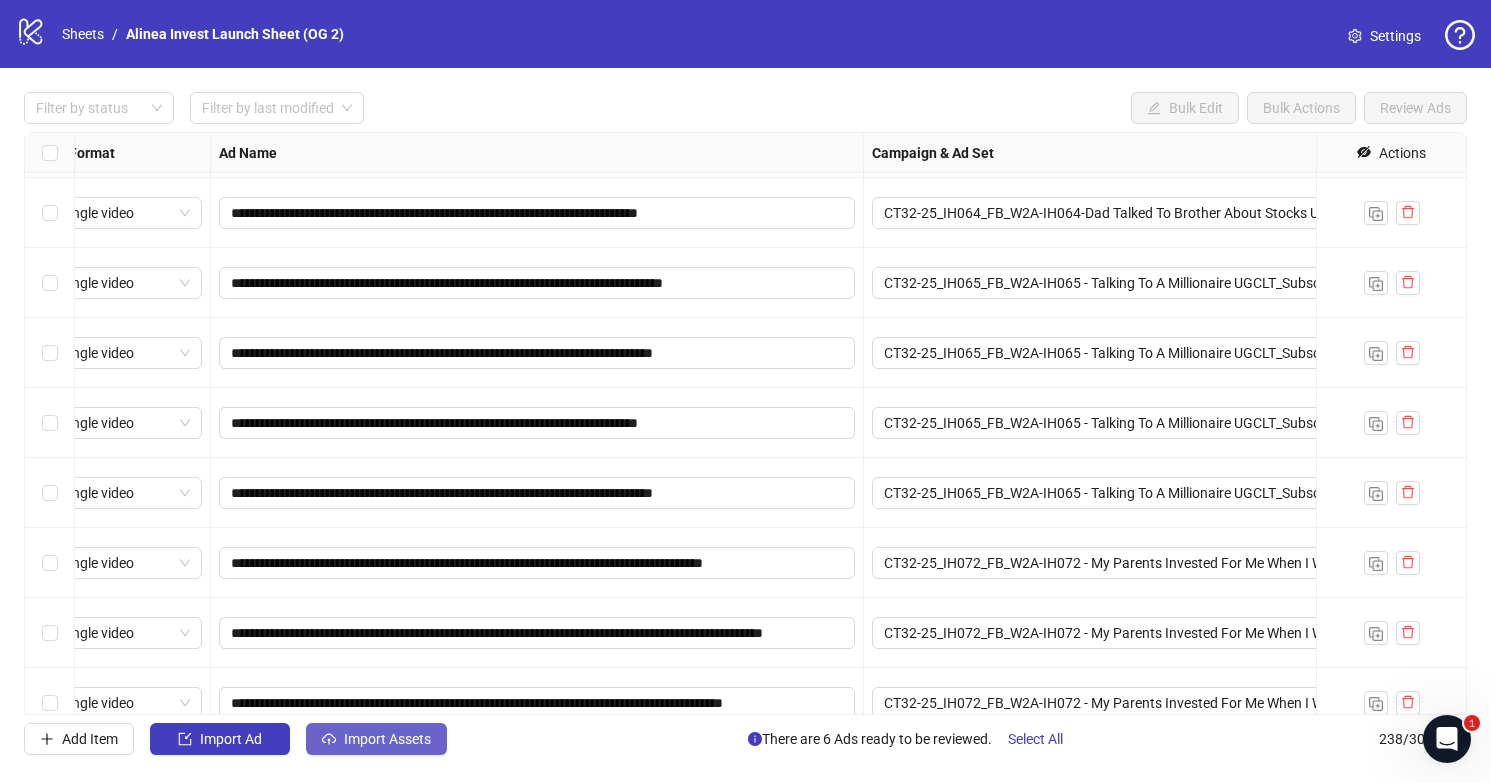 click on "Import Assets" at bounding box center (387, 739) 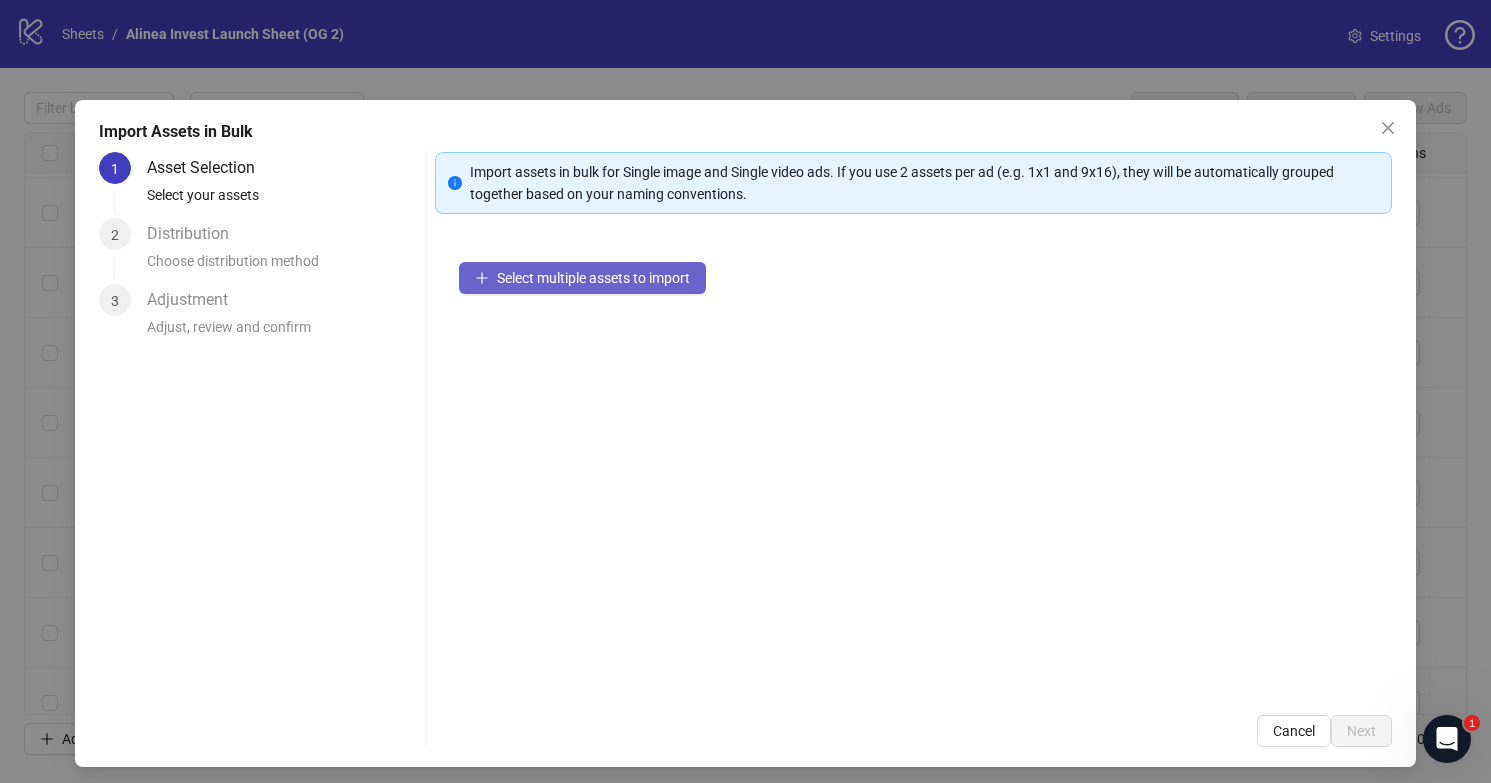 click on "Select multiple assets to import" at bounding box center (593, 278) 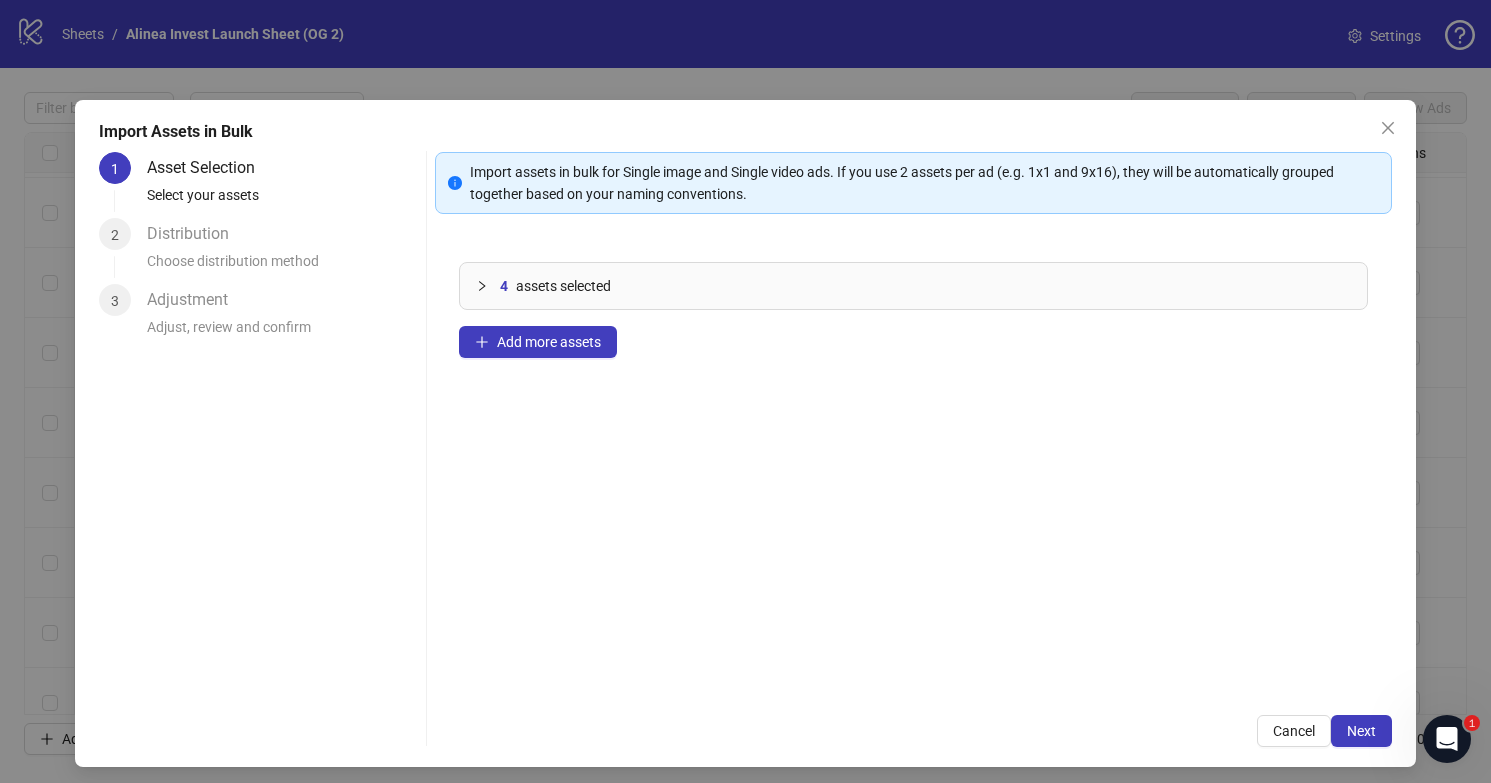 click on "assets selected" at bounding box center [563, 286] 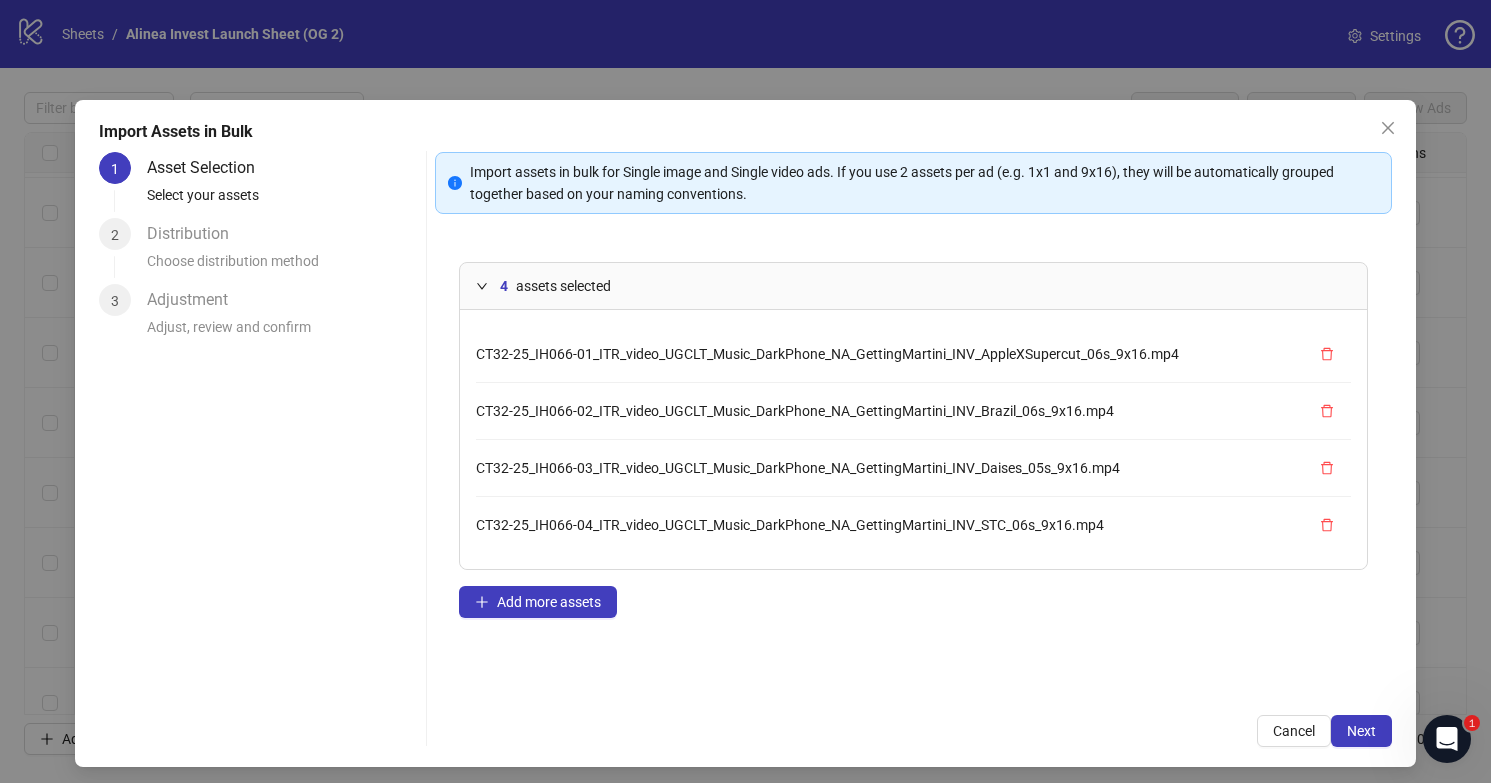 scroll, scrollTop: 7, scrollLeft: 0, axis: vertical 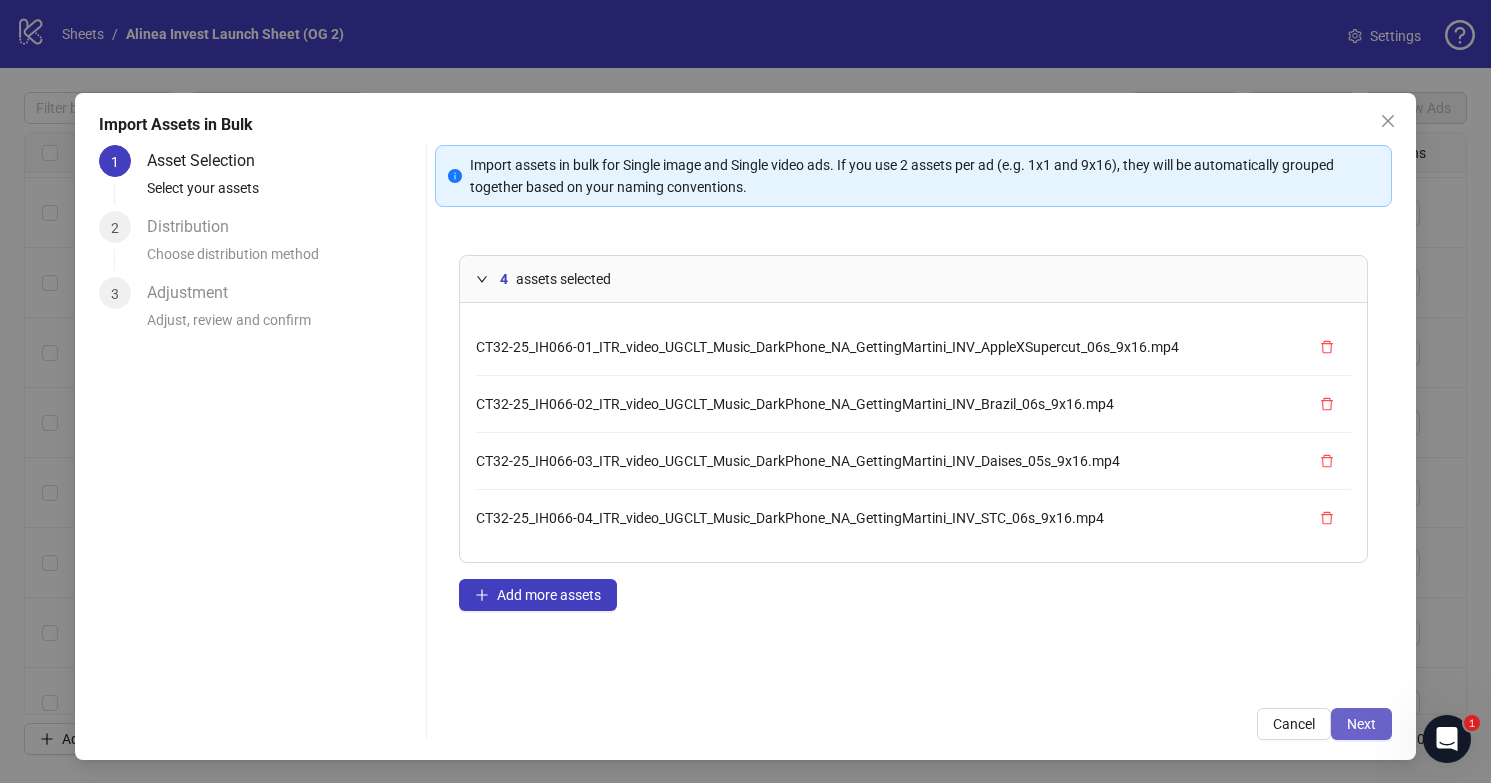 click on "Next" at bounding box center [1361, 724] 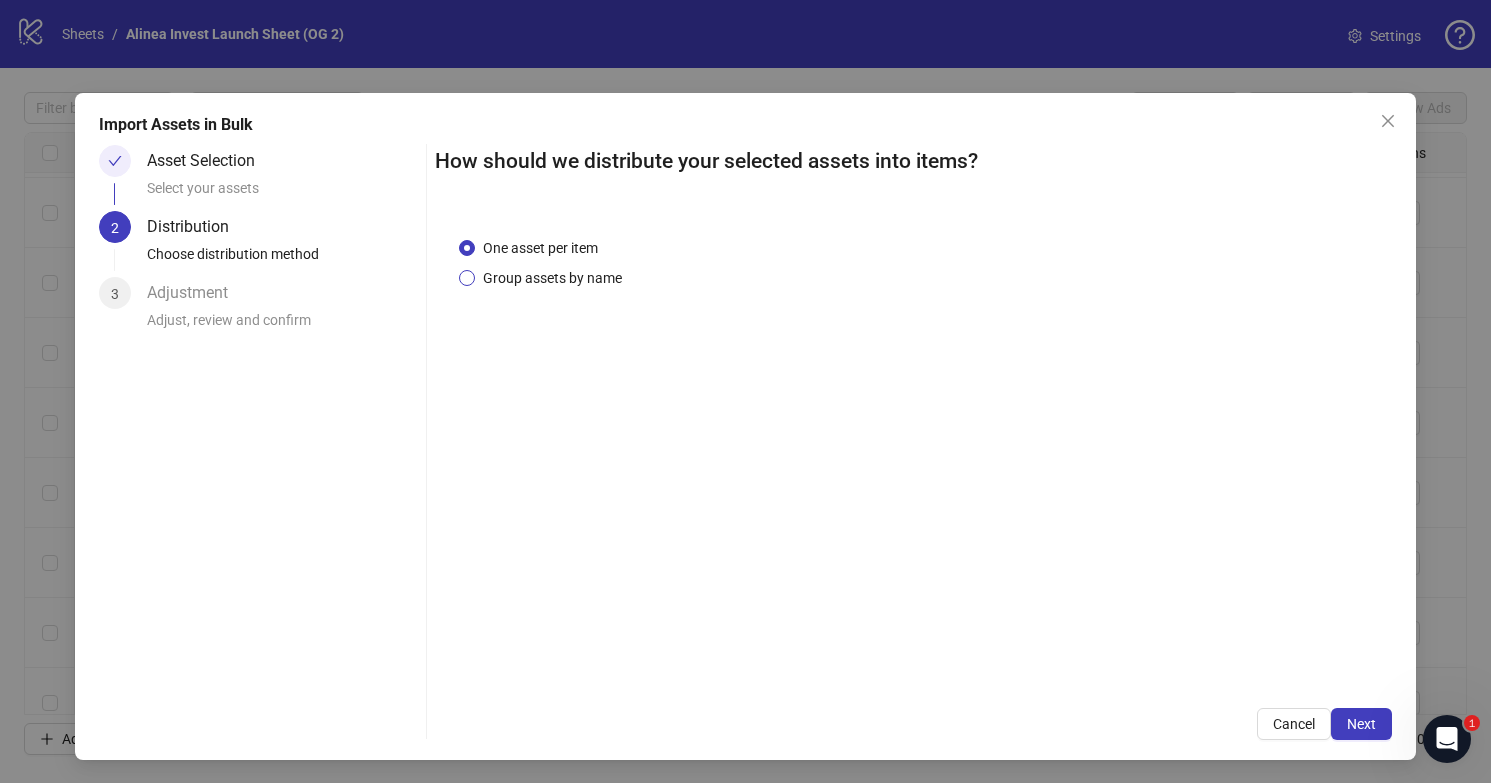 click on "Group assets by name" at bounding box center [552, 278] 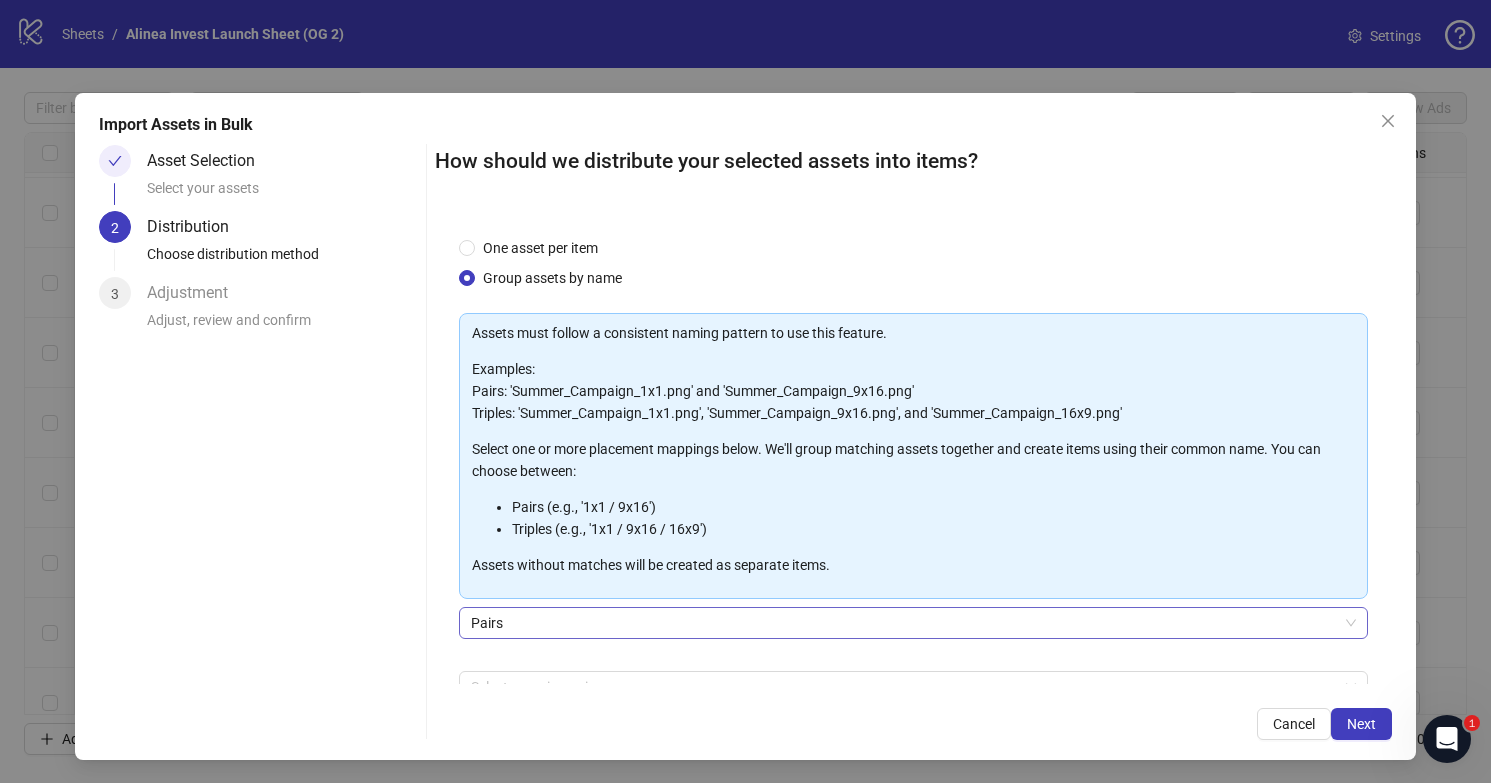 click on "Pairs" at bounding box center [914, 623] 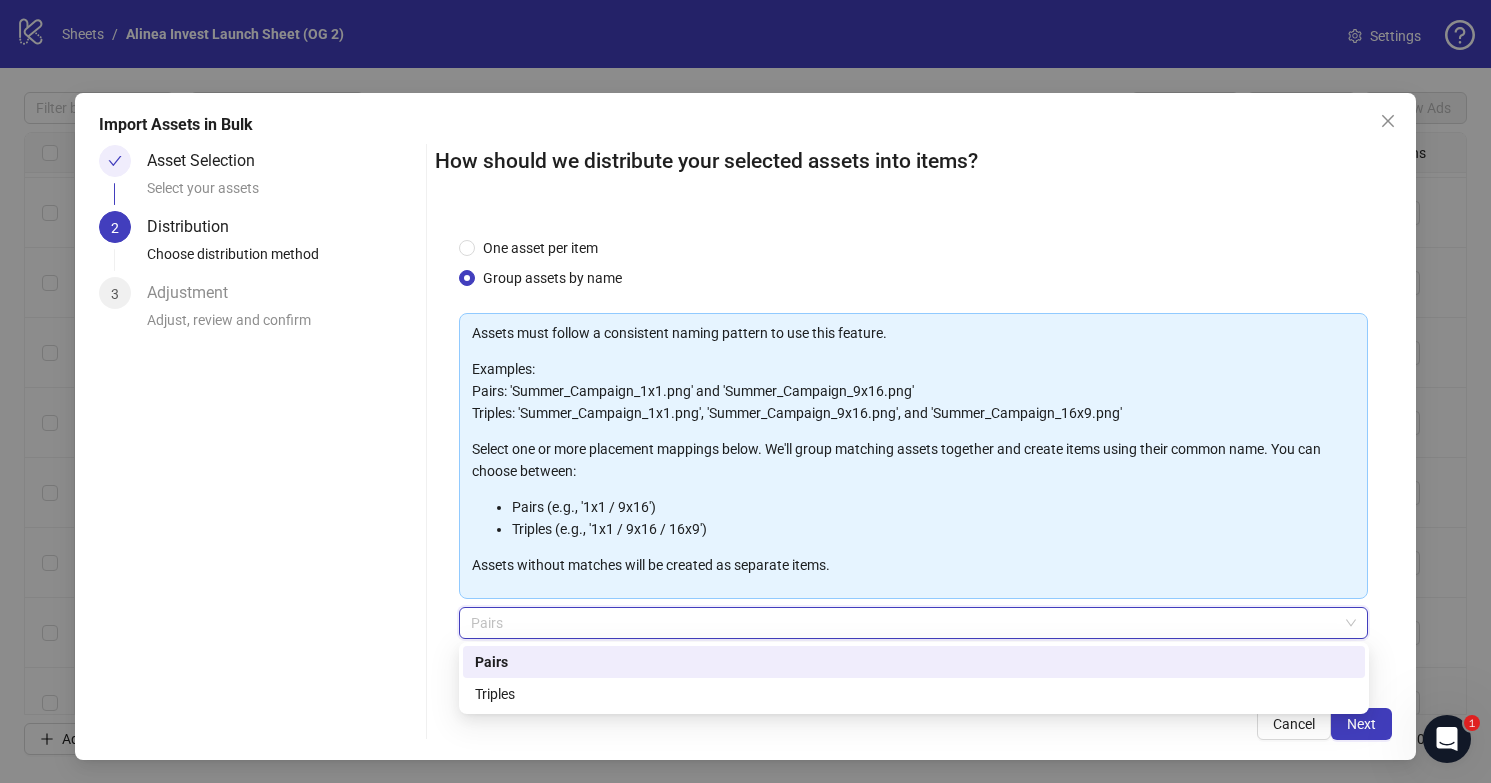 scroll, scrollTop: 115, scrollLeft: 0, axis: vertical 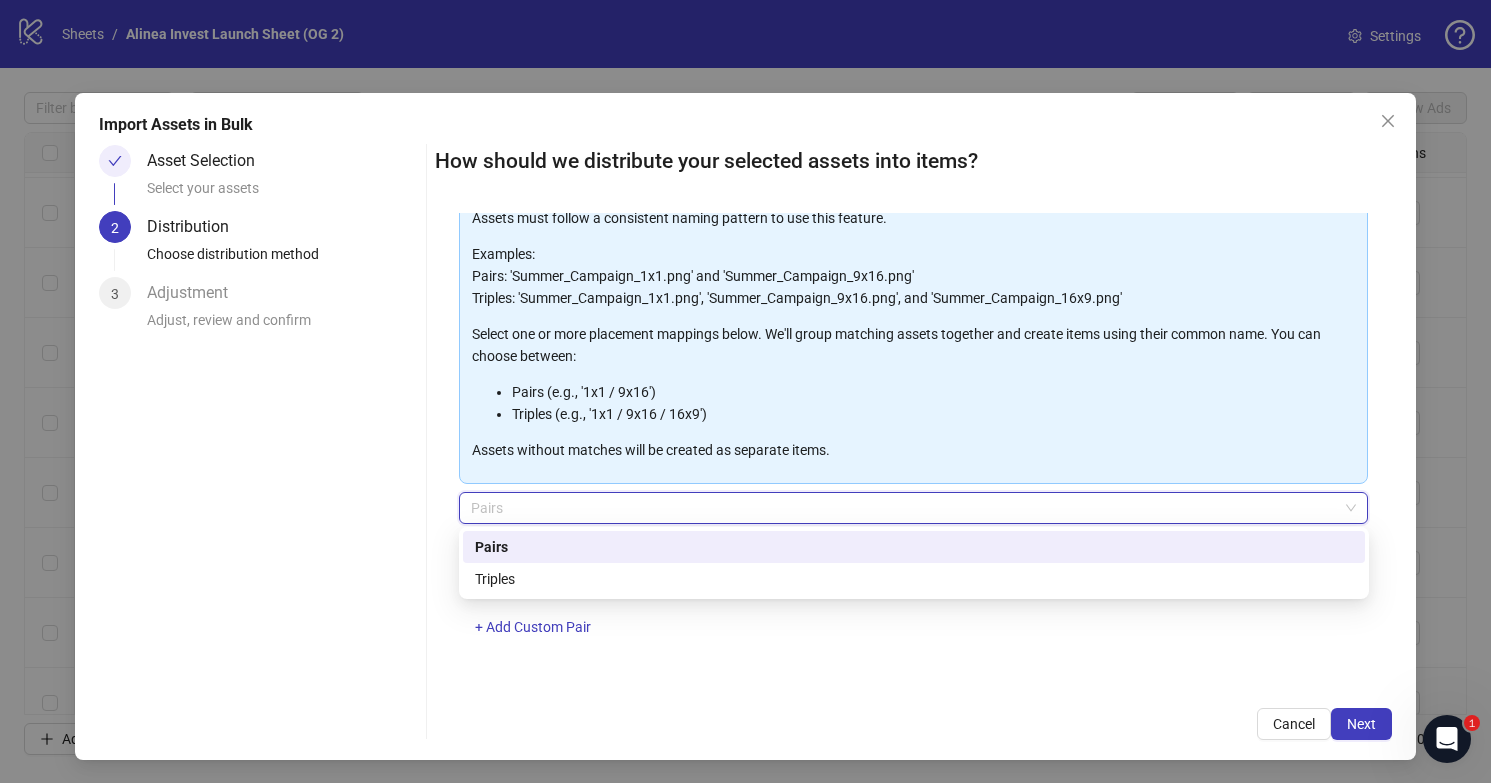 click on "Asset Selection Select your assets 2 Distribution Choose distribution method 3 Adjustment Adjust, review and confirm" at bounding box center (258, 442) 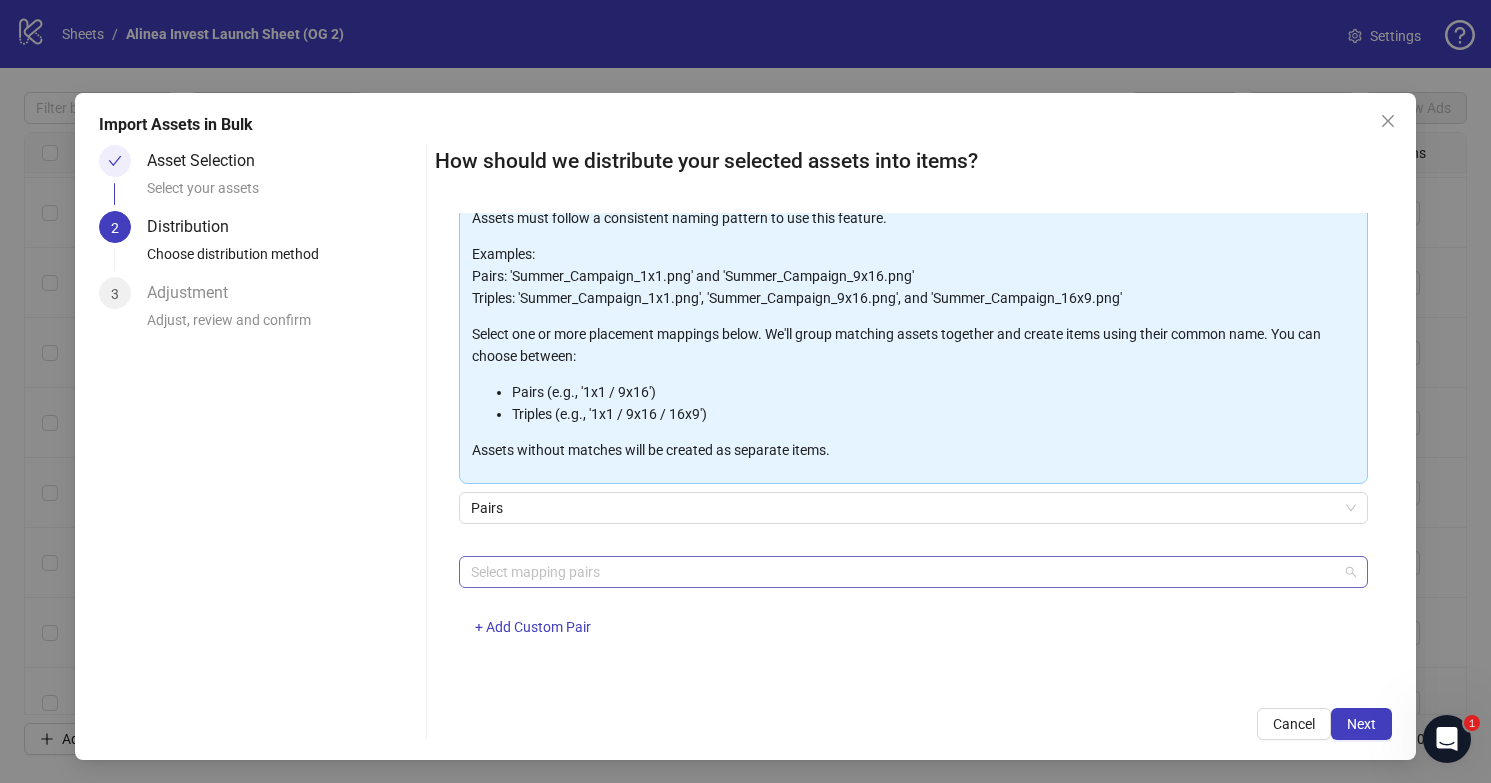 click at bounding box center [903, 572] 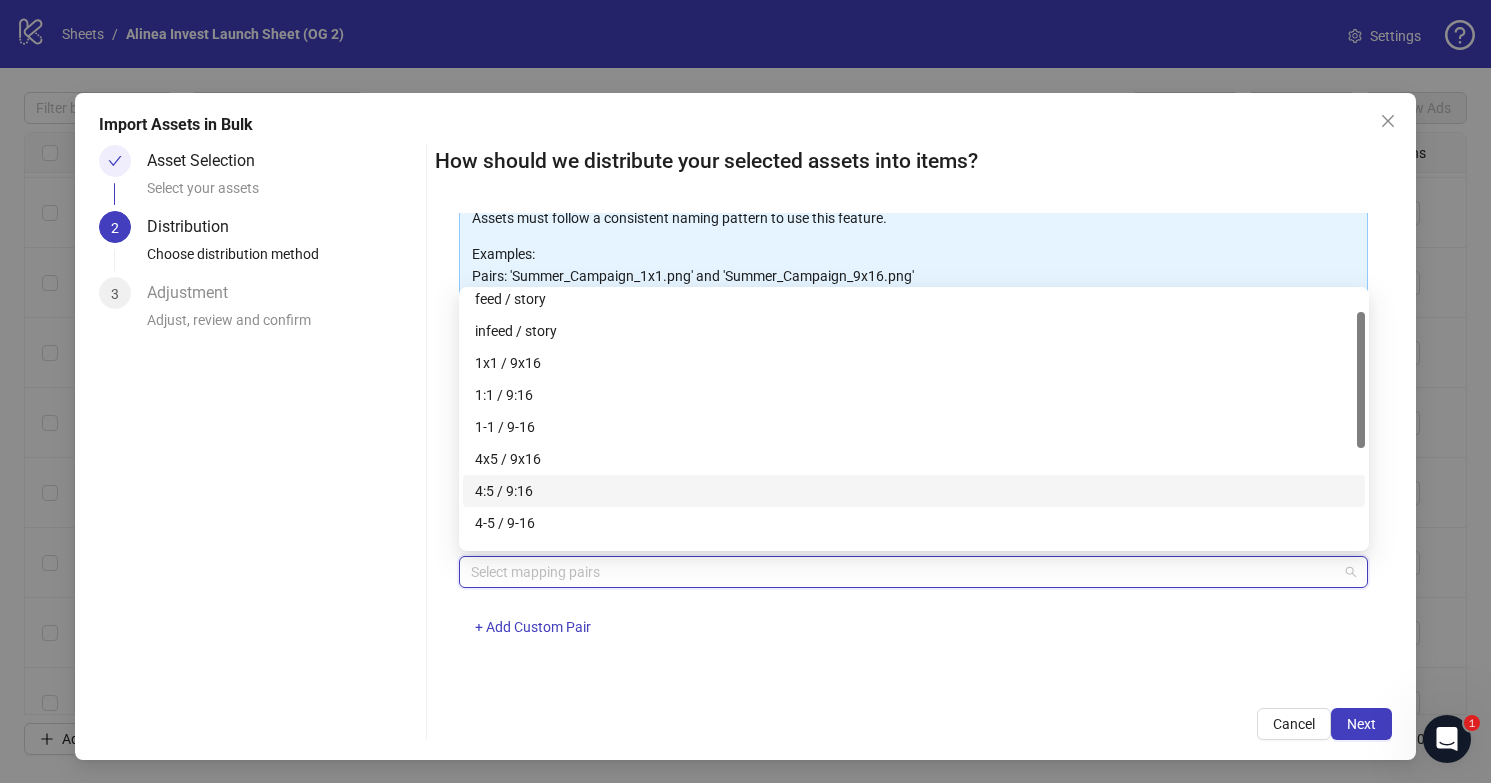 scroll, scrollTop: 52, scrollLeft: 0, axis: vertical 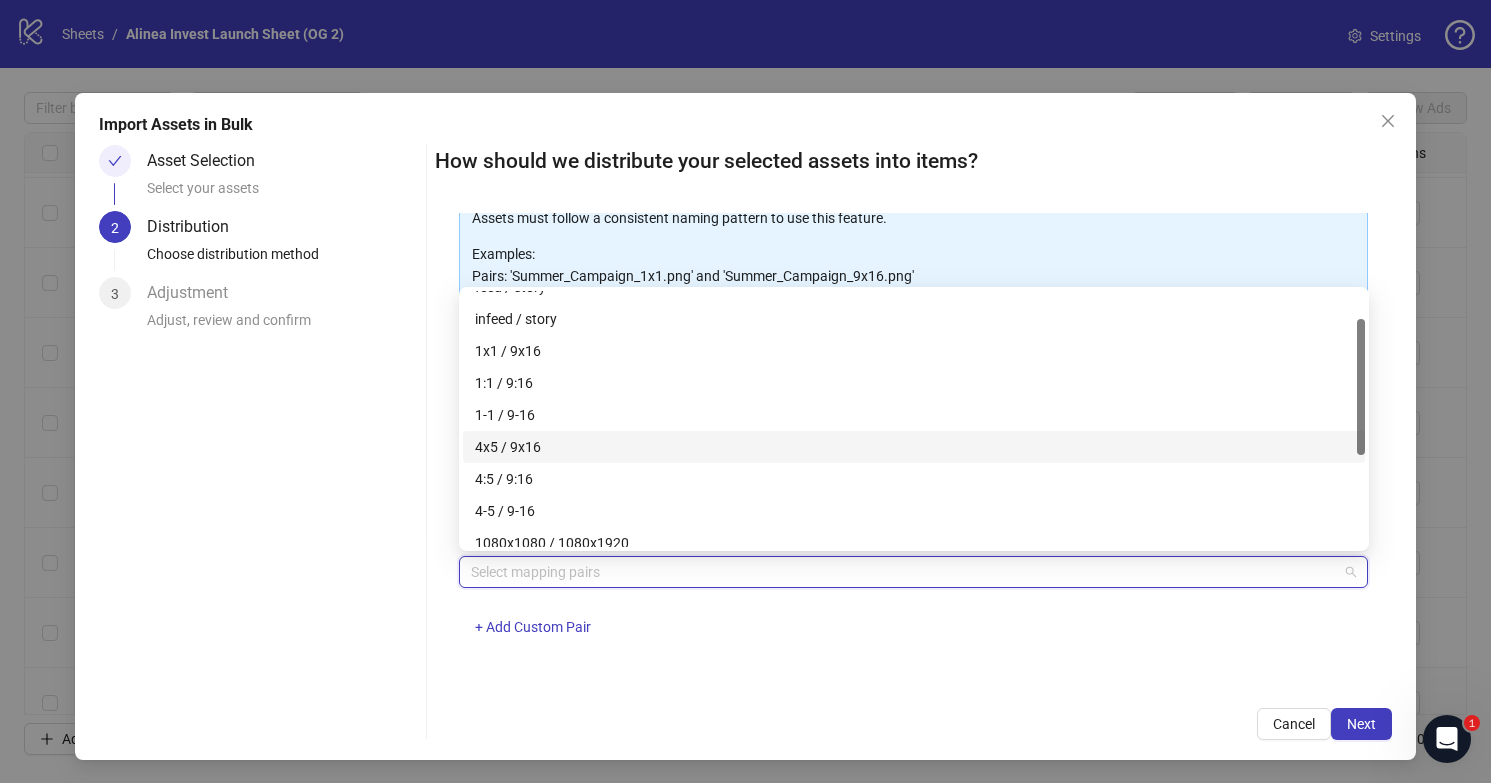 click on "4x5 / 9x16" at bounding box center [914, 447] 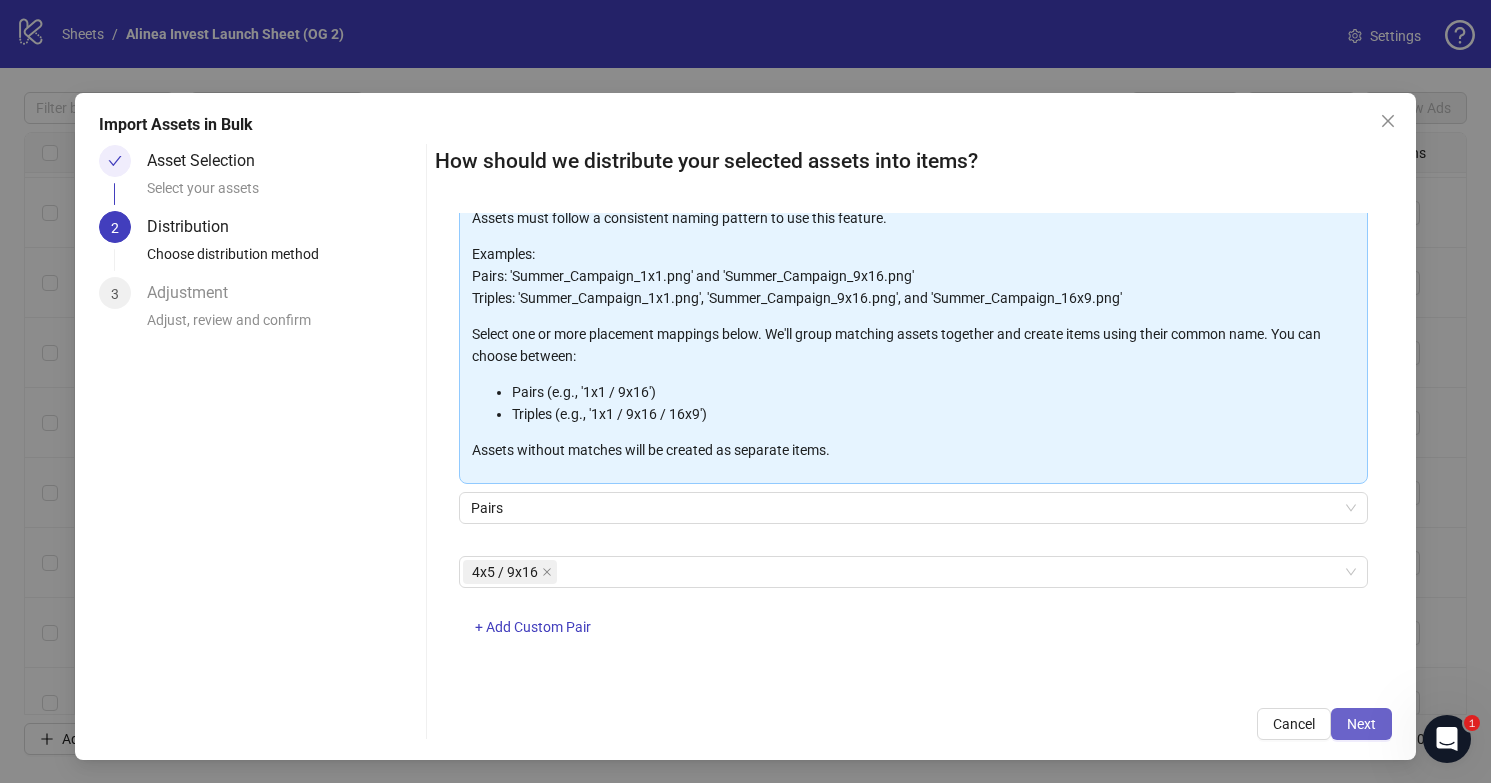 click on "Next" at bounding box center (1361, 724) 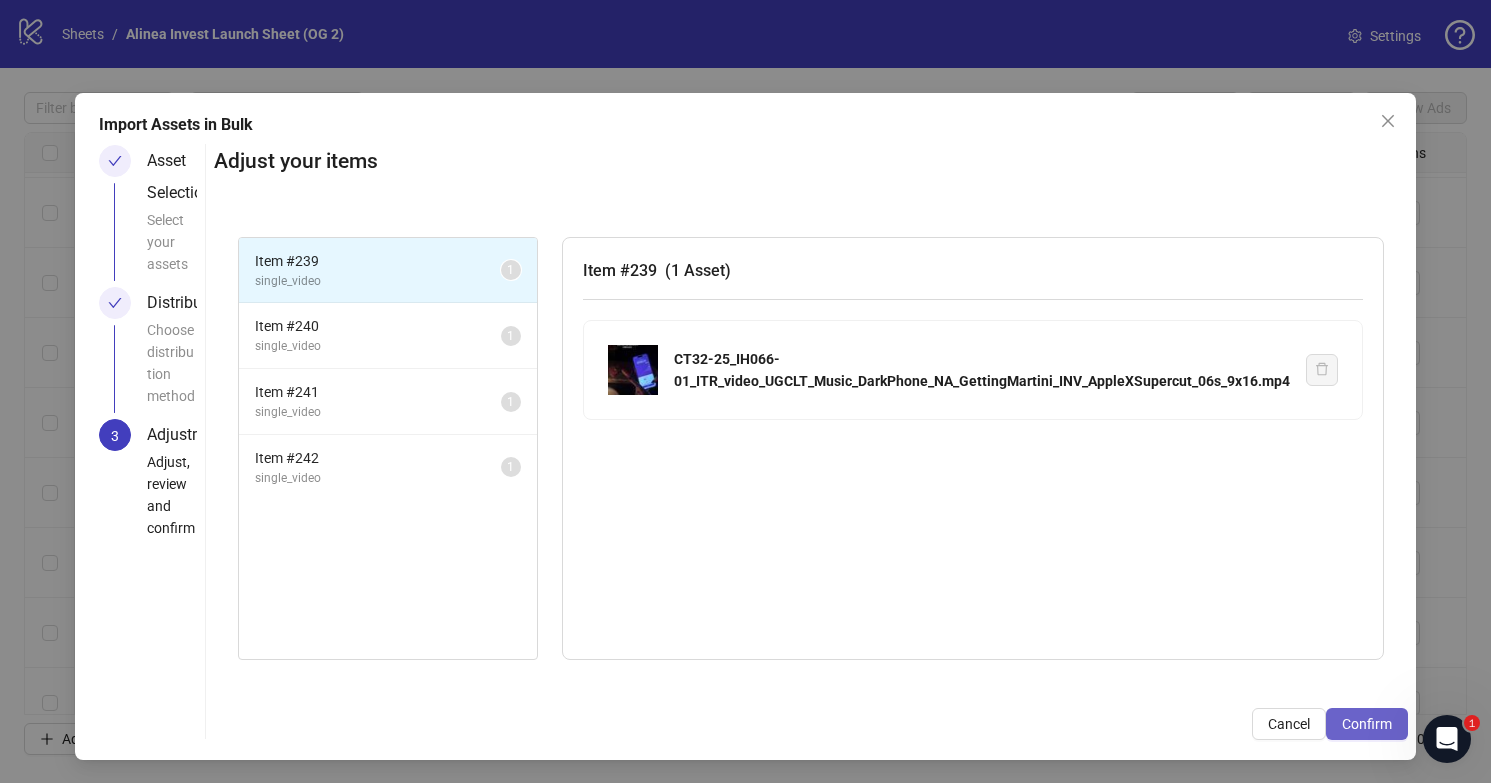 click on "Confirm" at bounding box center (1367, 724) 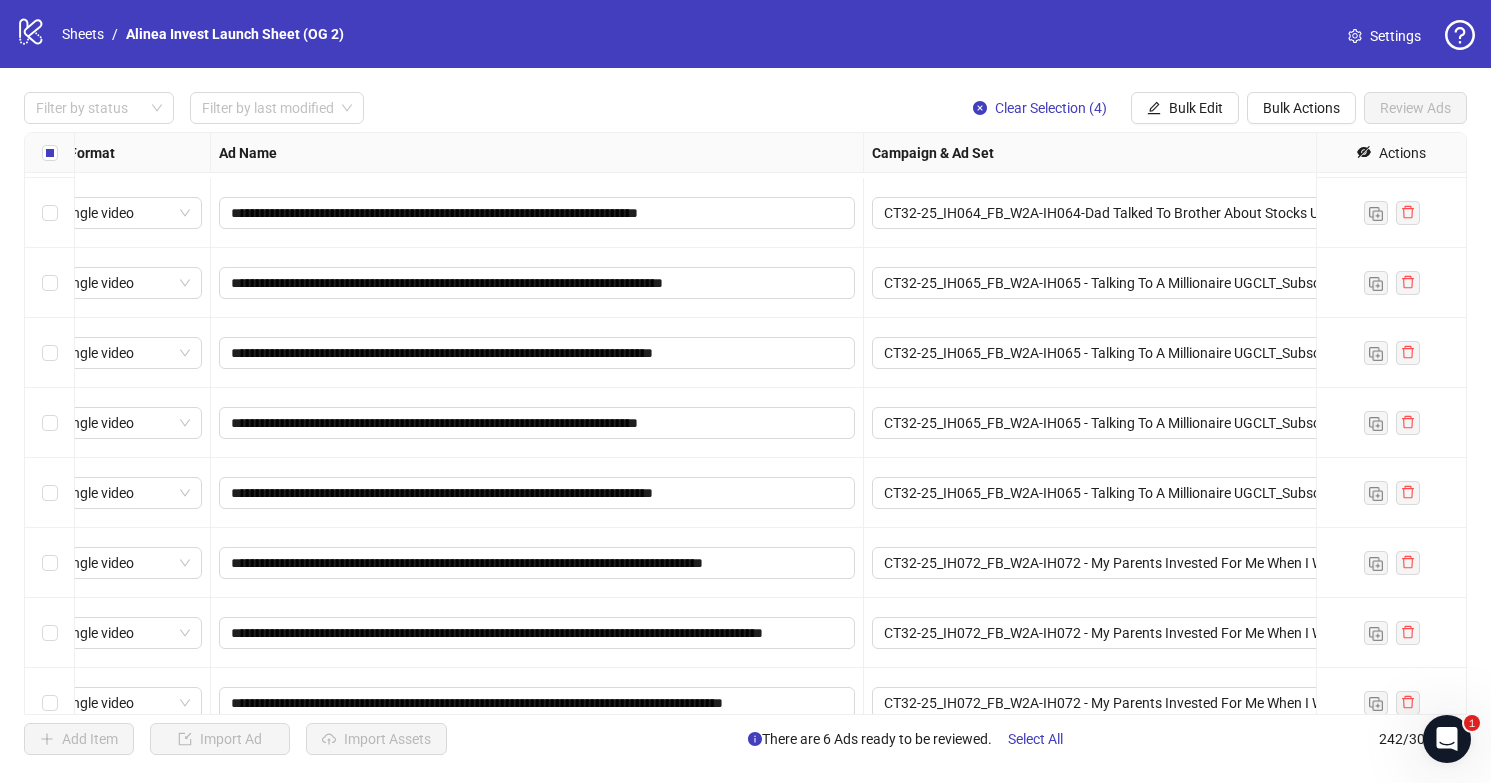 scroll, scrollTop: 16326, scrollLeft: 34, axis: both 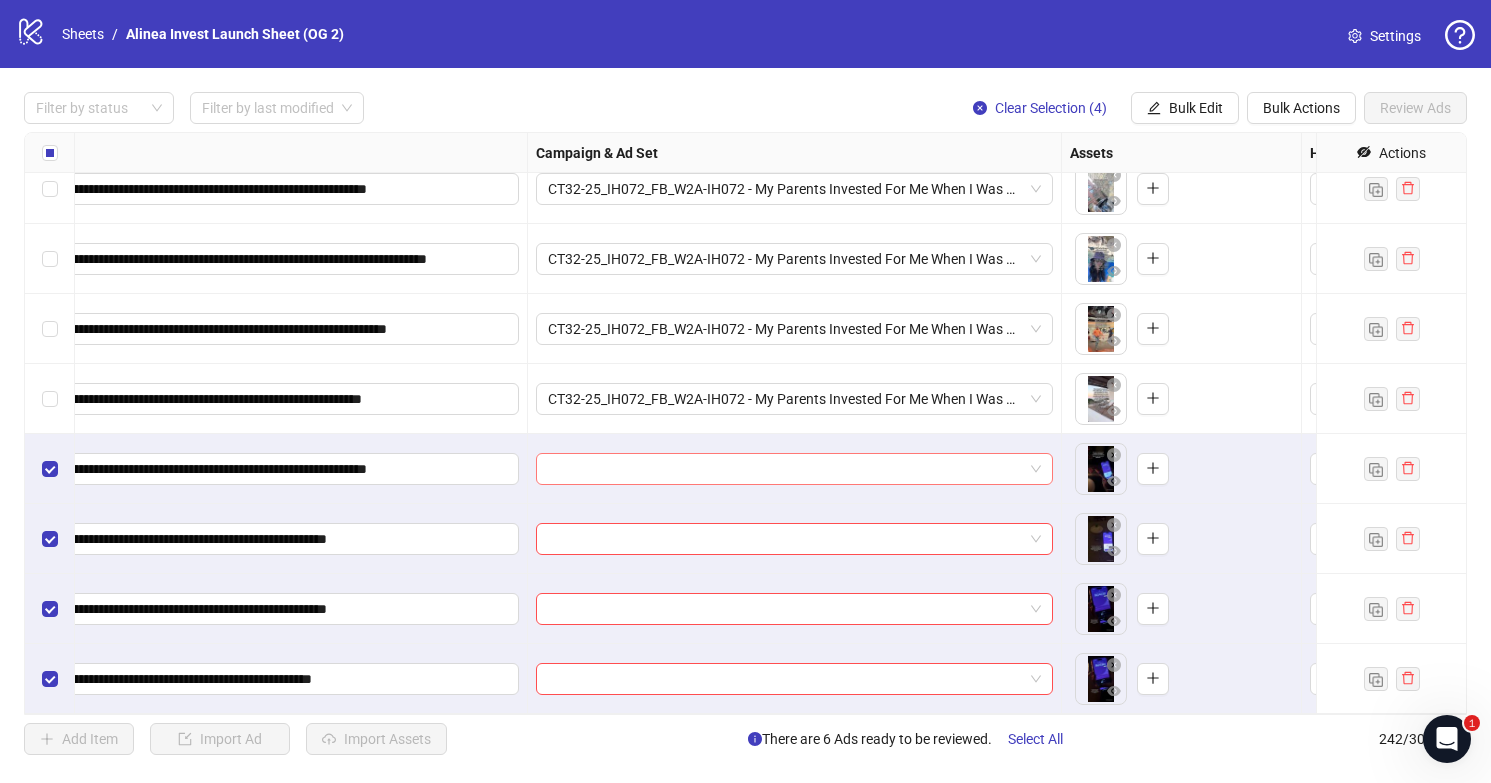 click at bounding box center [785, 469] 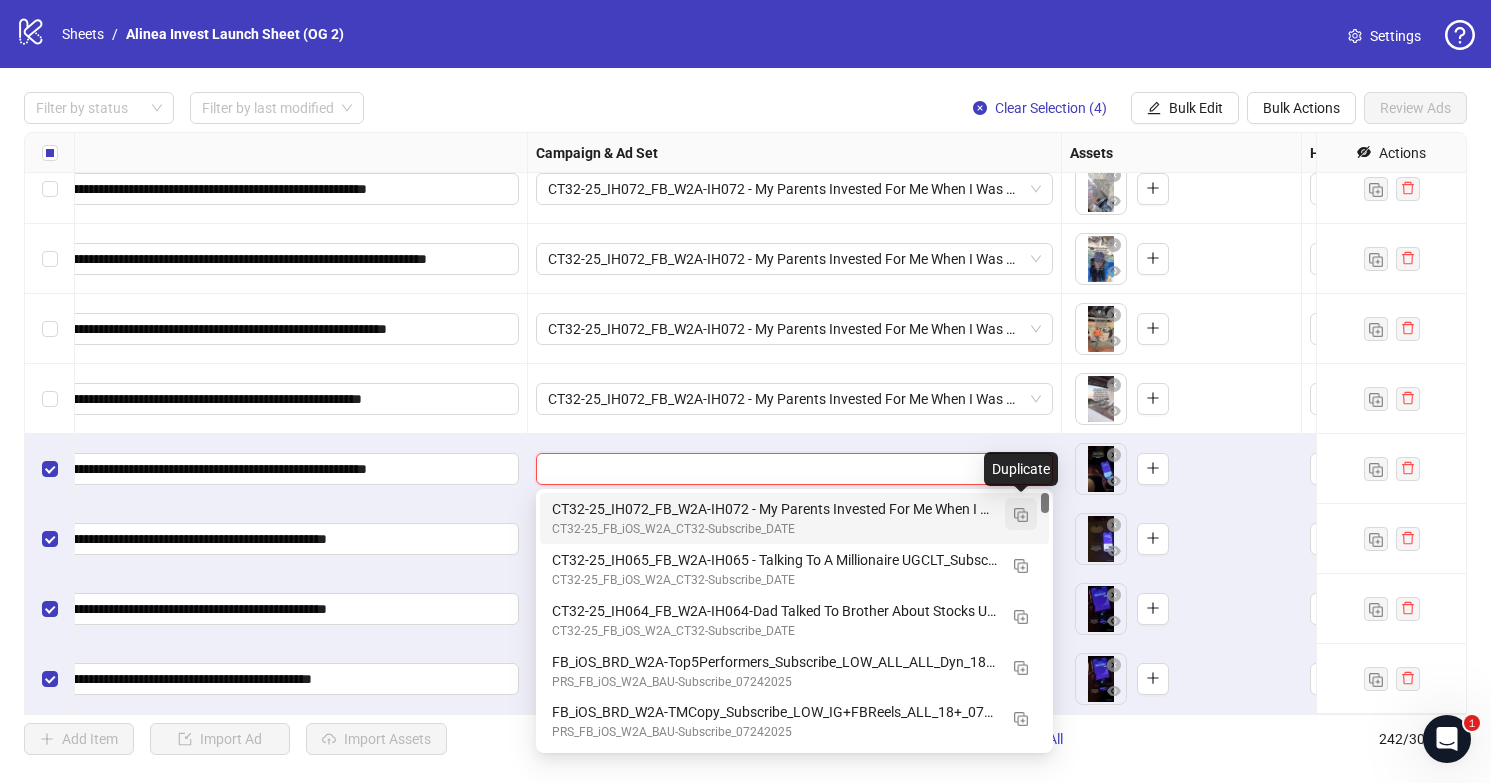 click at bounding box center [1021, 515] 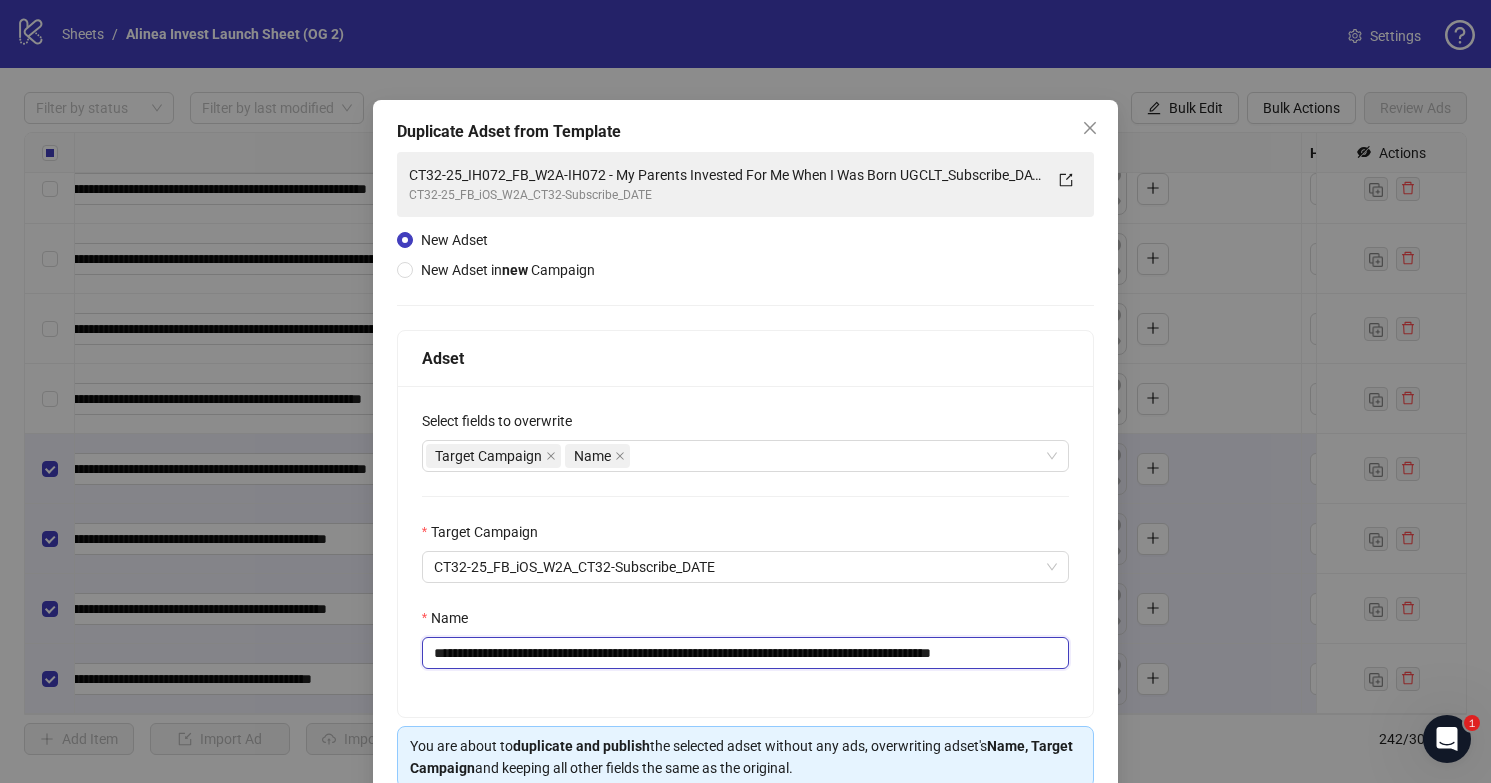 drag, startPoint x: 593, startPoint y: 654, endPoint x: 968, endPoint y: 643, distance: 375.1613 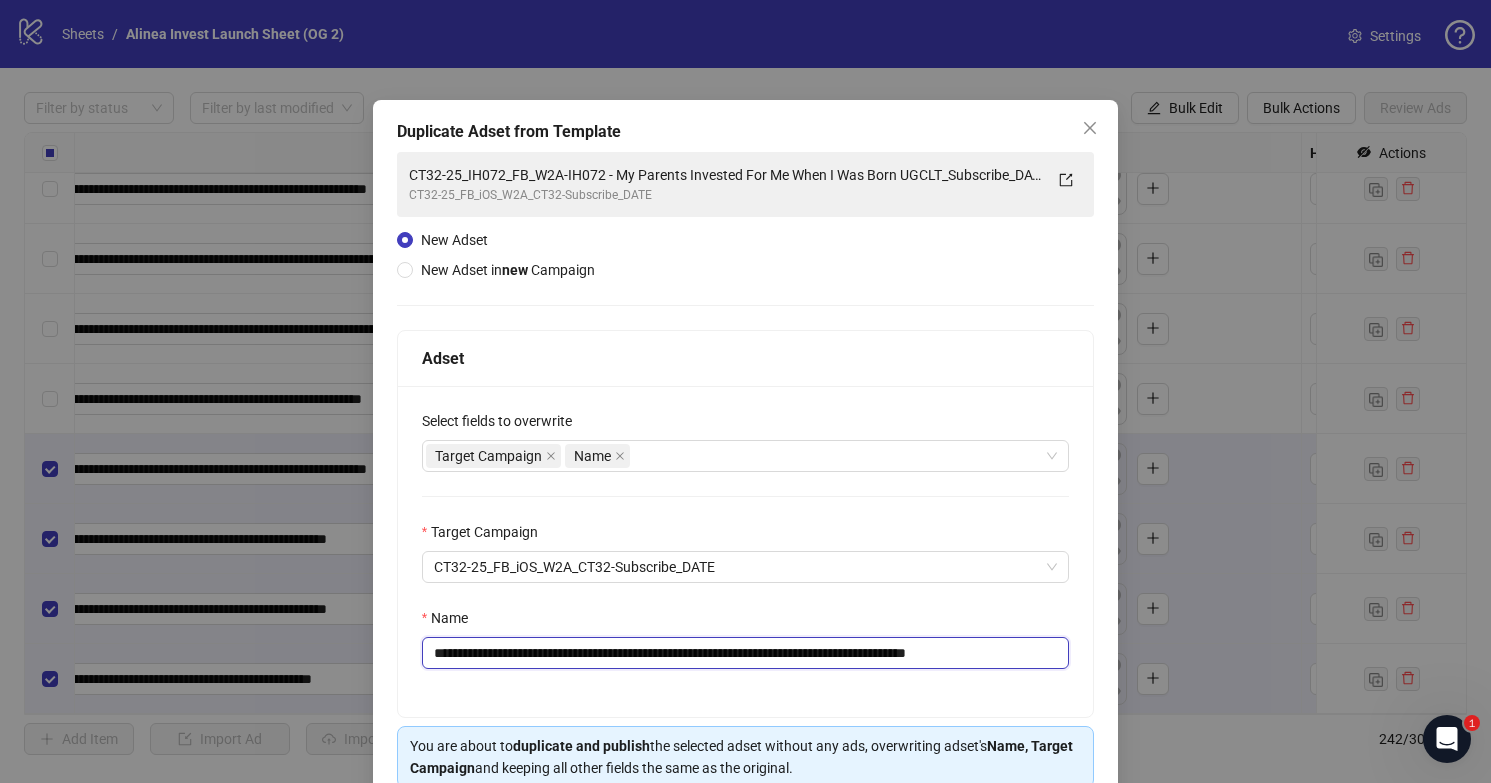 click on "**********" at bounding box center [746, 653] 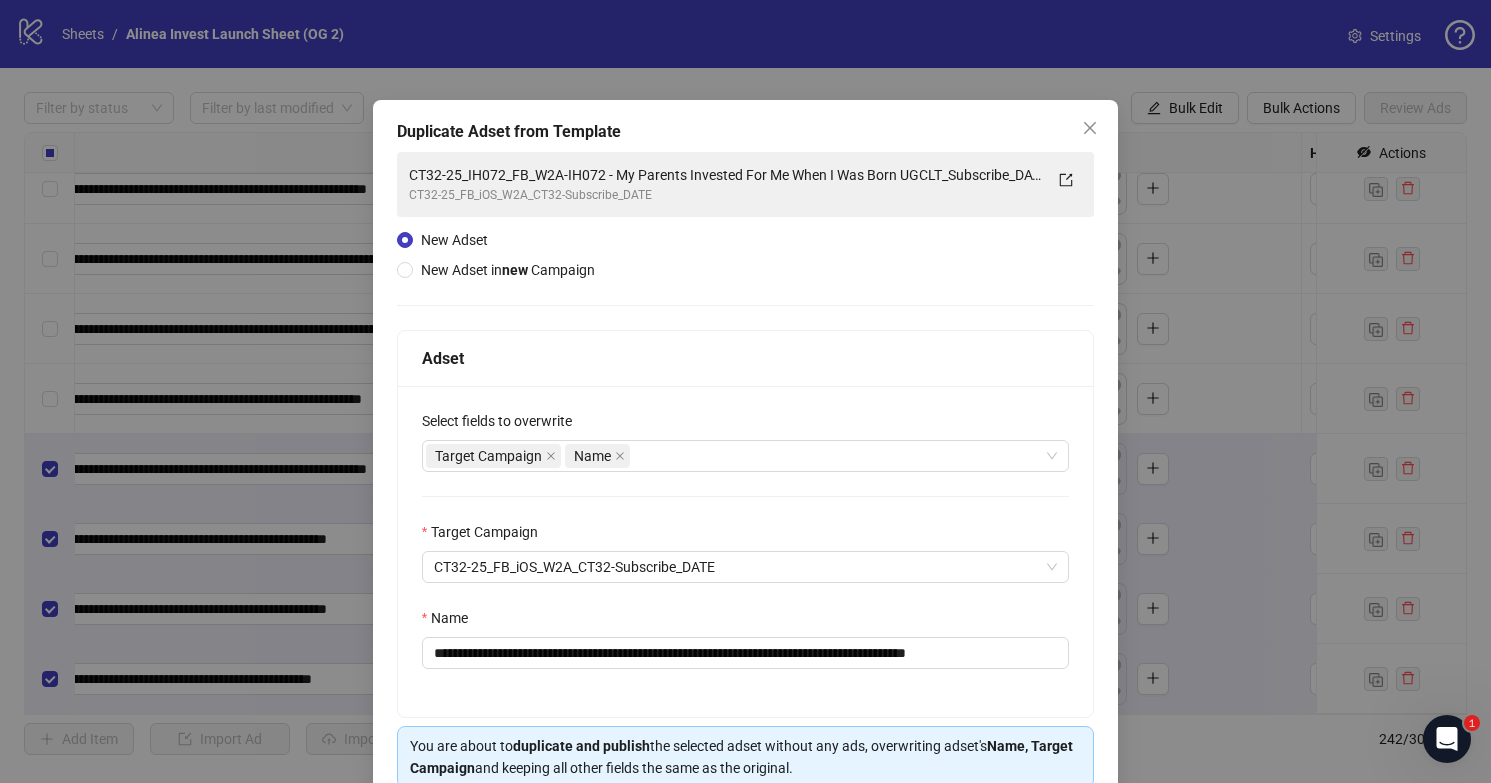 click on "**********" at bounding box center (746, 551) 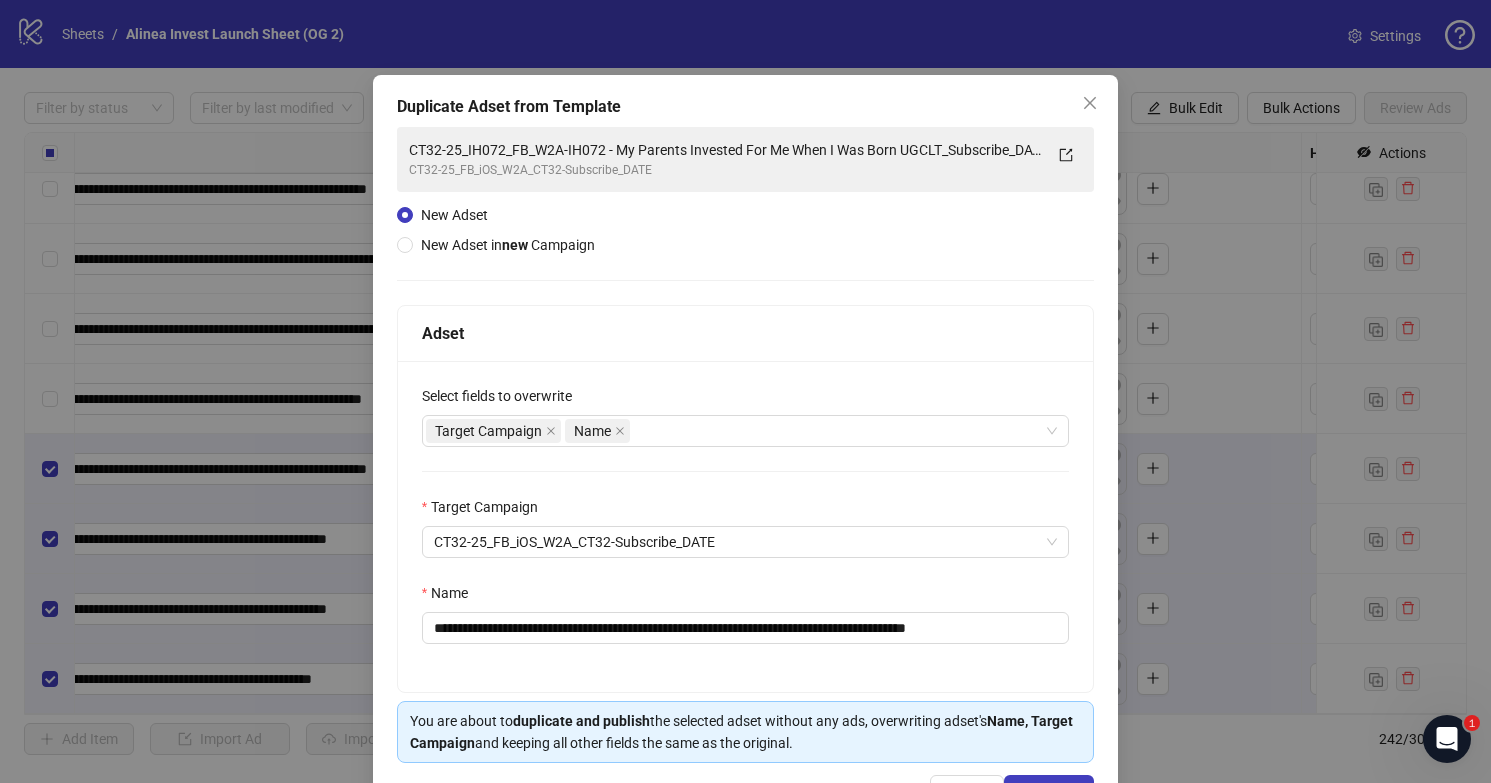 scroll, scrollTop: 30, scrollLeft: 0, axis: vertical 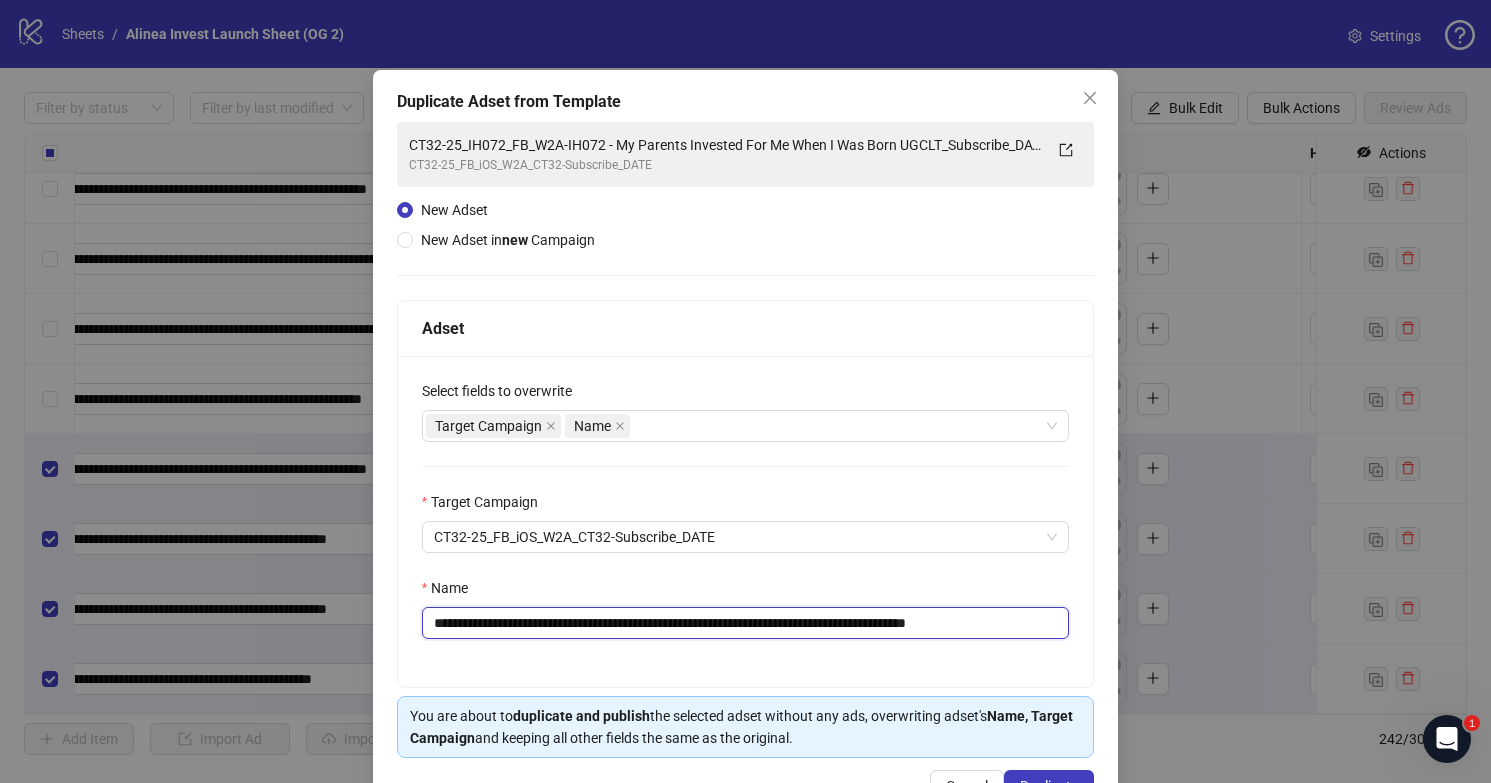 drag, startPoint x: 845, startPoint y: 626, endPoint x: 1091, endPoint y: 623, distance: 246.0183 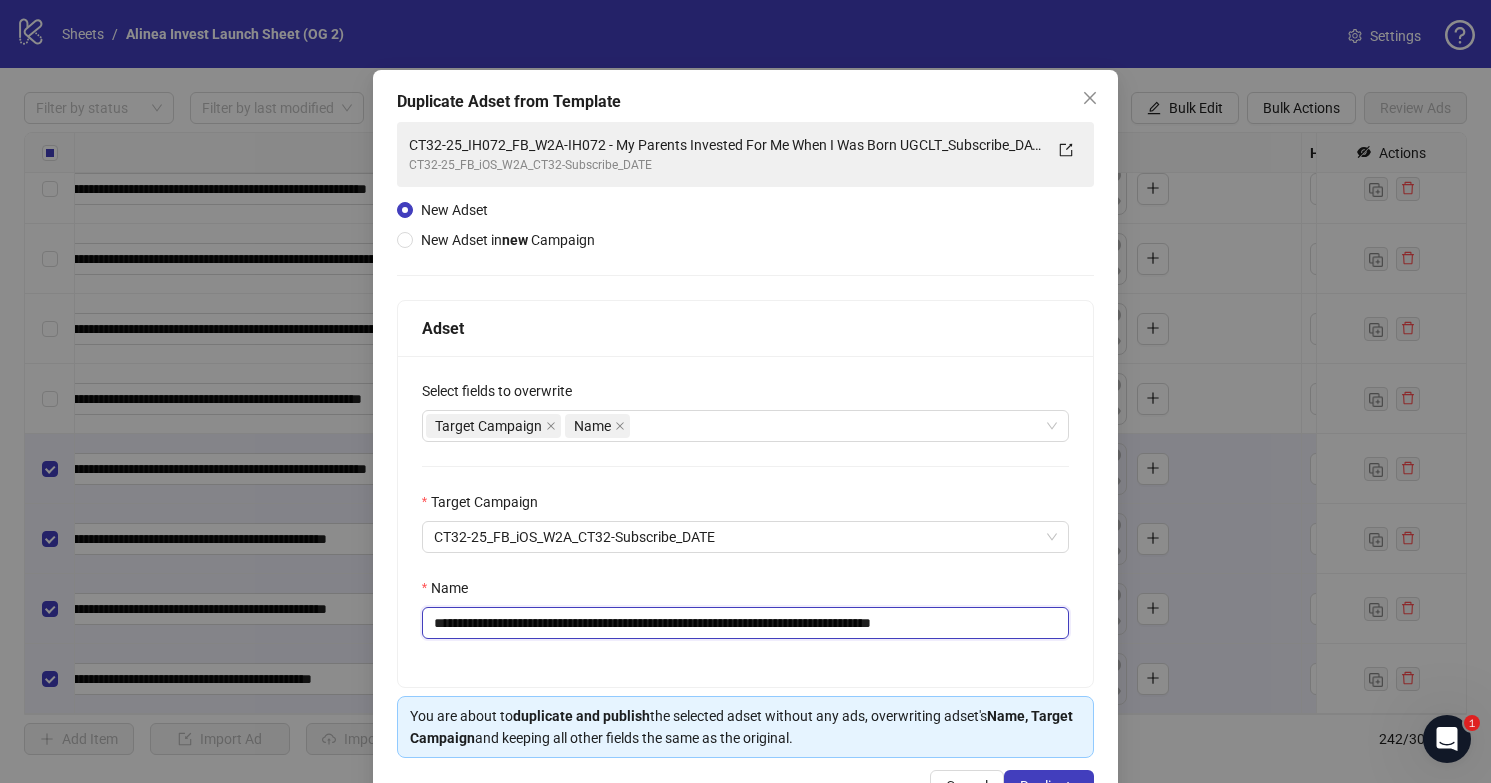 scroll, scrollTop: 0, scrollLeft: 0, axis: both 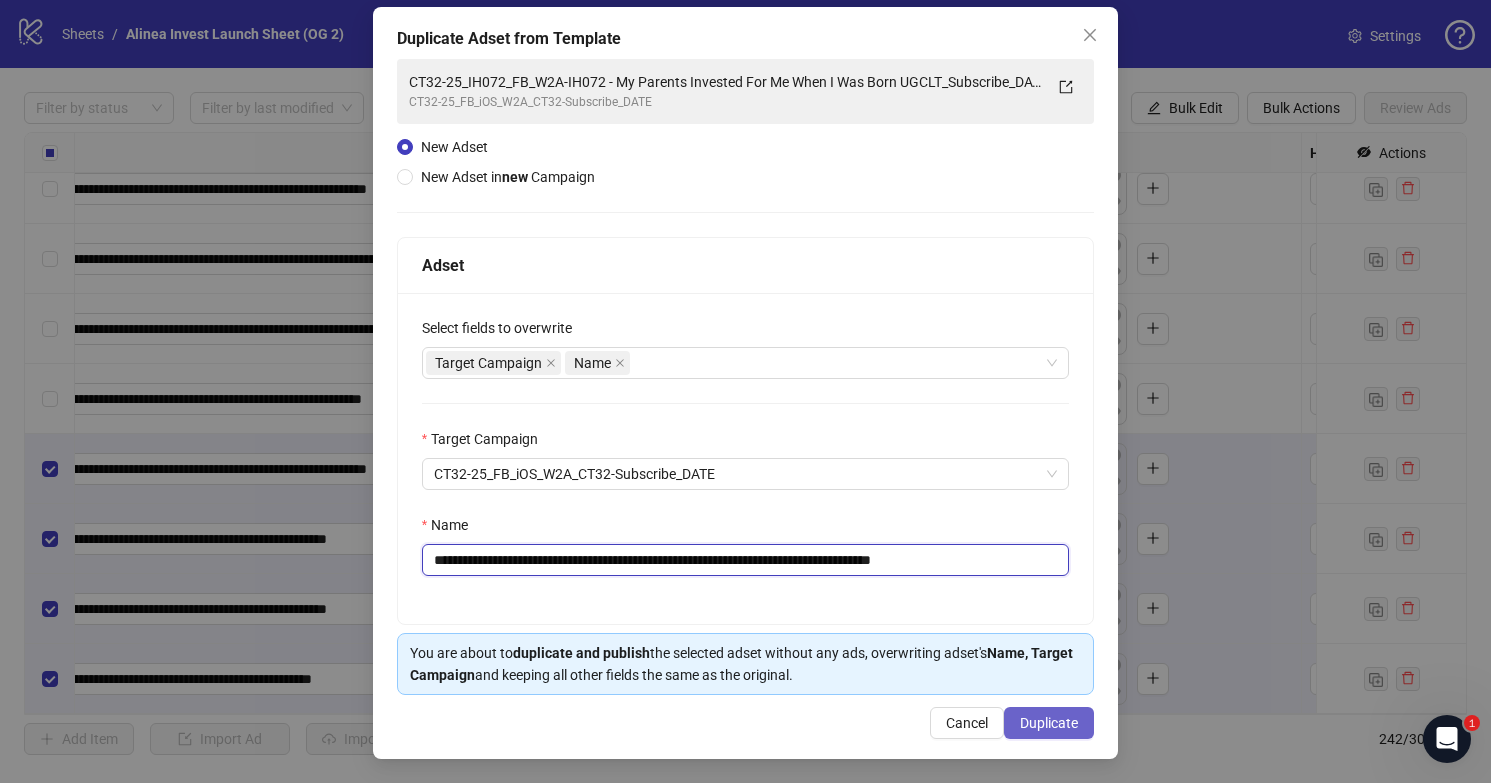 type on "**********" 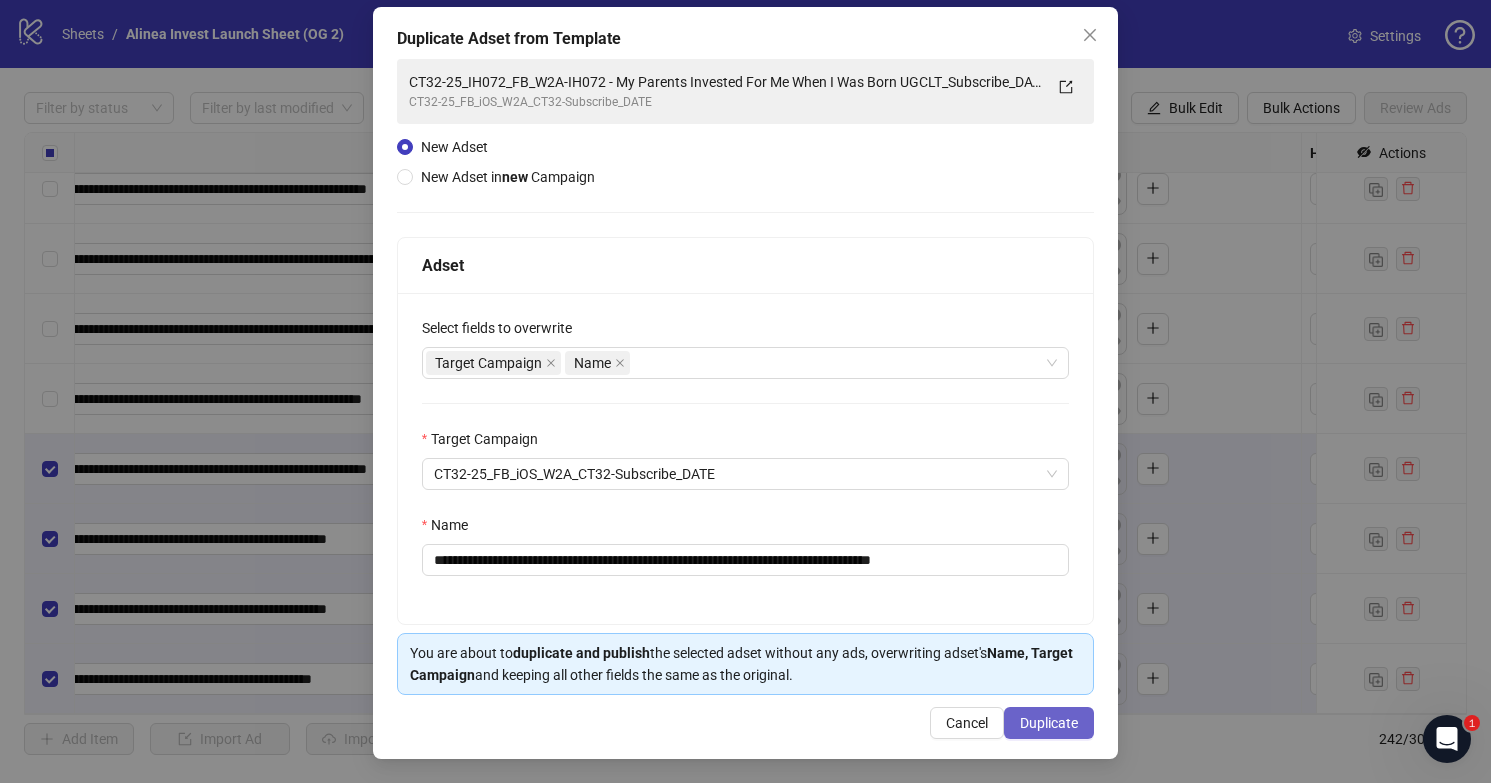 click on "Duplicate" at bounding box center (1049, 723) 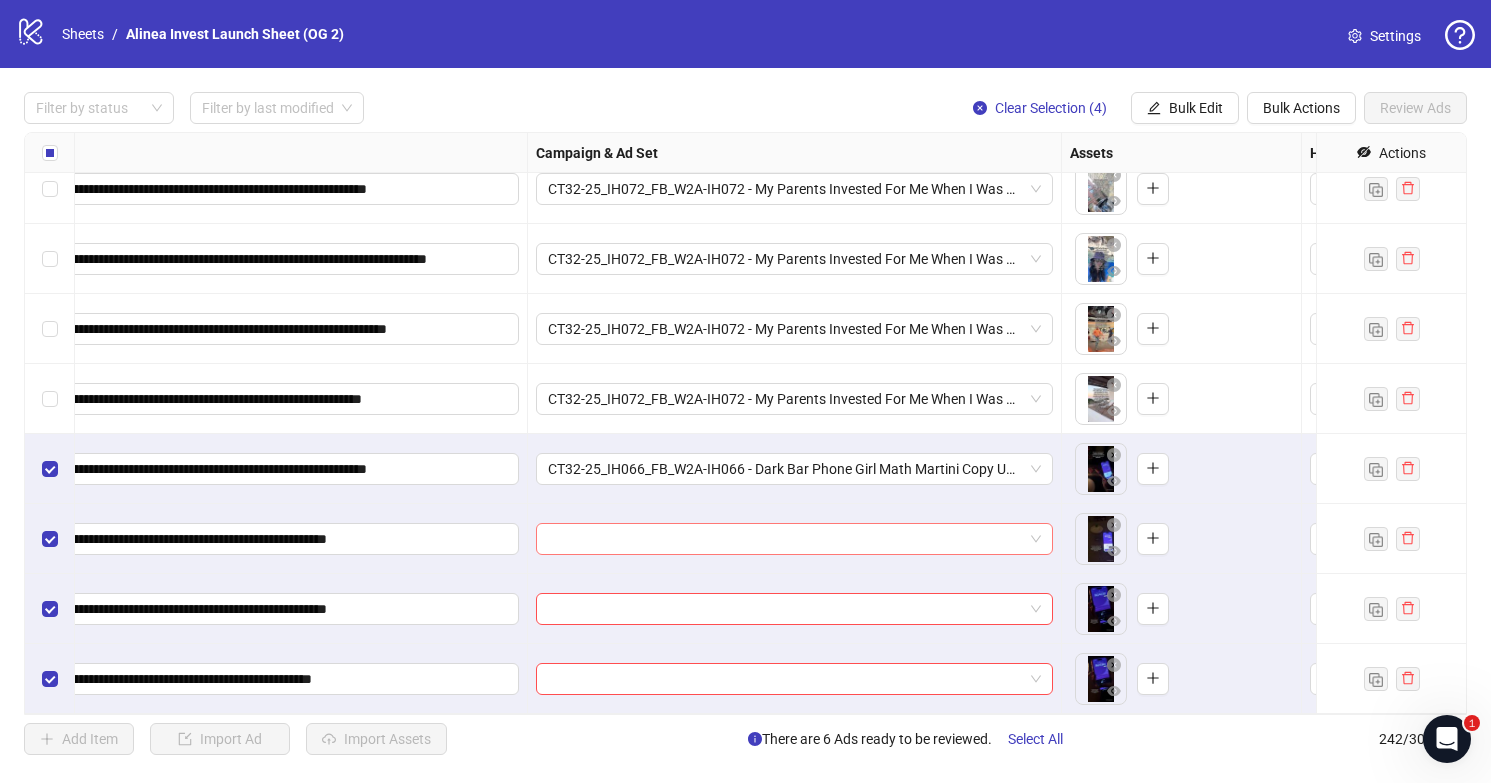 click at bounding box center [794, 539] 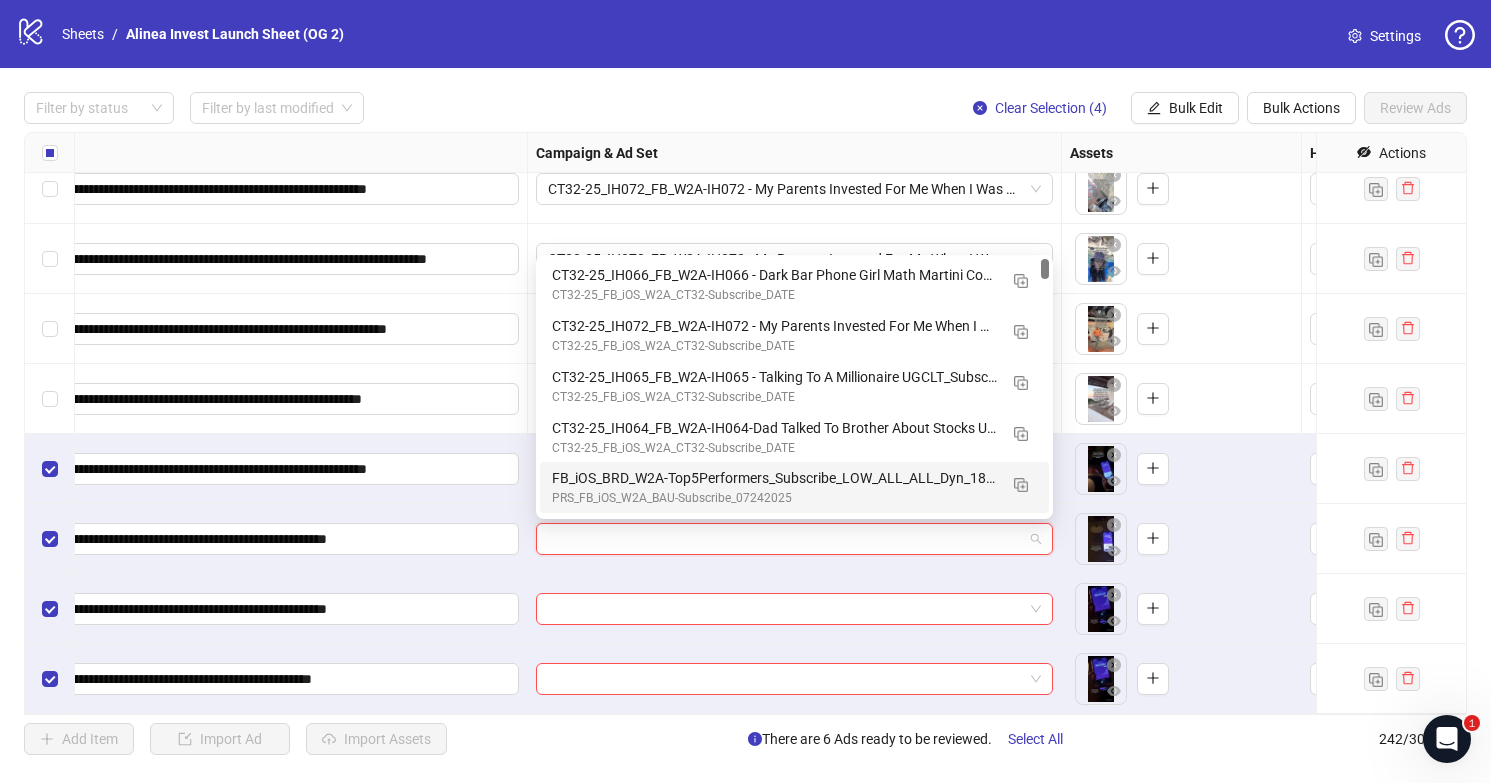 click at bounding box center (785, 539) 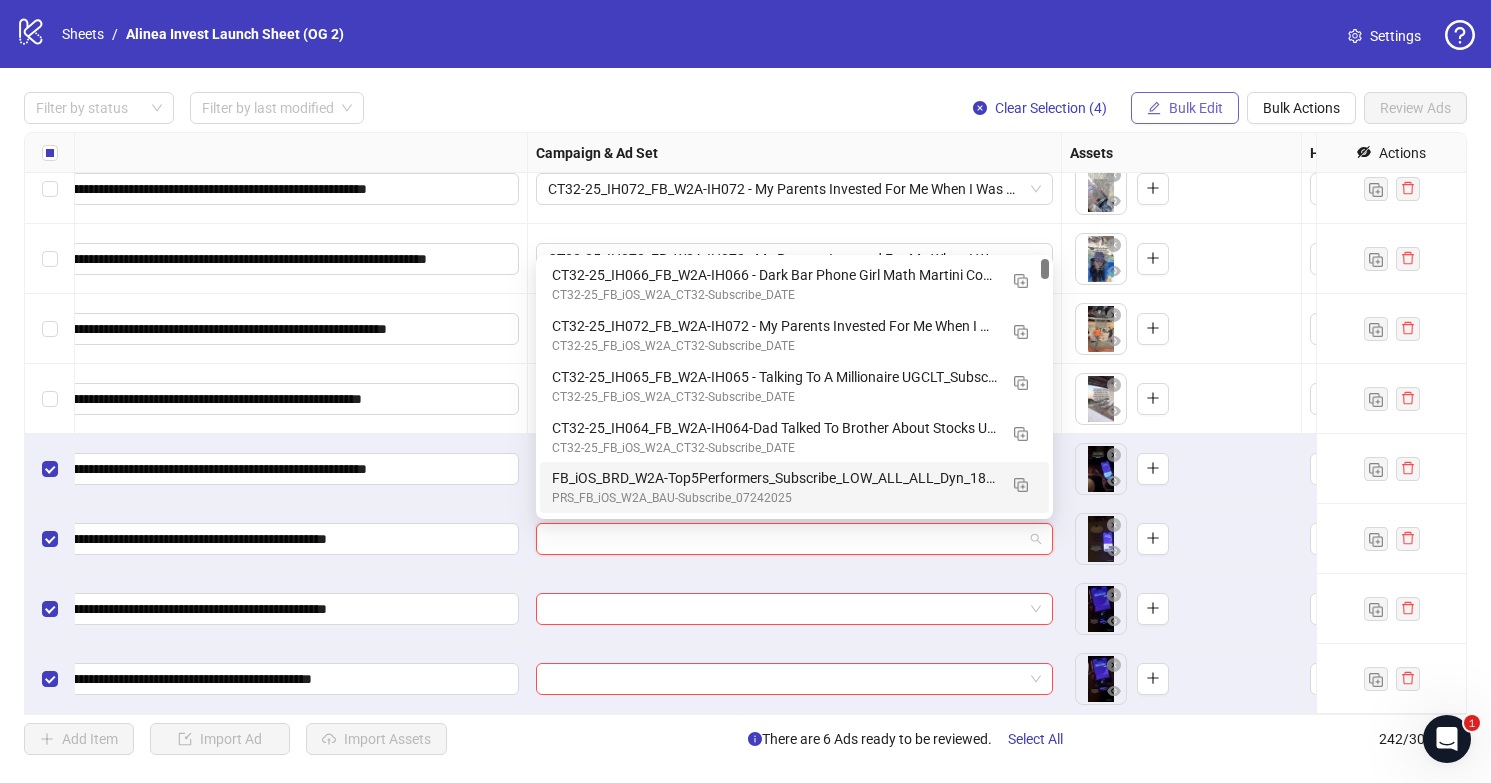 click on "Bulk Edit" at bounding box center [1196, 108] 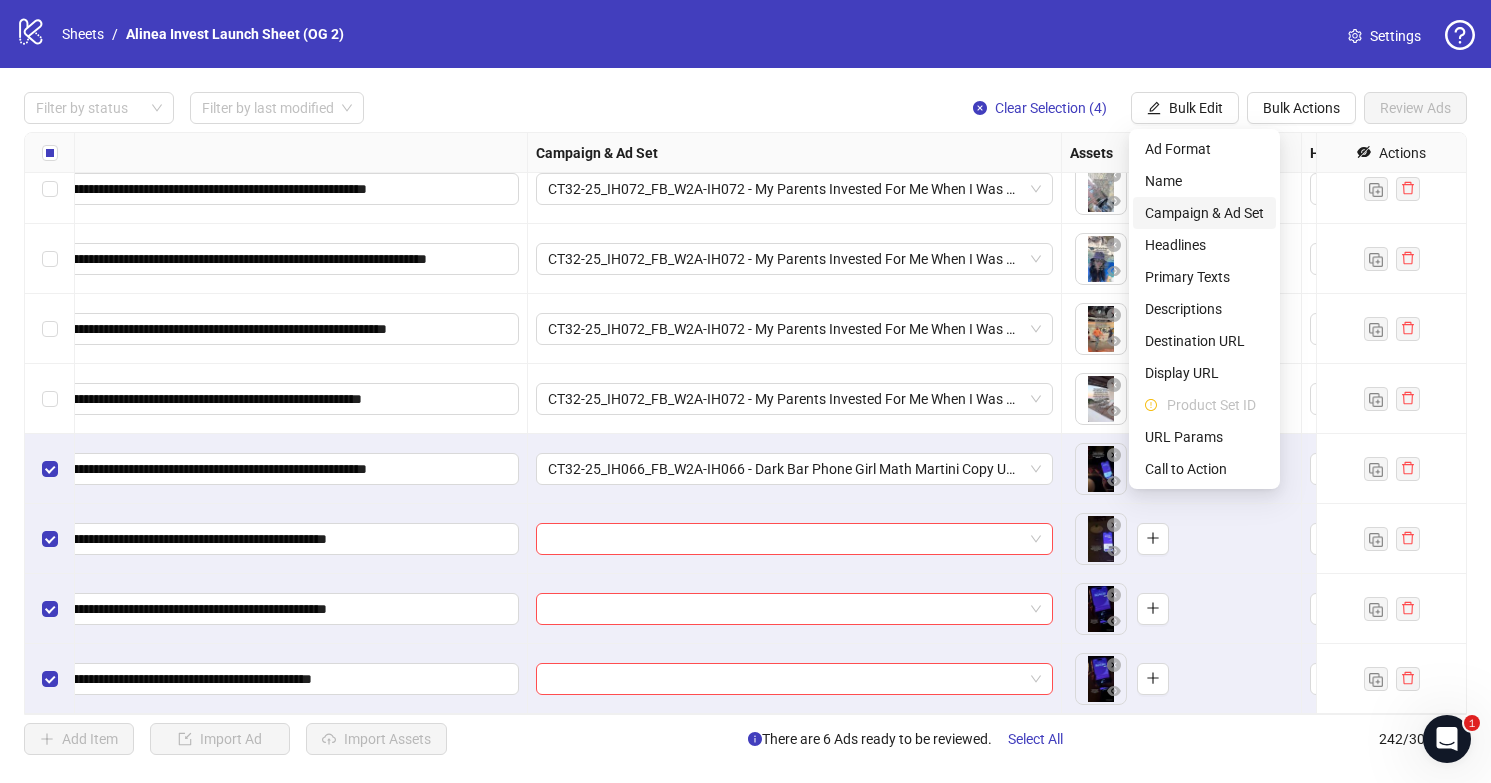 click on "Campaign & Ad Set" at bounding box center [1204, 213] 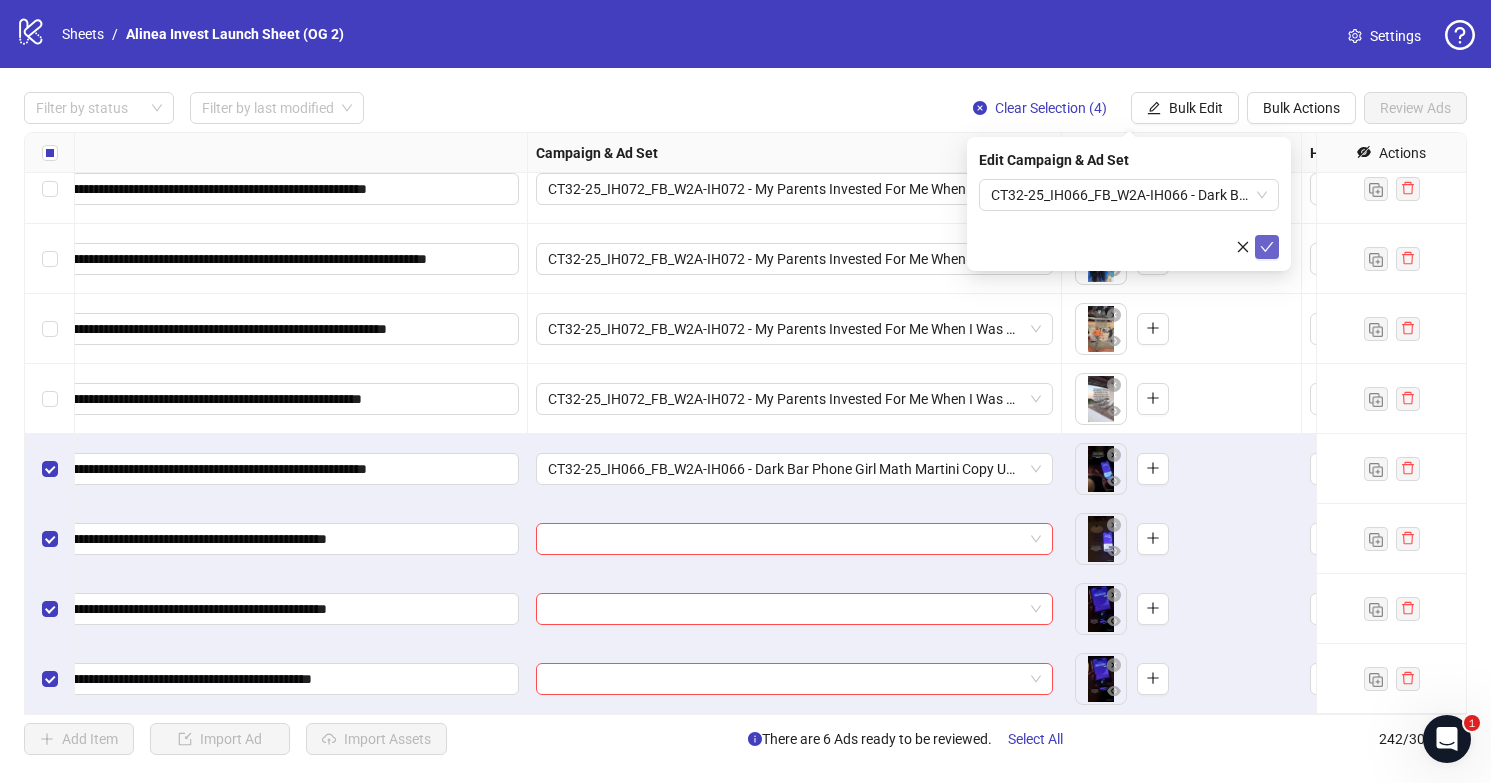click 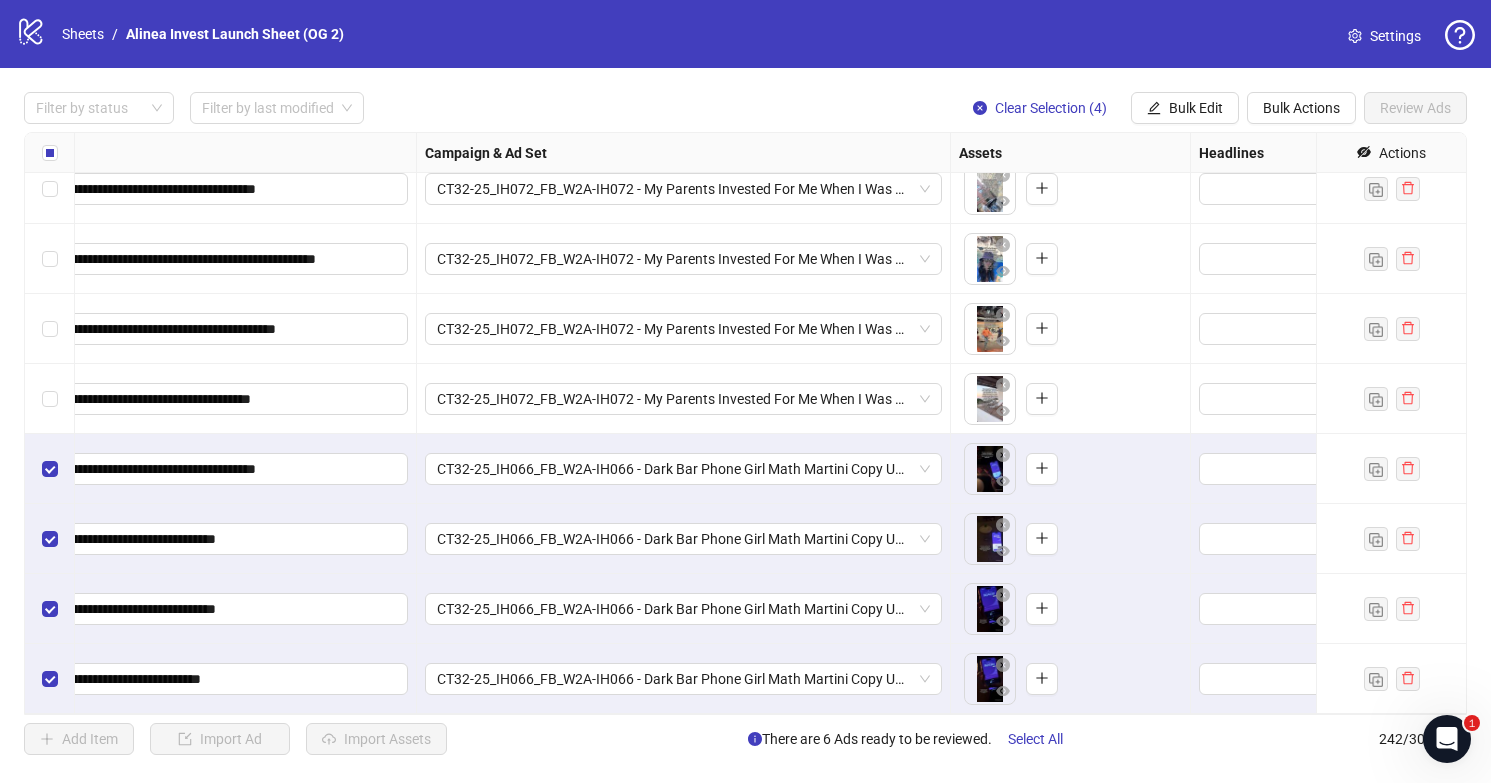 scroll, scrollTop: 16398, scrollLeft: 531, axis: both 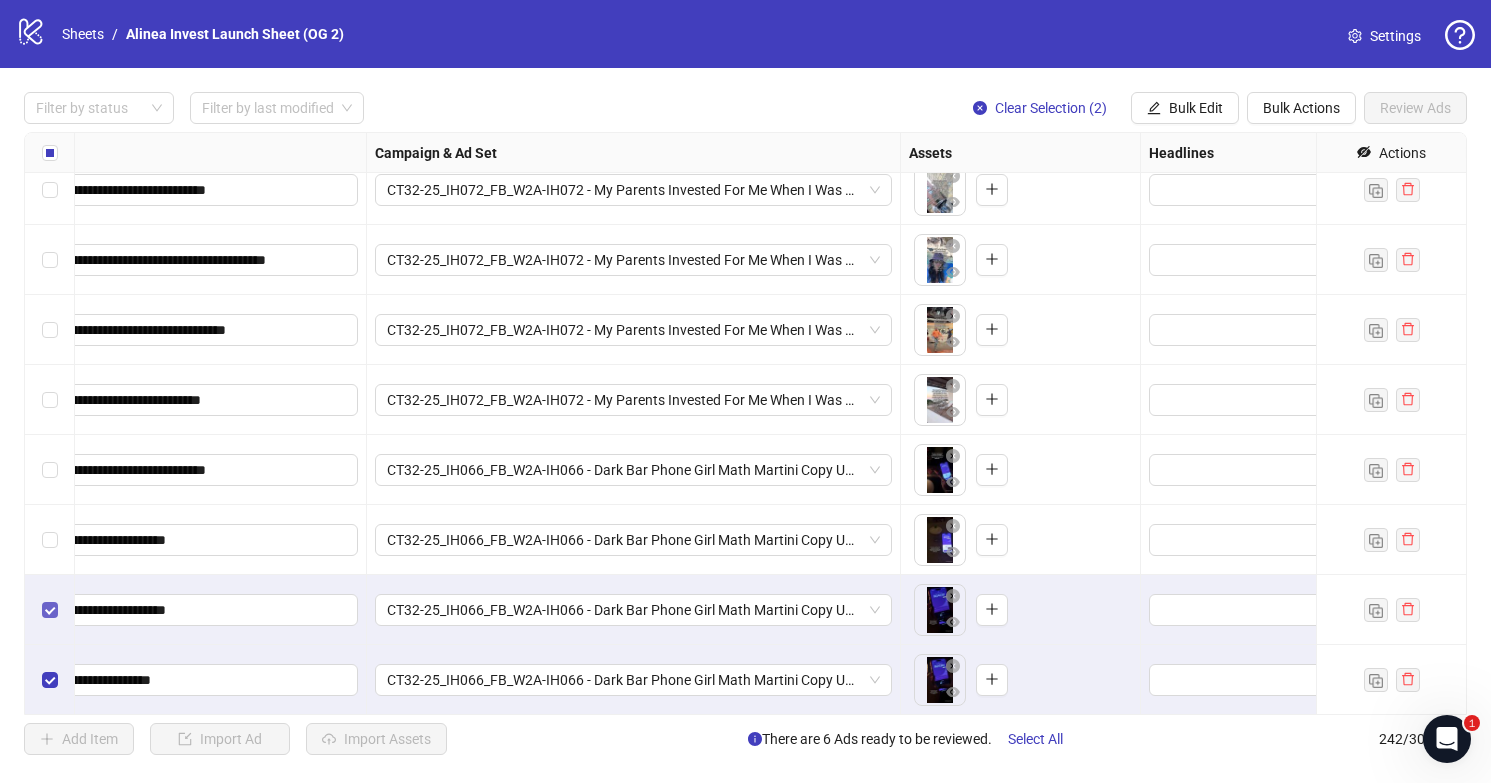 click at bounding box center [50, 610] 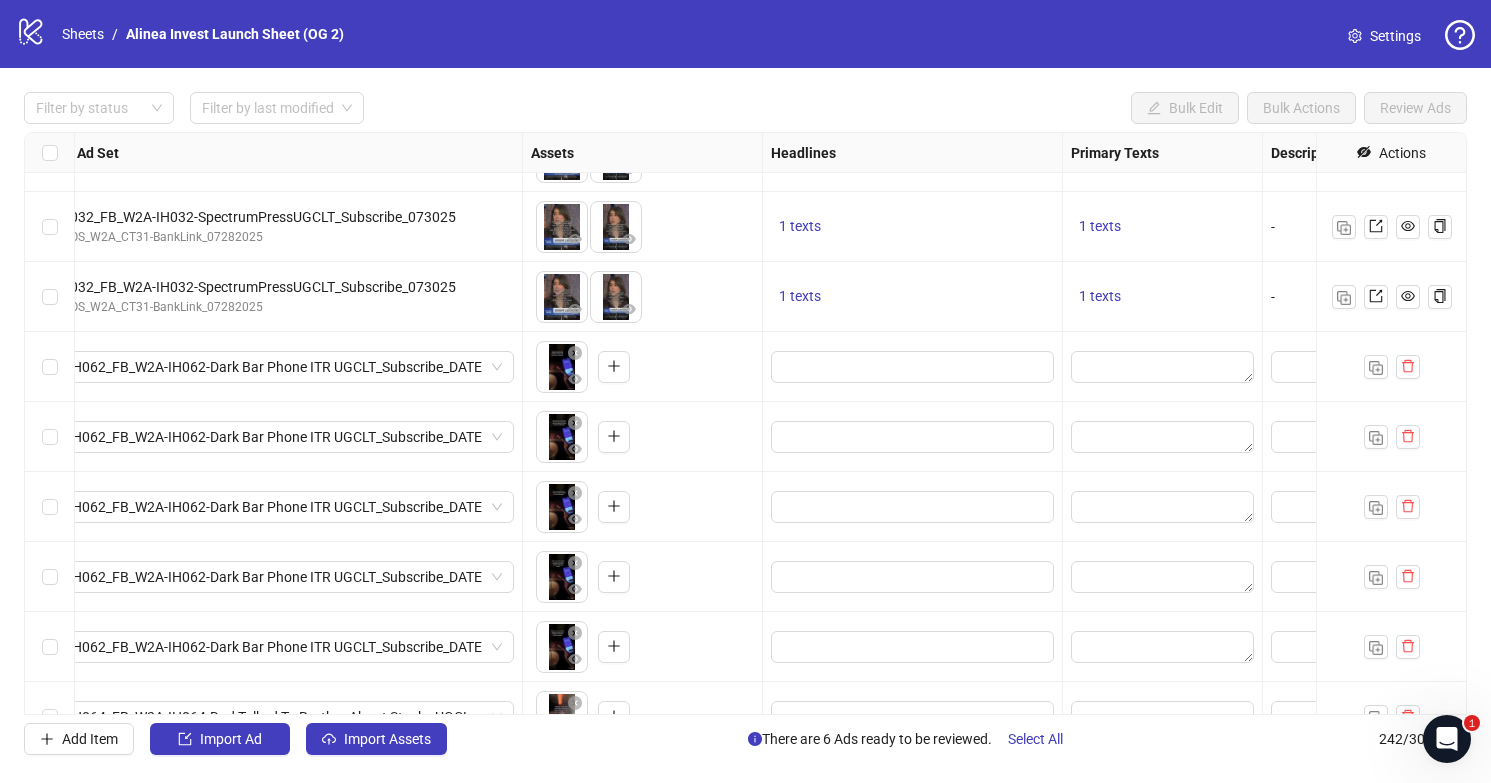 scroll, scrollTop: 15311, scrollLeft: 996, axis: both 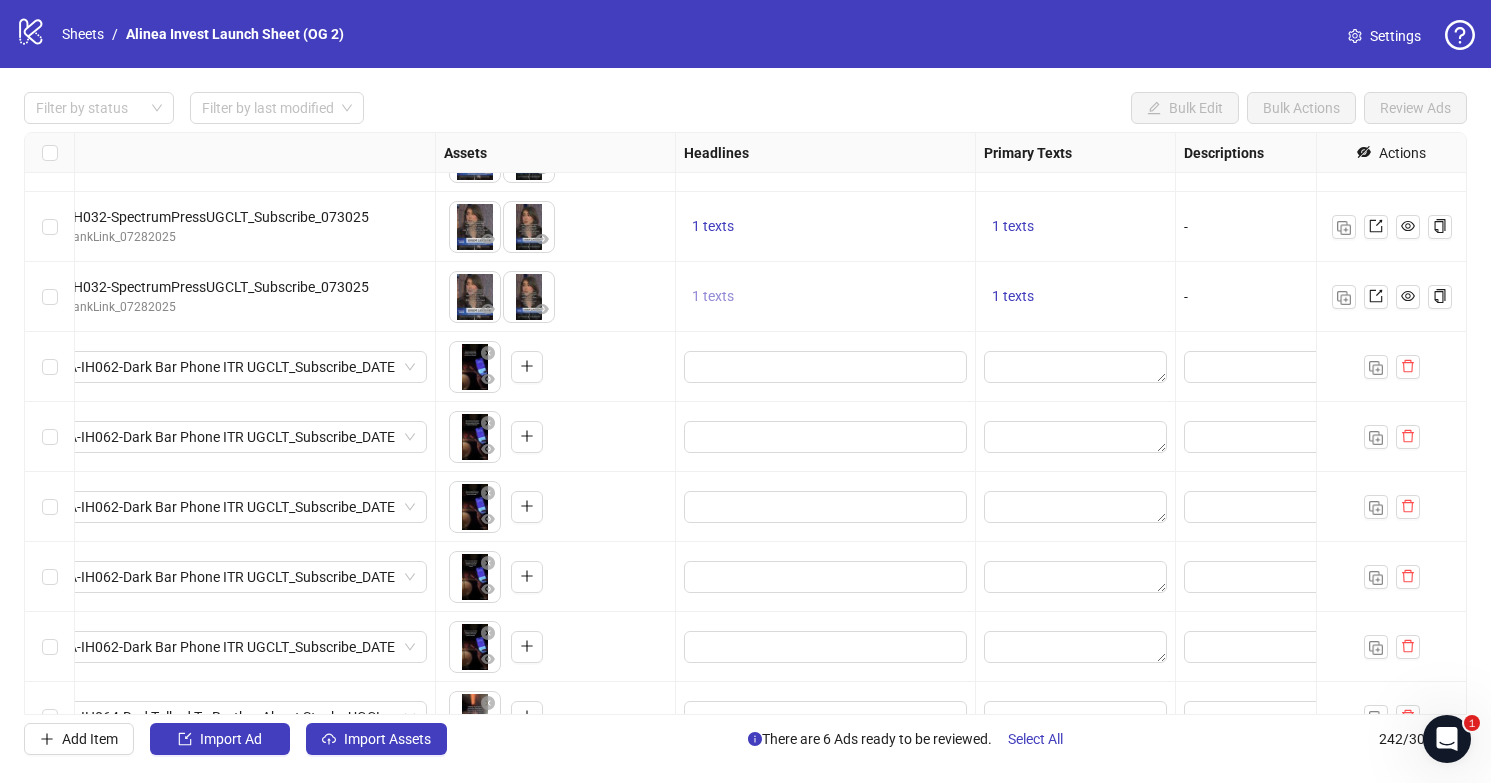 click on "1 texts" at bounding box center [713, 296] 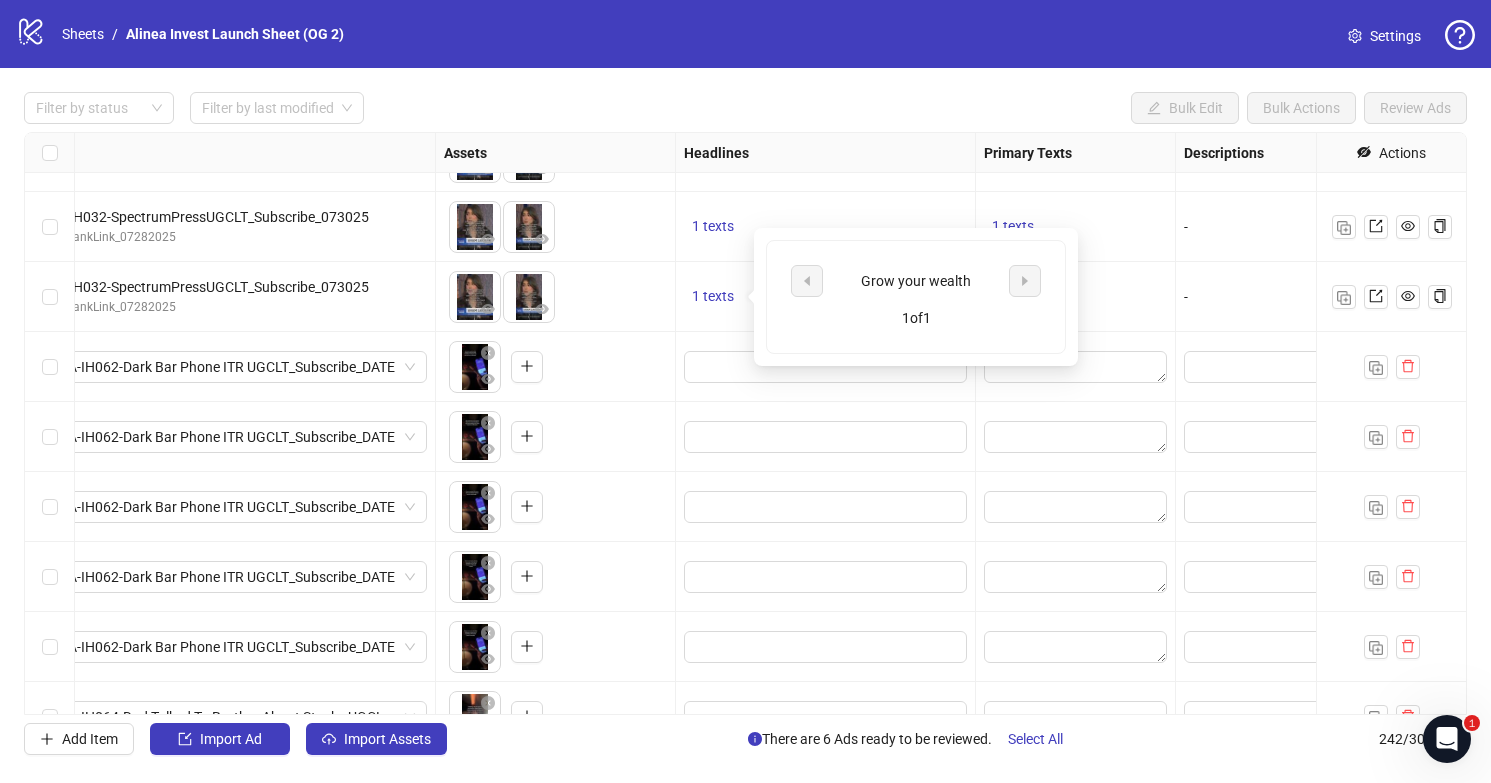 click on "Grow your wealth" at bounding box center [916, 281] 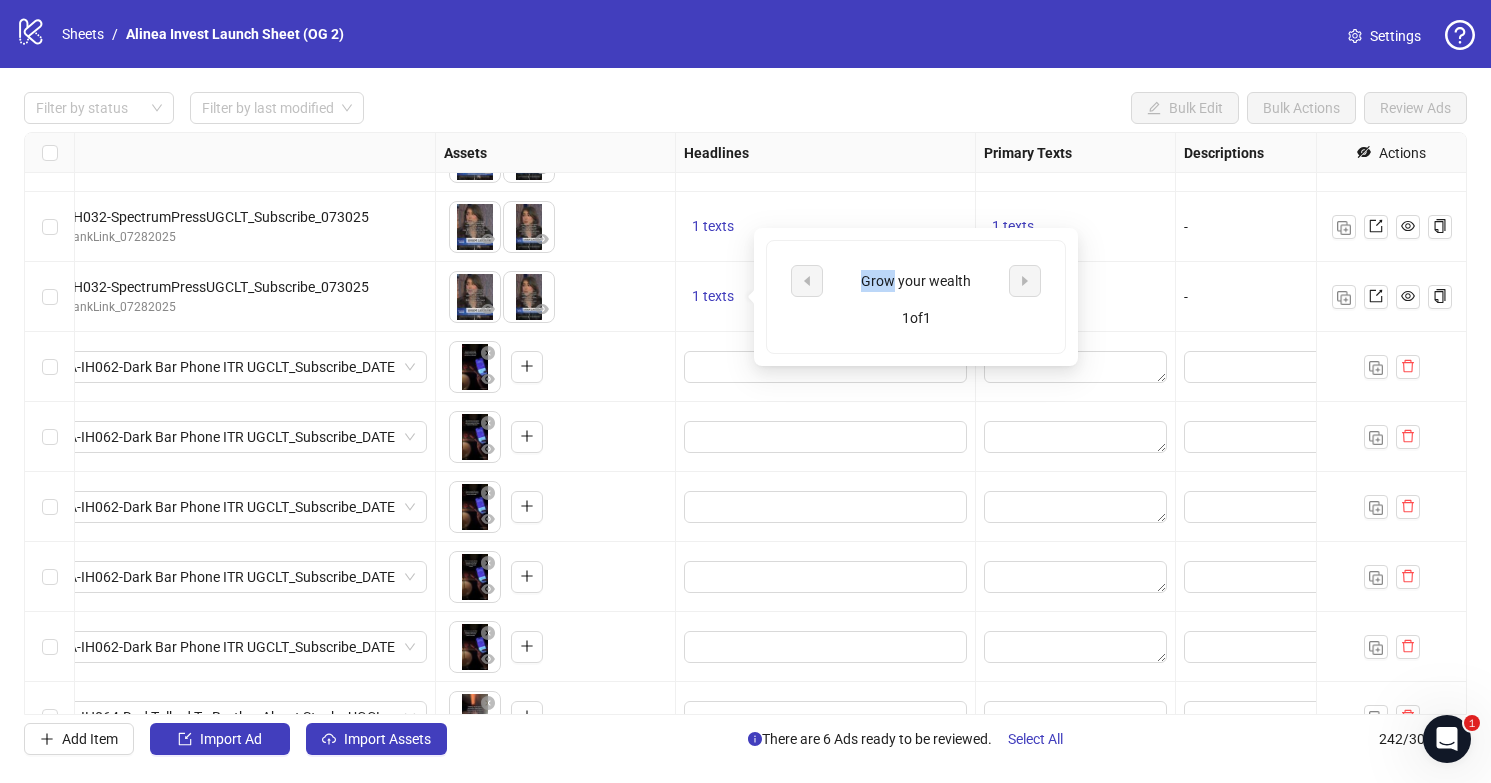 click on "Grow your wealth" at bounding box center [916, 281] 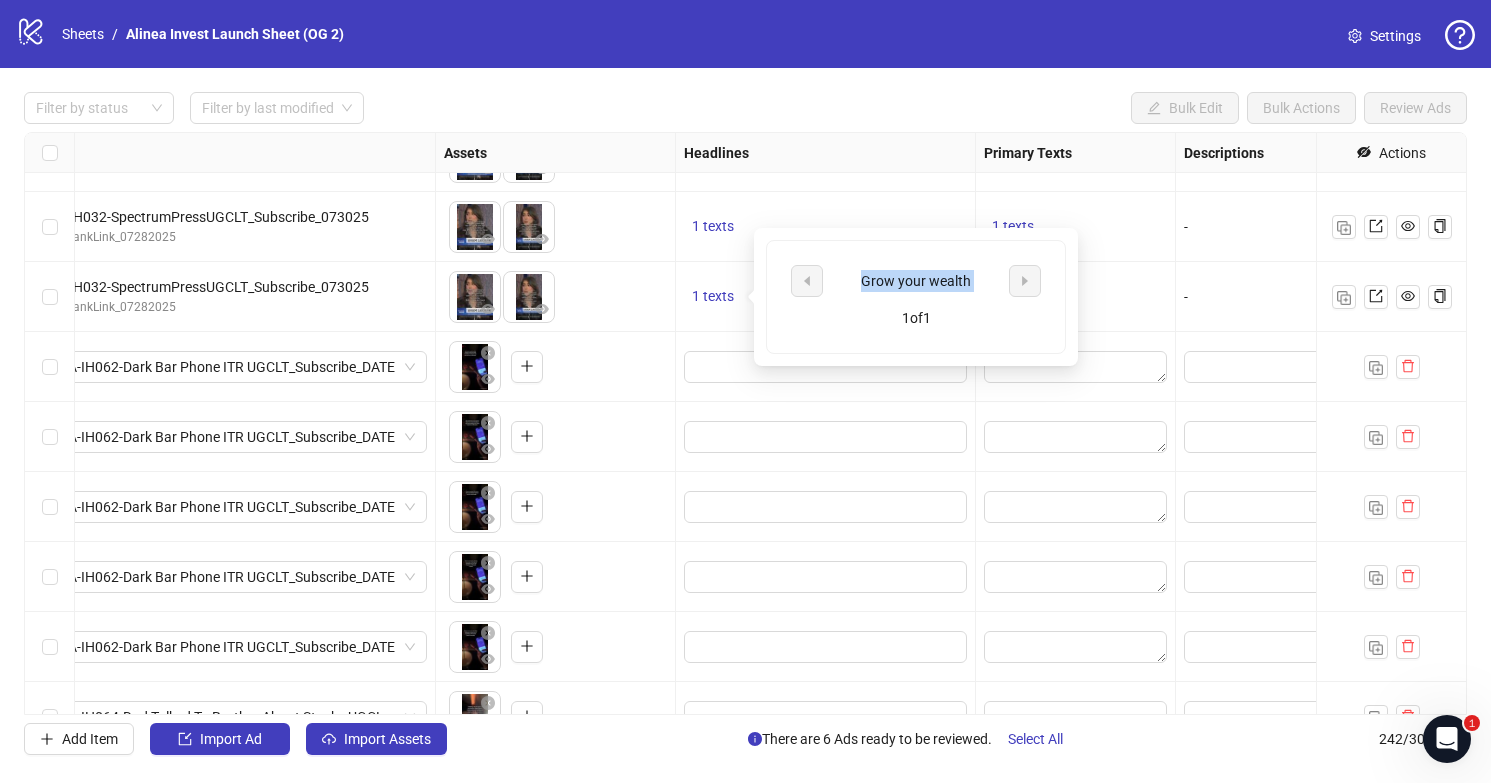click on "Grow your wealth" at bounding box center (916, 281) 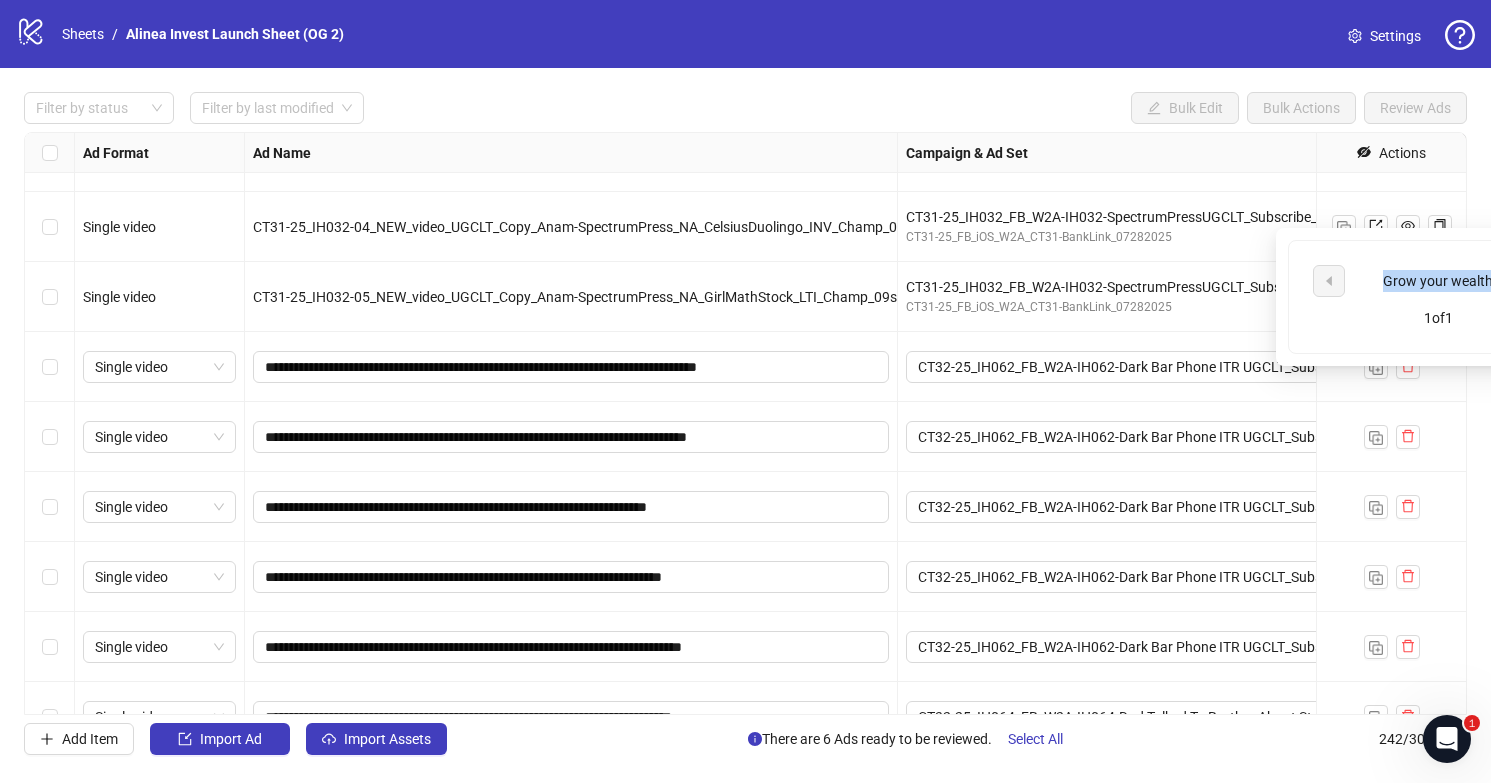 scroll, scrollTop: 15311, scrollLeft: 68, axis: both 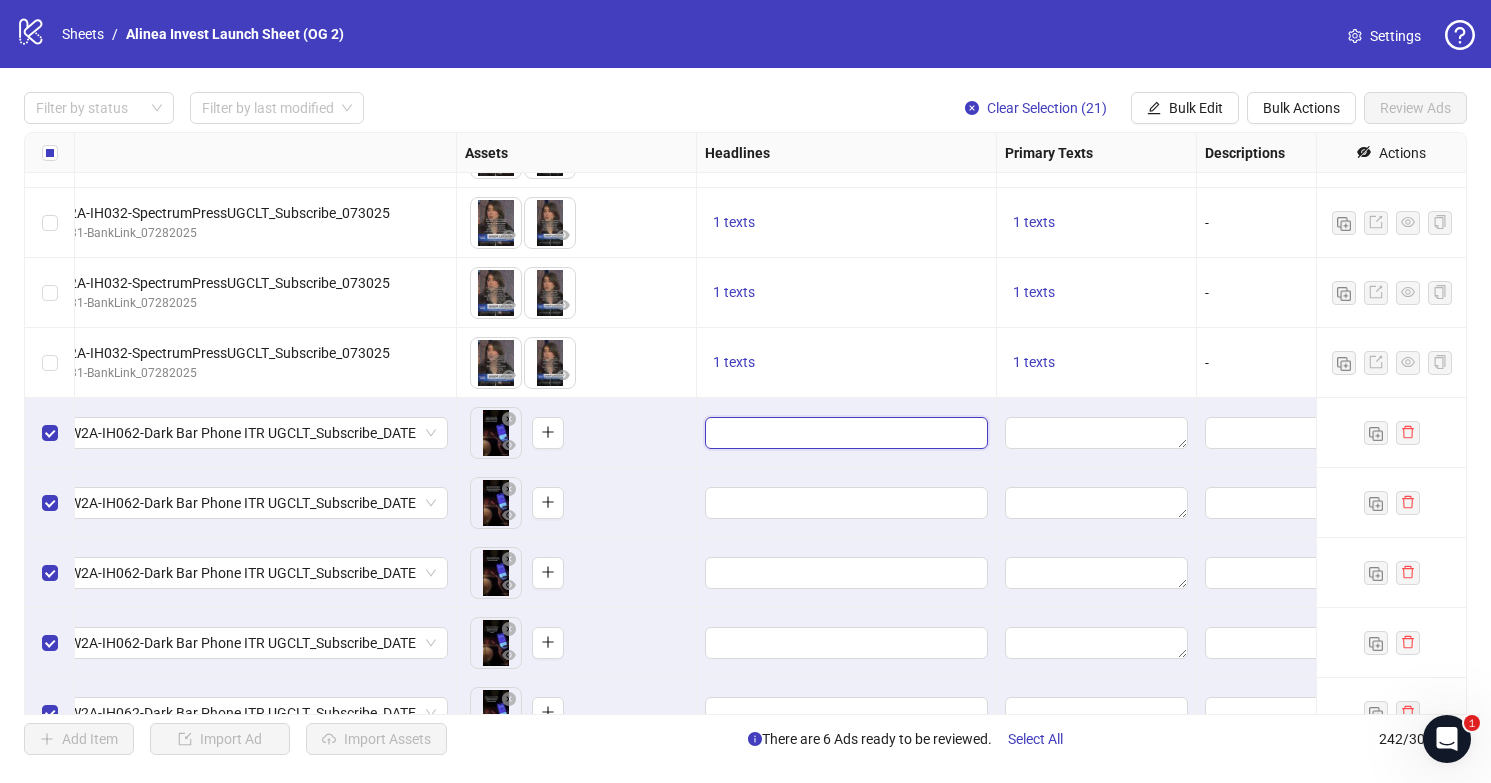 click at bounding box center (844, 433) 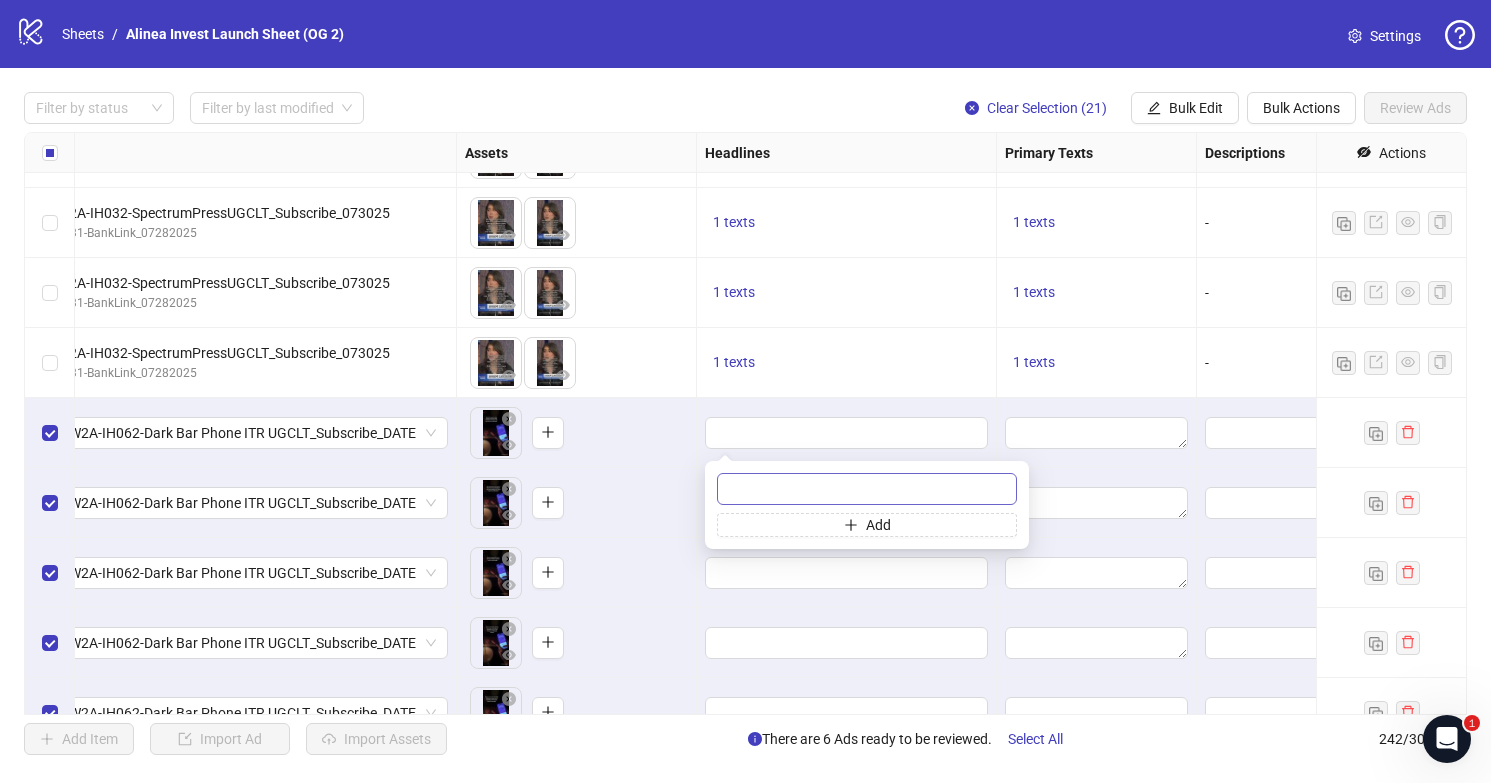 type on "**********" 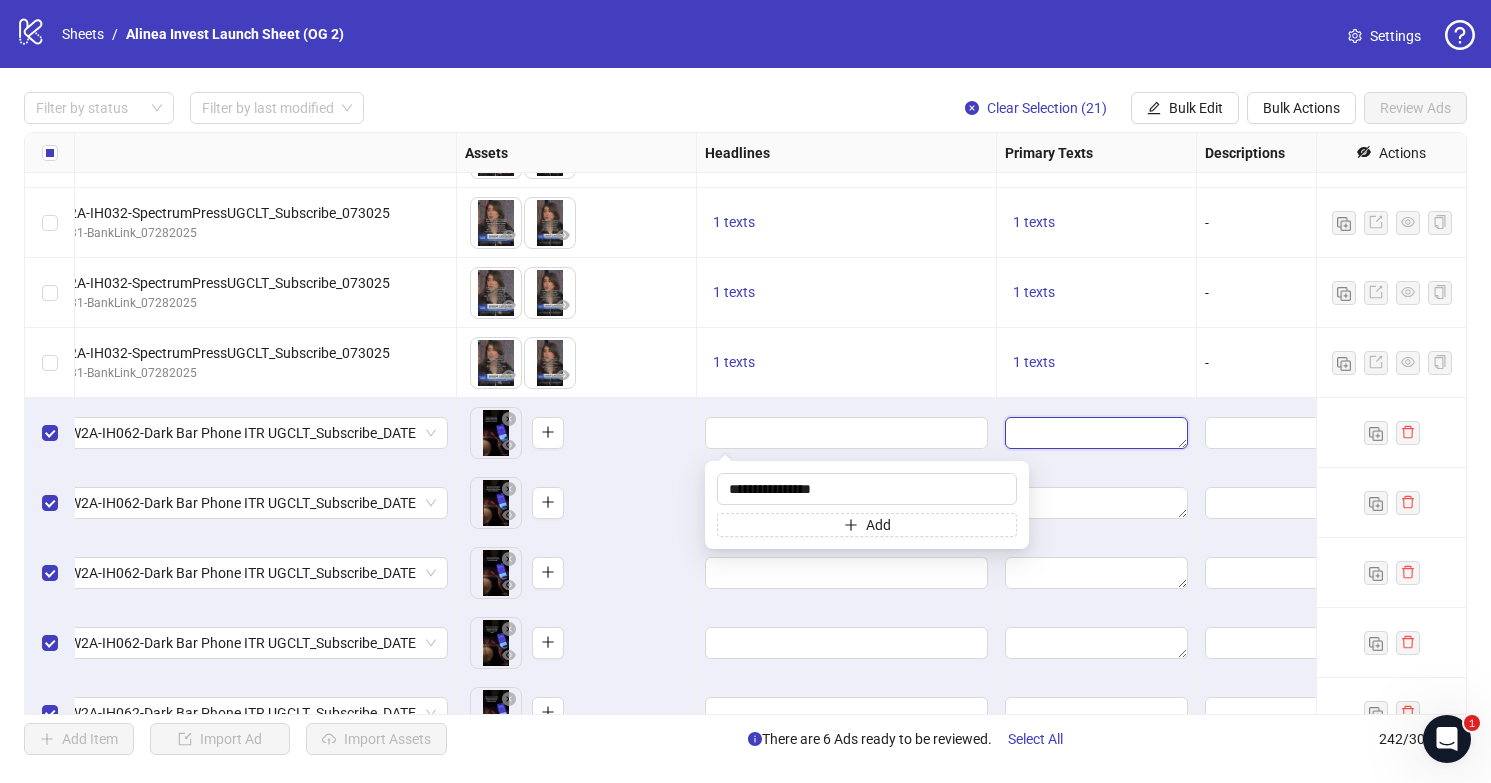 click at bounding box center (1096, 433) 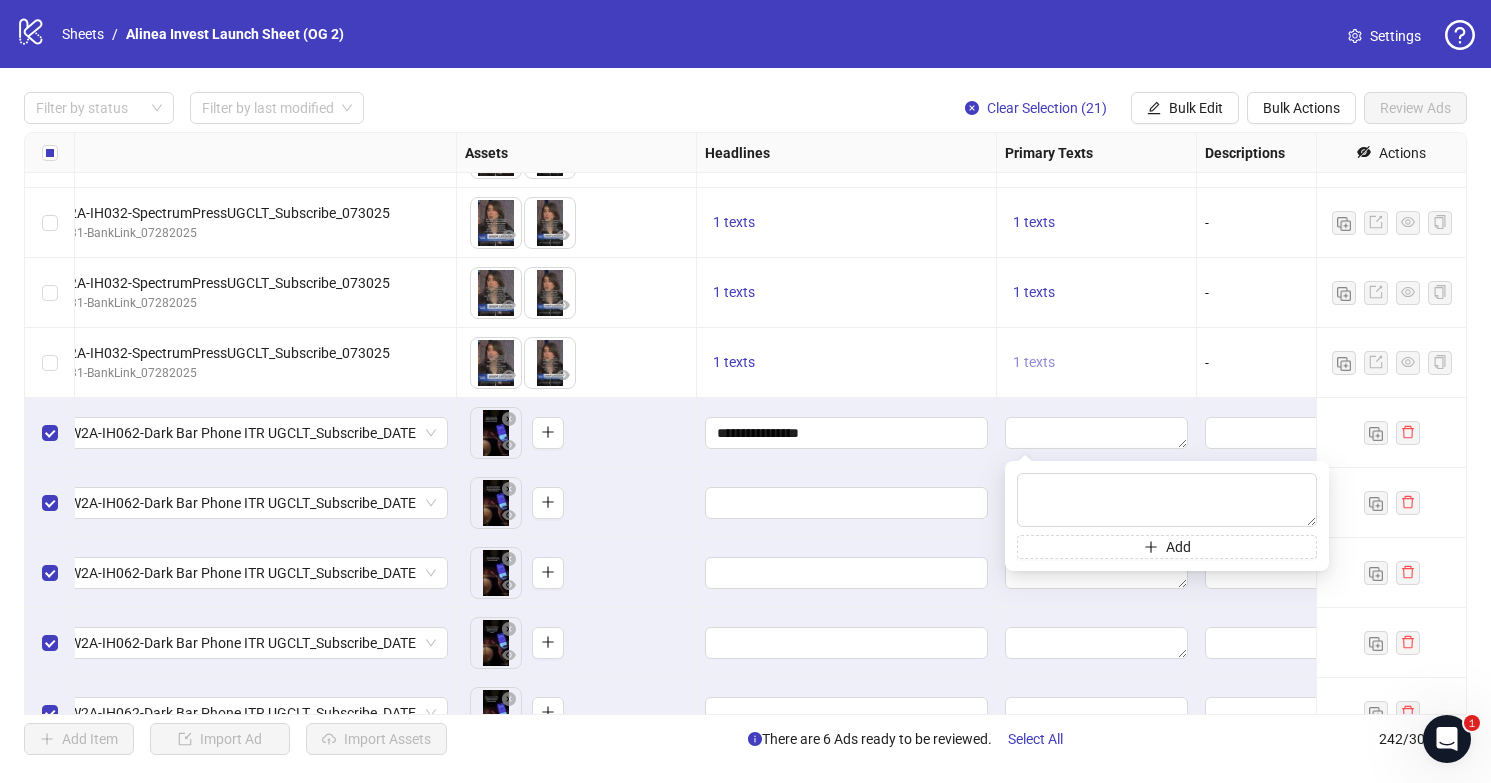 click on "1 texts" at bounding box center (1034, 362) 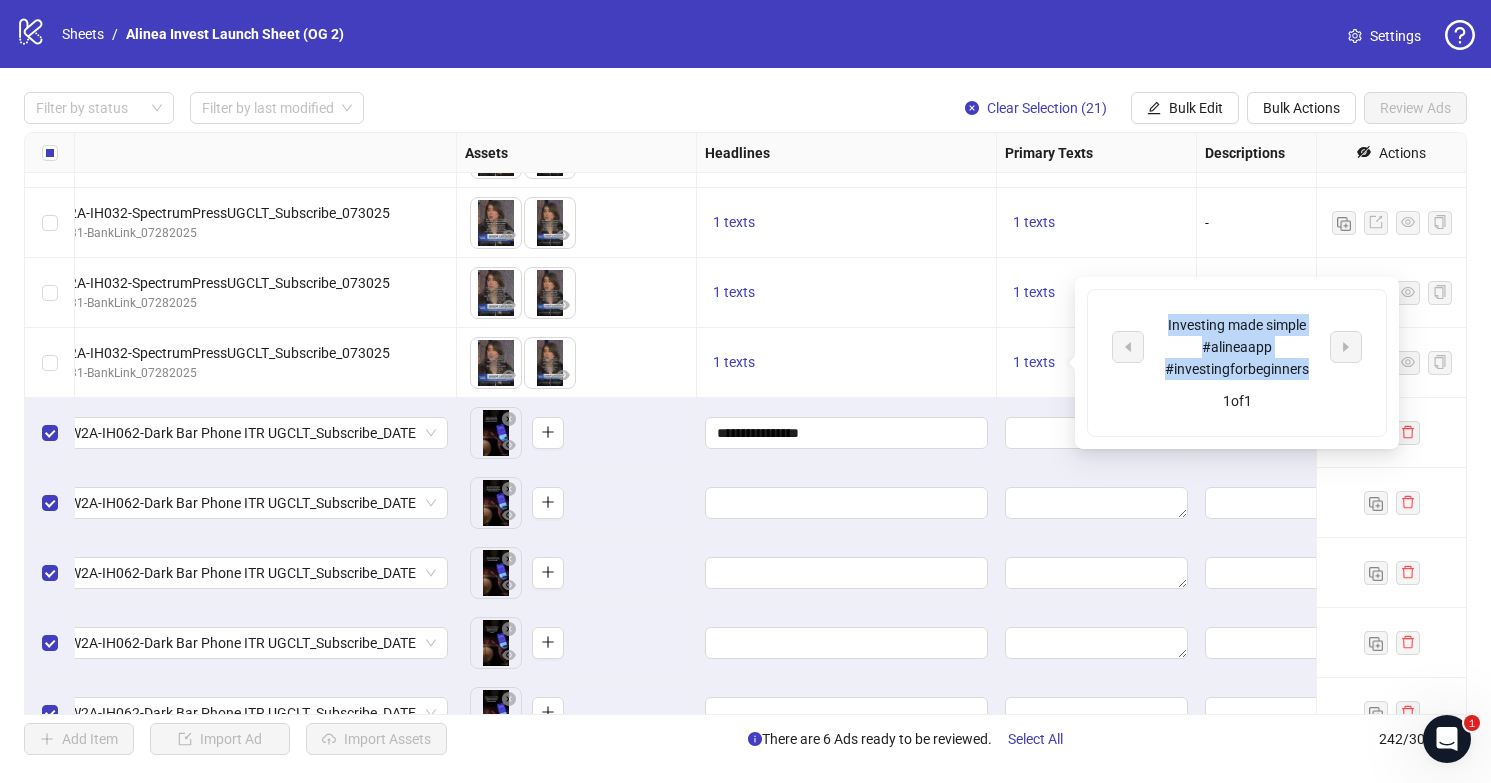 drag, startPoint x: 1157, startPoint y: 318, endPoint x: 1311, endPoint y: 378, distance: 165.27553 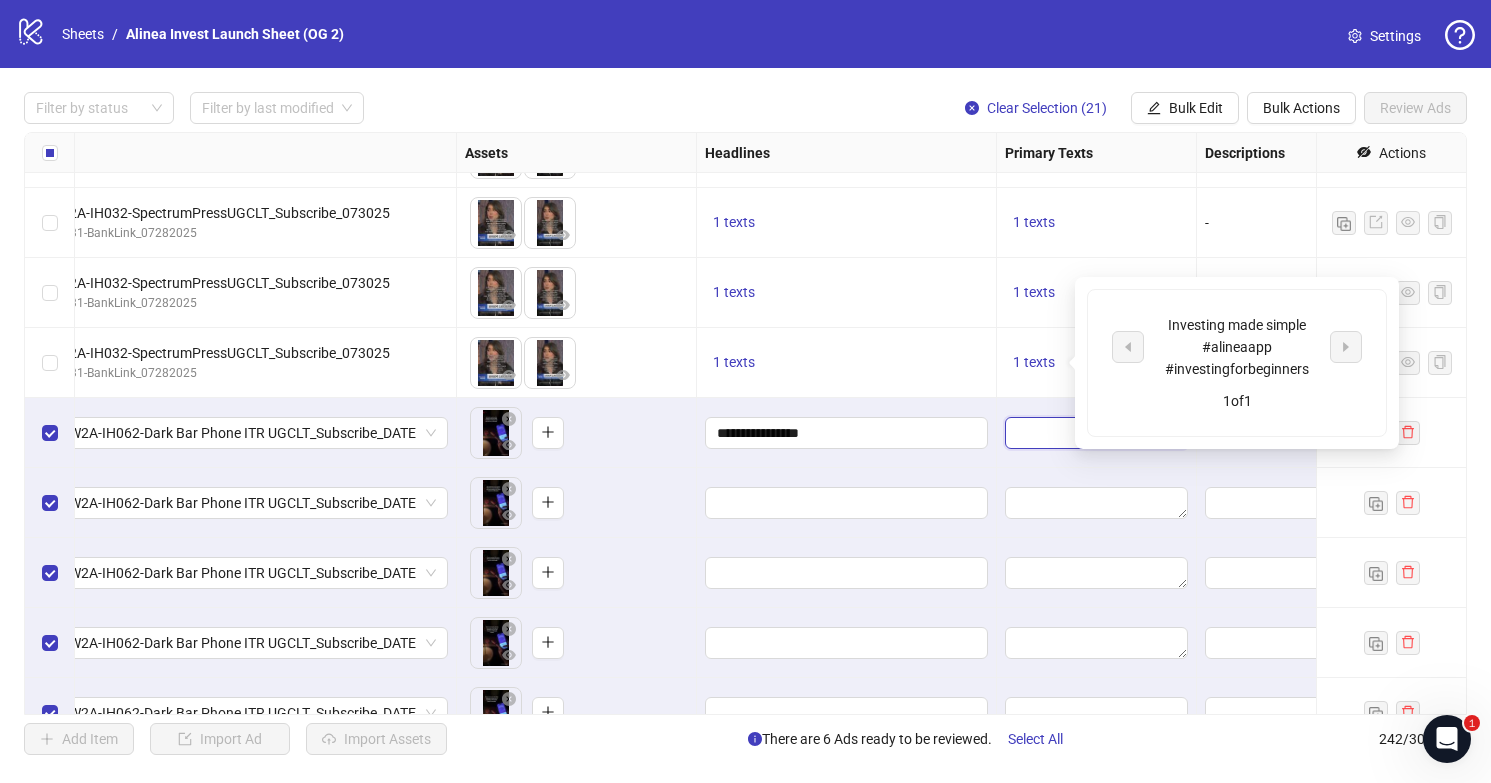 click at bounding box center [1096, 433] 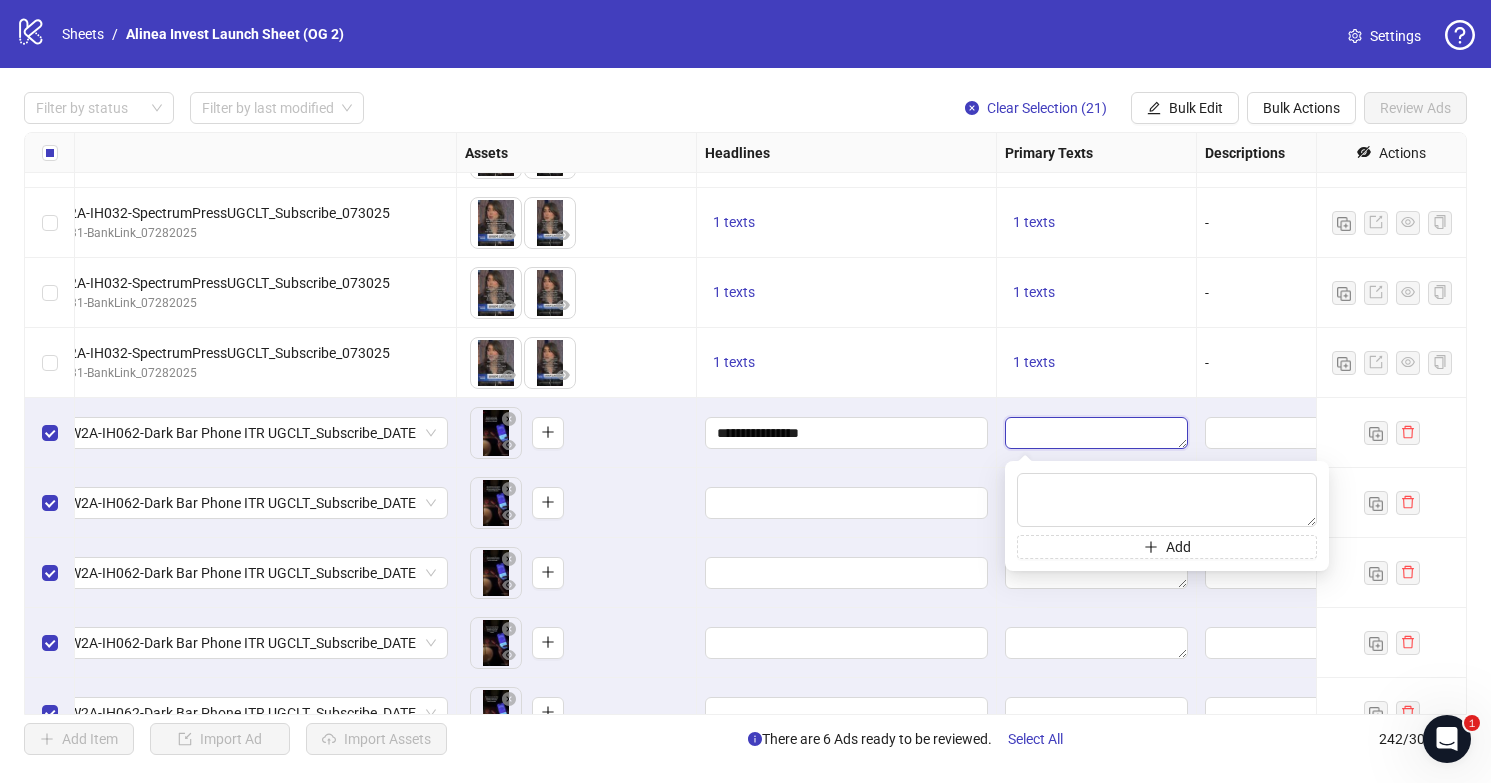click at bounding box center [1096, 433] 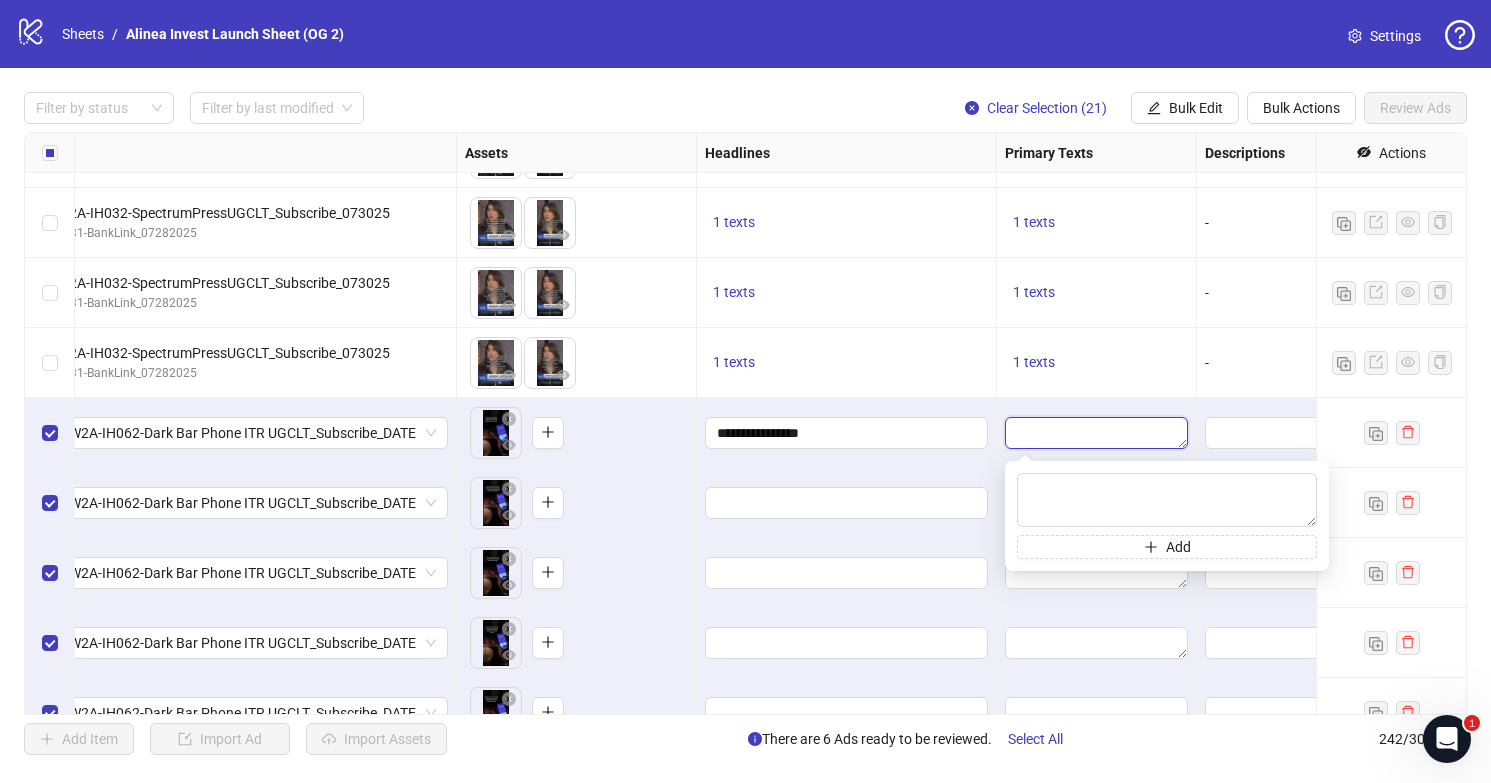 click at bounding box center [1096, 433] 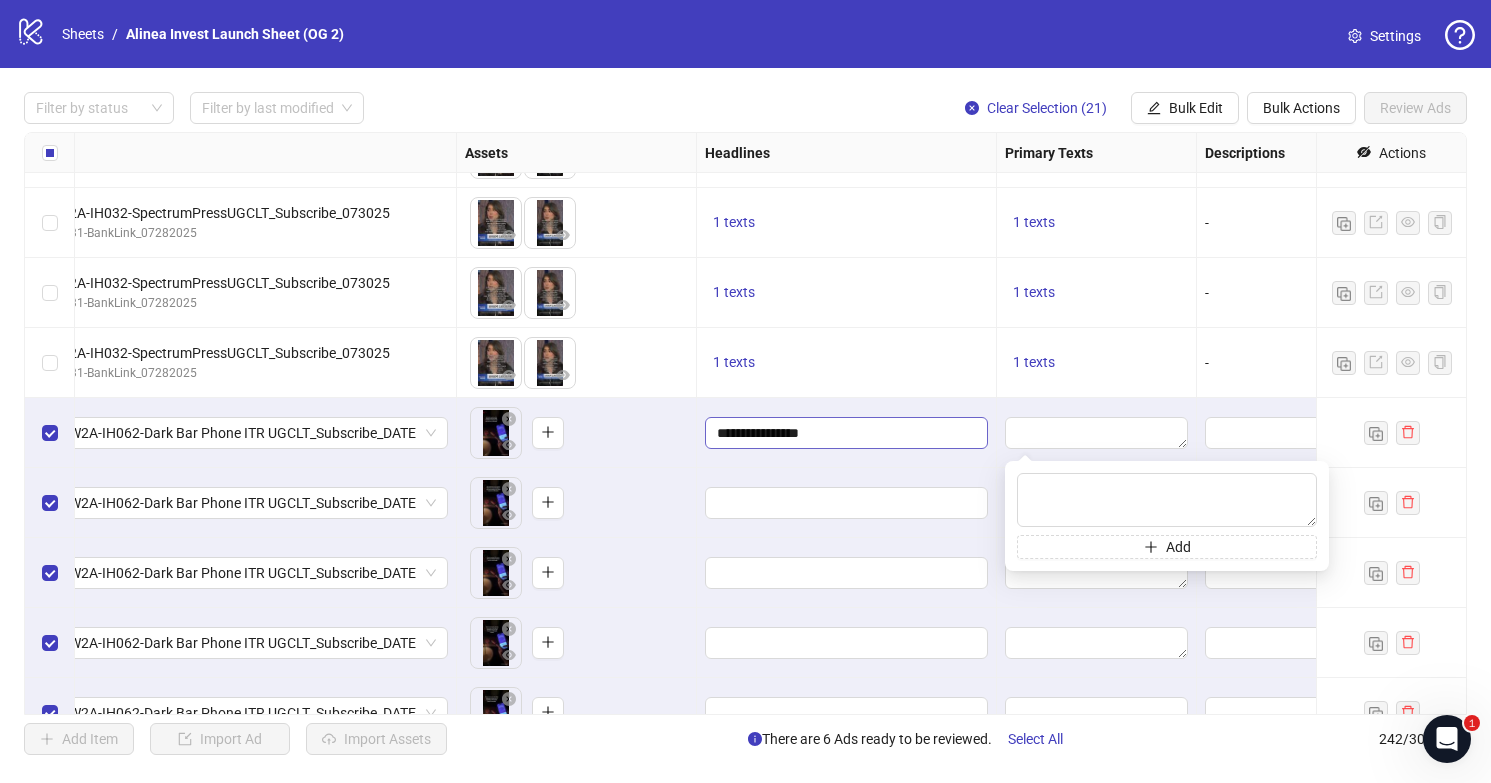 click on "**********" at bounding box center (846, 433) 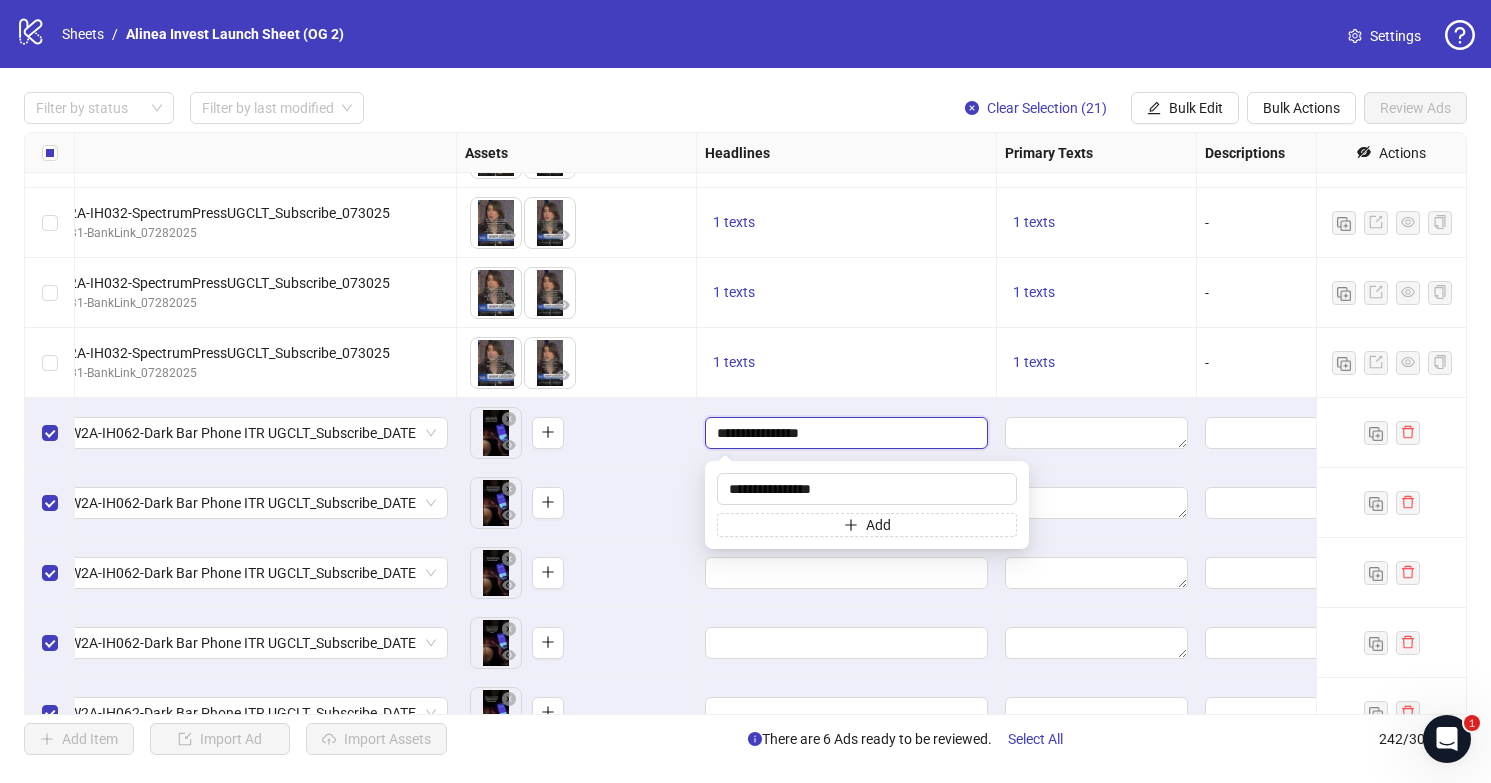 click on "**********" at bounding box center (844, 433) 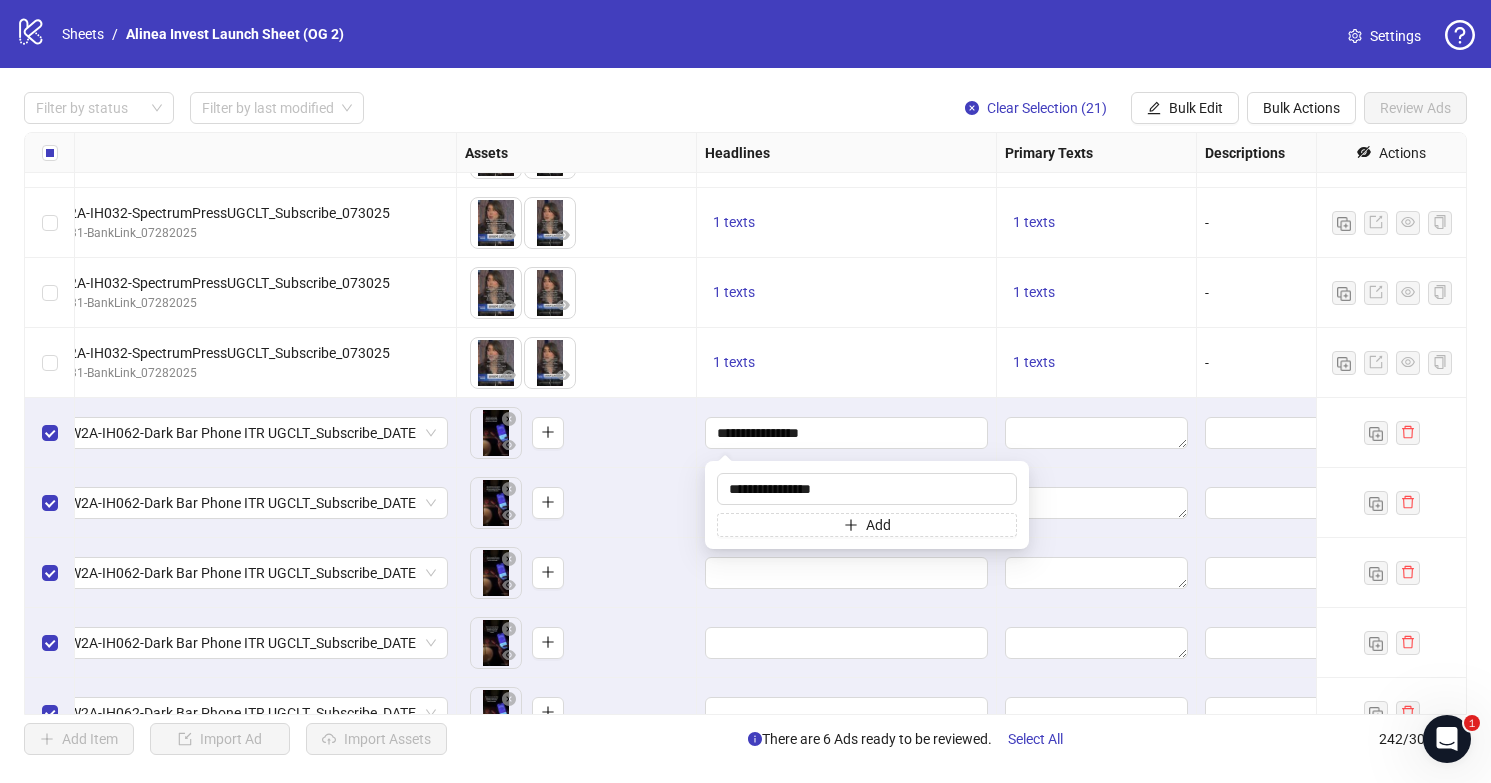 click on "Filter by status Filter by last modified Clear Selection (21) Bulk Edit Bulk Actions Review Ads Ad Format Ad Name Campaign   Ad Set Assets Headlines Primary Texts Descriptions Destination URL App Product Page ID Display URL Leadgen Form Product Set ID URL Params Call to Action Actions CT31-25_IH032-01_NEW_video_UGCLT_Copy_Anam-SpectrumPress_NA_Celsius3_INV_Champ_10s_ CT31-25_IH032_FB_W2A-IH032-SpectrumPressUGCLT_Subscribe_073025 CT31-25_FB_iOS_W2A_CT31-BankLink_07282025
To pick up a draggable item, press the space bar.
While dragging, use the arrow keys to move the item.
Press space again to drop the item in its new position, or press escape to cancel.
1 texts 1 texts - https://alinea.sng.link/Dar7s/wltih?_smtype=3&wpcid={{campaign.id}}&wpsrc=Facebook%20Web&wpcrn={{ad.name}}&pcrn={{ad.name}}&pcid={{campaign.id}}&wpcrid={{ad.id}}&pscid={{adset.id}}&pcn={{campaign.name}}&pcrid={{ad.id}}&wpcn={{campaign.name}}&wpscid={{adset.id}}&pscn={{adset.name}}&_forward_params=1&wpscn={{adset.name}} - - -" at bounding box center [745, 423] 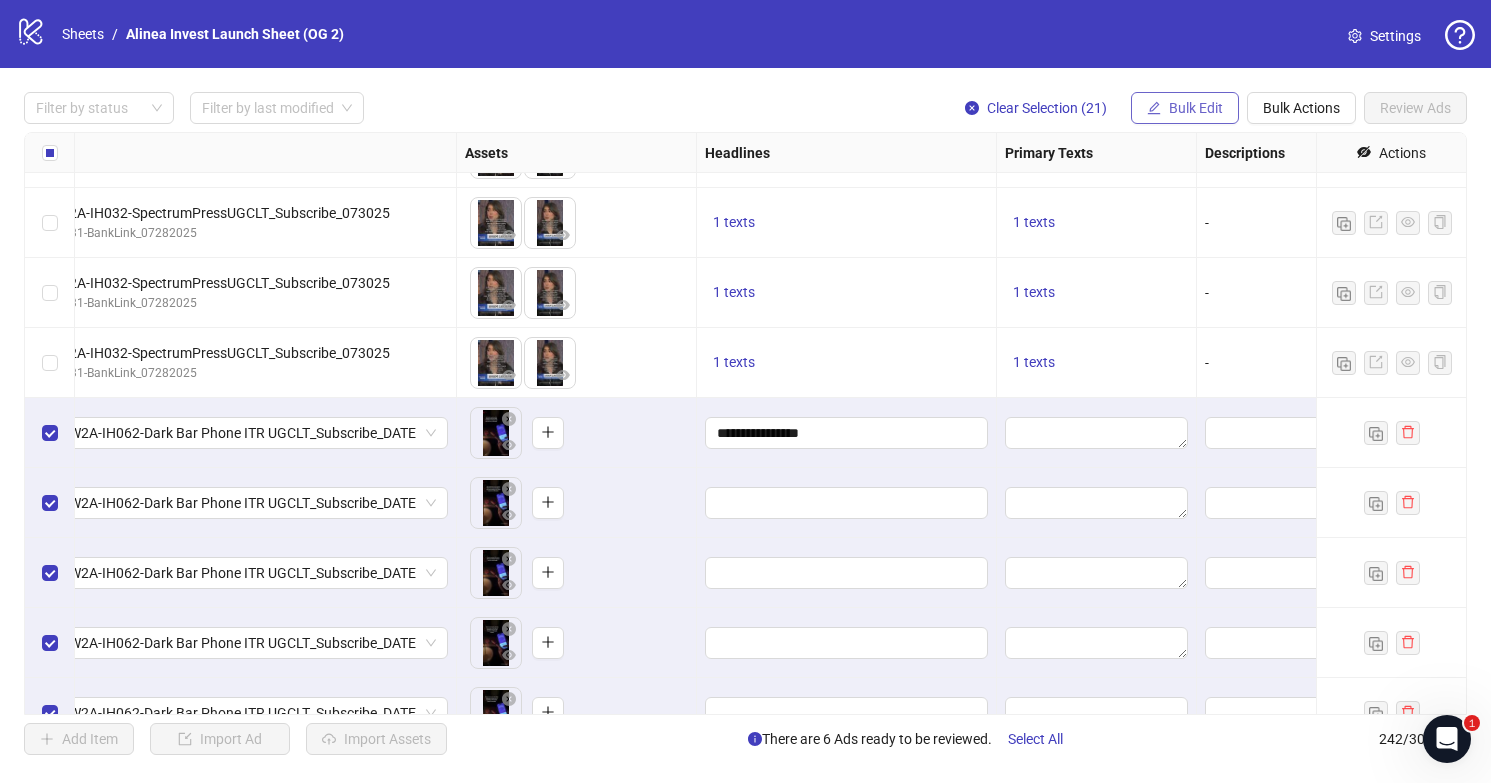 click on "Bulk Edit" at bounding box center (1196, 108) 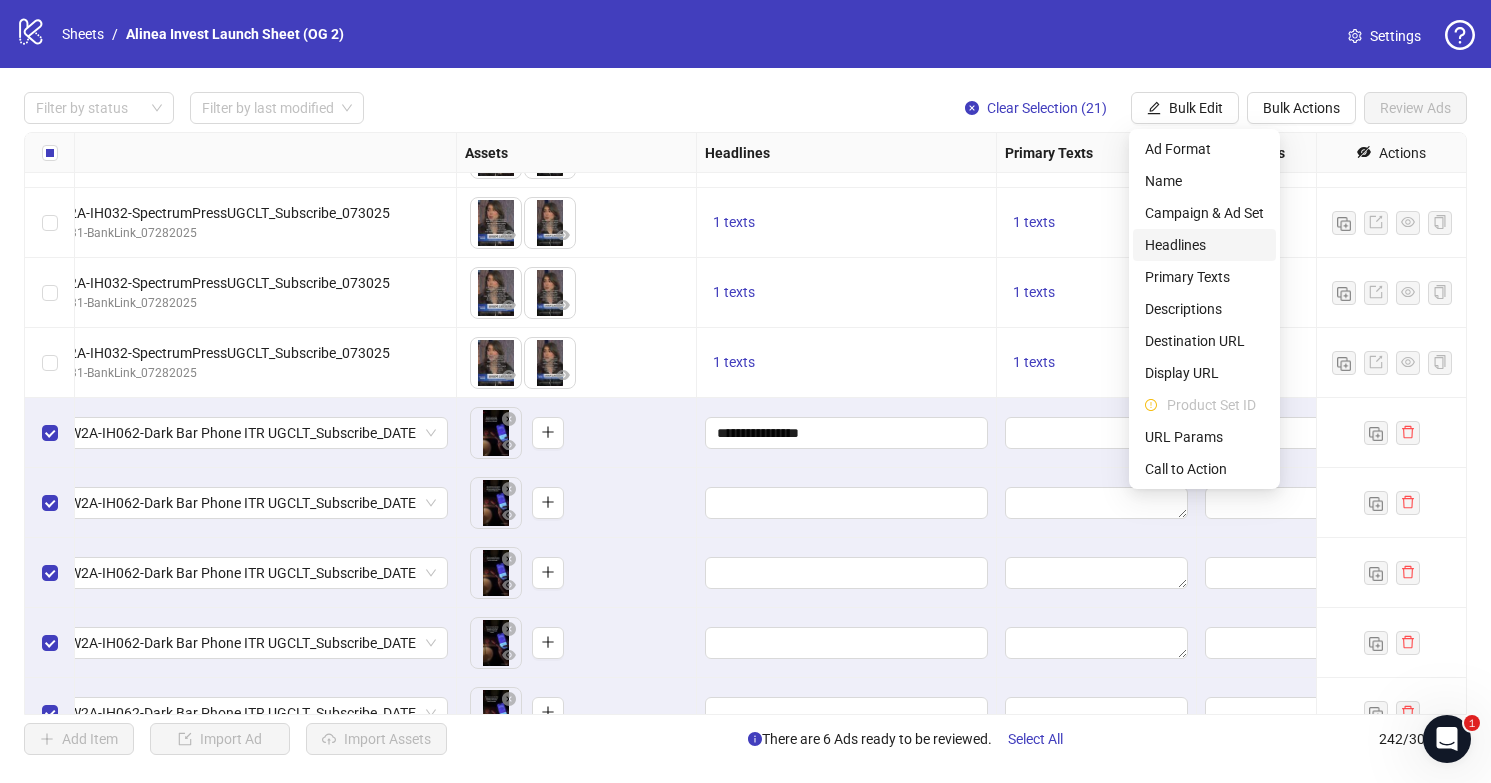 click on "Headlines" at bounding box center [1204, 245] 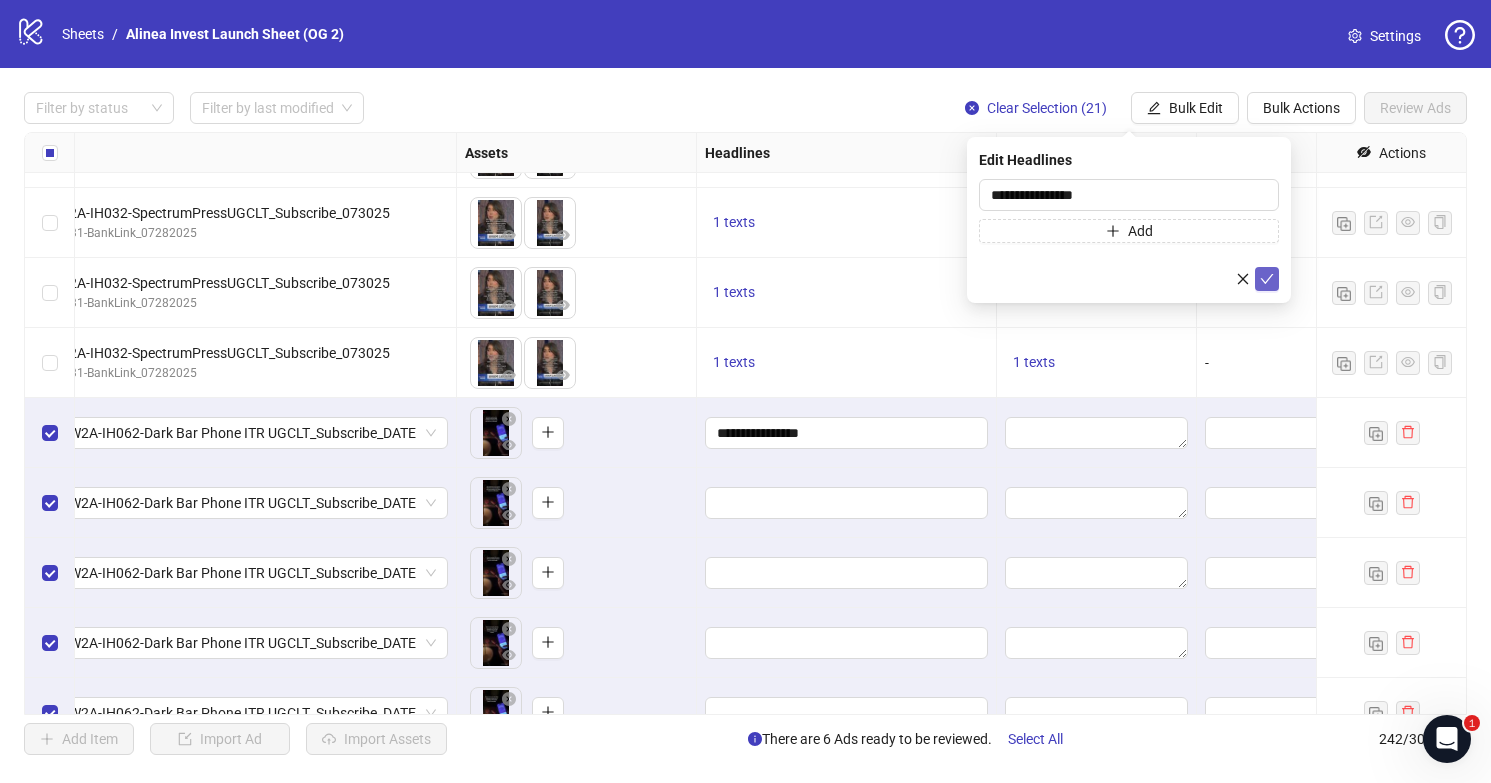click 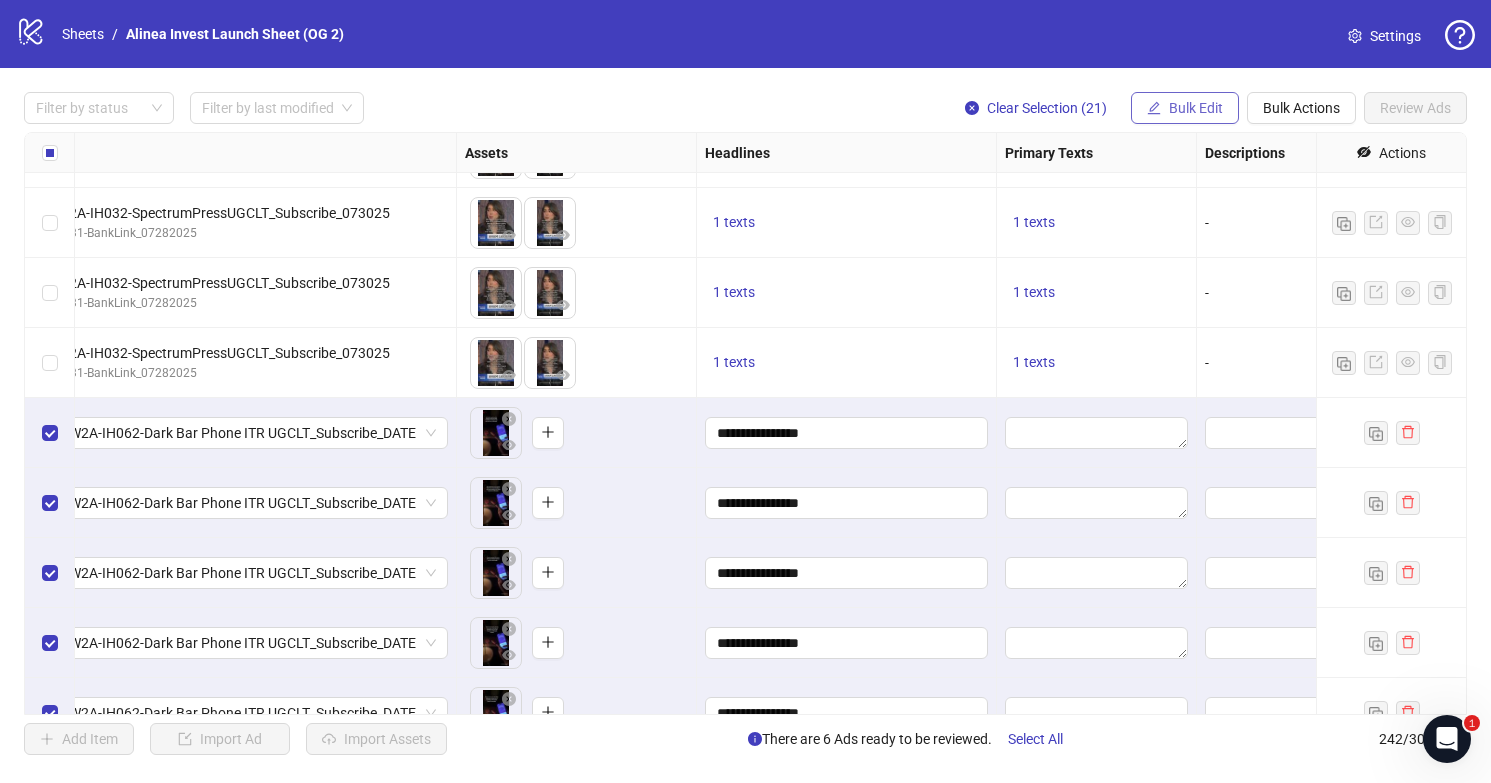 click on "Bulk Edit" at bounding box center [1196, 108] 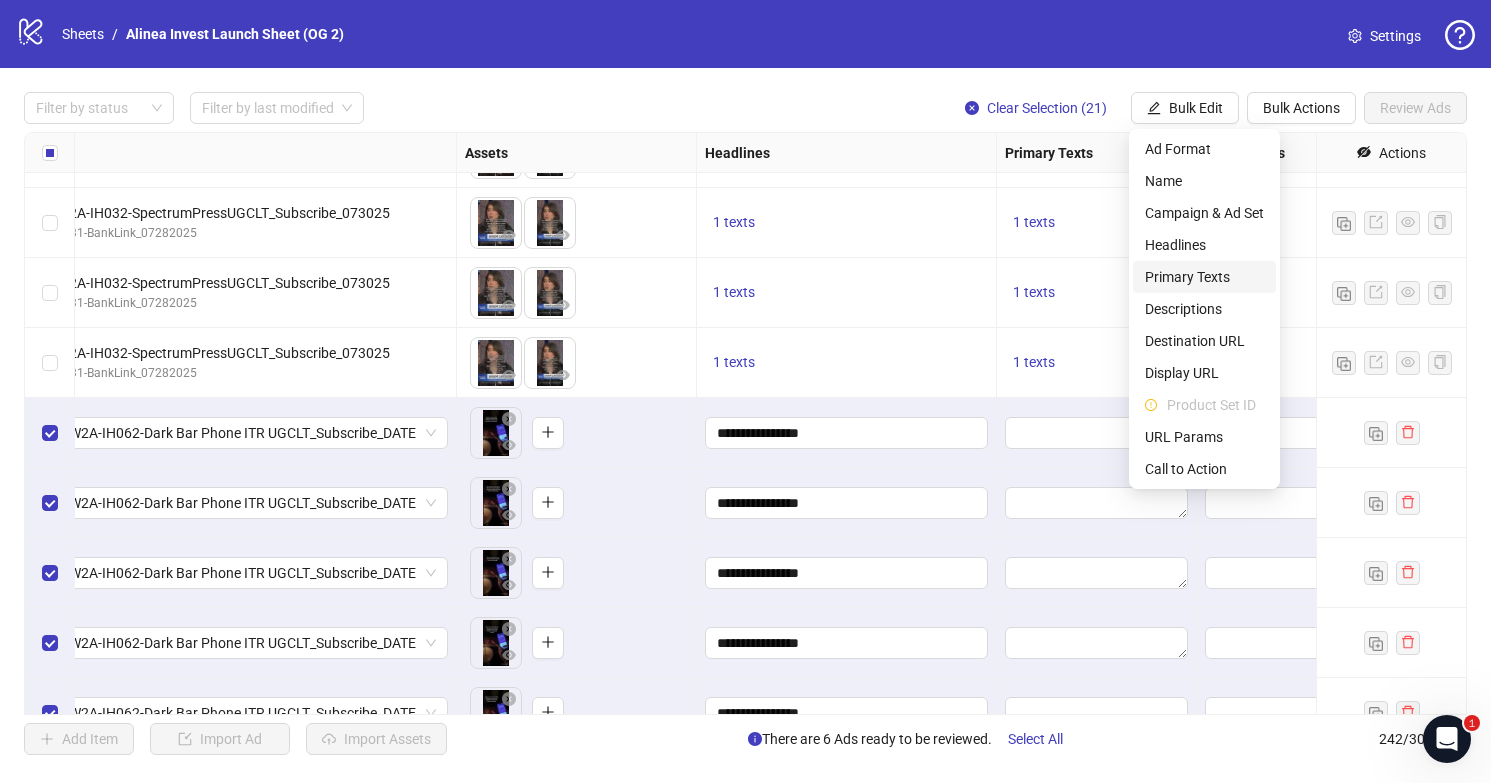 click on "Primary Texts" at bounding box center (1204, 277) 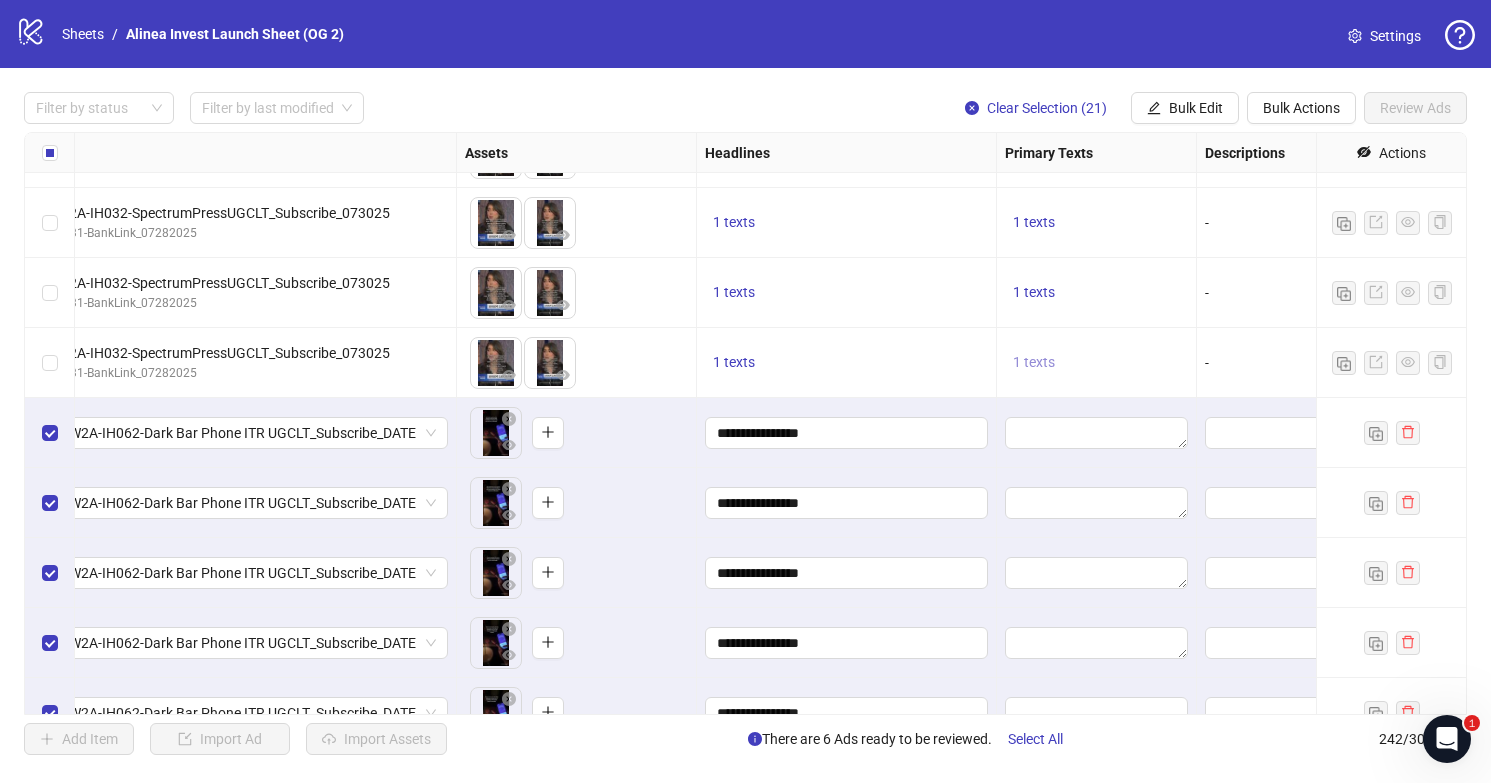click on "1 texts" at bounding box center (1034, 362) 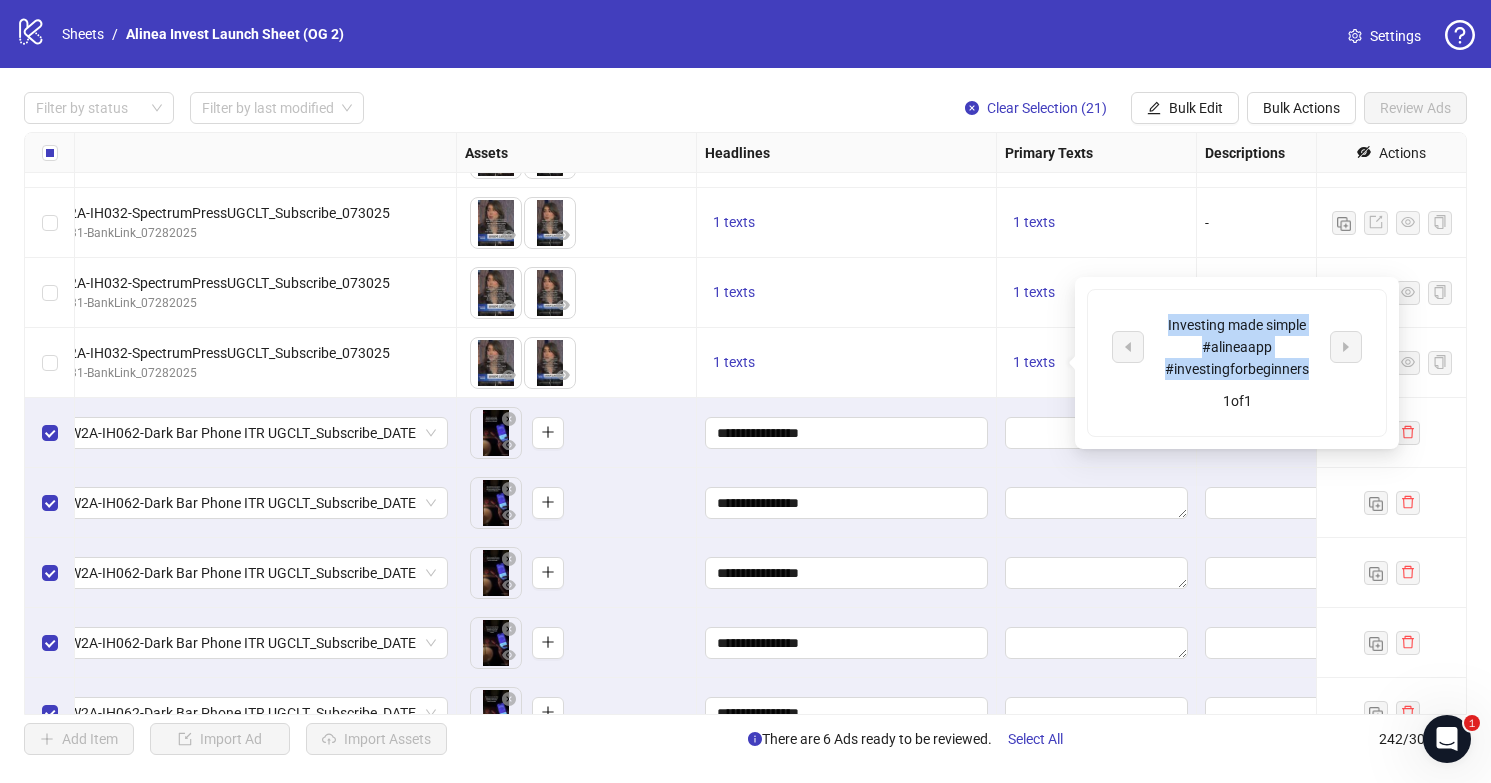 drag, startPoint x: 1151, startPoint y: 319, endPoint x: 1308, endPoint y: 376, distance: 167.02695 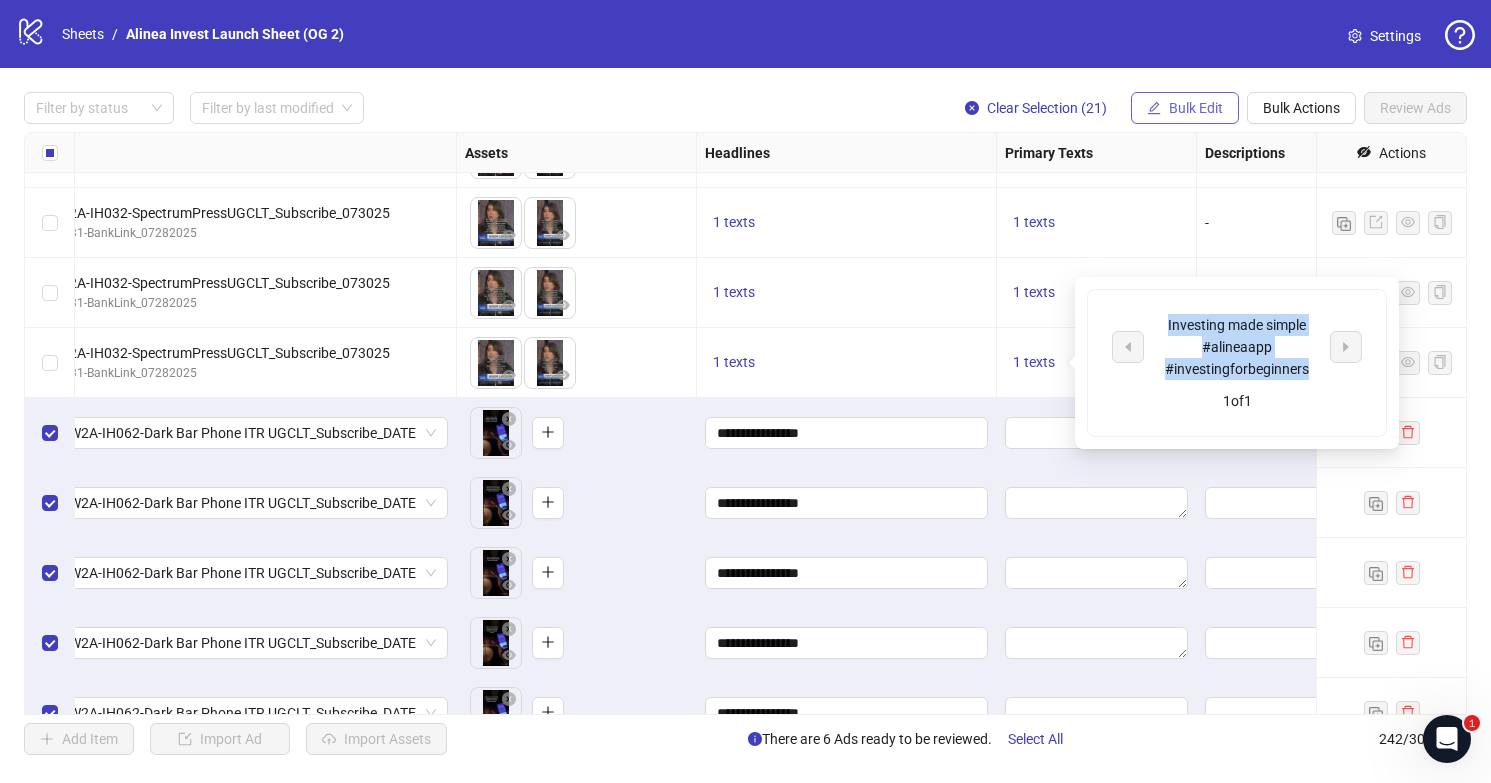 copy on "Investing made simple #alineaapp #investingforbeginners" 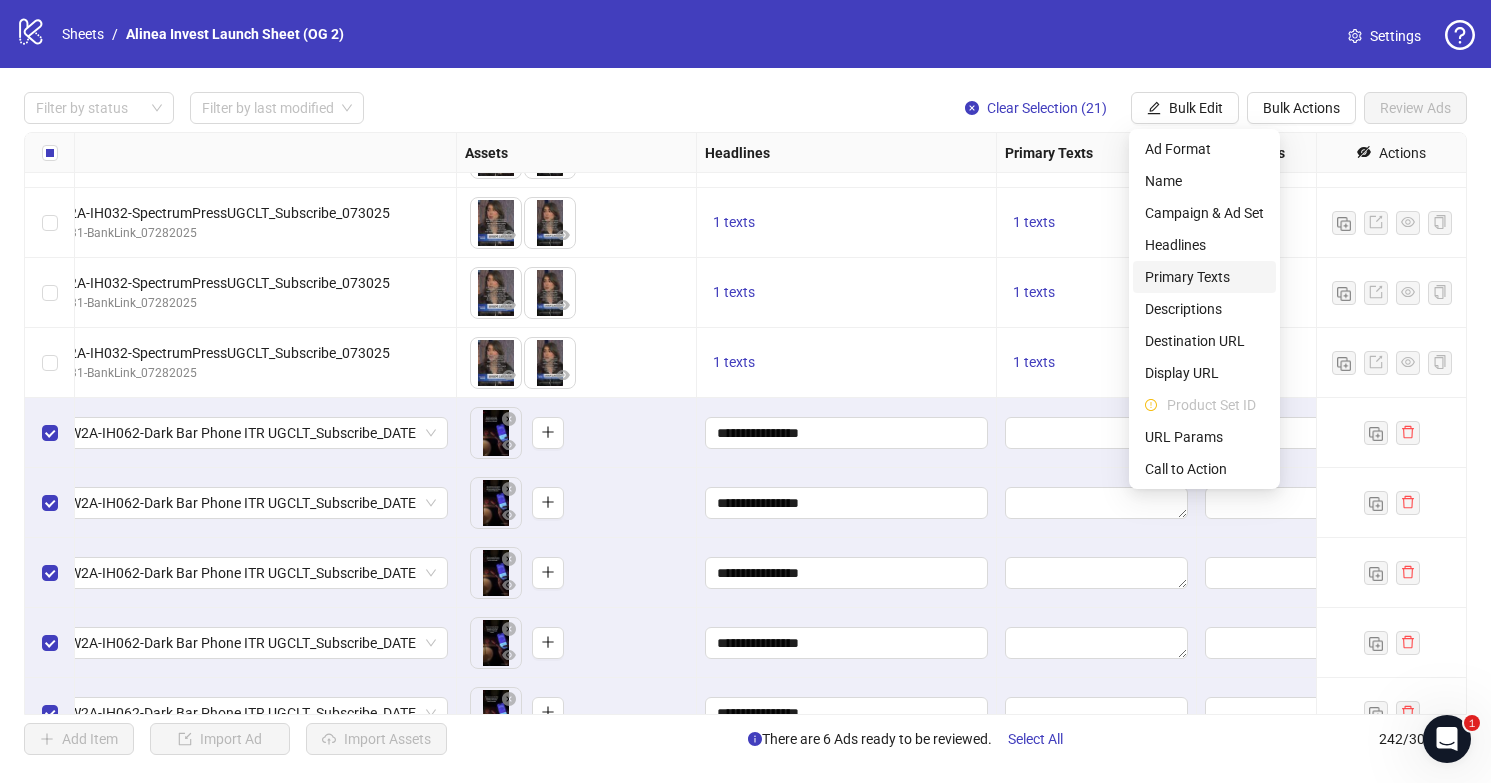 click on "Primary Texts" at bounding box center [1204, 277] 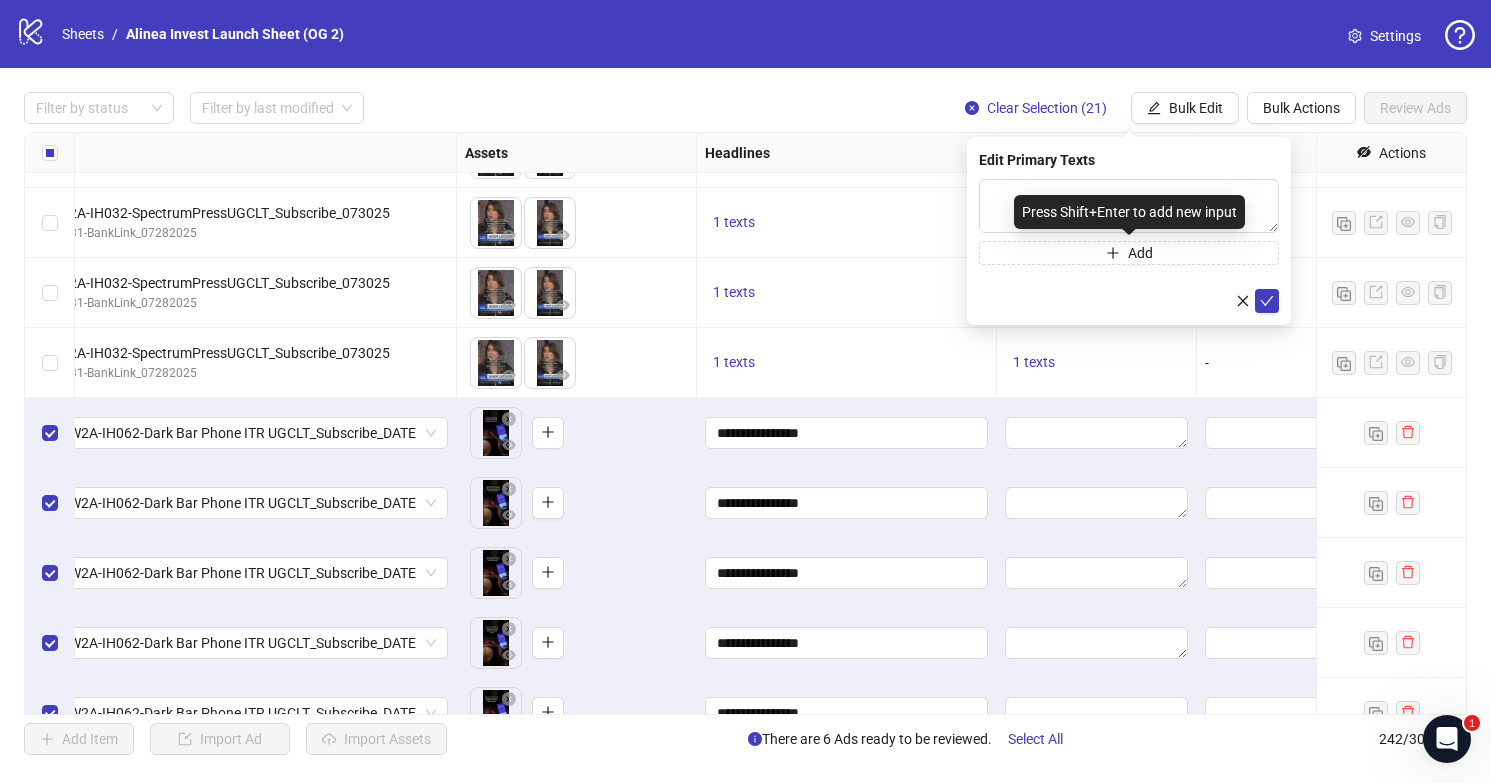 click on "Press Shift+Enter to add new input" at bounding box center (1129, 212) 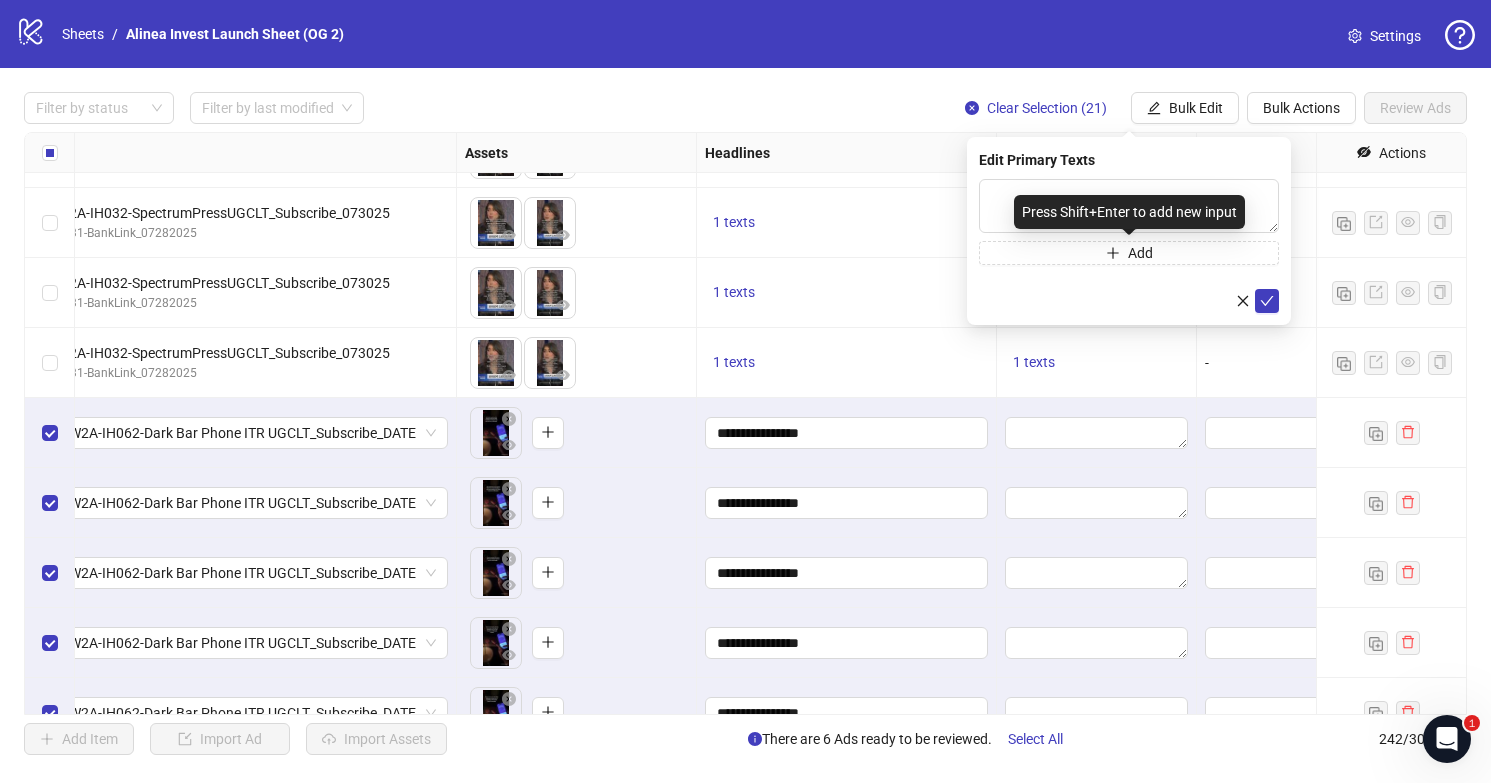 click on "Press Shift+Enter to add new input" at bounding box center [1129, 212] 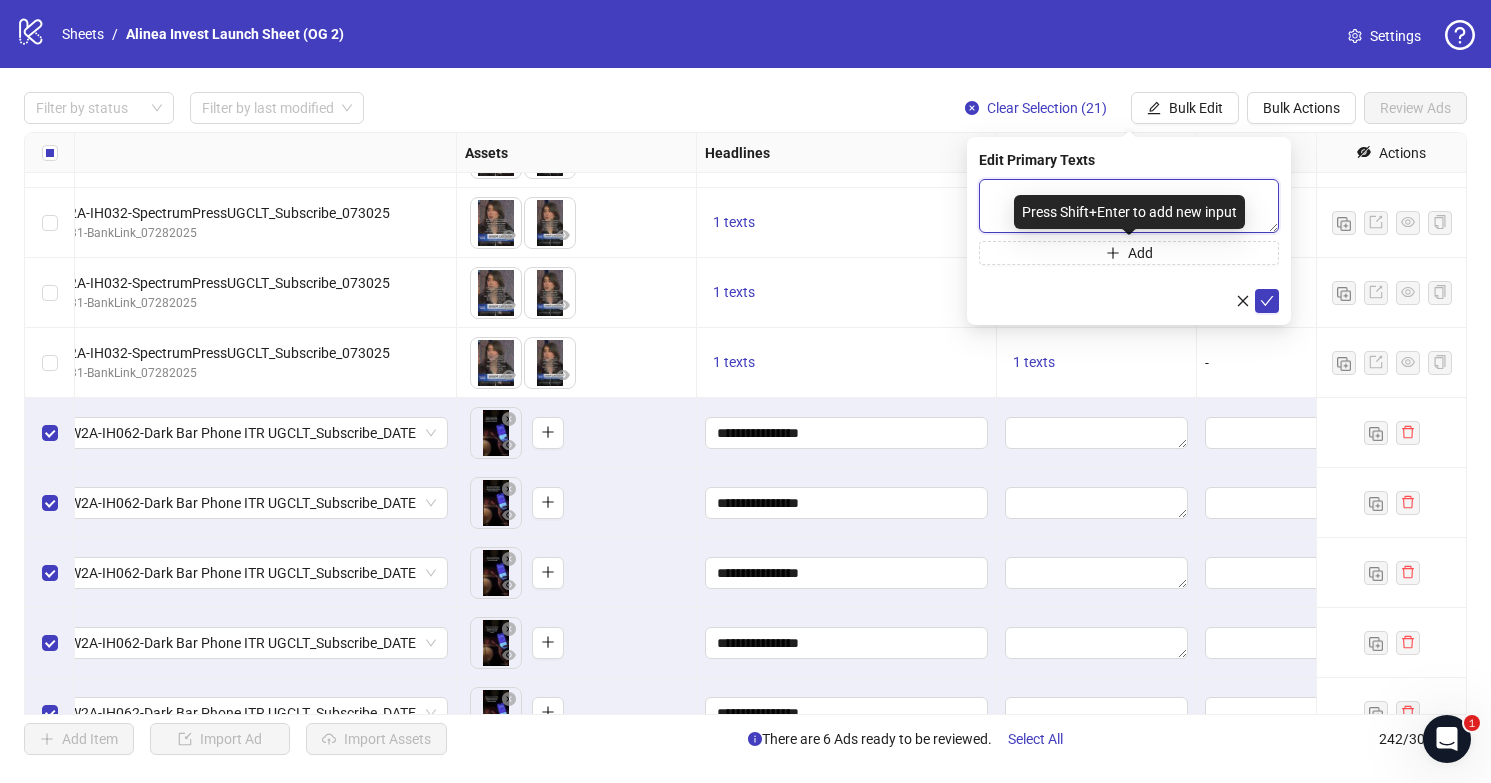 click at bounding box center [1129, 206] 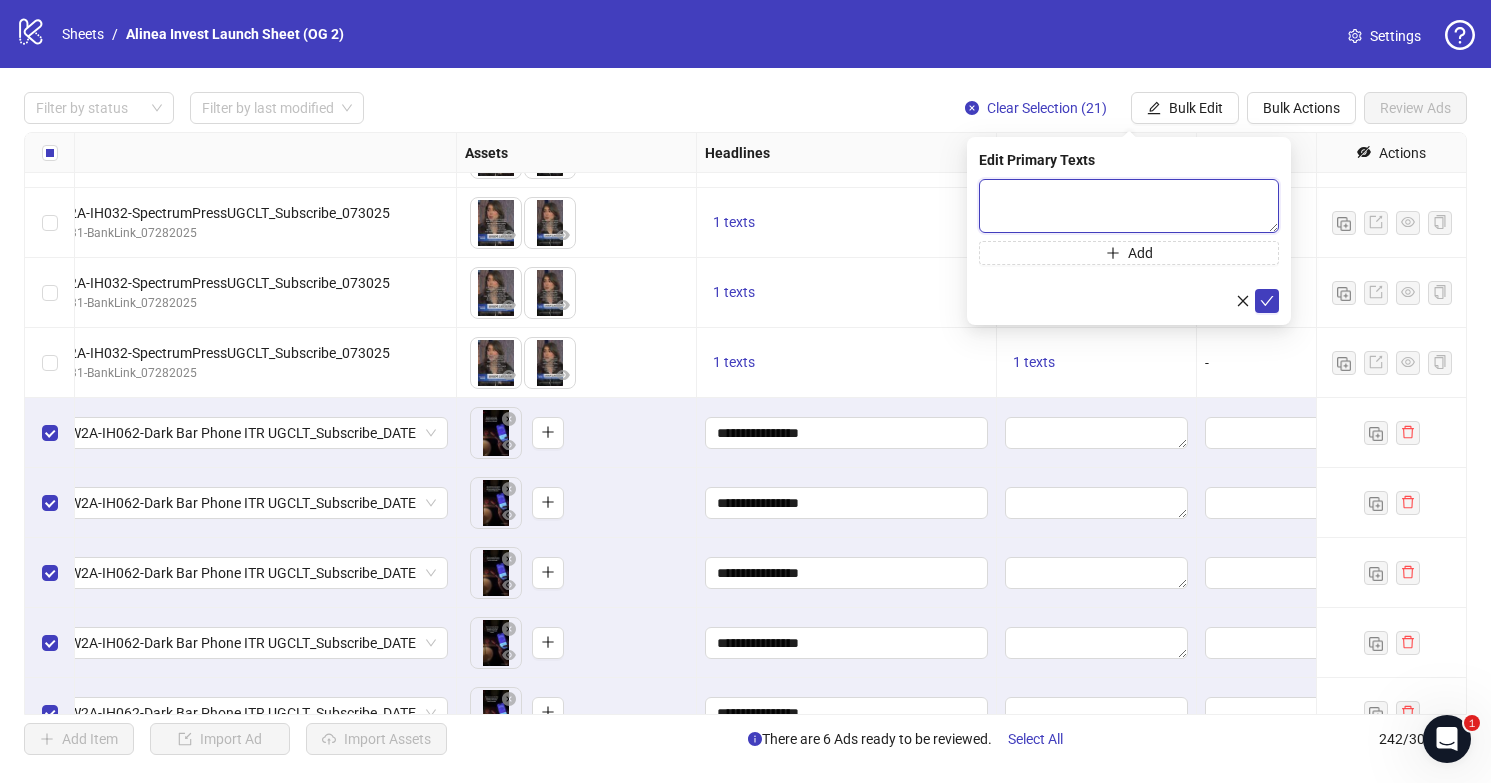 paste on "**********" 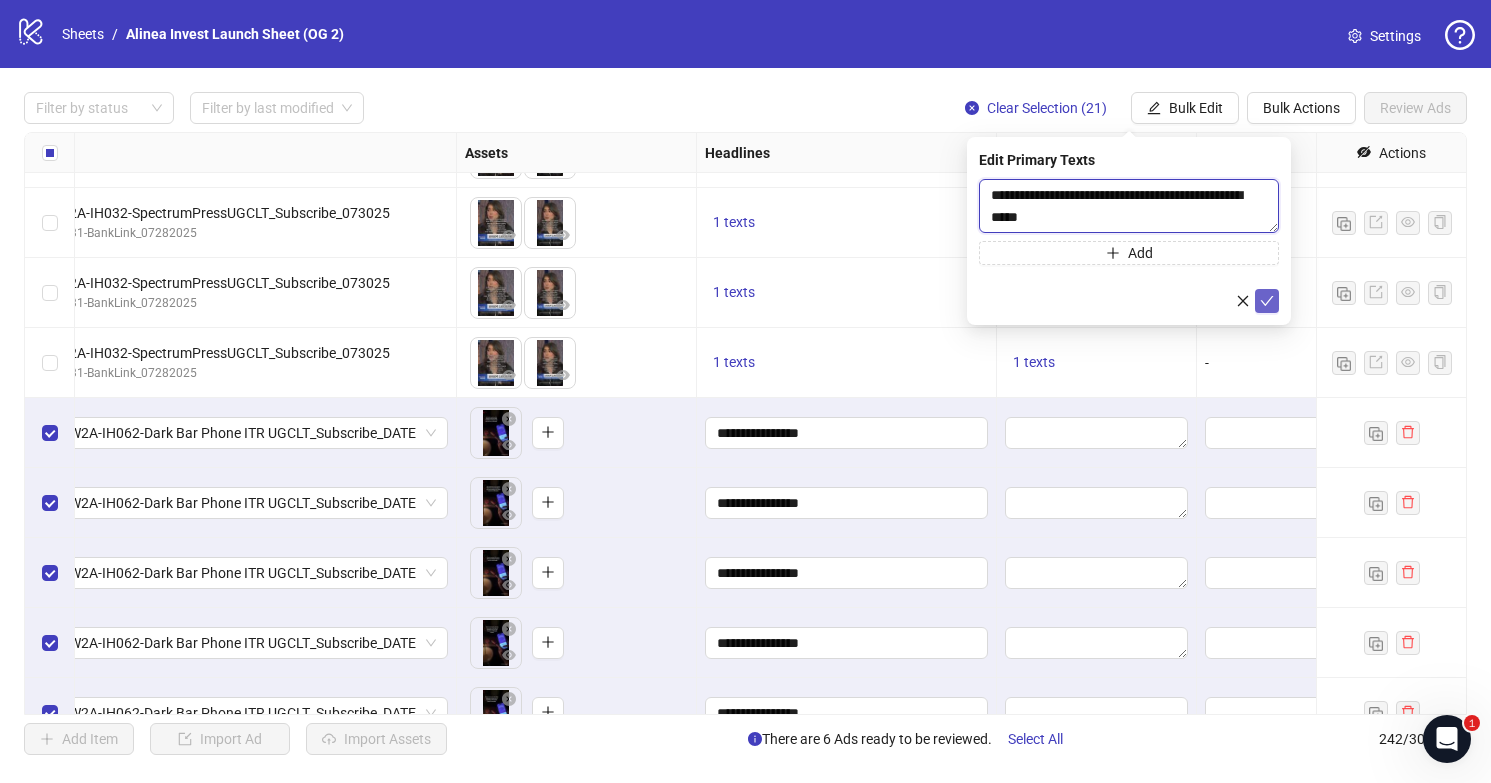 type on "**********" 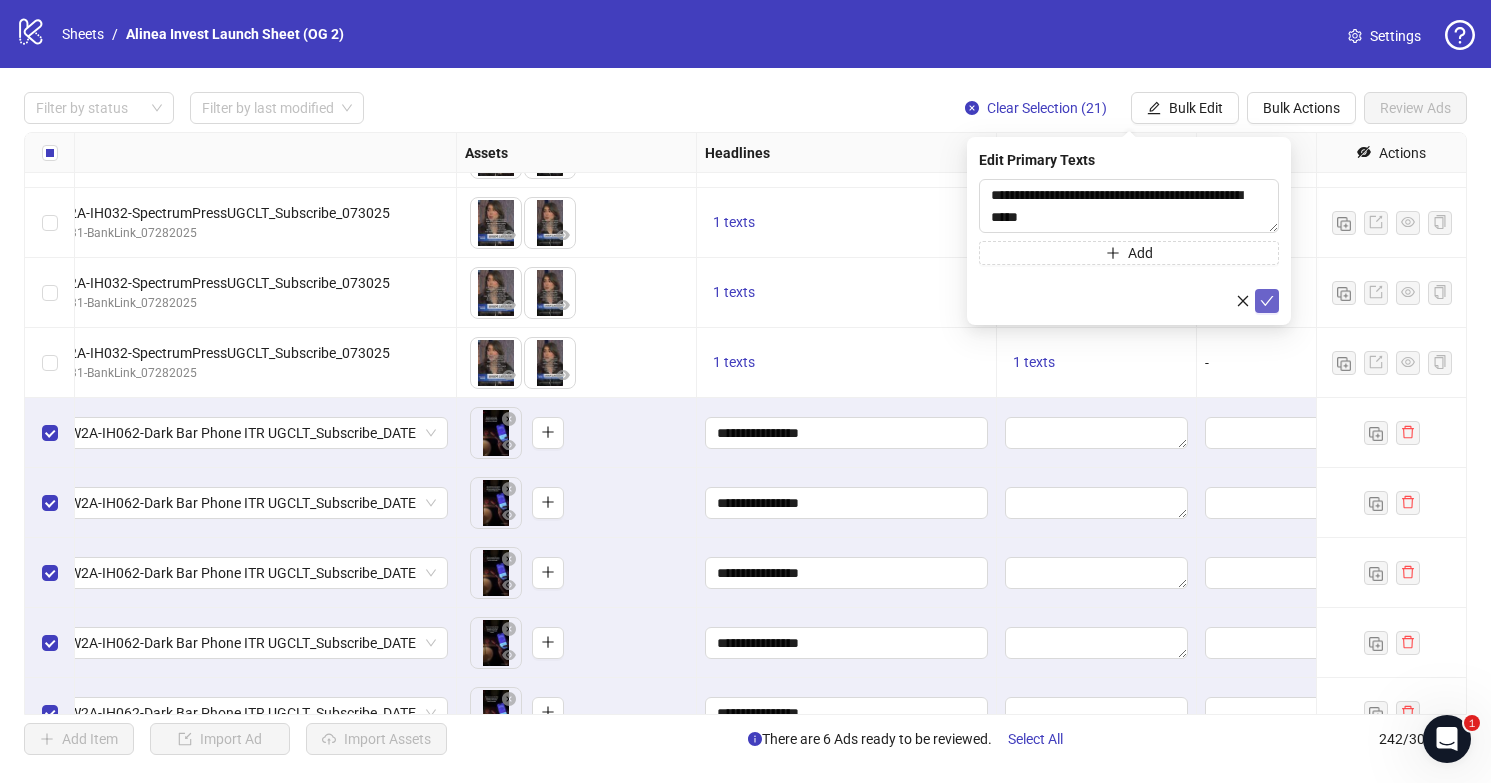 click 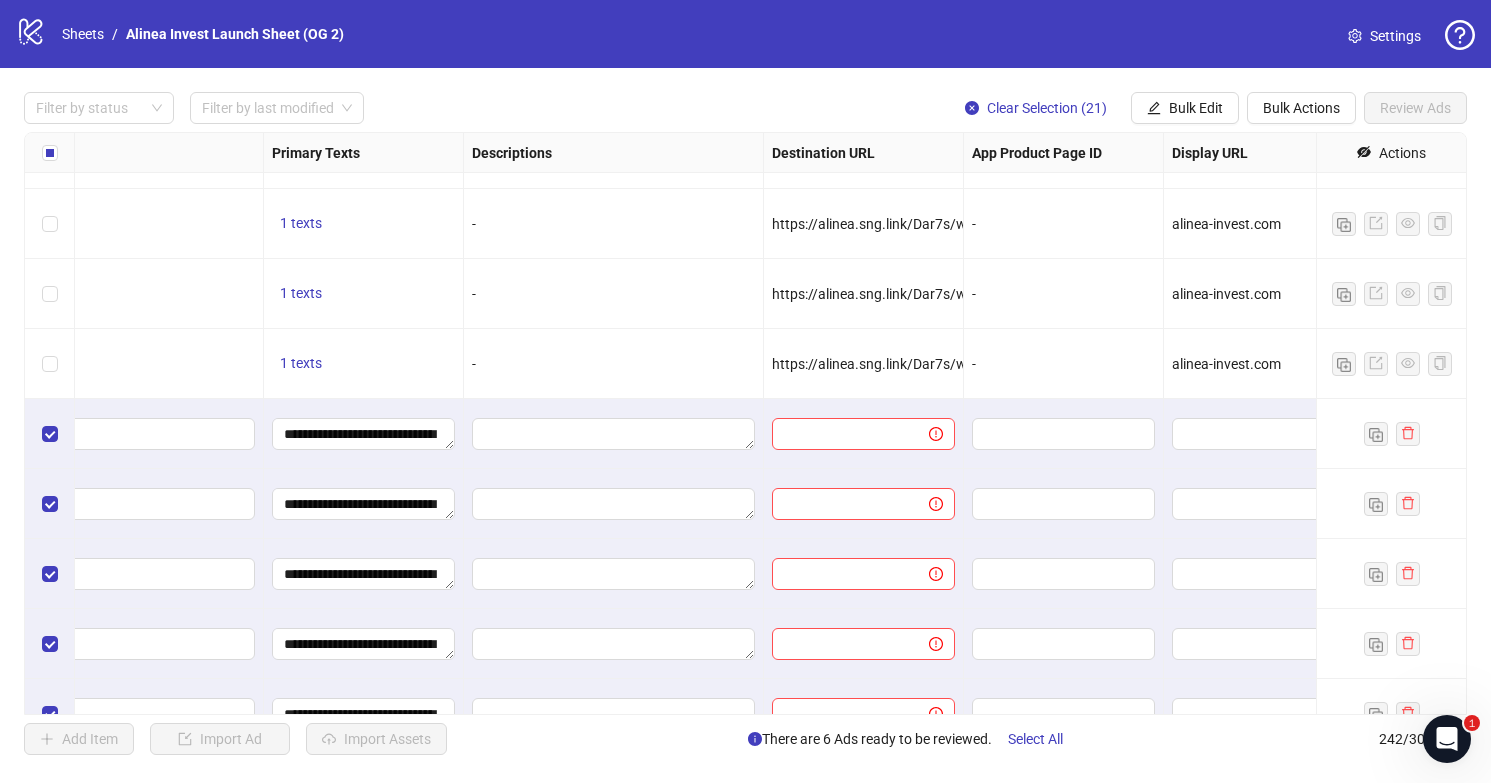 scroll, scrollTop: 15244, scrollLeft: 1728, axis: both 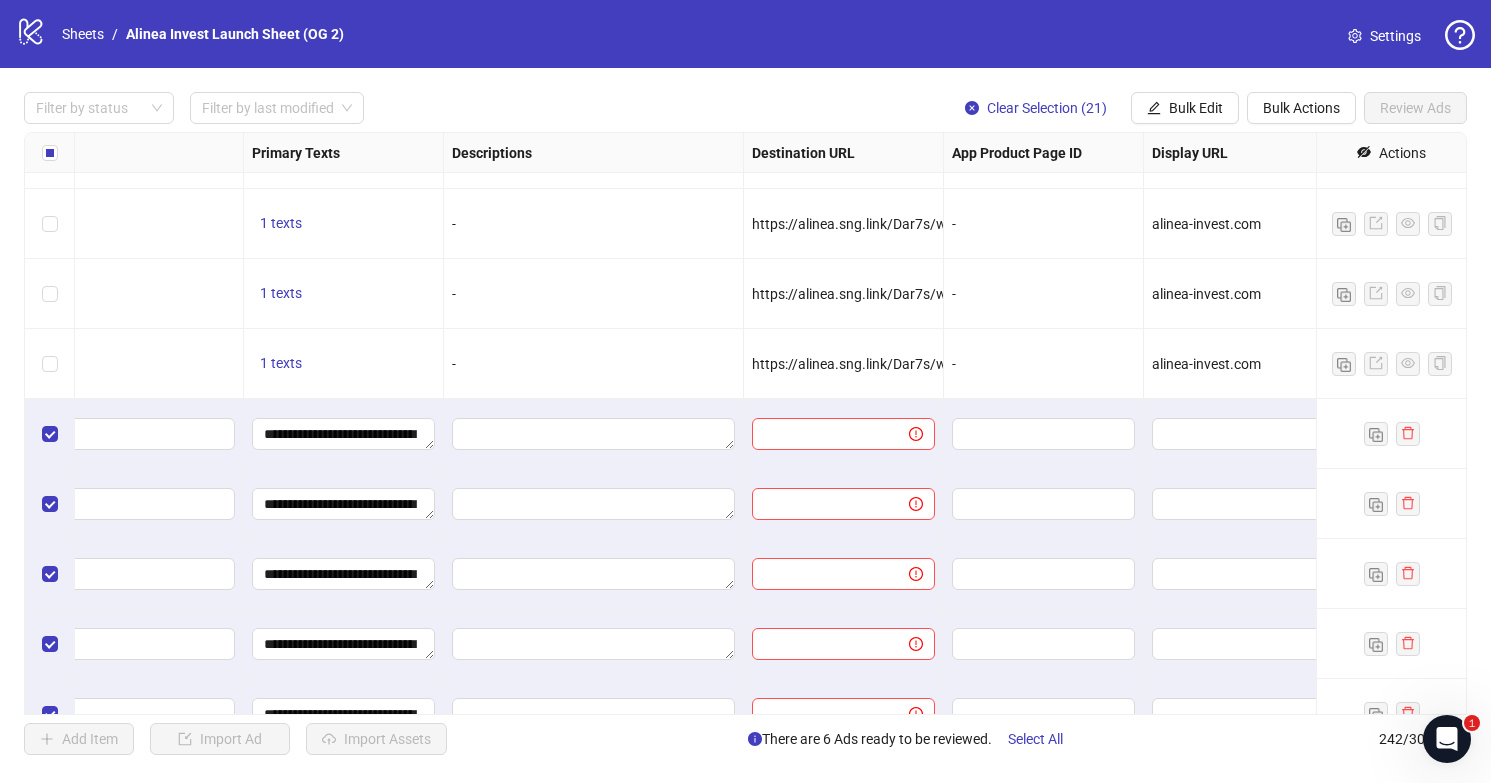 click on "https://alinea.sng.link/Dar7s/wltih?_smtype=3&wpcid={{campaign.id}}&wpsrc=Facebook%20Web&wpcrn={{ad.name}}&pcrn={{ad.name}}&pcid={{campaign.id}}&wpcrid={{ad.id}}&pscid={{adset.id}}&pcn={{campaign.name}}&pcrid={{ad.id}}&wpcn={{campaign.name}}&wpscid={{adset.id}}&pscn={{adset.name}}&_forward_params=1&wpscn={{adset.name}}" at bounding box center (1862, 364) 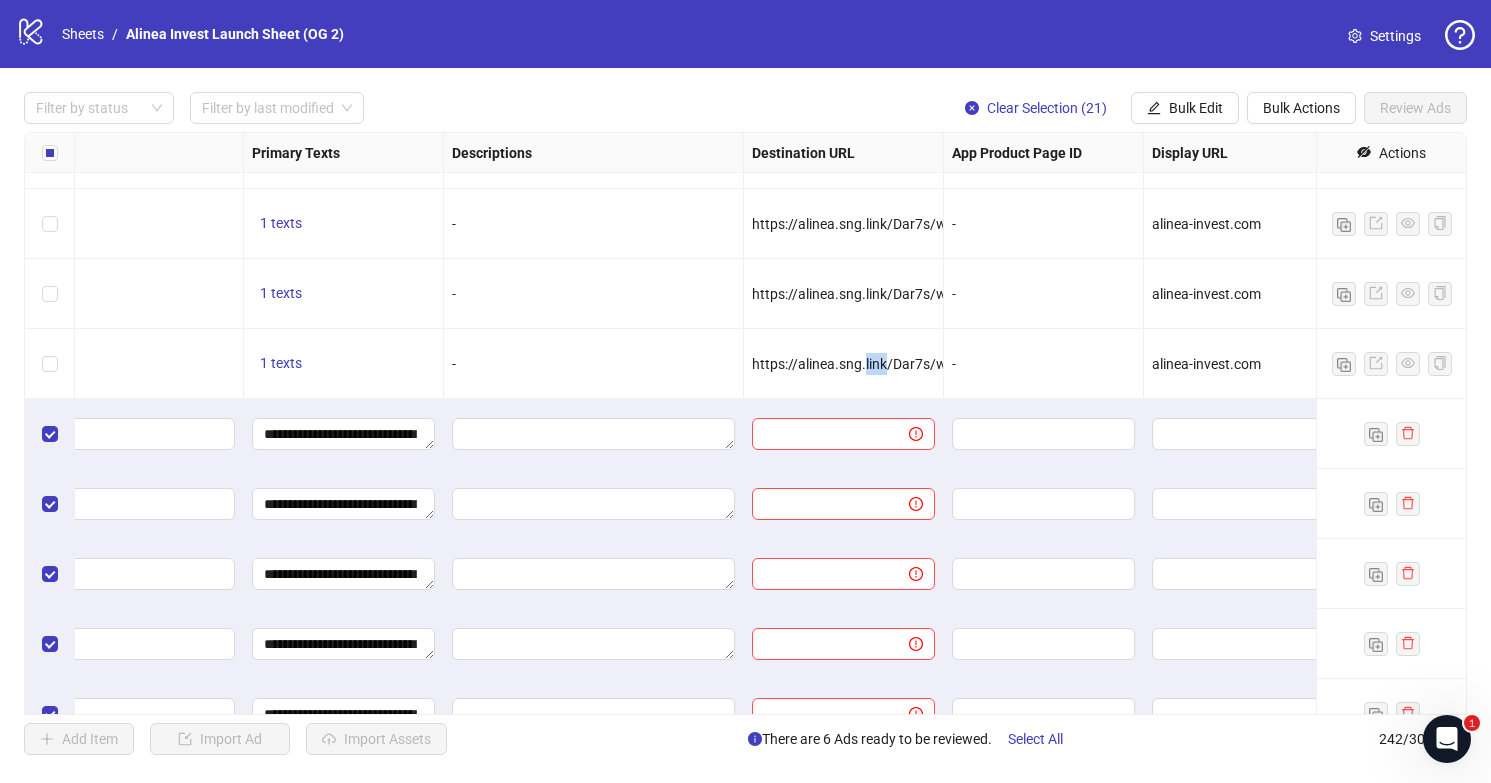 click on "https://alinea.sng.link/Dar7s/wltih?_smtype=3&wpcid={{campaign.id}}&wpsrc=Facebook%20Web&wpcrn={{ad.name}}&pcrn={{ad.name}}&pcid={{campaign.id}}&wpcrid={{ad.id}}&pscid={{adset.id}}&pcn={{campaign.name}}&pcrid={{ad.id}}&wpcn={{campaign.name}}&wpscid={{adset.id}}&pscn={{adset.name}}&_forward_params=1&wpscn={{adset.name}}" at bounding box center [1862, 364] 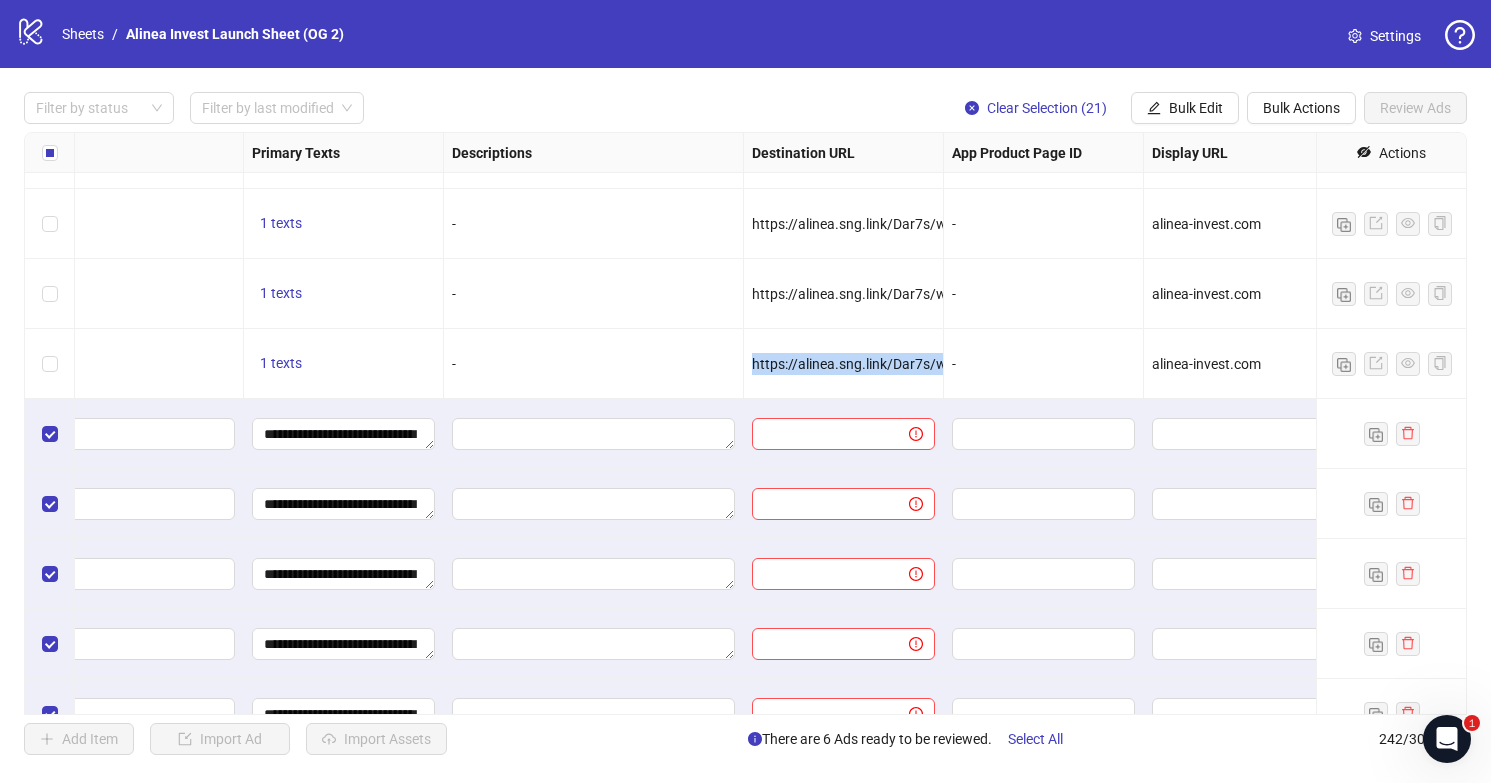 click on "https://alinea.sng.link/Dar7s/wltih?_smtype=3&wpcid={{campaign.id}}&wpsrc=Facebook%20Web&wpcrn={{ad.name}}&pcrn={{ad.name}}&pcid={{campaign.id}}&wpcrid={{ad.id}}&pscid={{adset.id}}&pcn={{campaign.name}}&pcrid={{ad.id}}&wpcn={{campaign.name}}&wpscid={{adset.id}}&pscn={{adset.name}}&_forward_params=1&wpscn={{adset.name}}" at bounding box center (1862, 364) 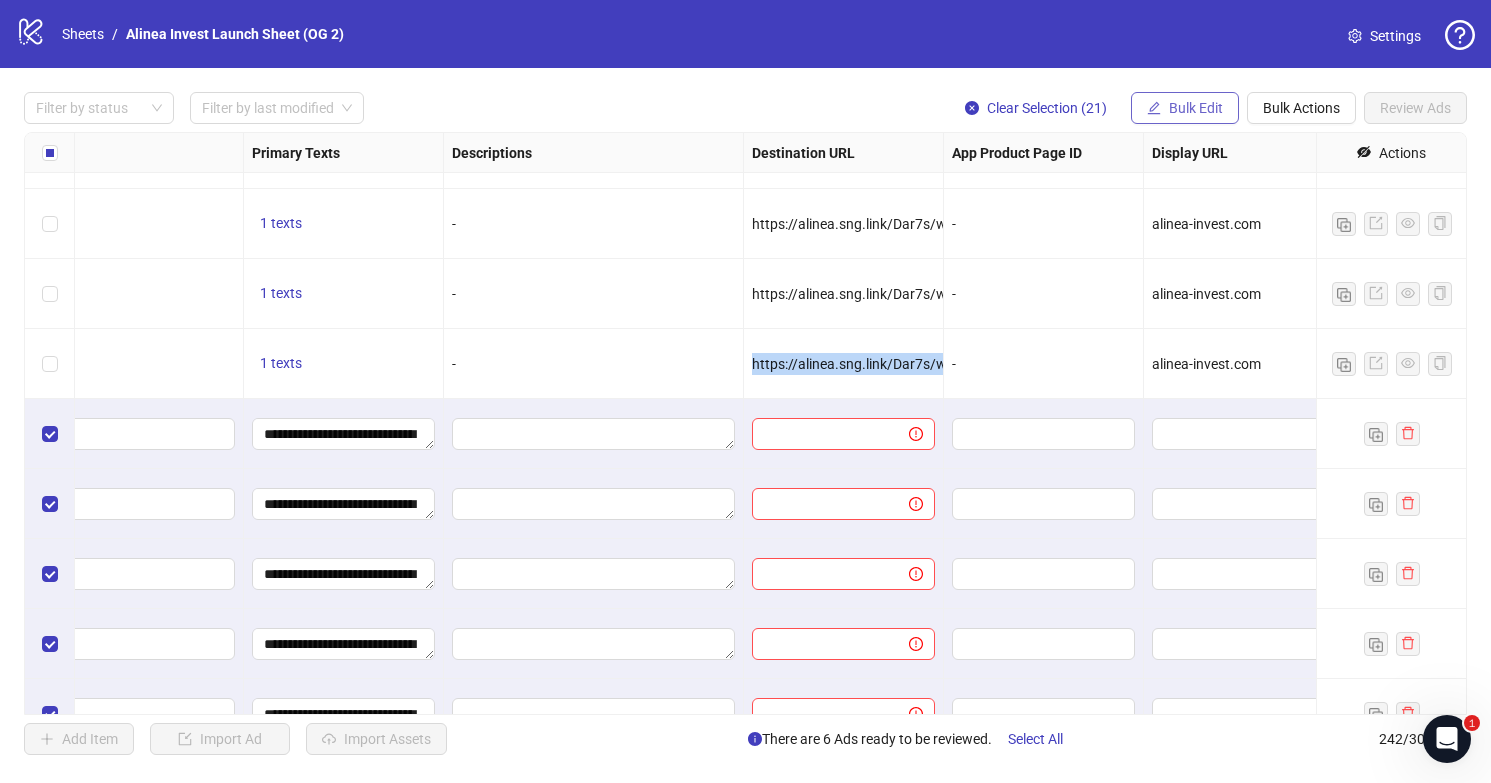 click on "Bulk Edit" at bounding box center [1196, 108] 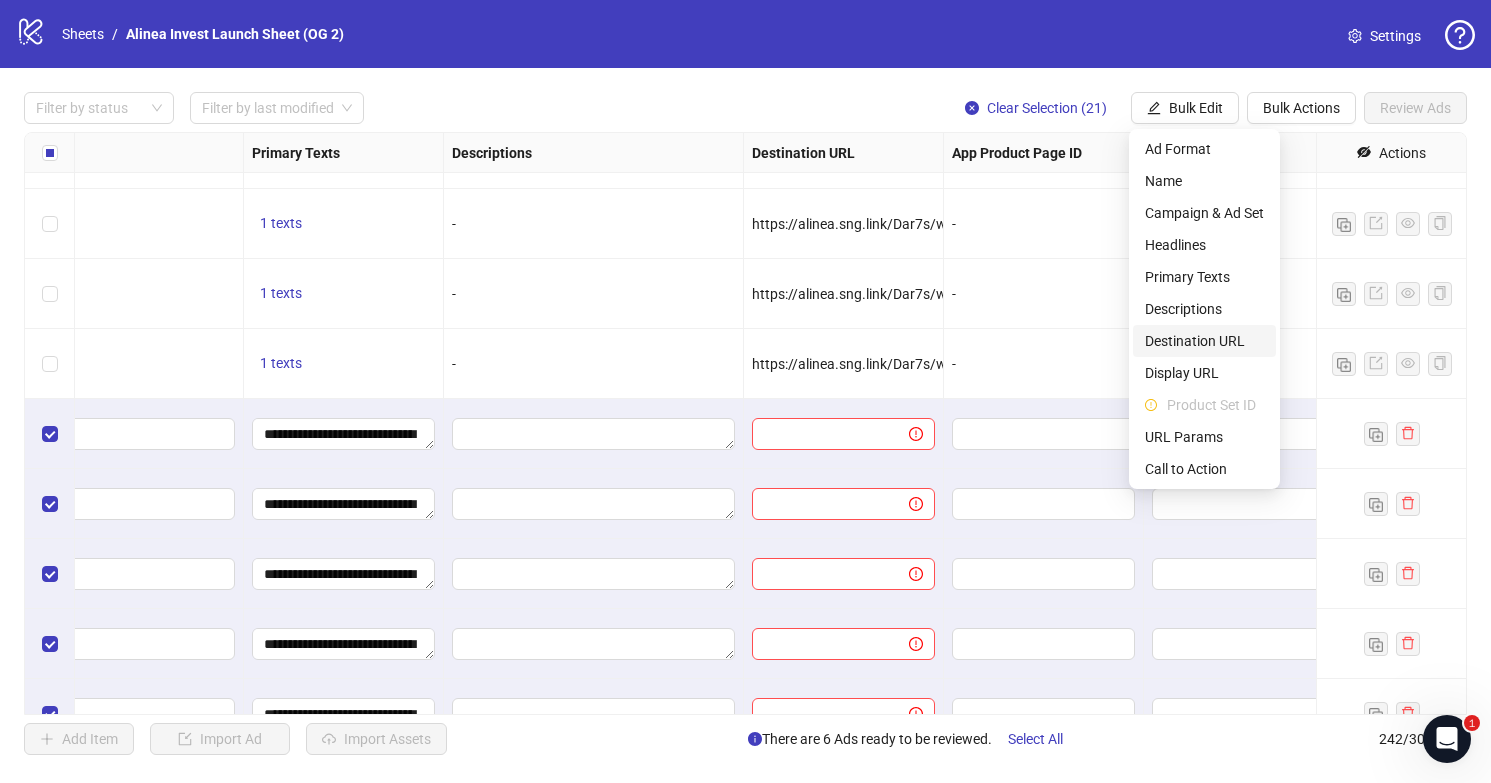 click on "Destination URL" at bounding box center (1204, 341) 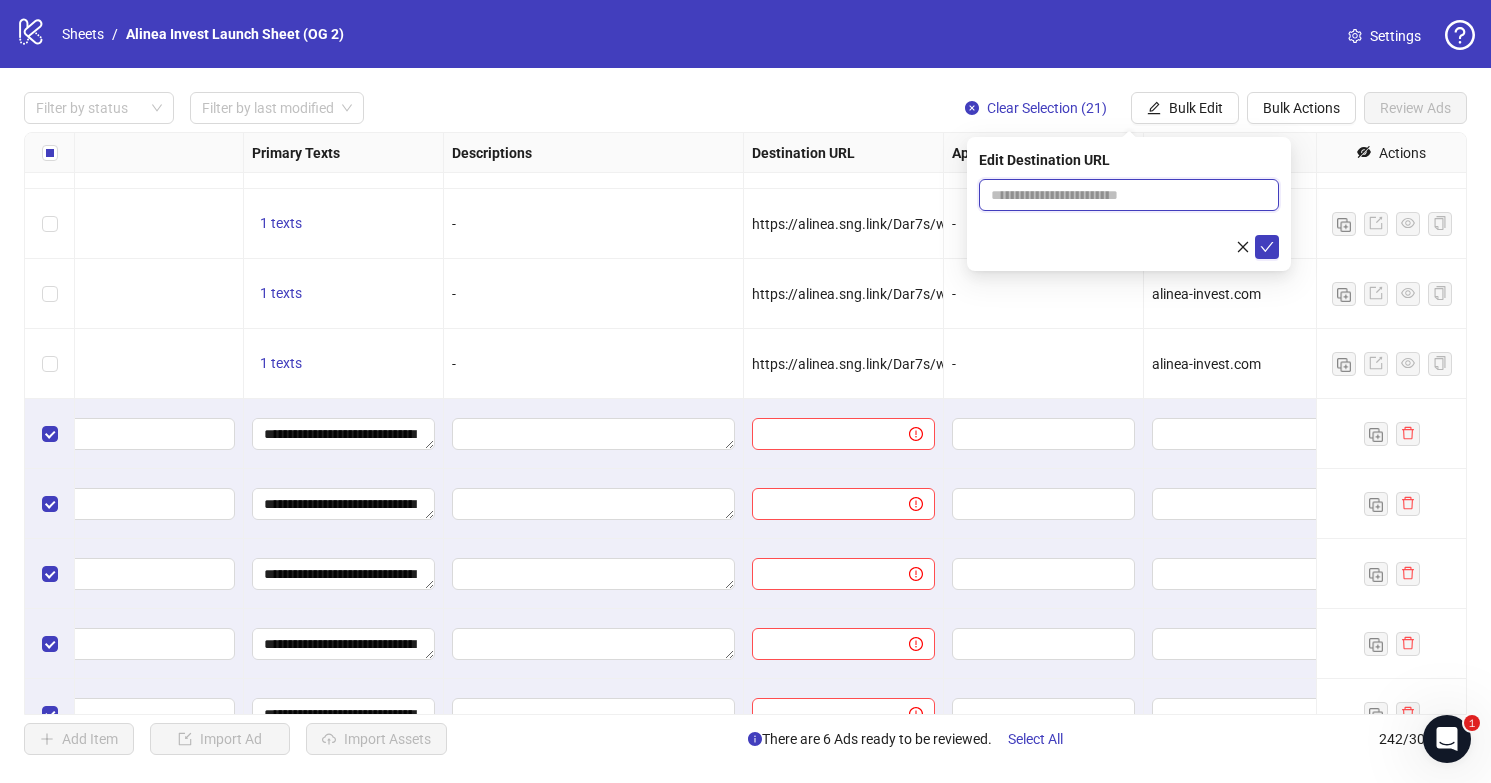 click at bounding box center (1121, 195) 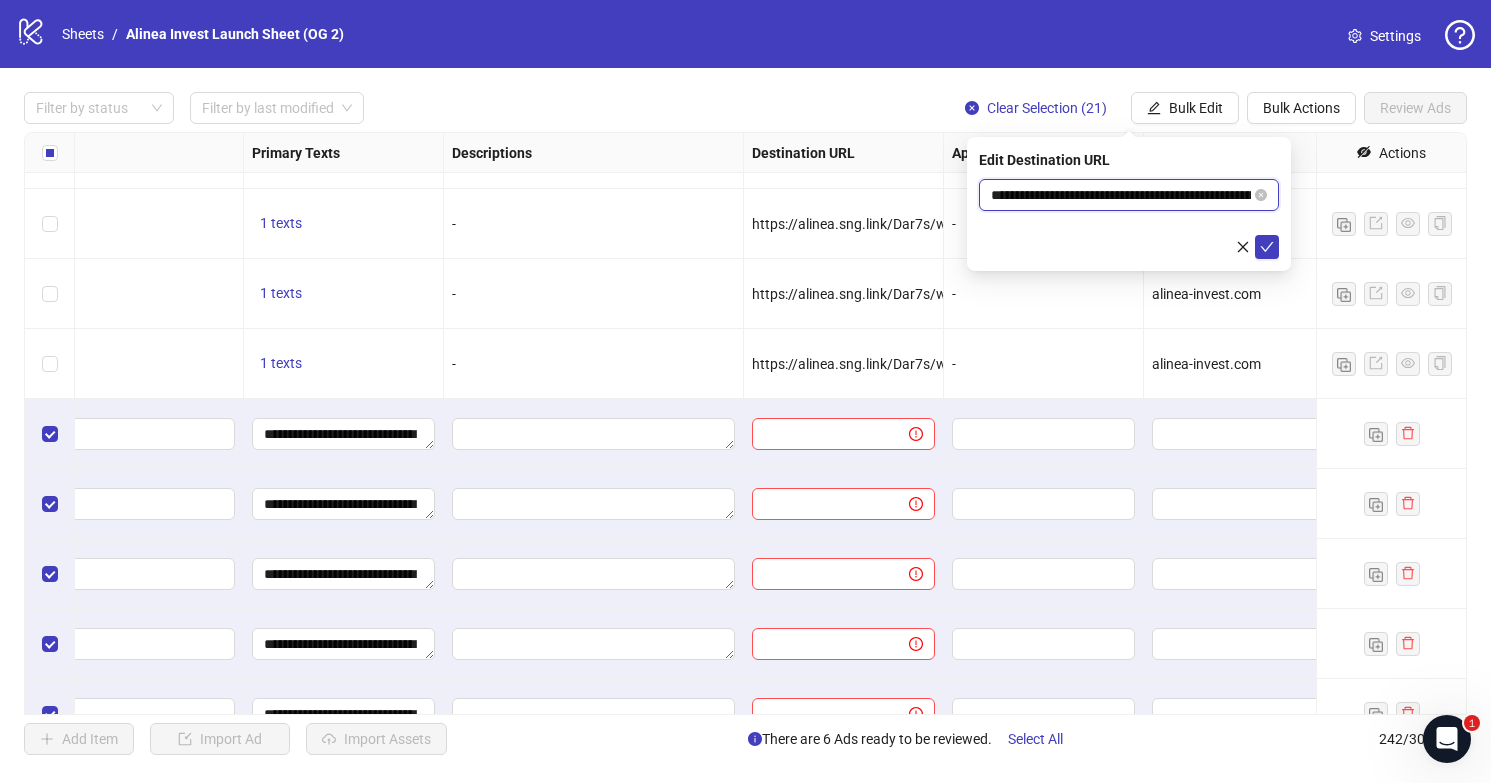 scroll, scrollTop: 0, scrollLeft: 1928, axis: horizontal 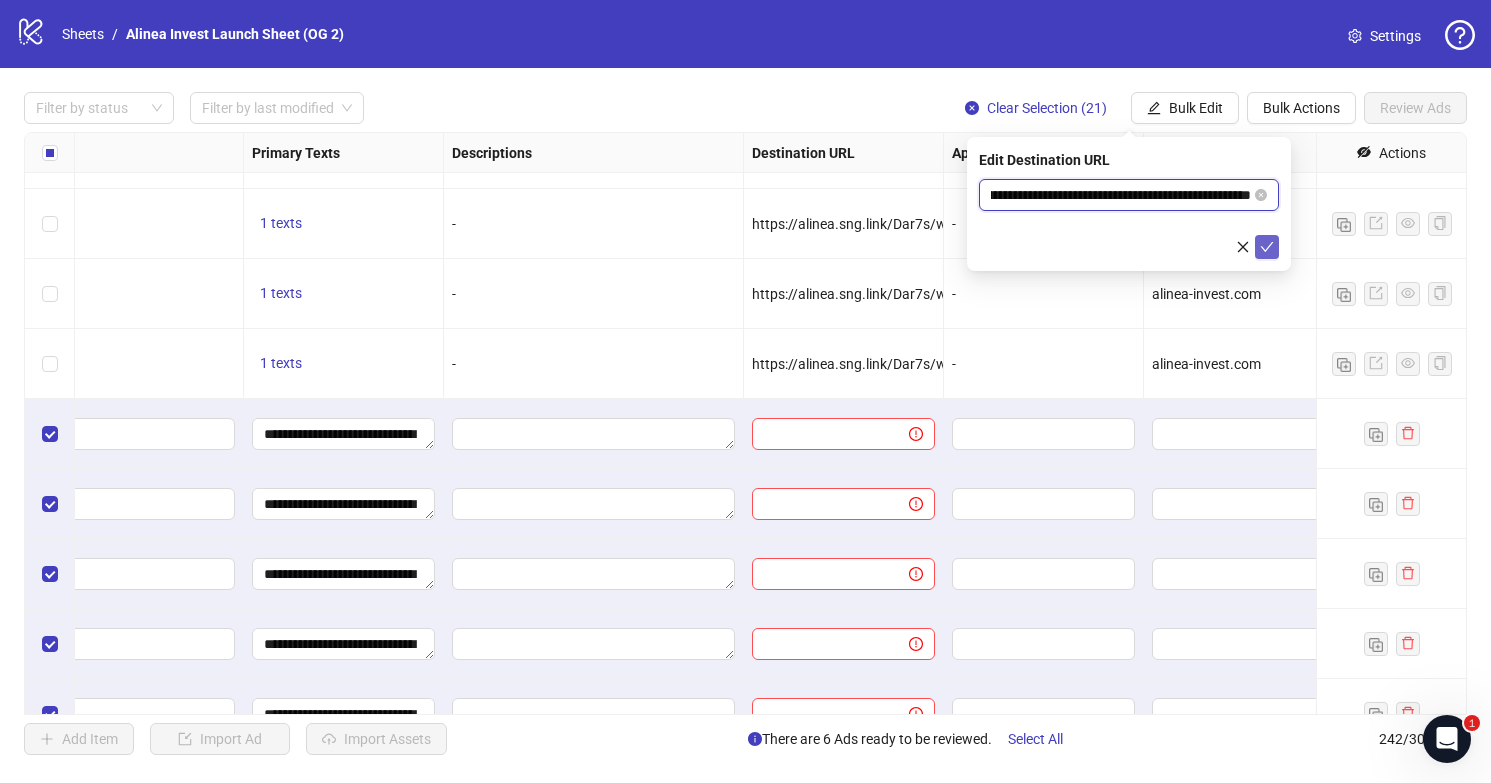 type on "**********" 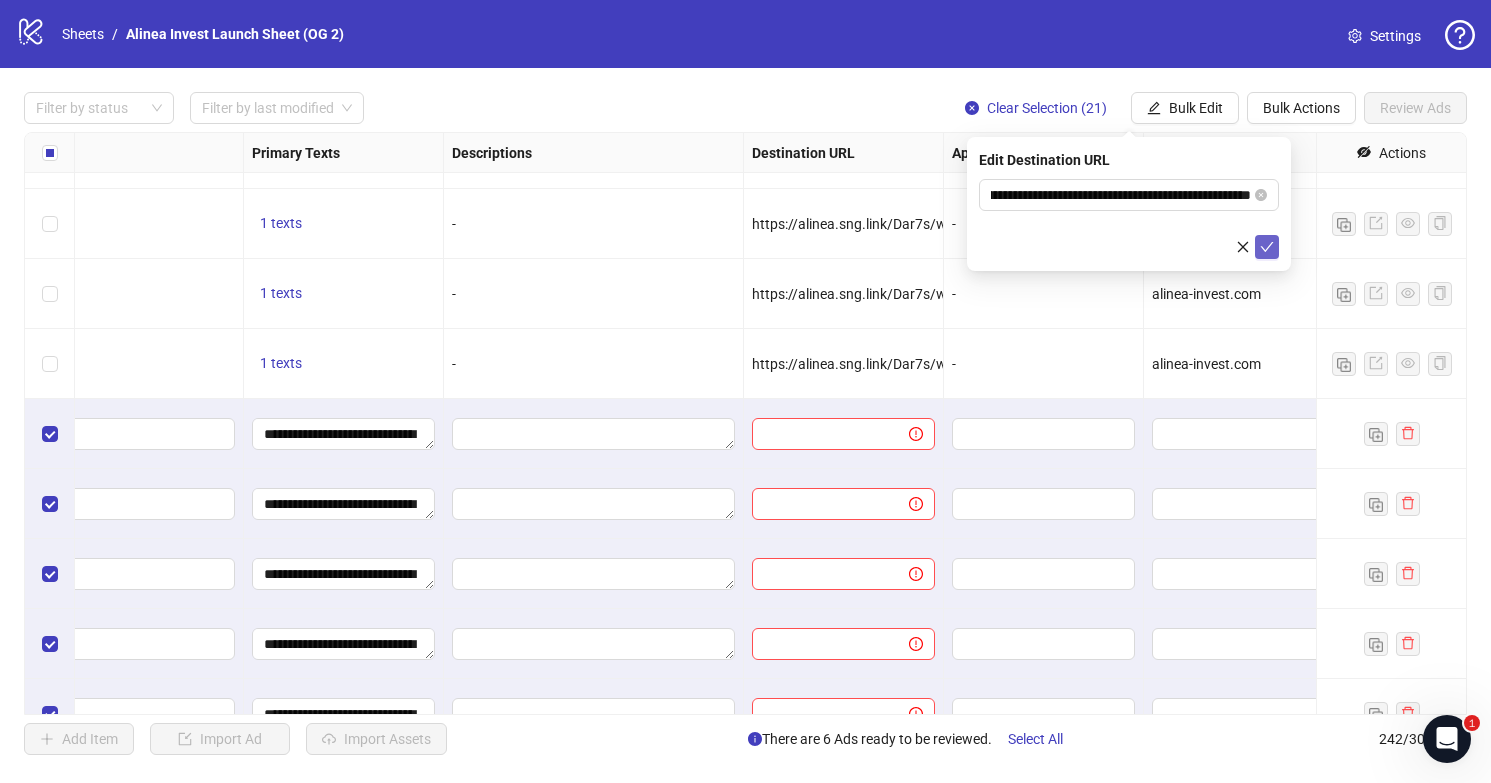 scroll, scrollTop: 0, scrollLeft: 0, axis: both 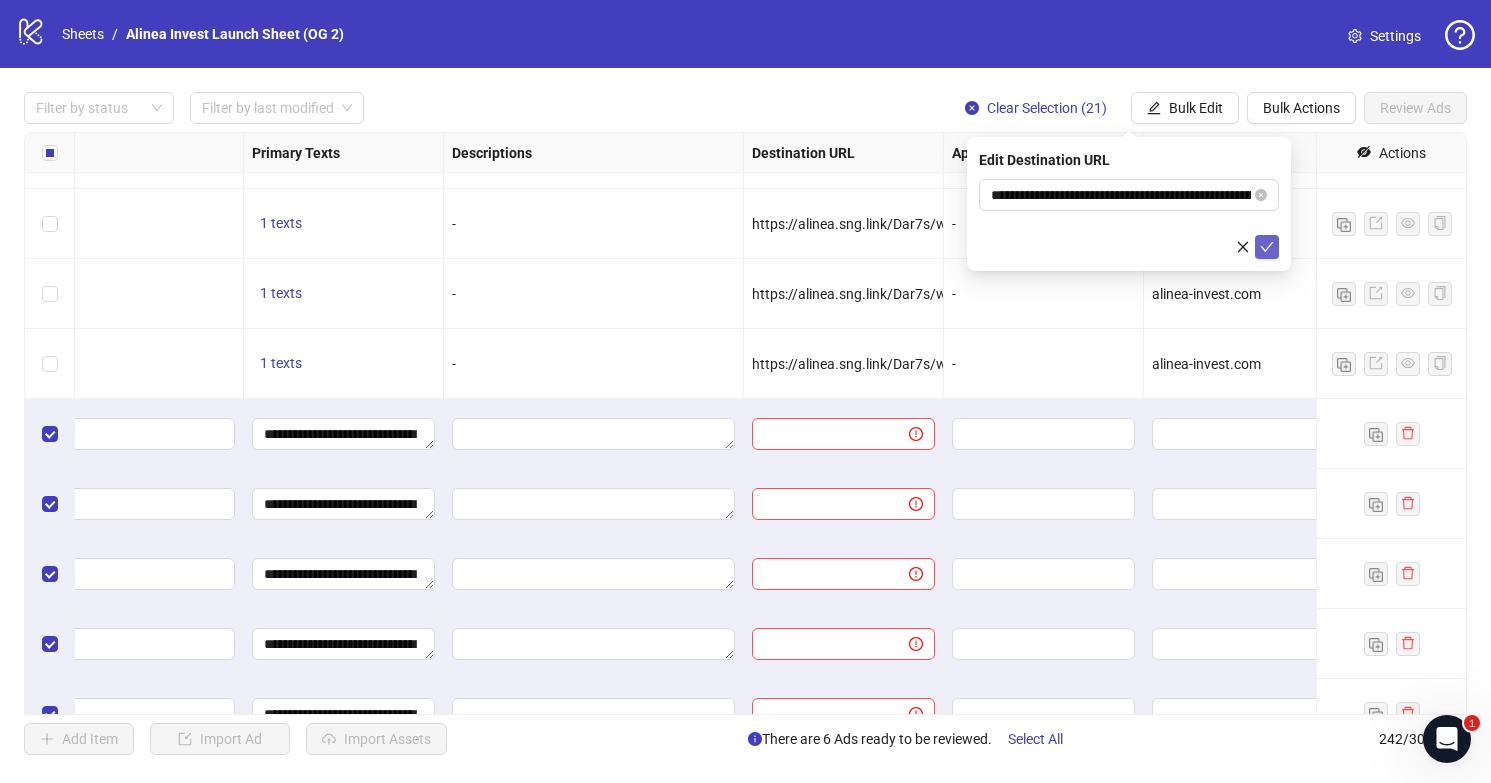click 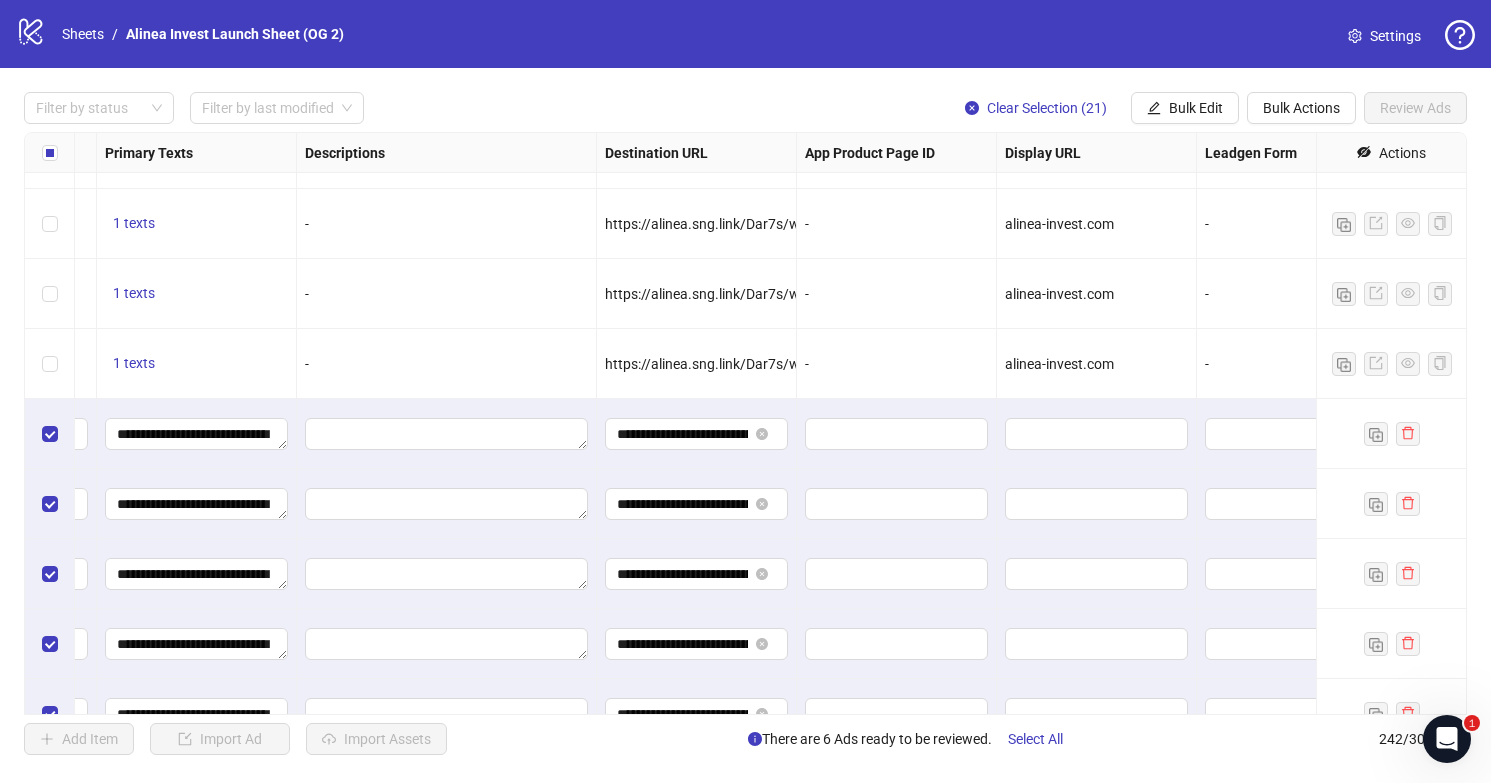 scroll, scrollTop: 15244, scrollLeft: 2058, axis: both 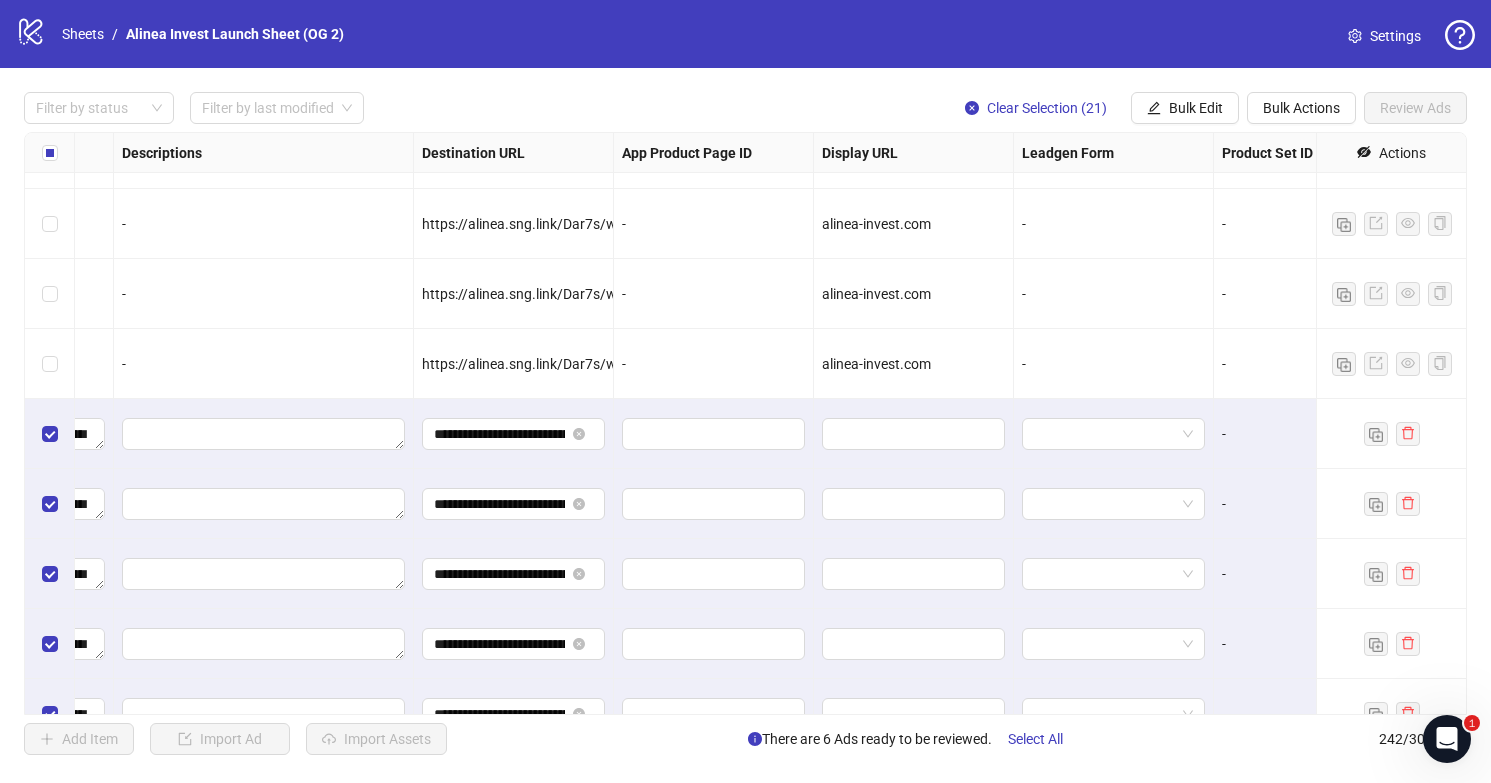 click on "alinea-invest.com" at bounding box center [876, 364] 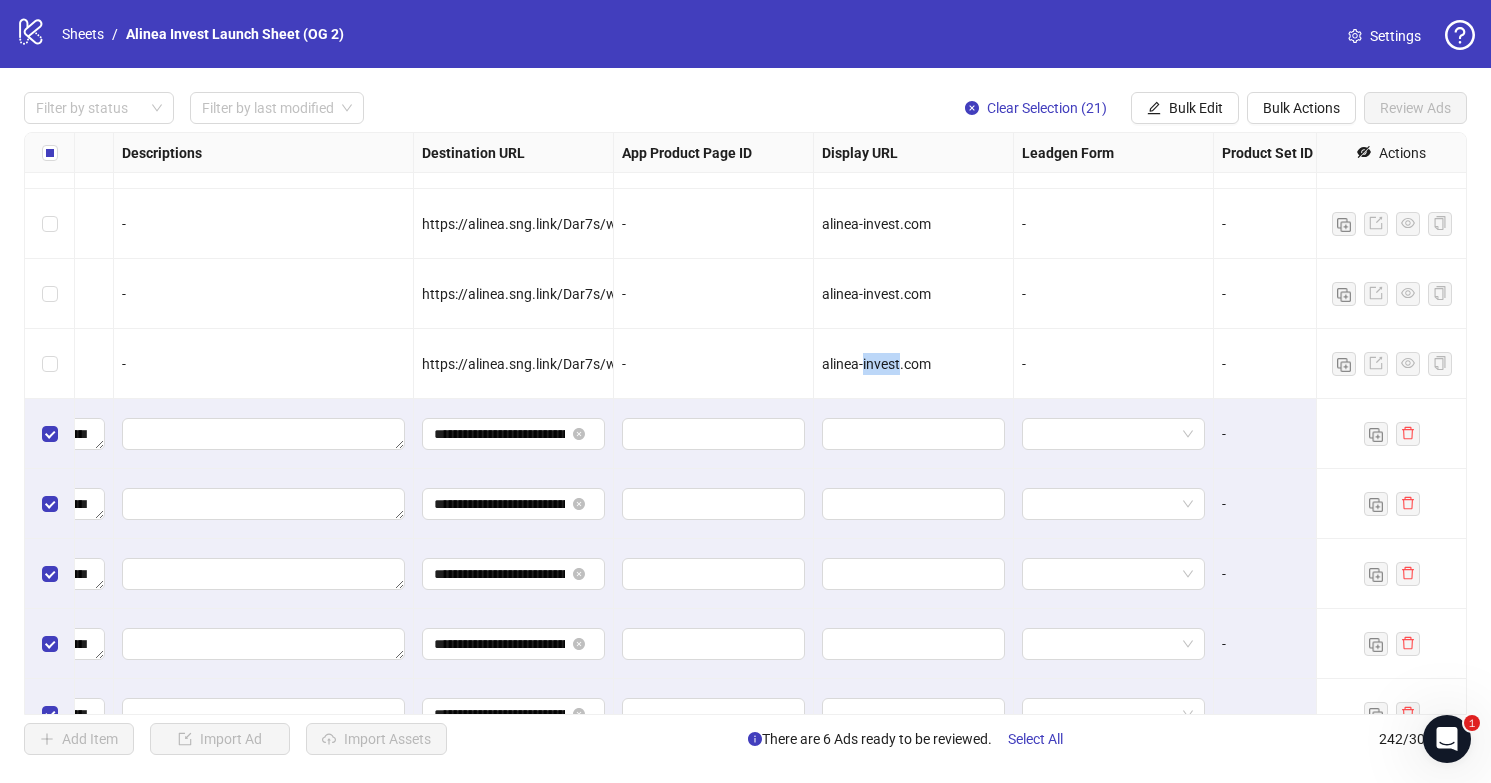 click on "alinea-invest.com" at bounding box center [876, 364] 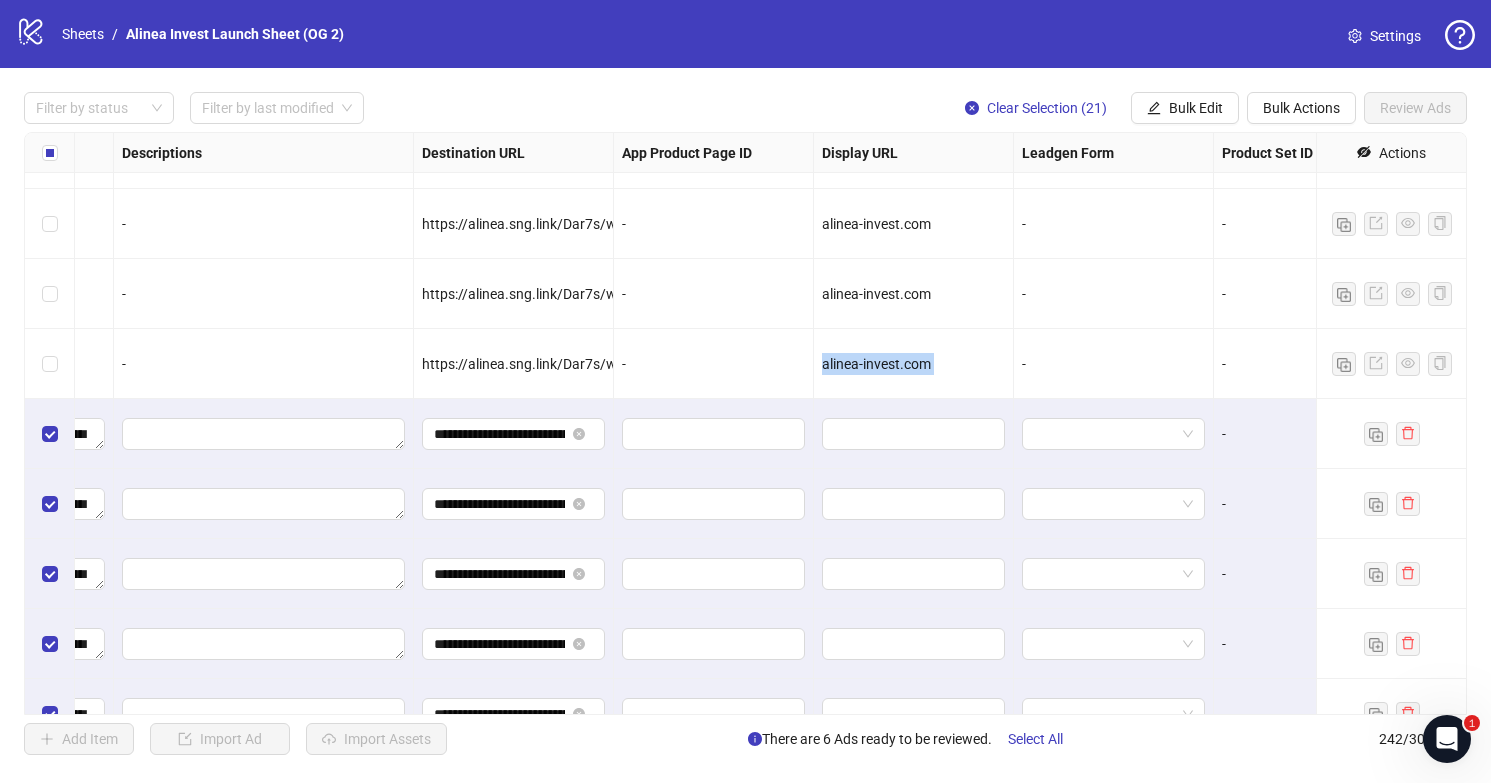 click on "alinea-invest.com" at bounding box center (876, 364) 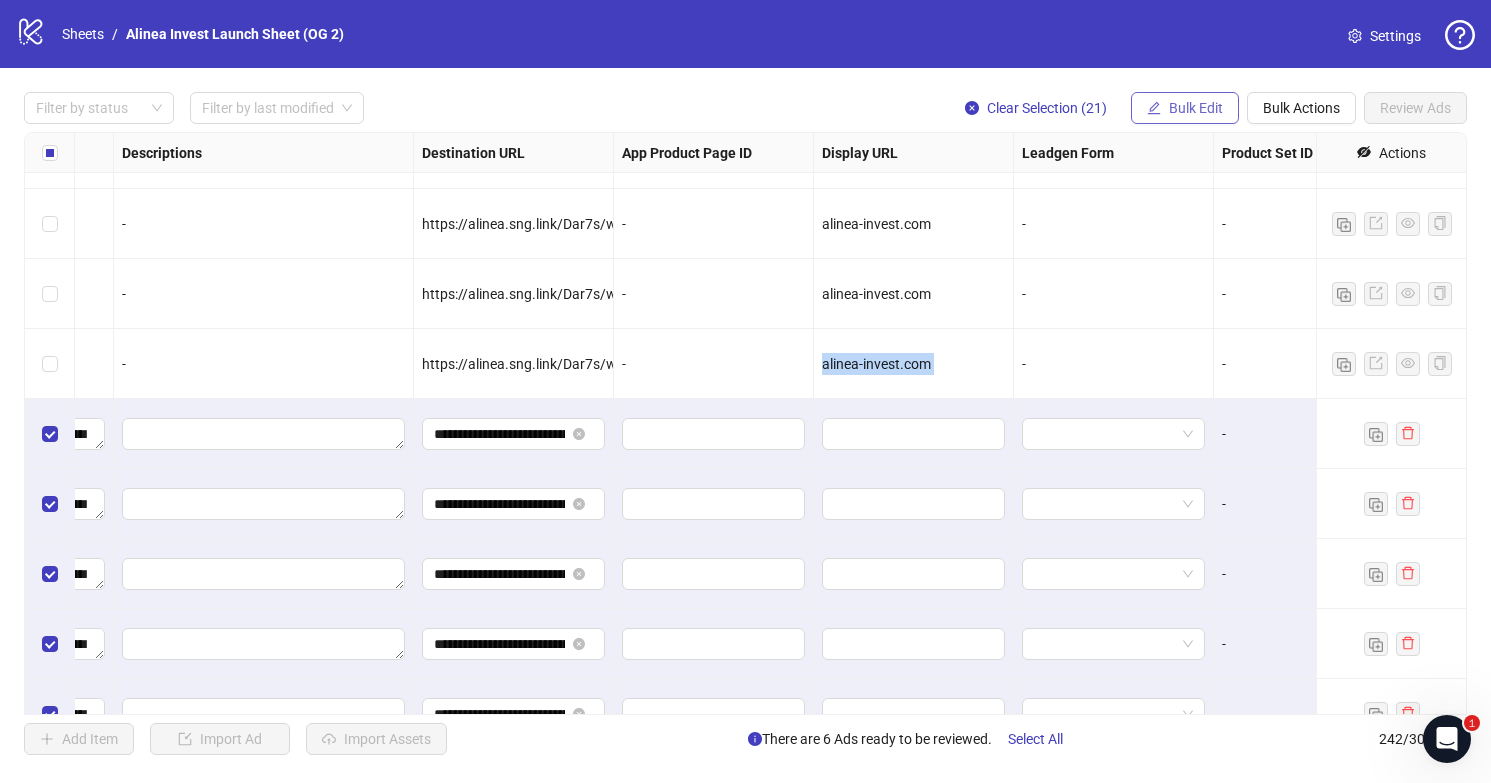 click on "Bulk Edit" at bounding box center (1196, 108) 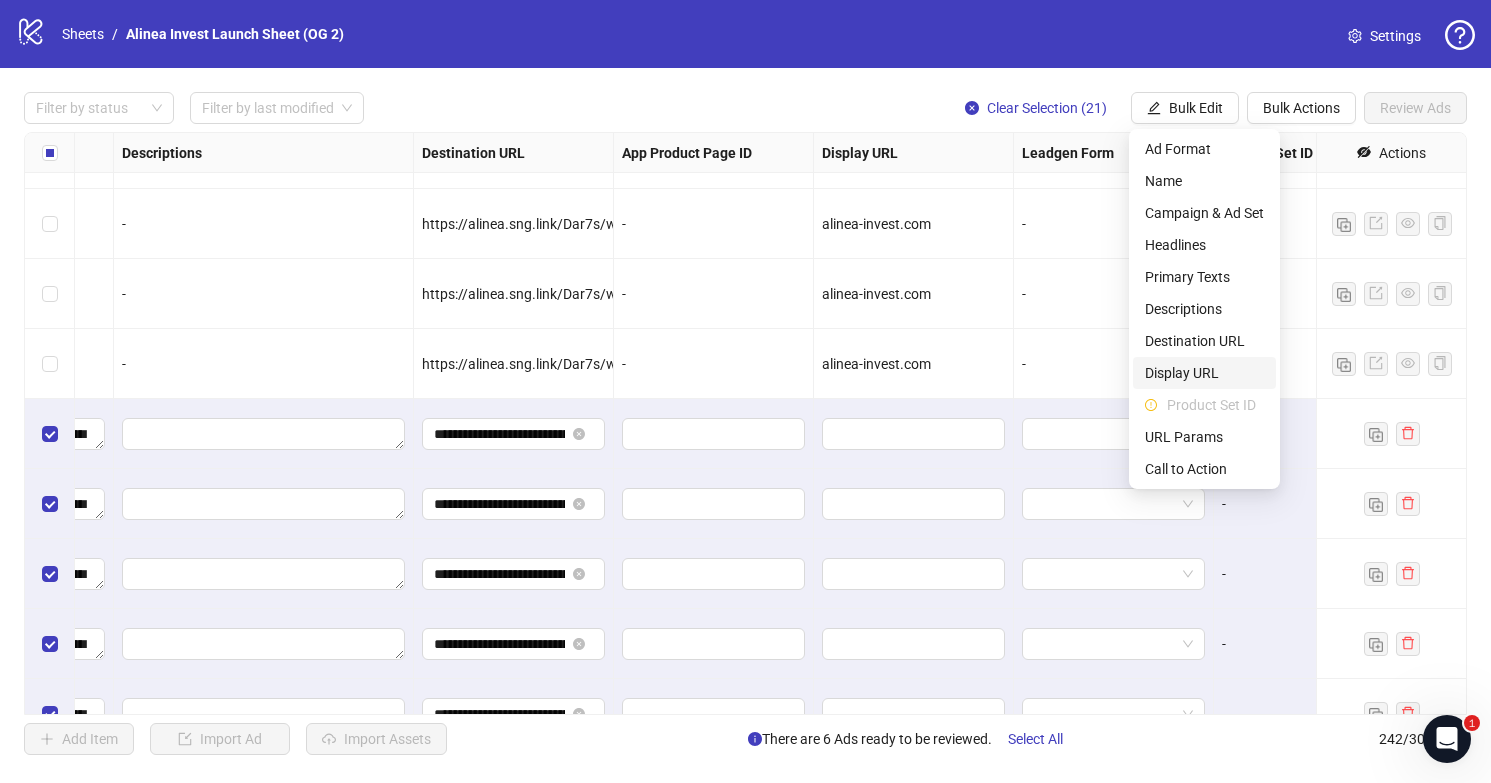click on "Display URL" at bounding box center [1204, 373] 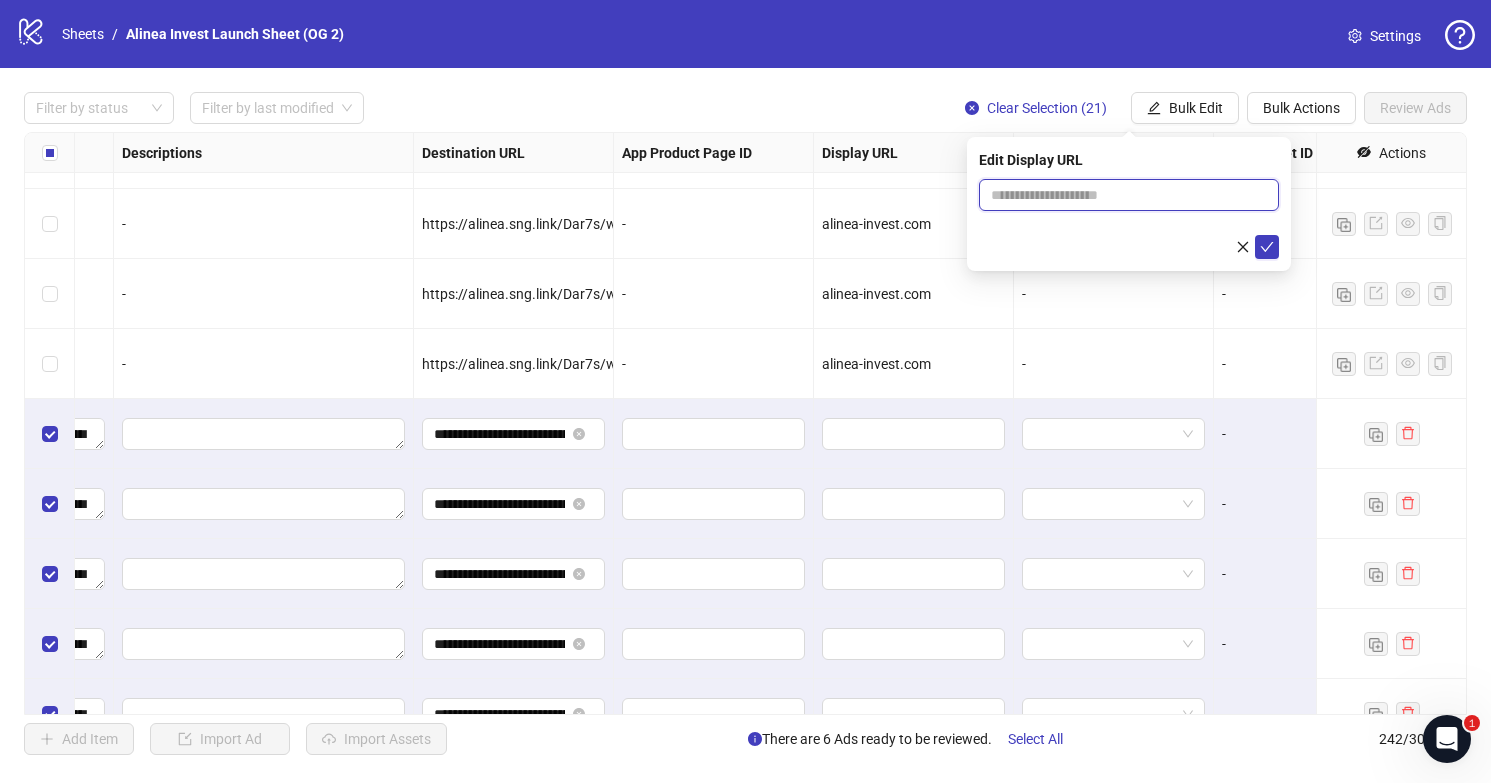 click at bounding box center [1129, 195] 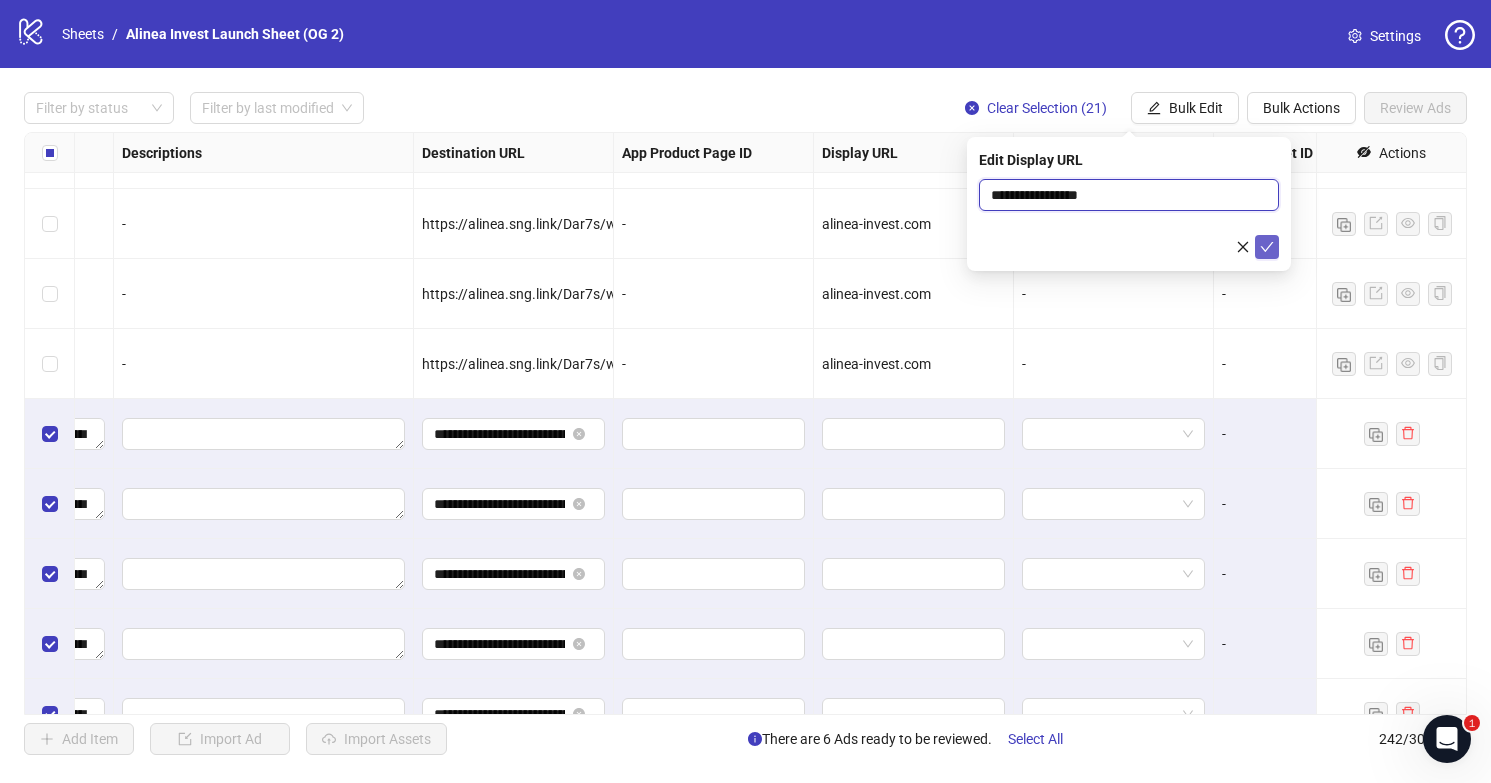 type on "**********" 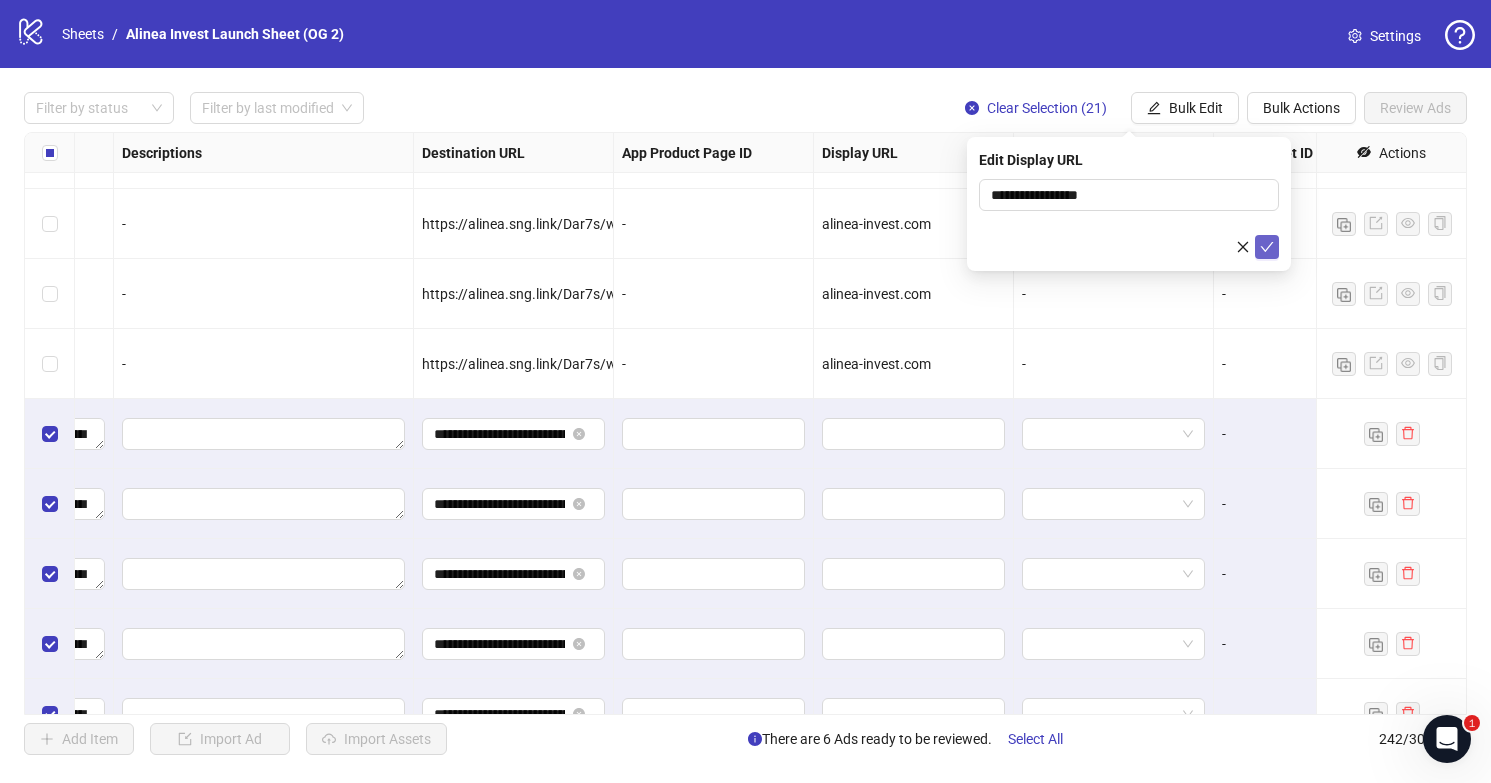 click 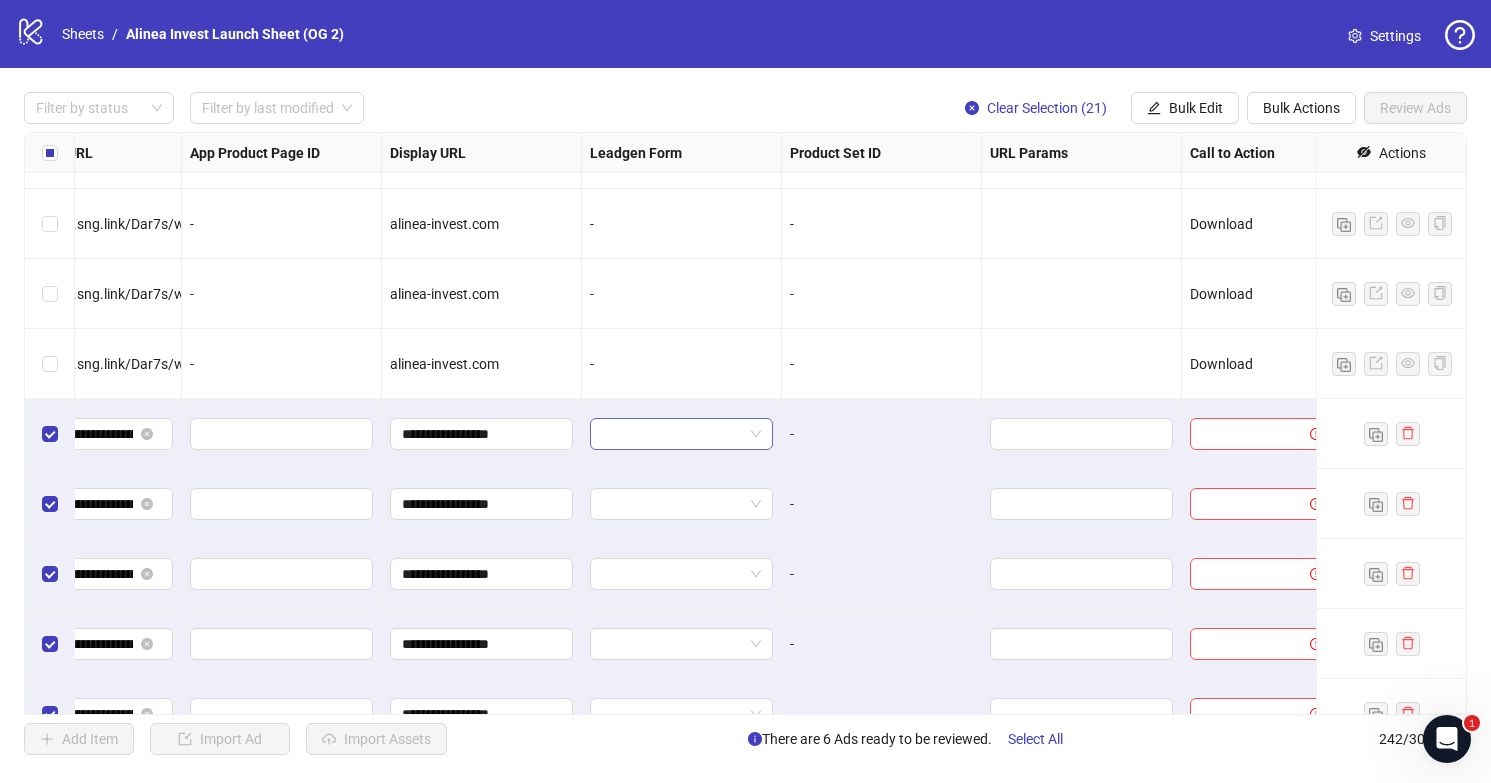 scroll, scrollTop: 15244, scrollLeft: 2516, axis: both 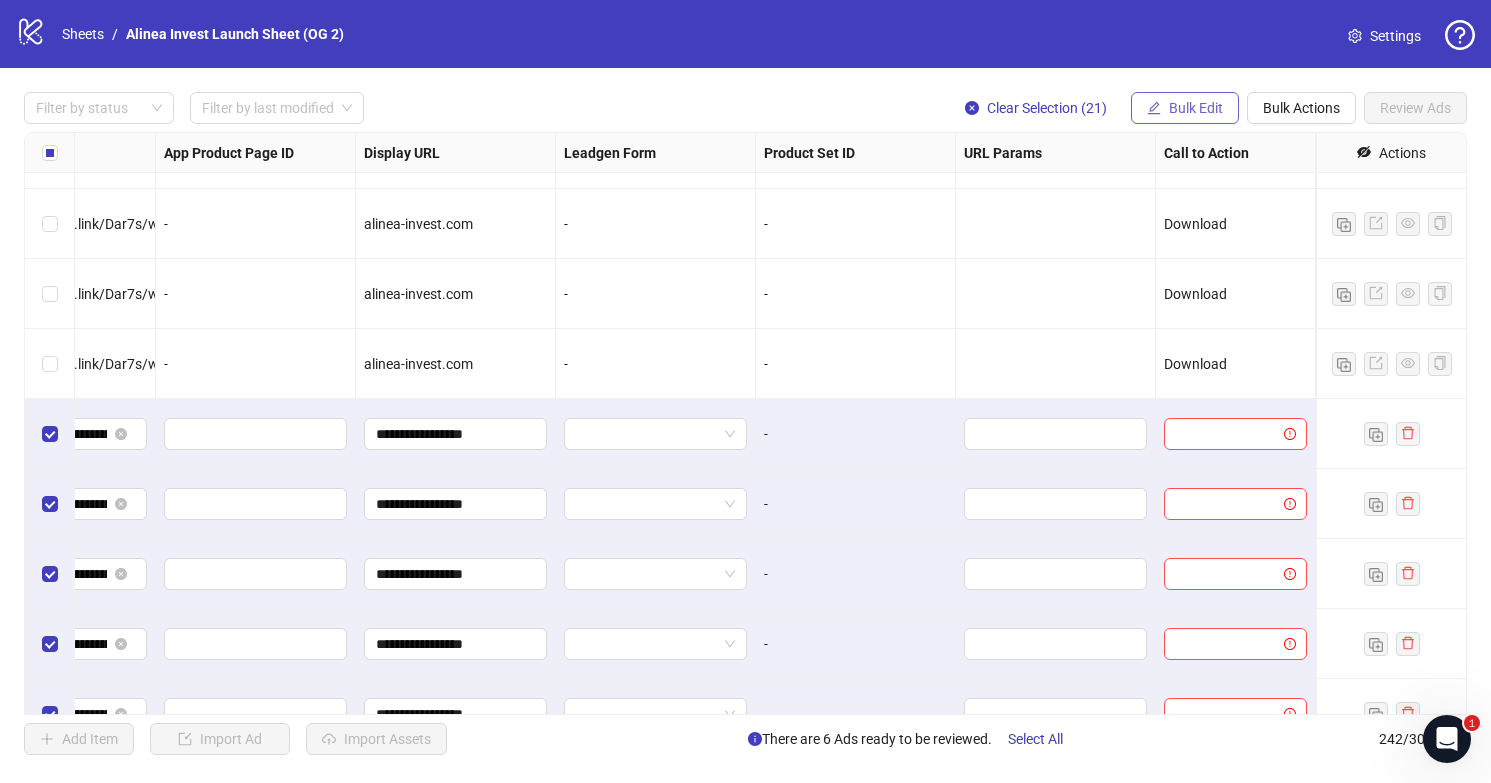 click on "Bulk Edit" at bounding box center (1196, 108) 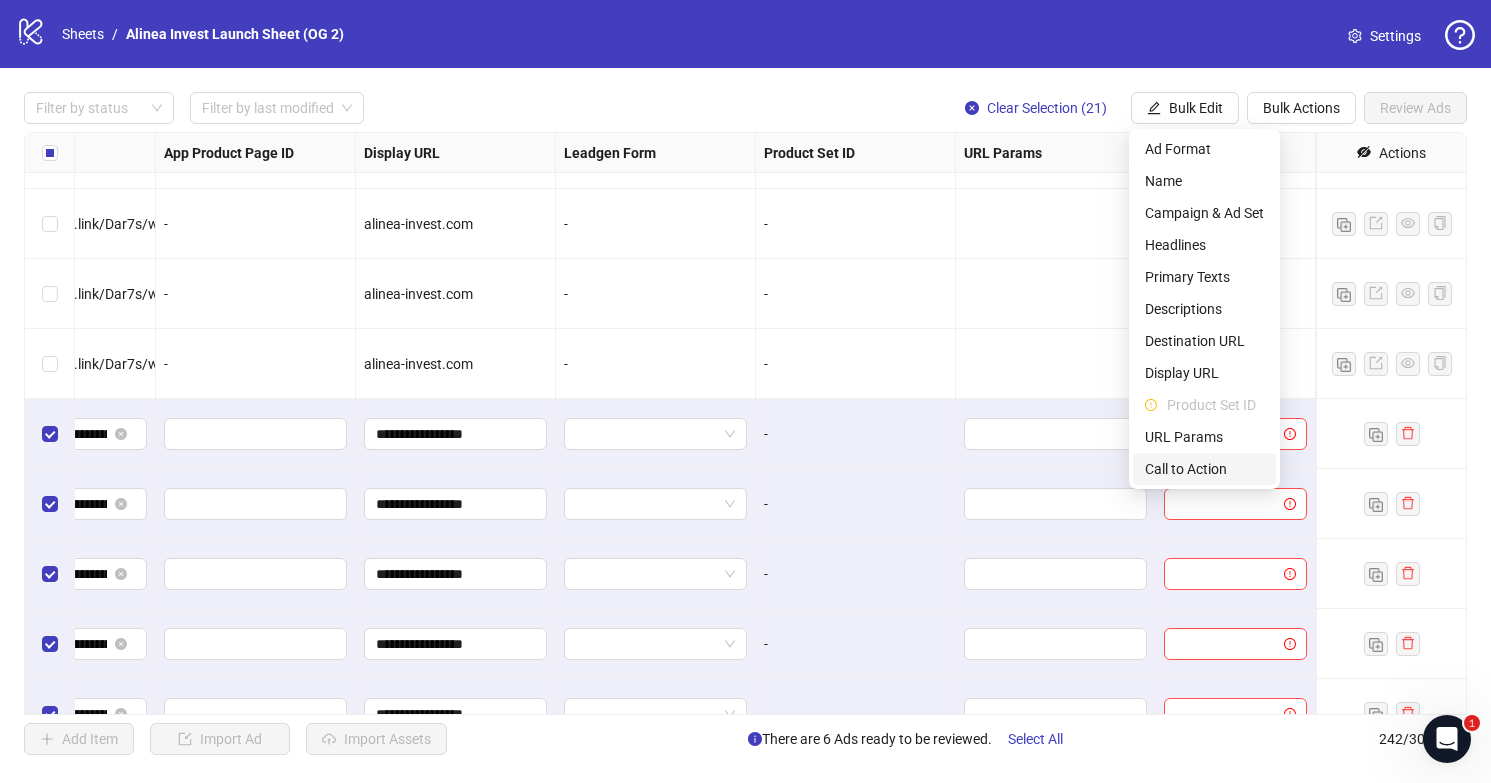 click on "Call to Action" at bounding box center [1204, 469] 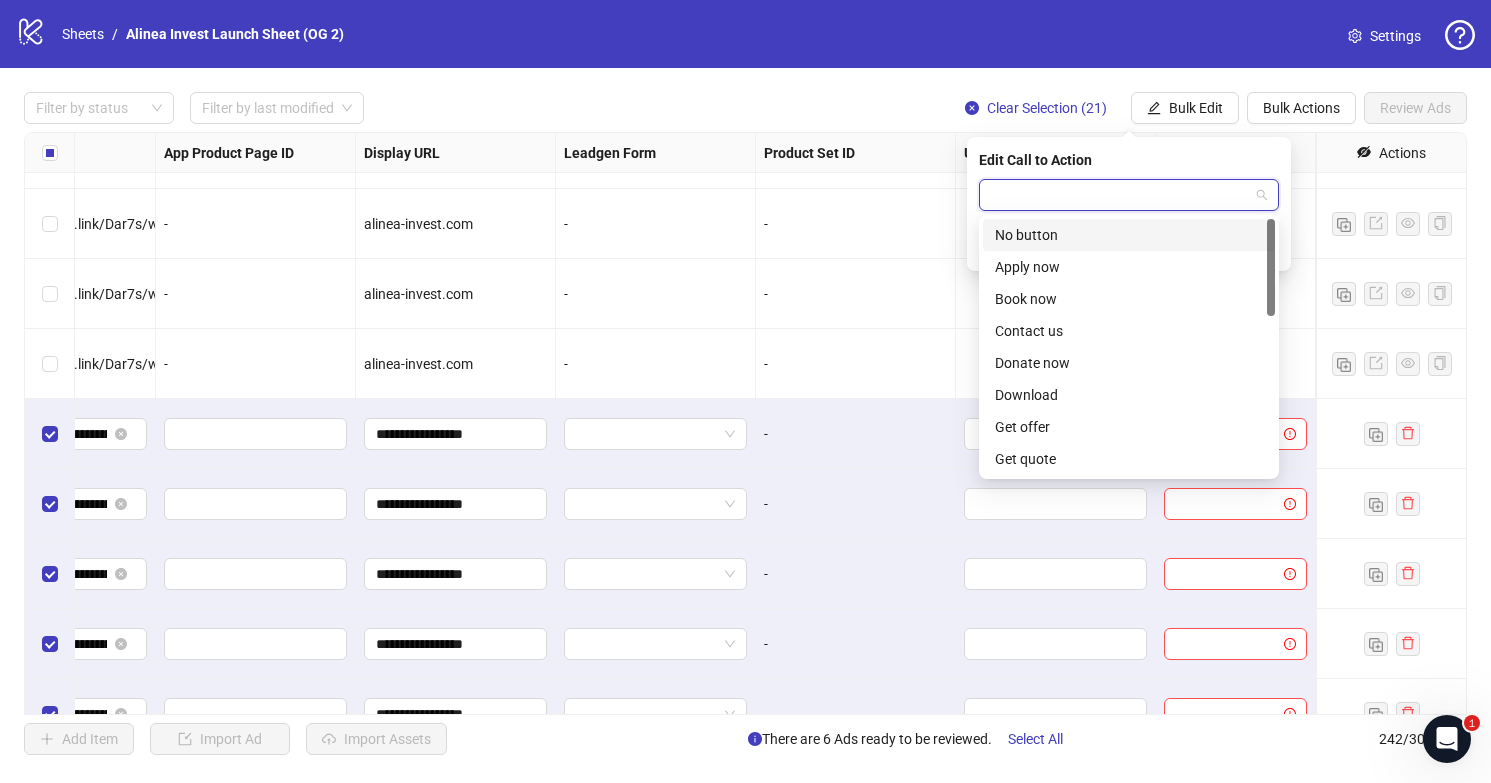 click at bounding box center [1120, 195] 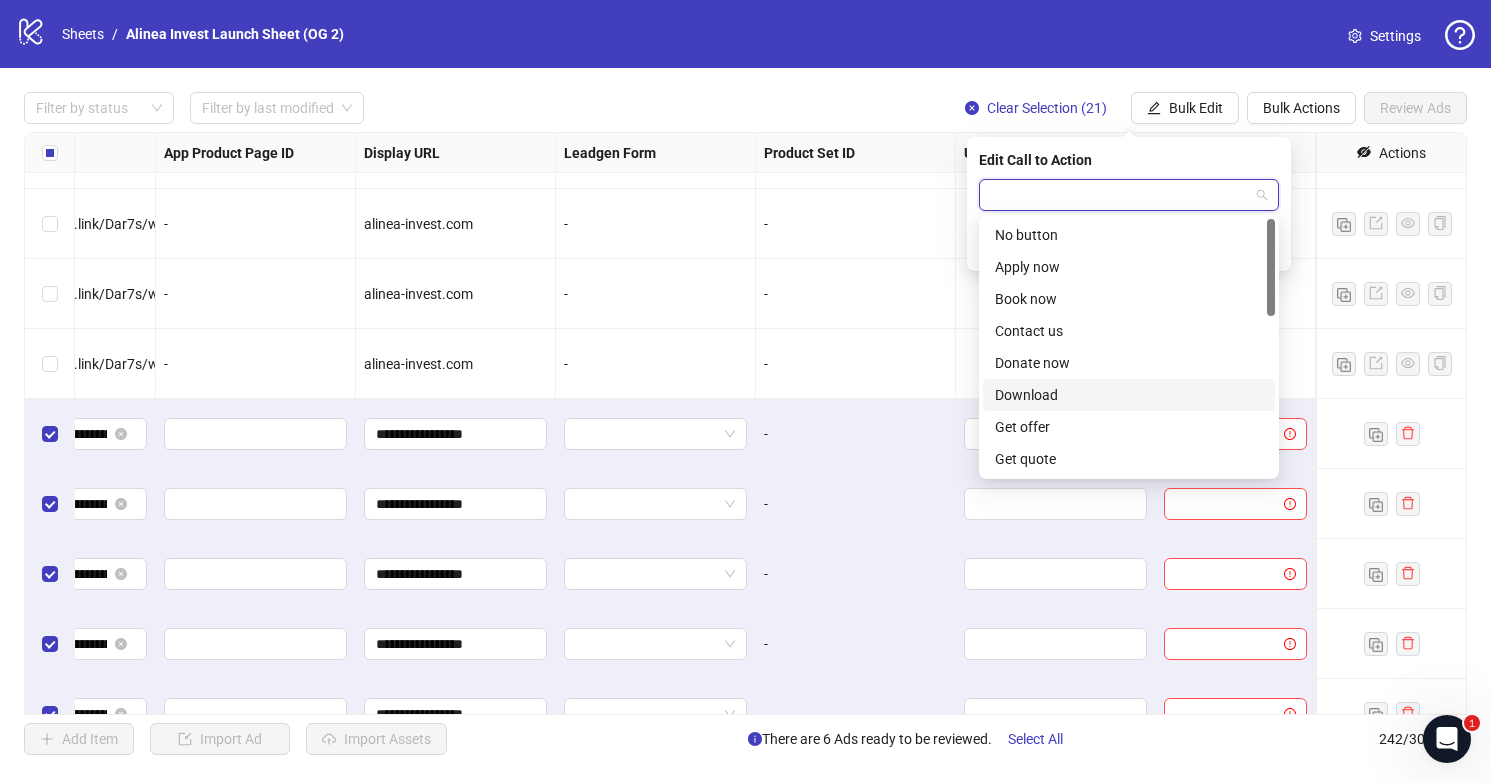 click on "Download" at bounding box center (1129, 395) 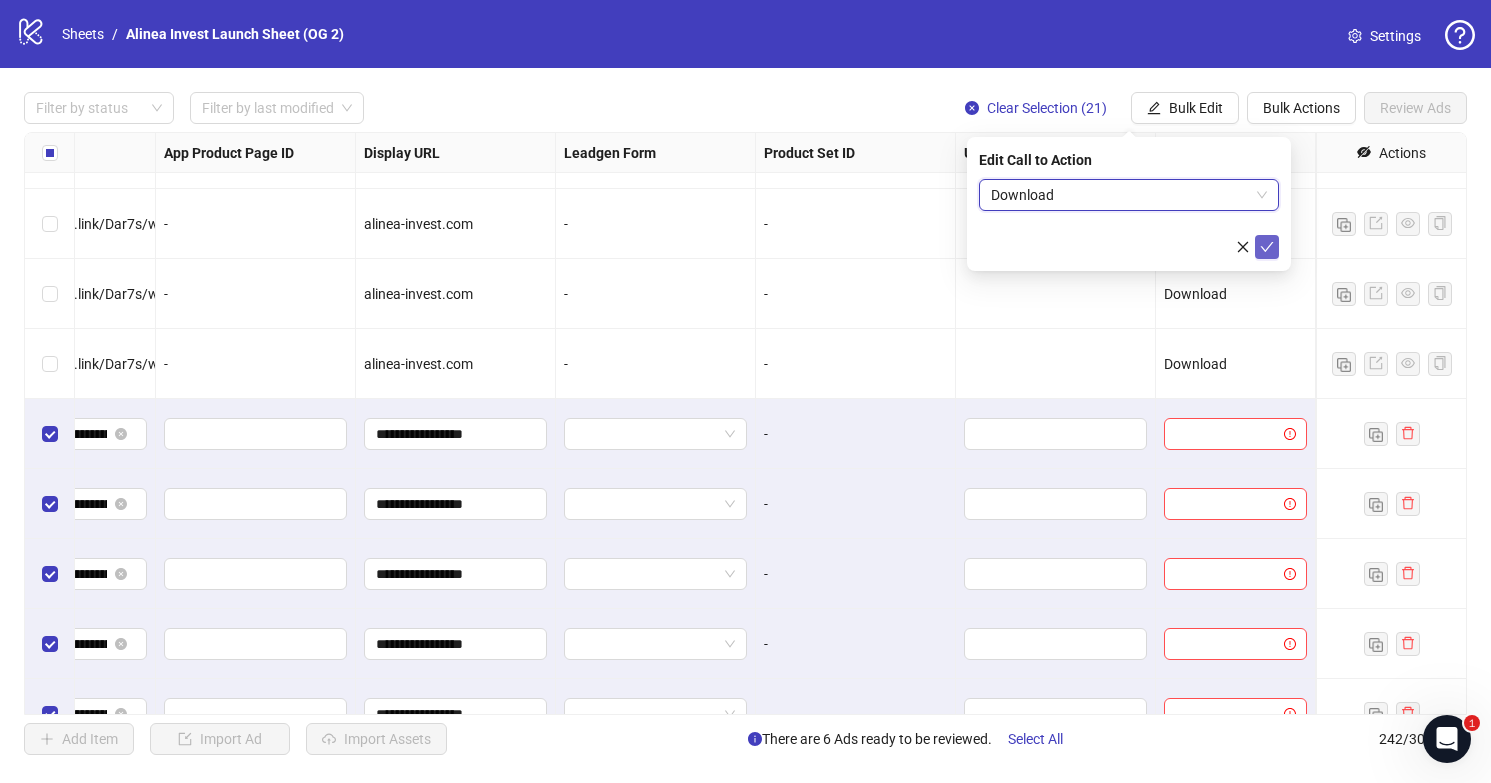 click 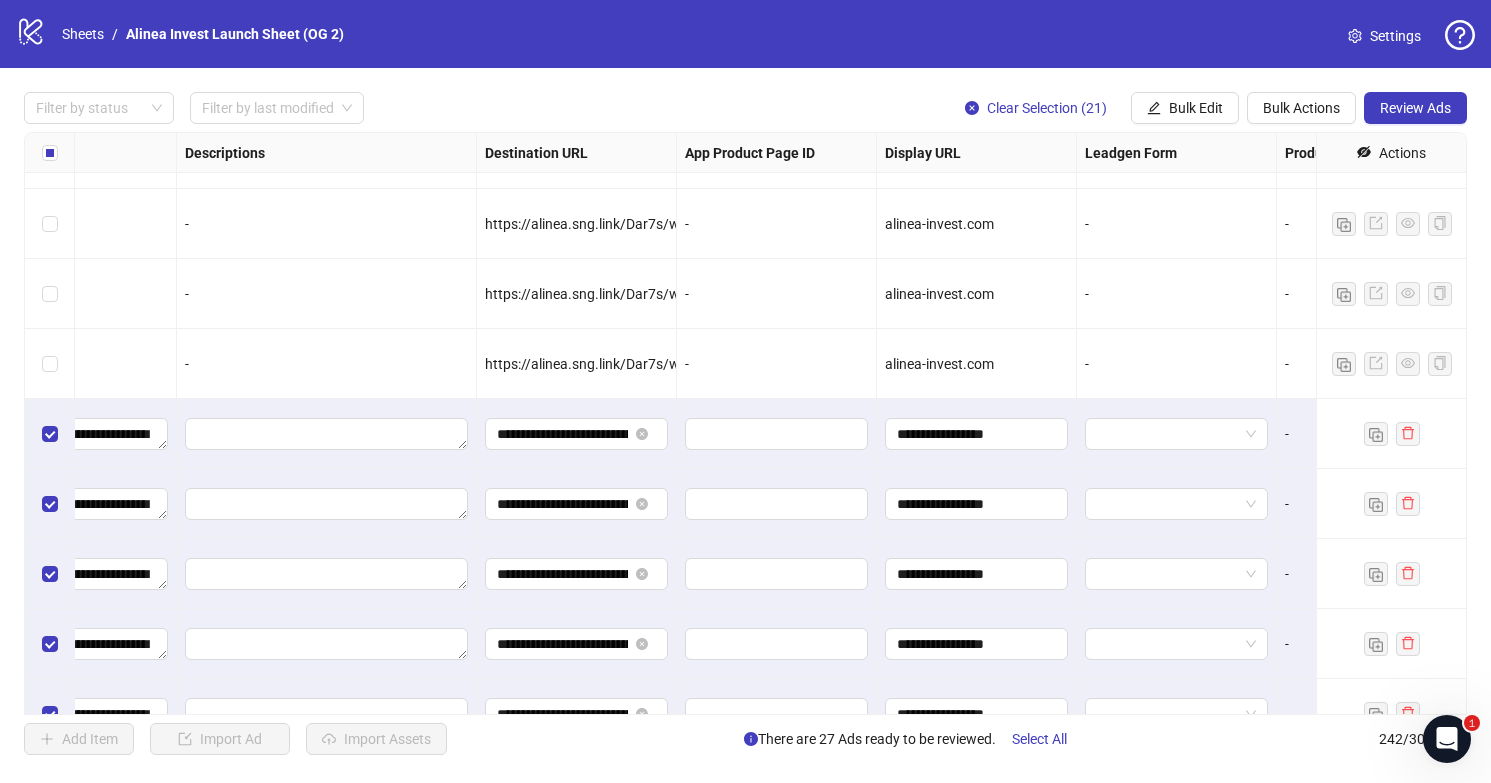 scroll, scrollTop: 15244, scrollLeft: 1958, axis: both 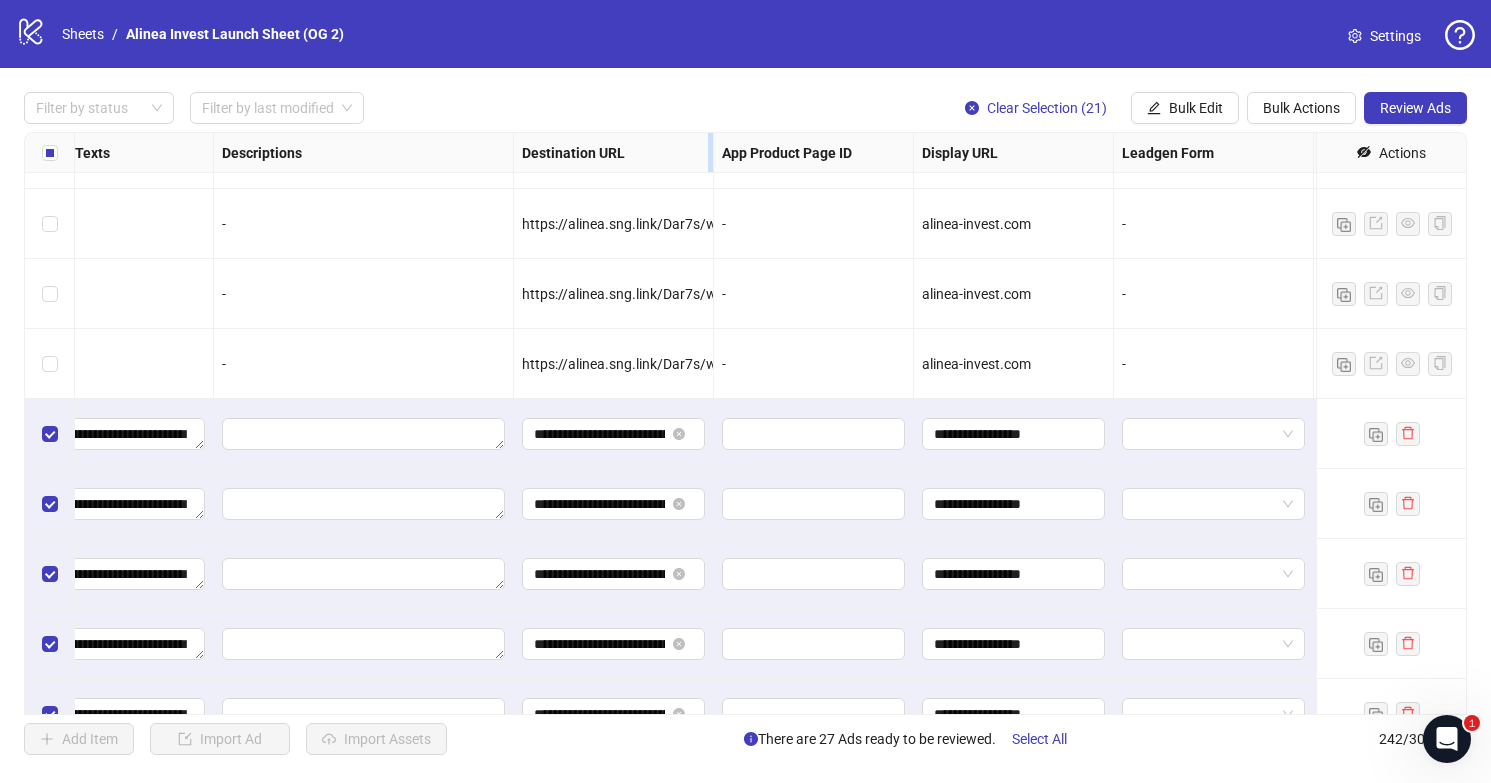 drag, startPoint x: 712, startPoint y: 158, endPoint x: 1202, endPoint y: 158, distance: 490 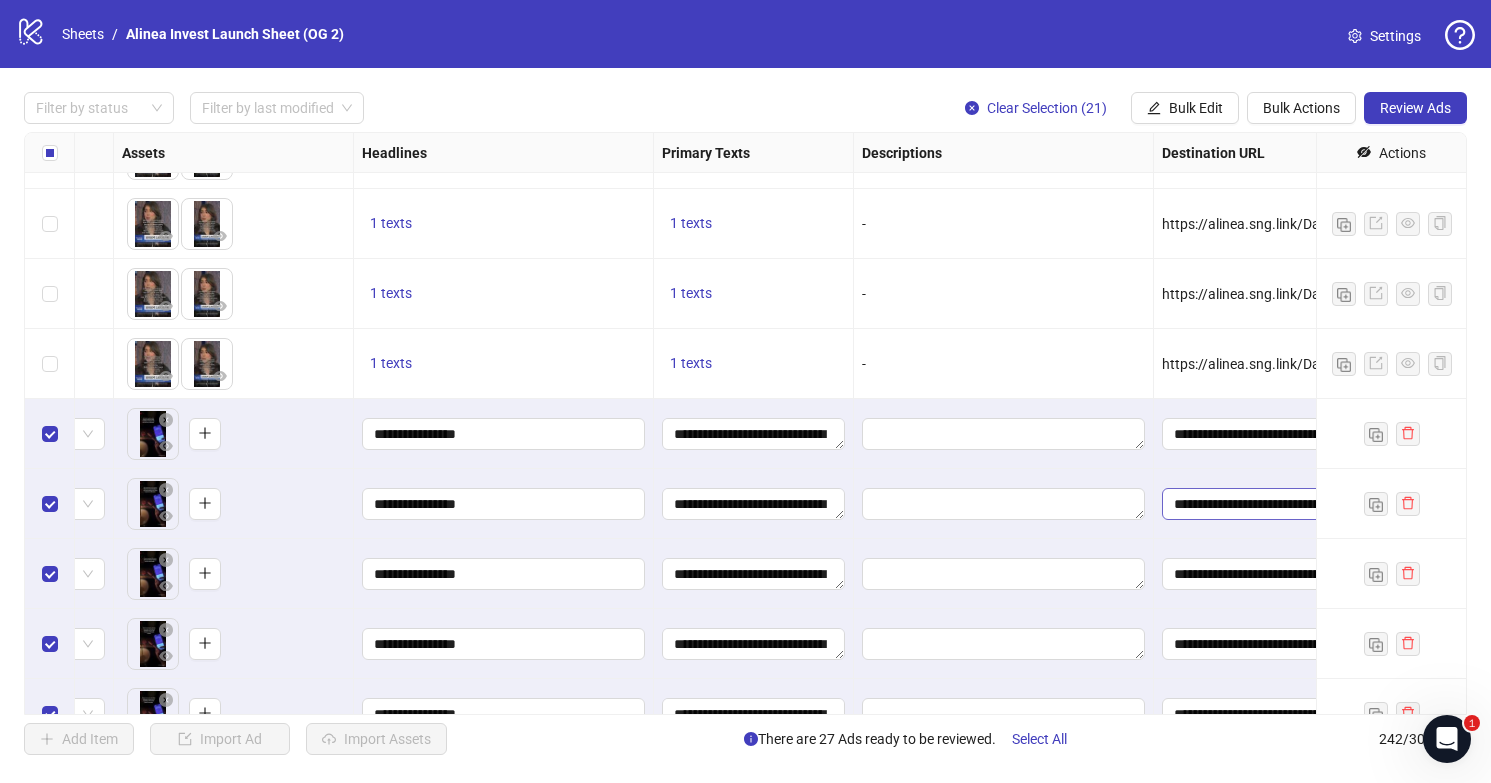 scroll, scrollTop: 15244, scrollLeft: 1320, axis: both 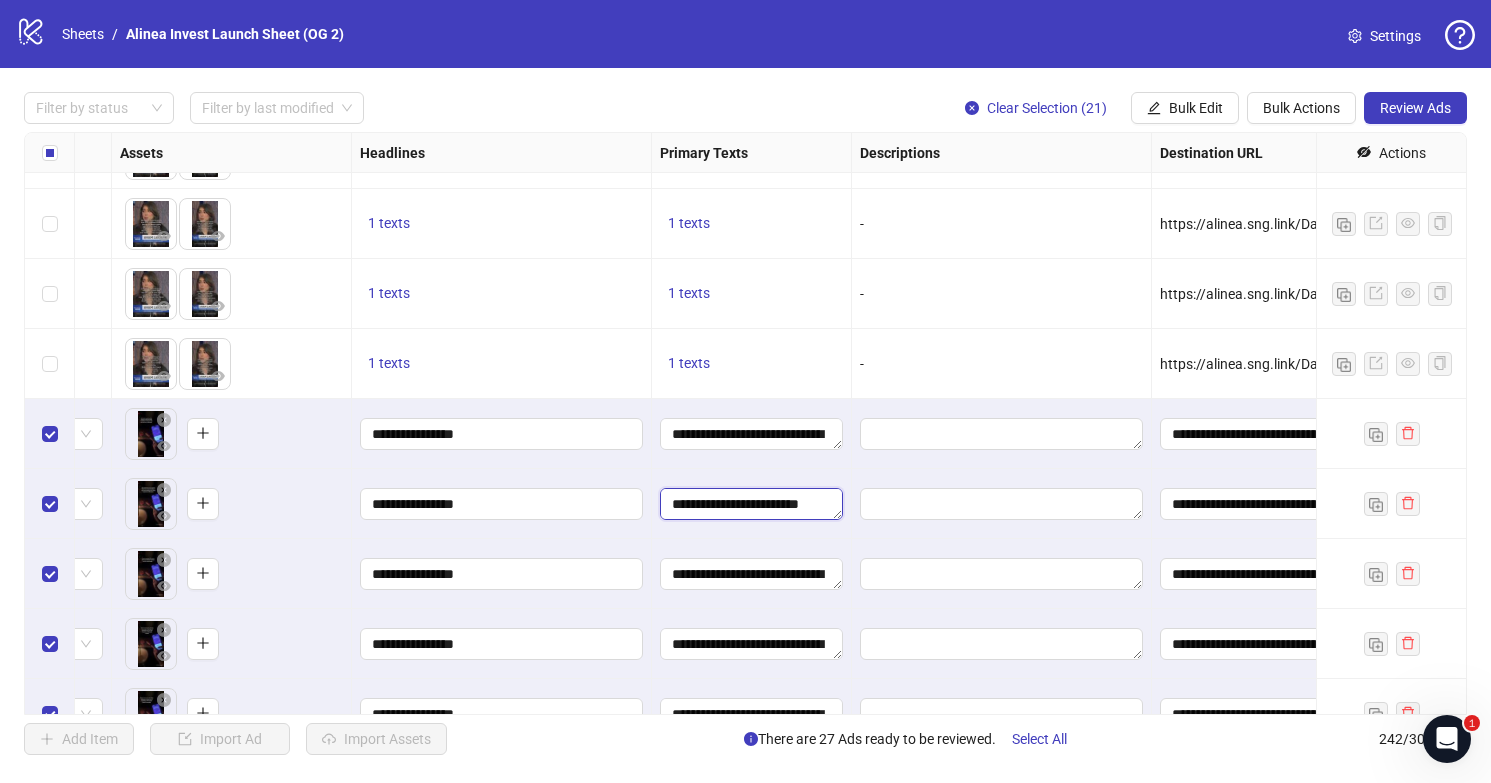 drag, startPoint x: 732, startPoint y: 500, endPoint x: 895, endPoint y: 552, distance: 171.09354 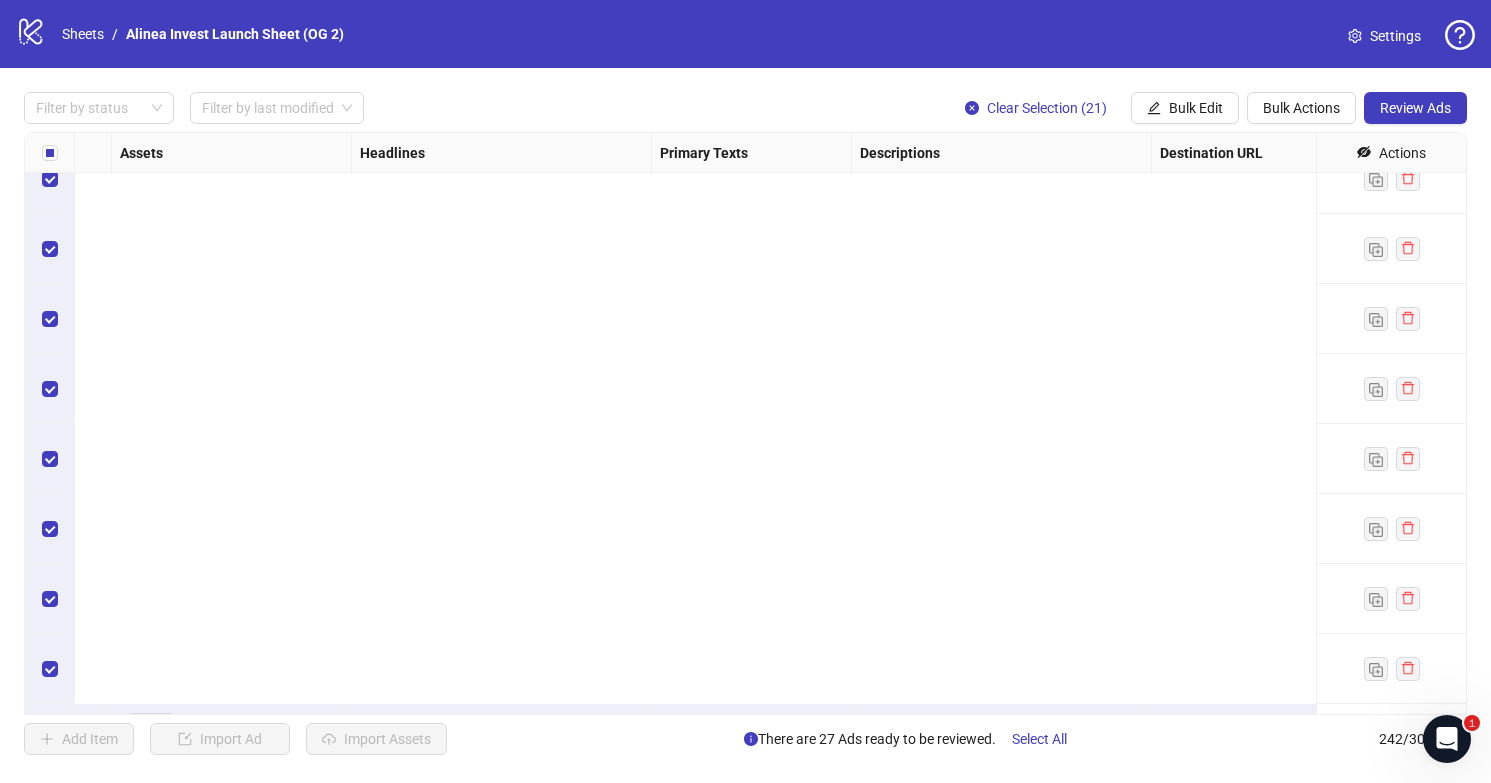 scroll, scrollTop: 16399, scrollLeft: 1320, axis: both 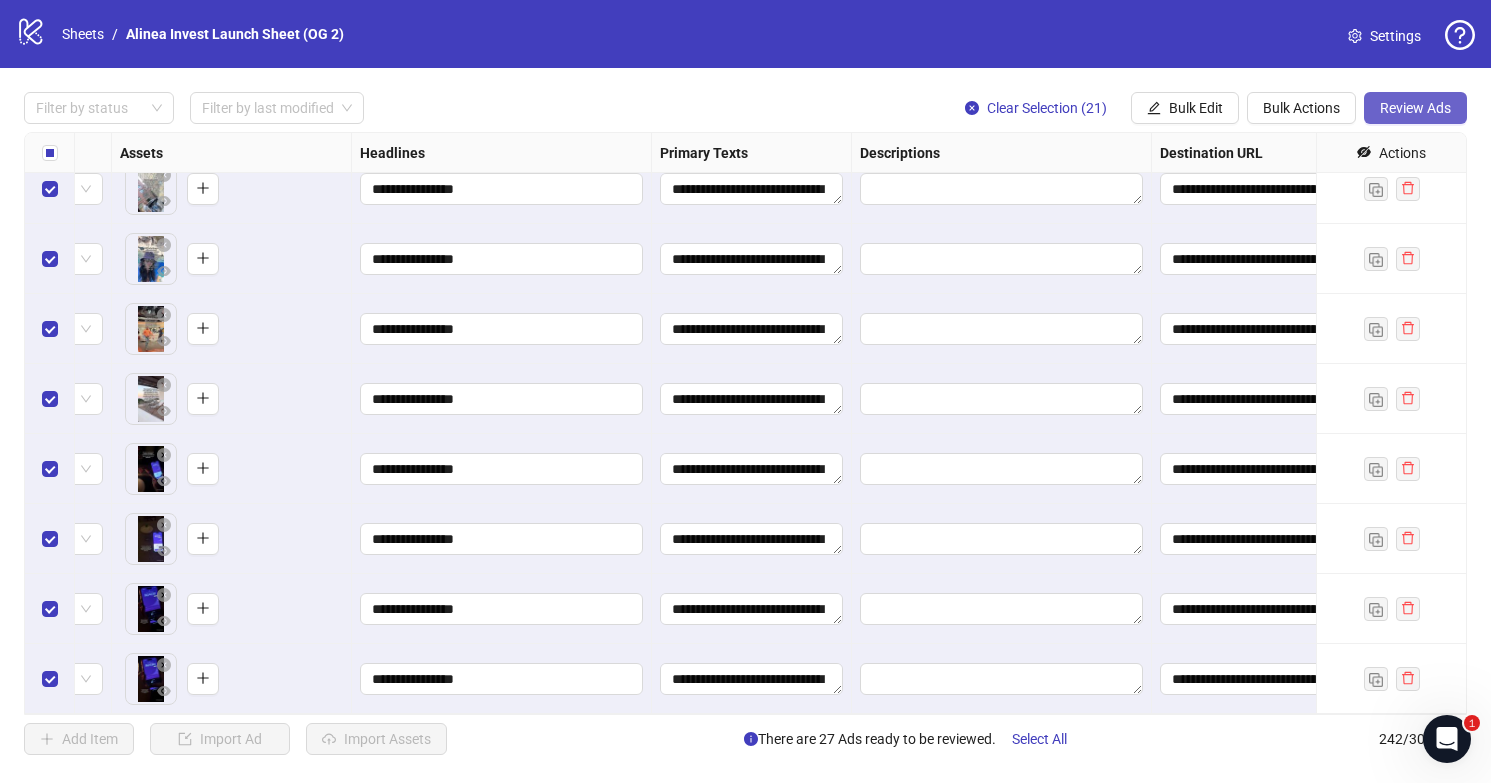 click on "Review Ads" at bounding box center [1415, 108] 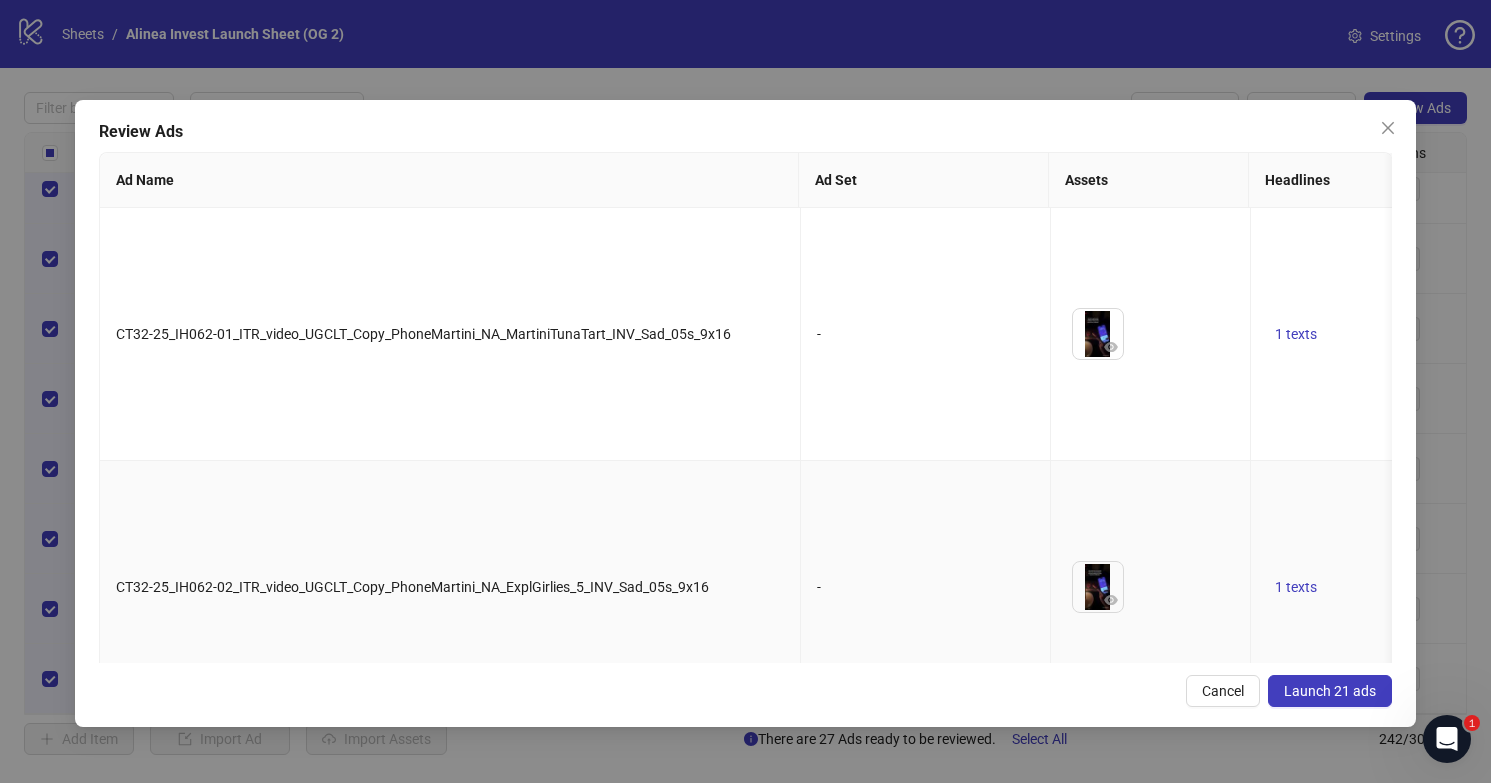 scroll, scrollTop: 0, scrollLeft: 305, axis: horizontal 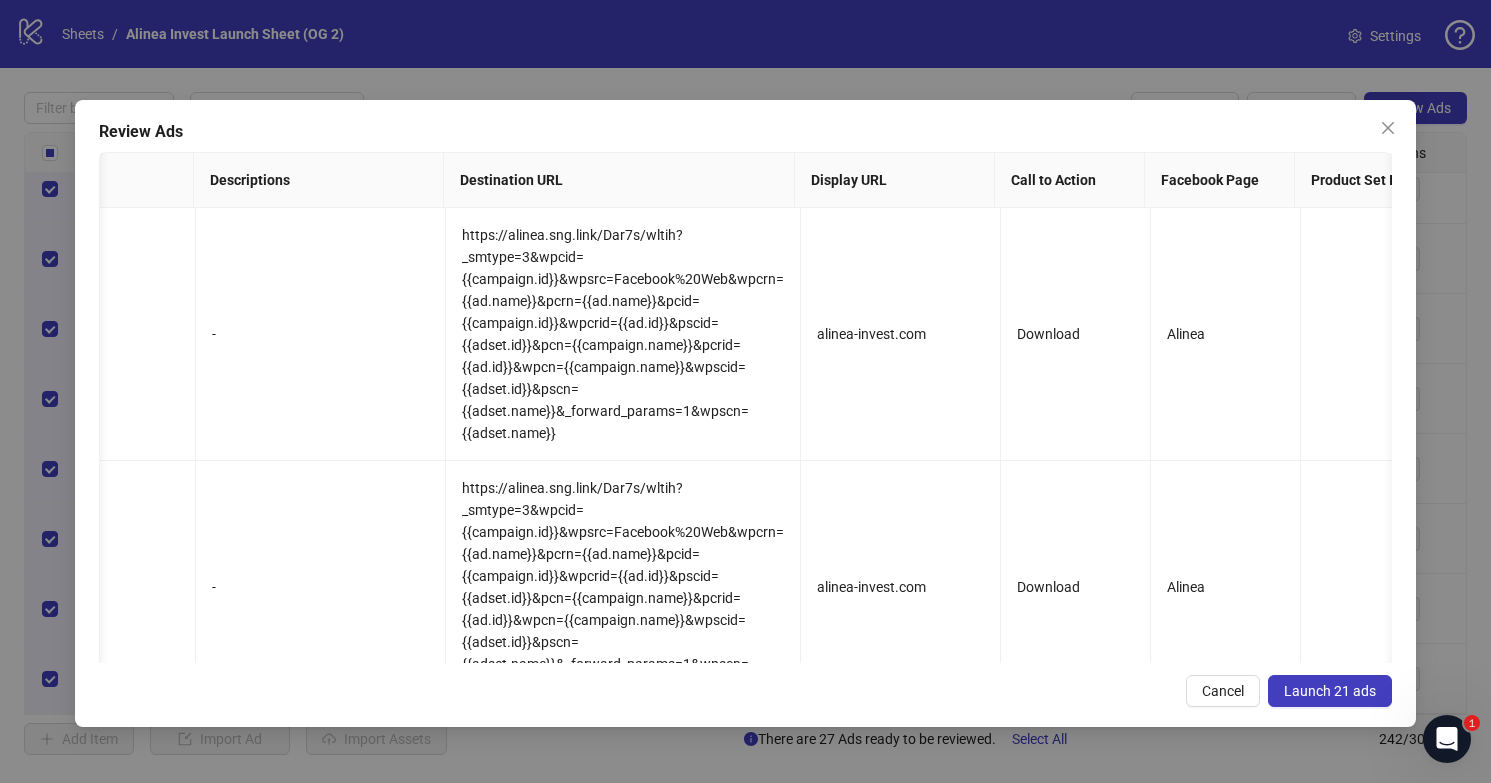 click on "Launch 21 ads" at bounding box center (1330, 691) 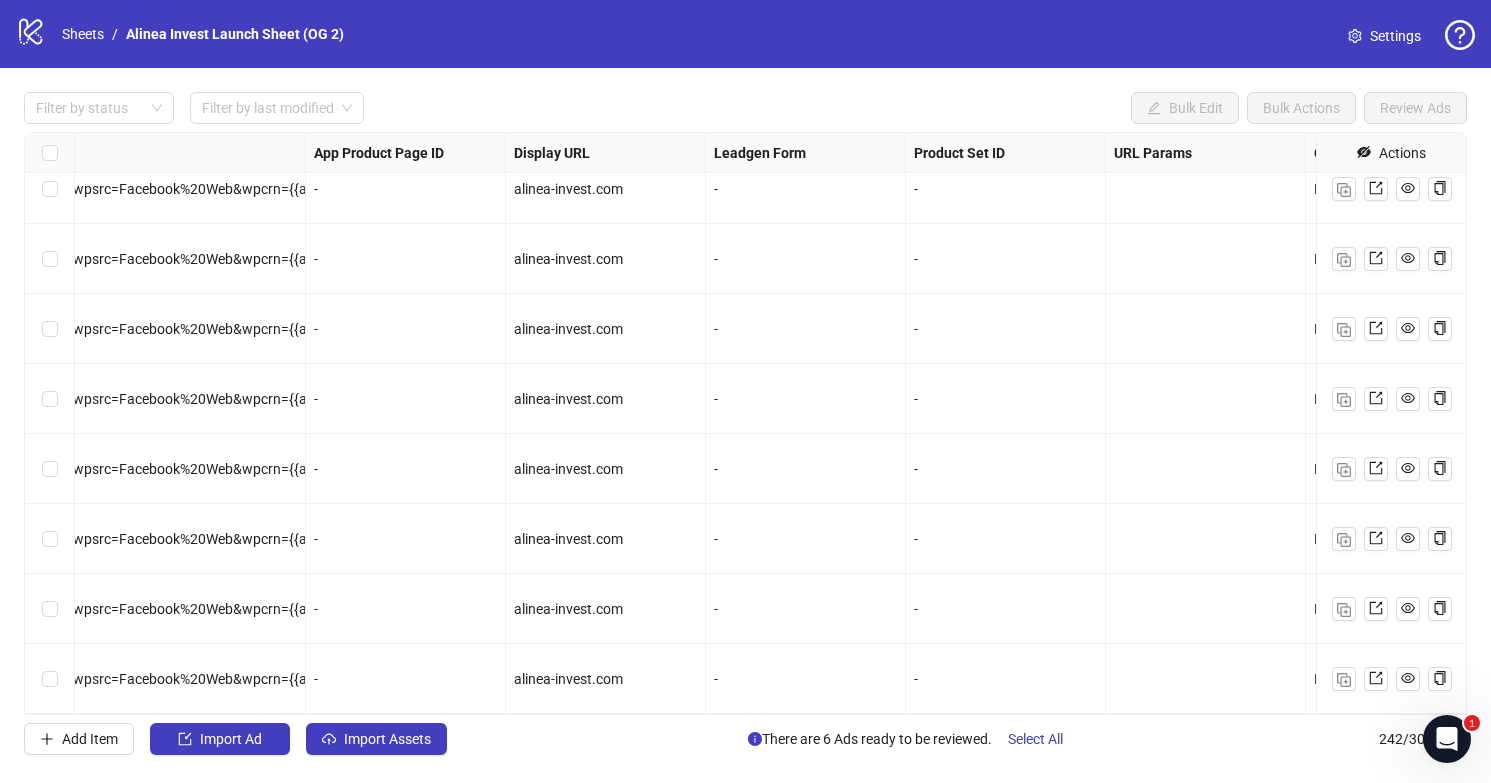 scroll, scrollTop: 16399, scrollLeft: 3006, axis: both 